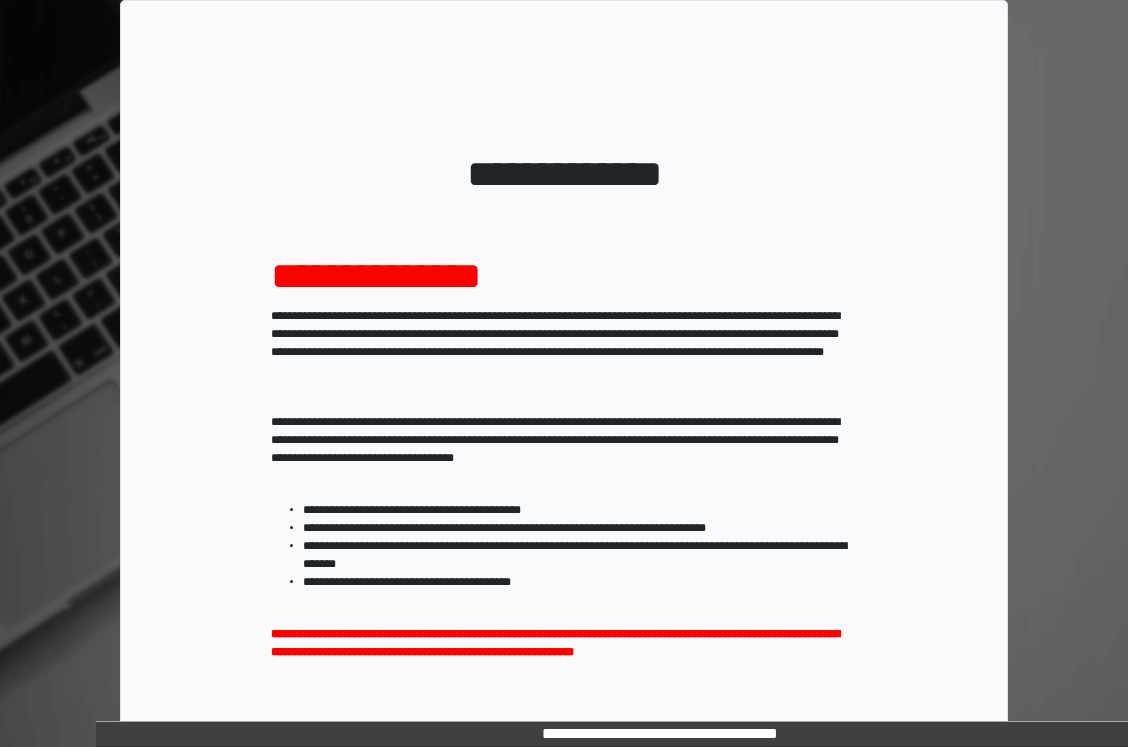 scroll, scrollTop: 230, scrollLeft: 0, axis: vertical 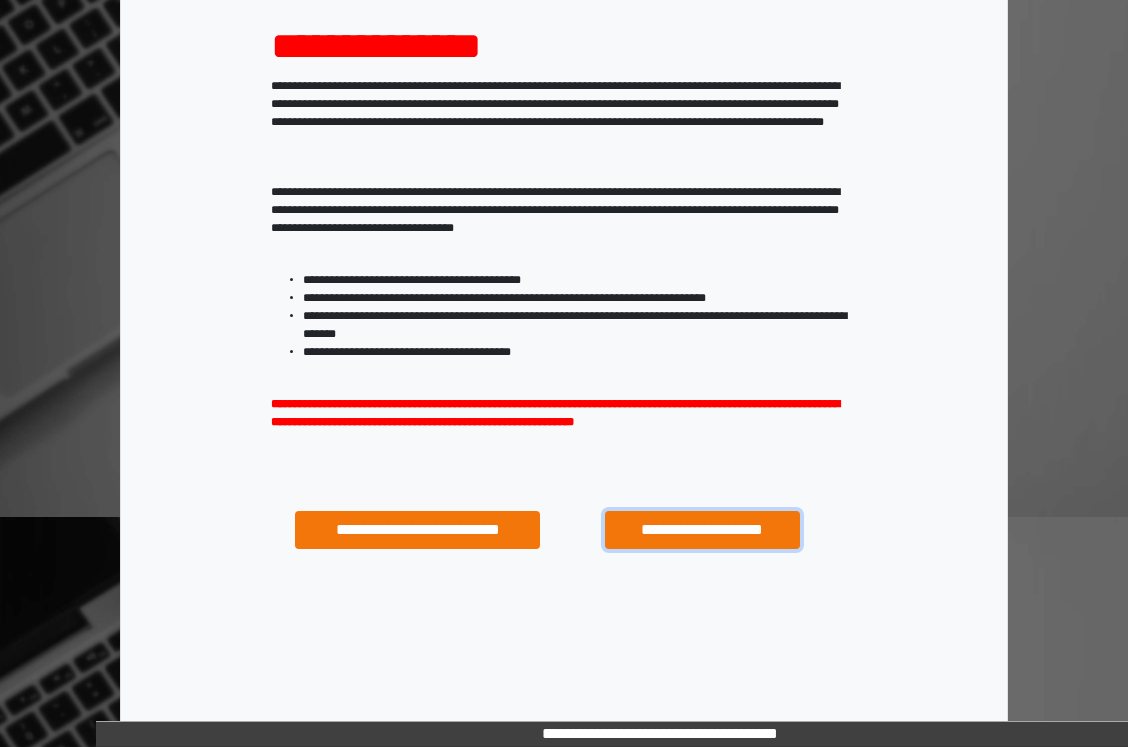 click on "**********" at bounding box center (702, 530) 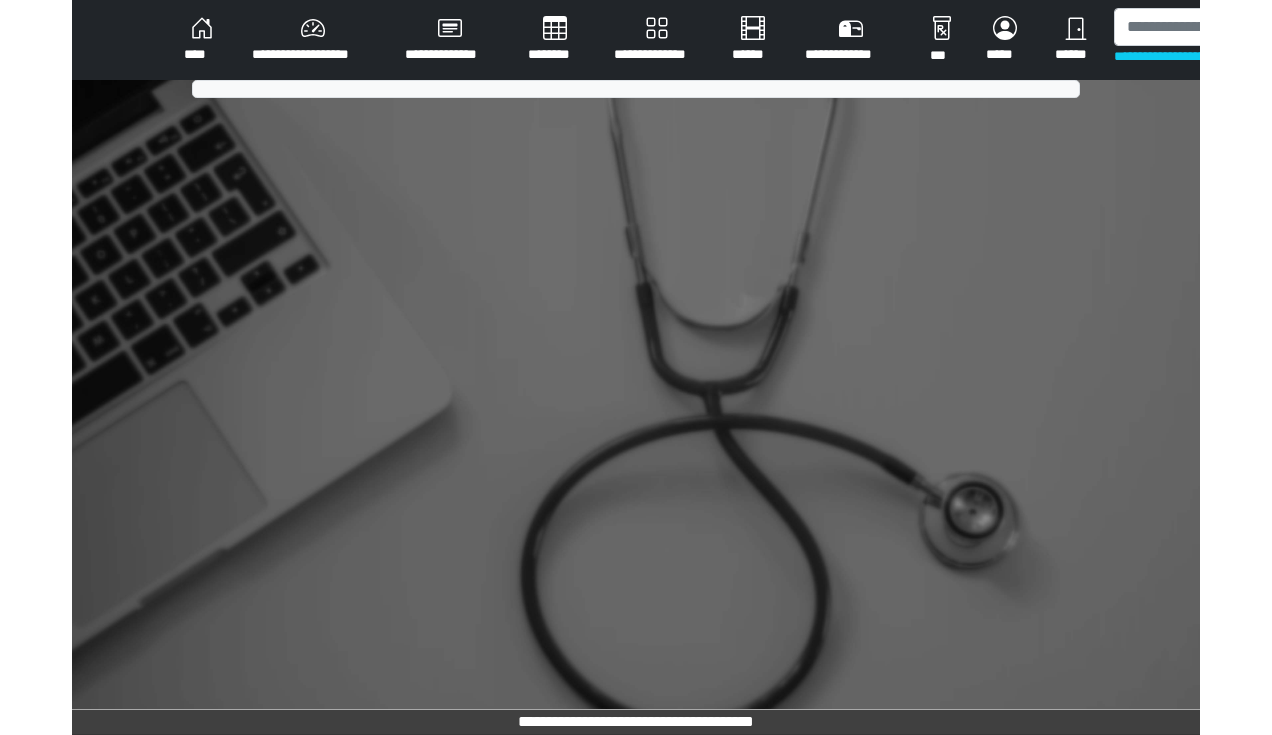 scroll, scrollTop: 0, scrollLeft: 0, axis: both 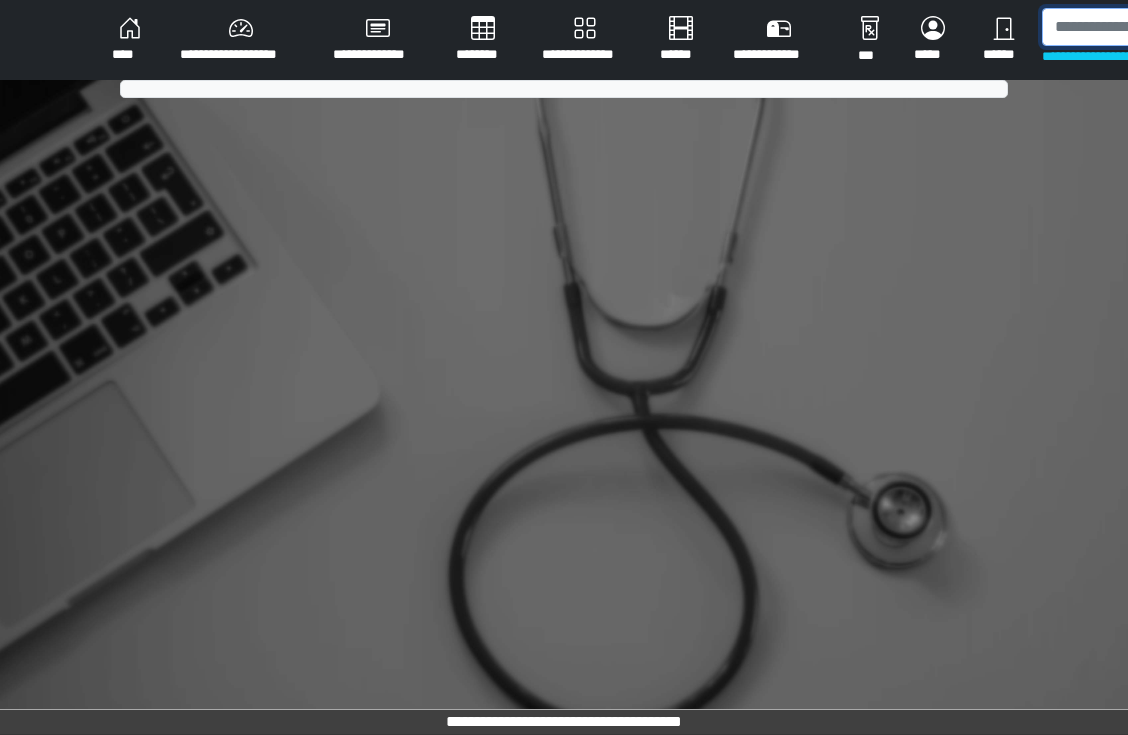 click at bounding box center [1145, 27] 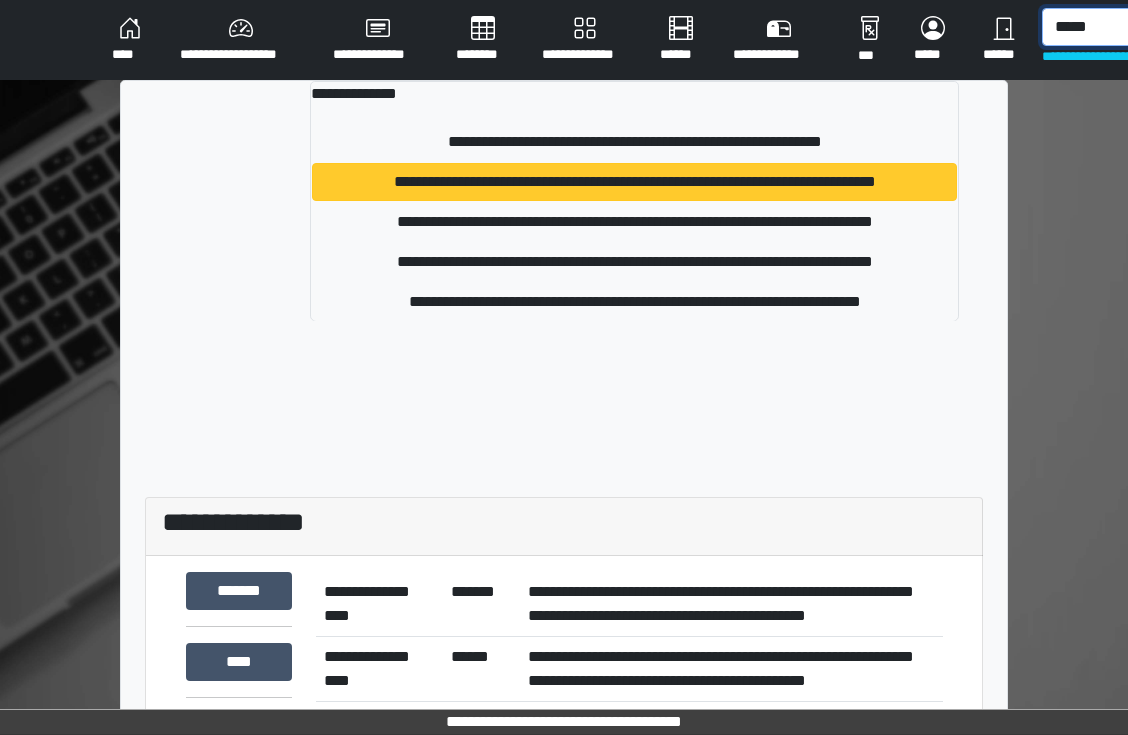 type on "*****" 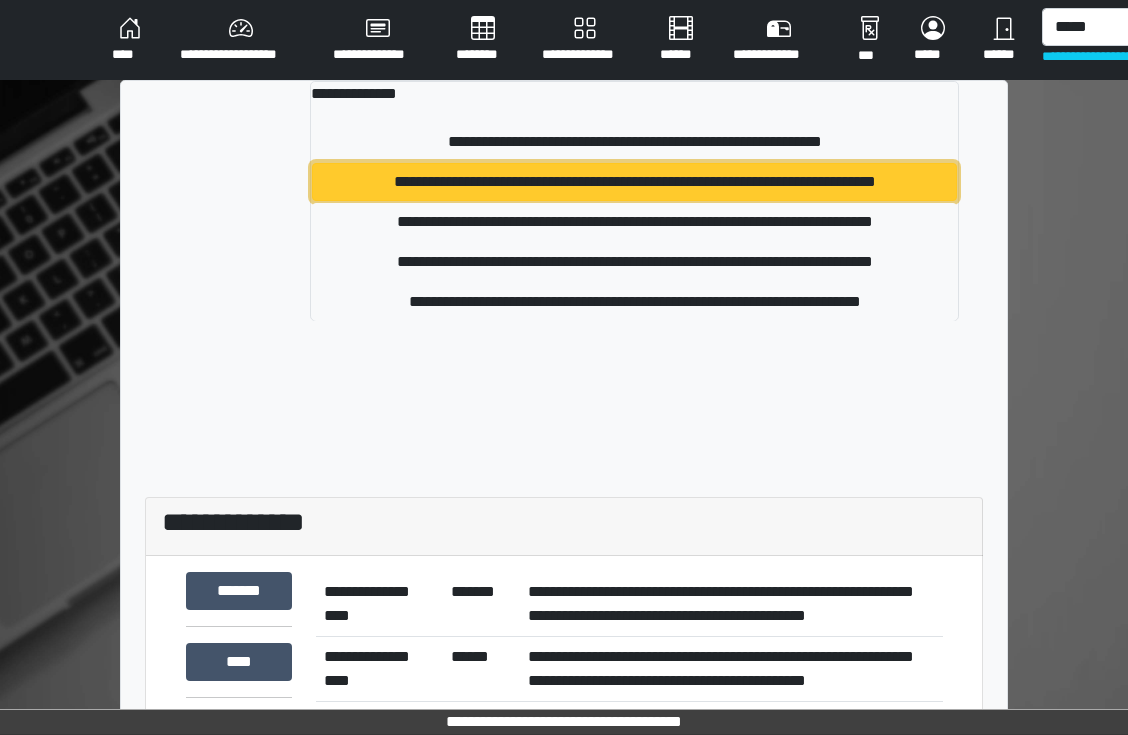 click on "**********" at bounding box center (634, 182) 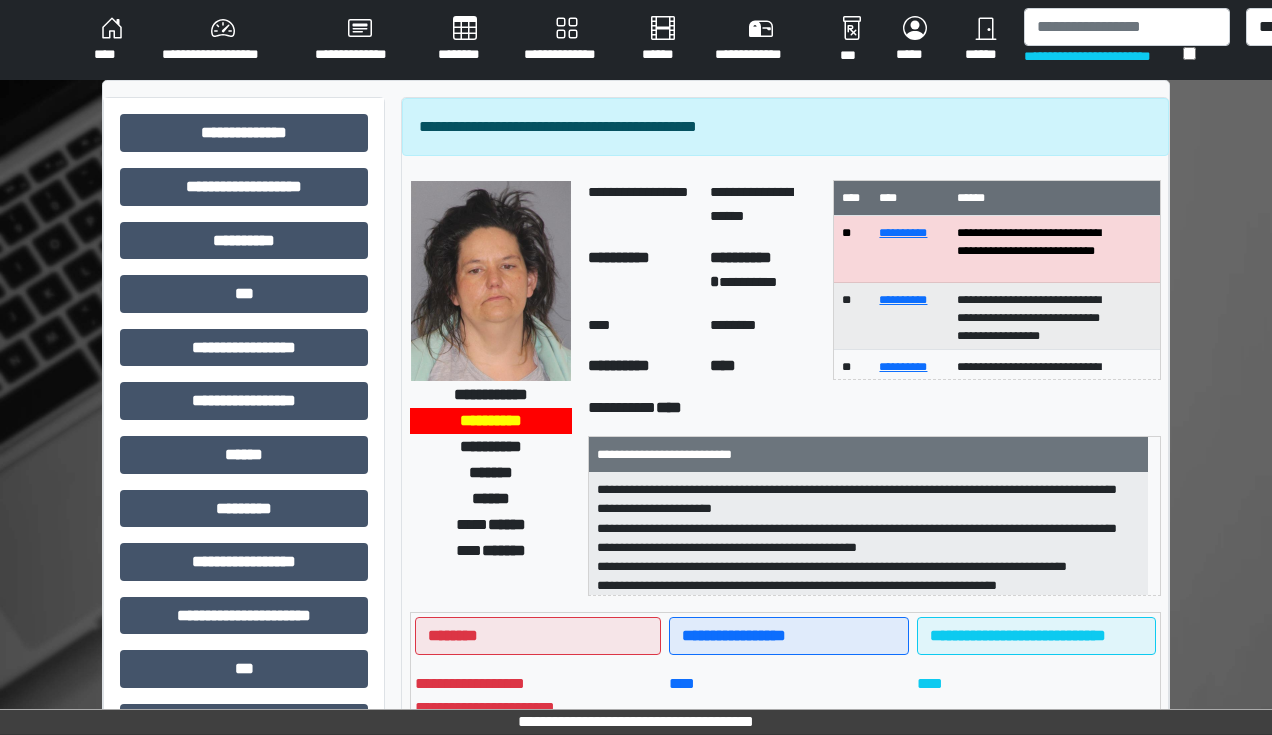 click on "******" at bounding box center [507, 524] 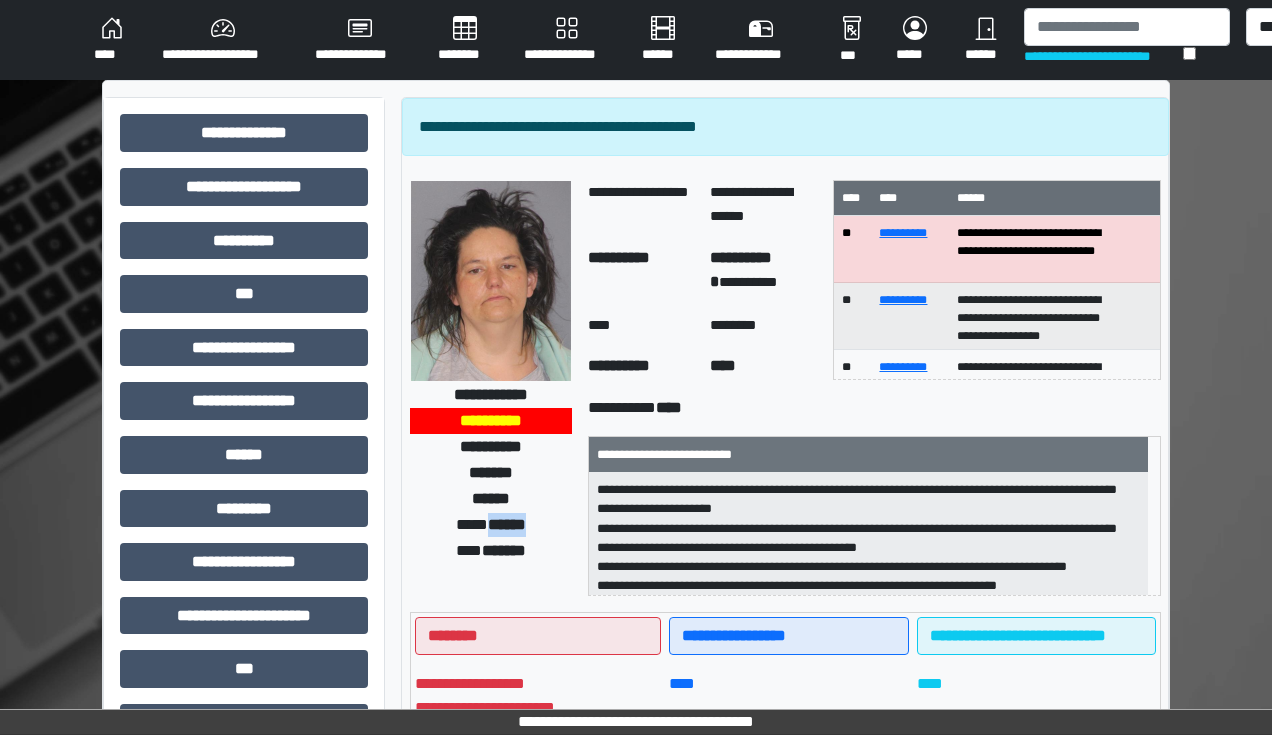 click on "******" at bounding box center (507, 524) 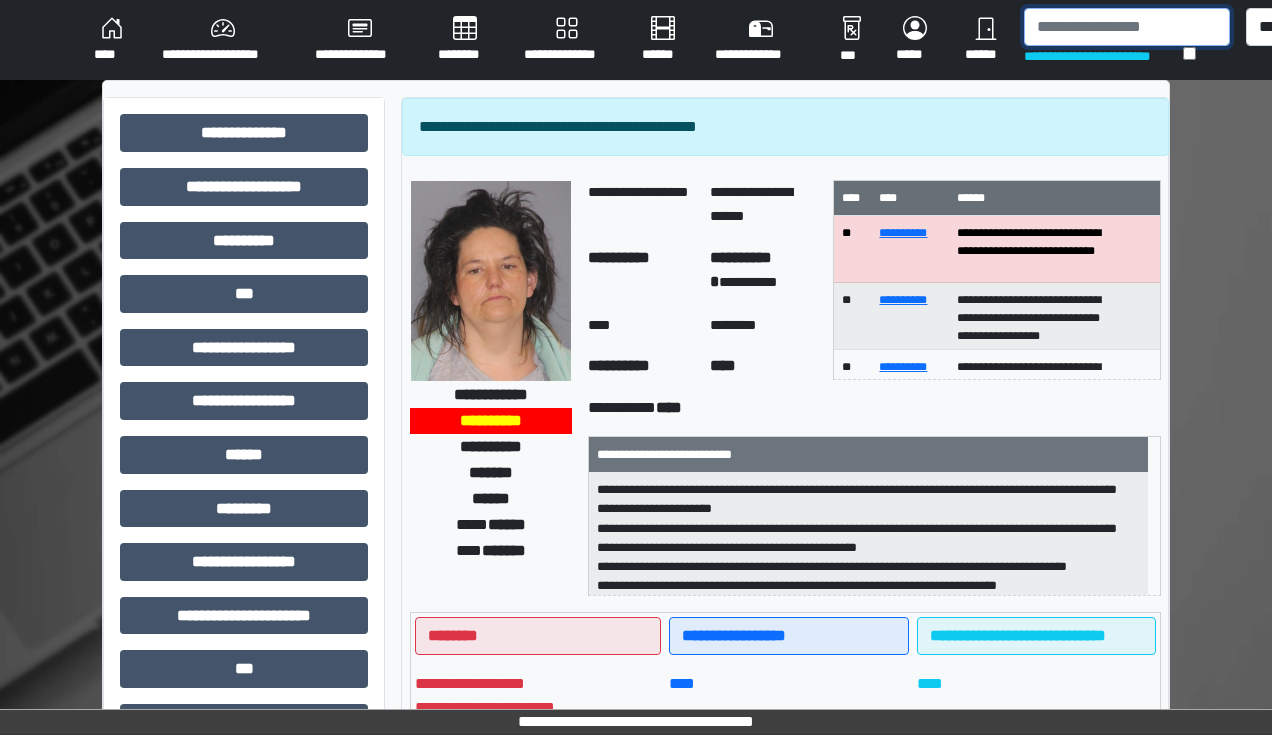 click at bounding box center (1127, 27) 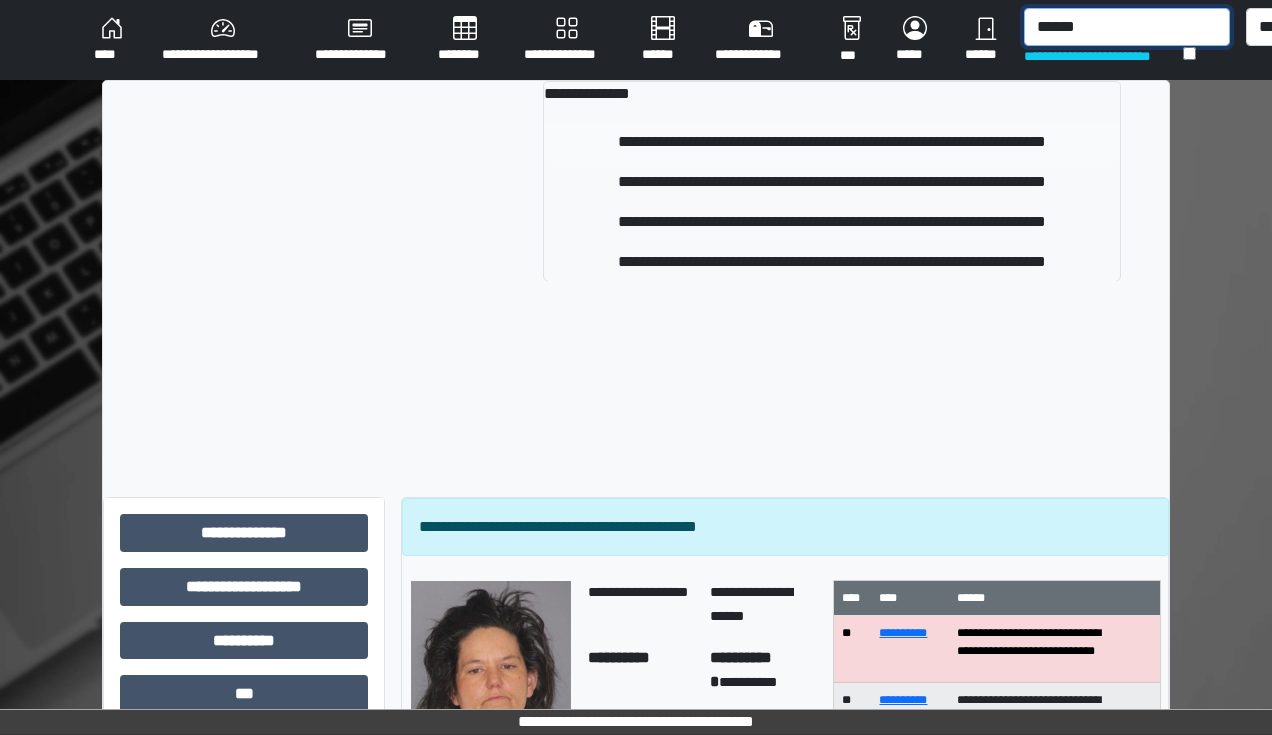type on "******" 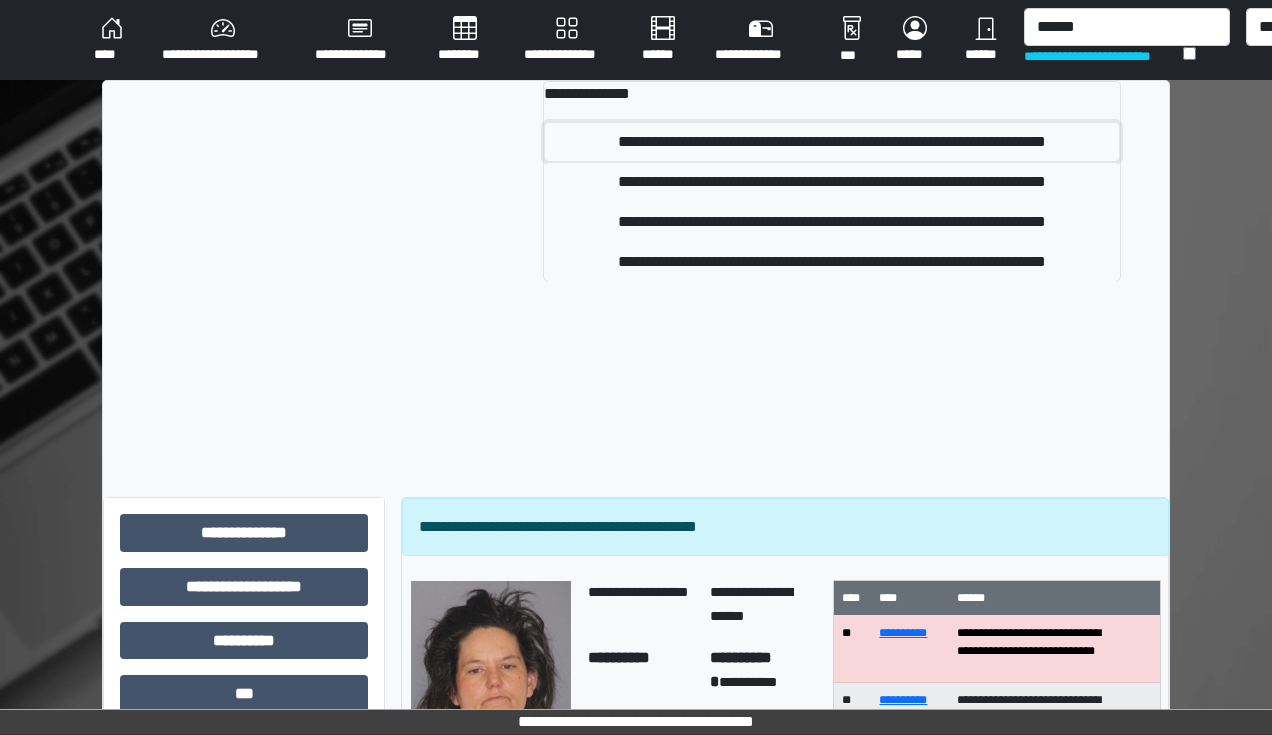 click on "**********" at bounding box center (832, 142) 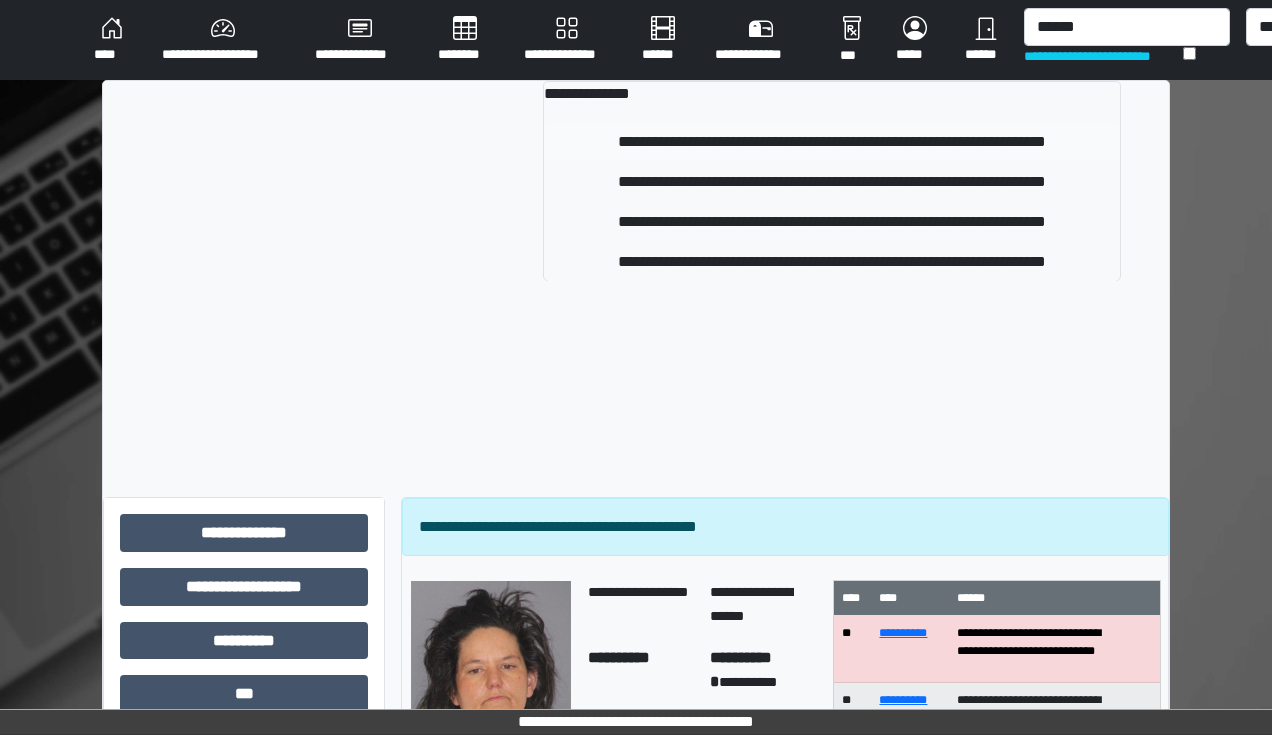 type 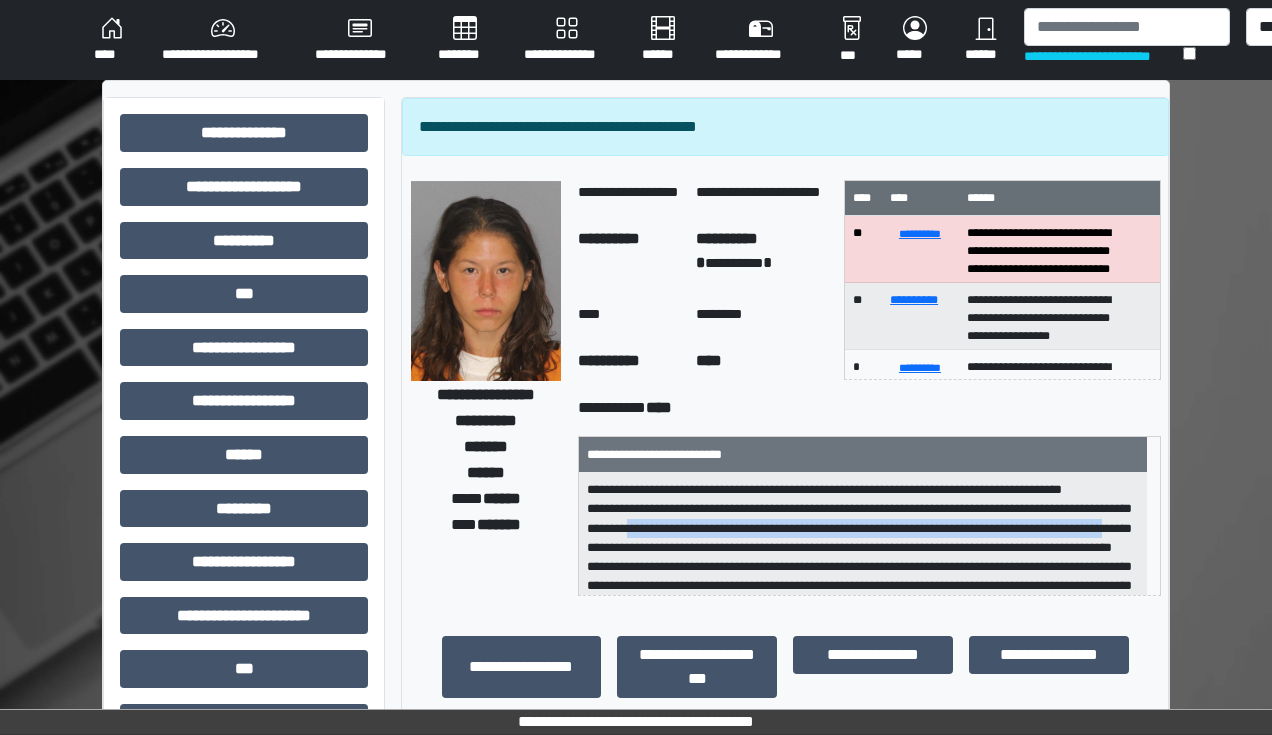 drag, startPoint x: 706, startPoint y: 546, endPoint x: 716, endPoint y: 560, distance: 17.20465 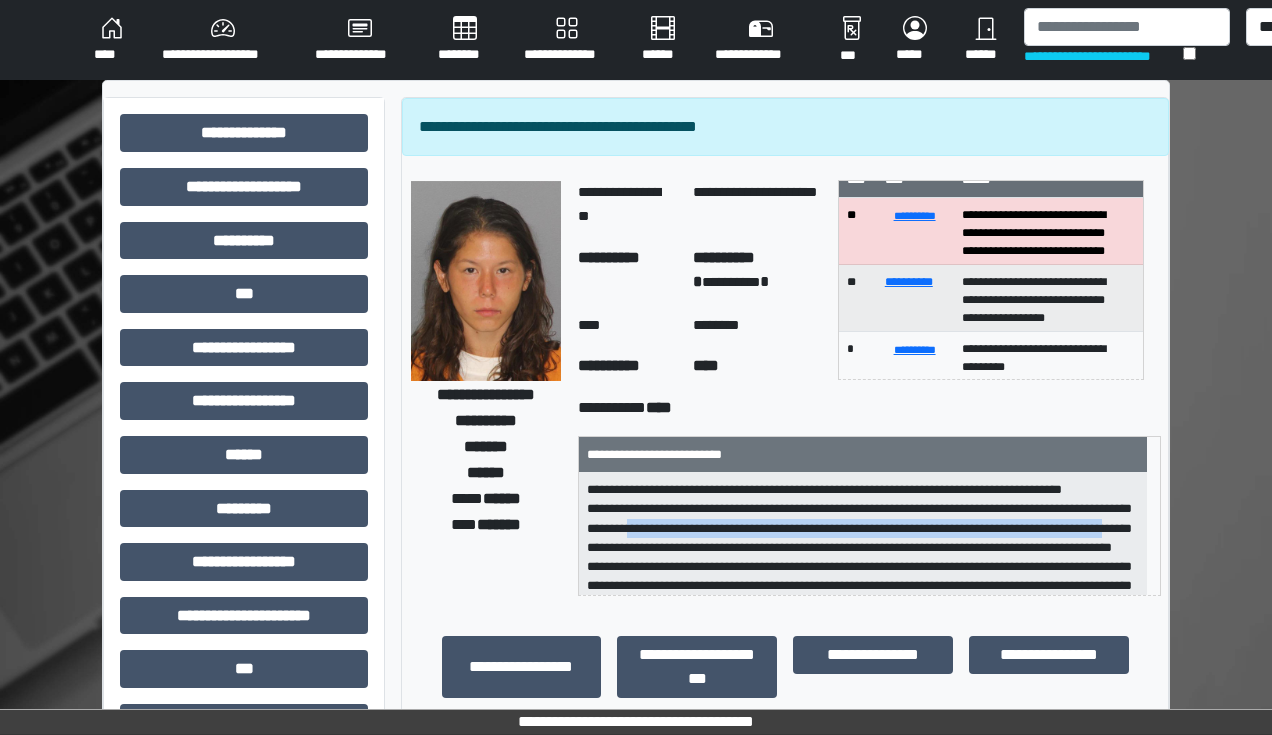 scroll, scrollTop: 0, scrollLeft: 0, axis: both 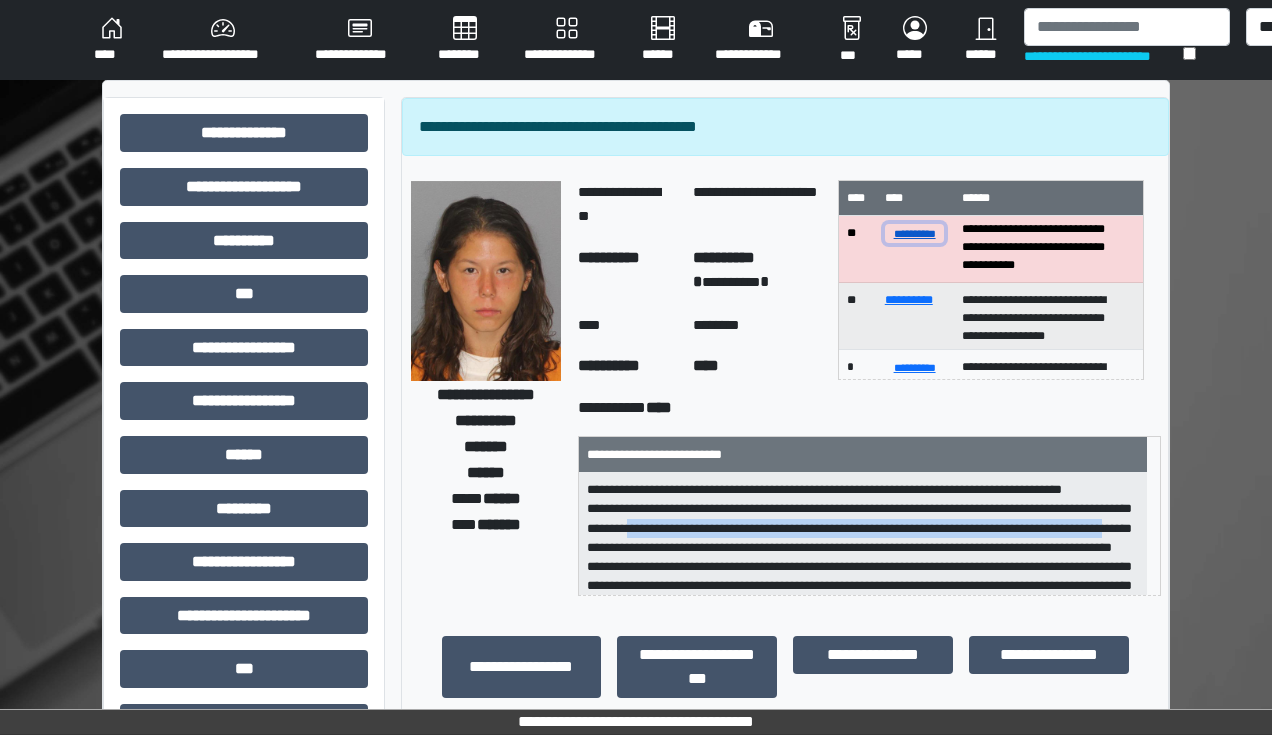 click on "**********" at bounding box center [915, 233] 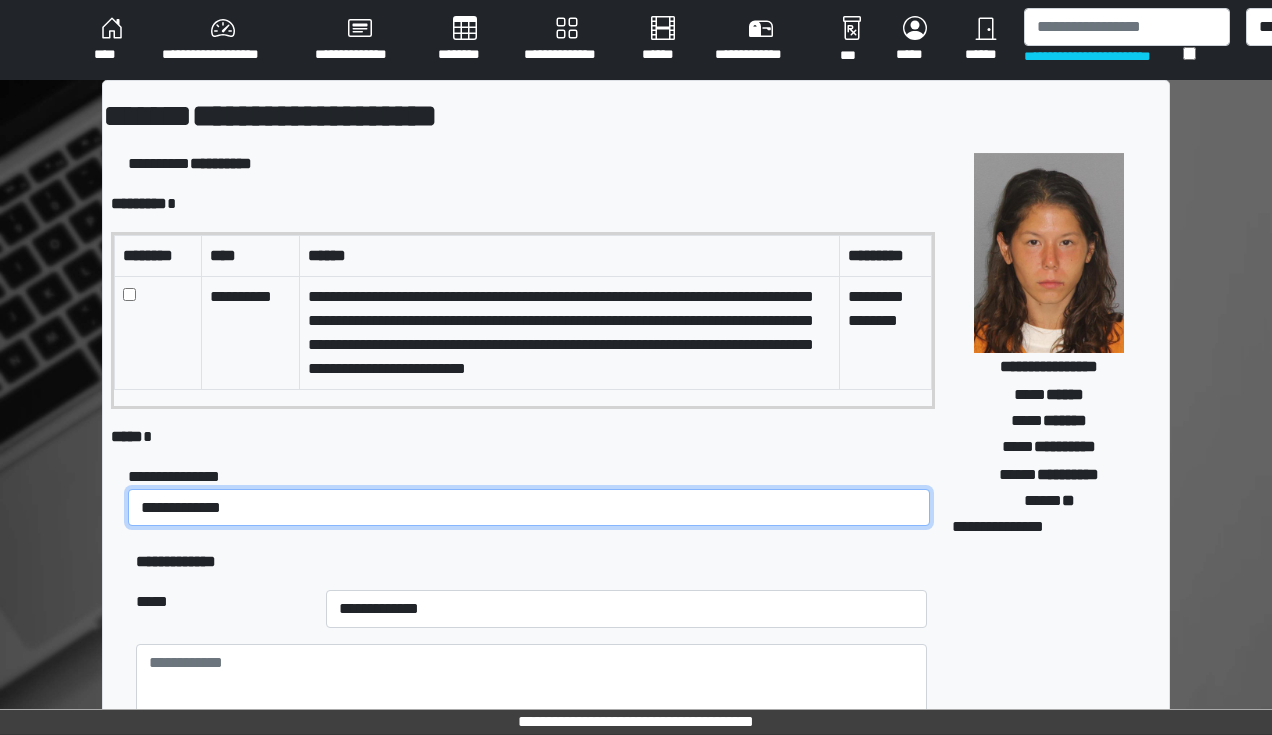click on "**********" at bounding box center (529, 508) 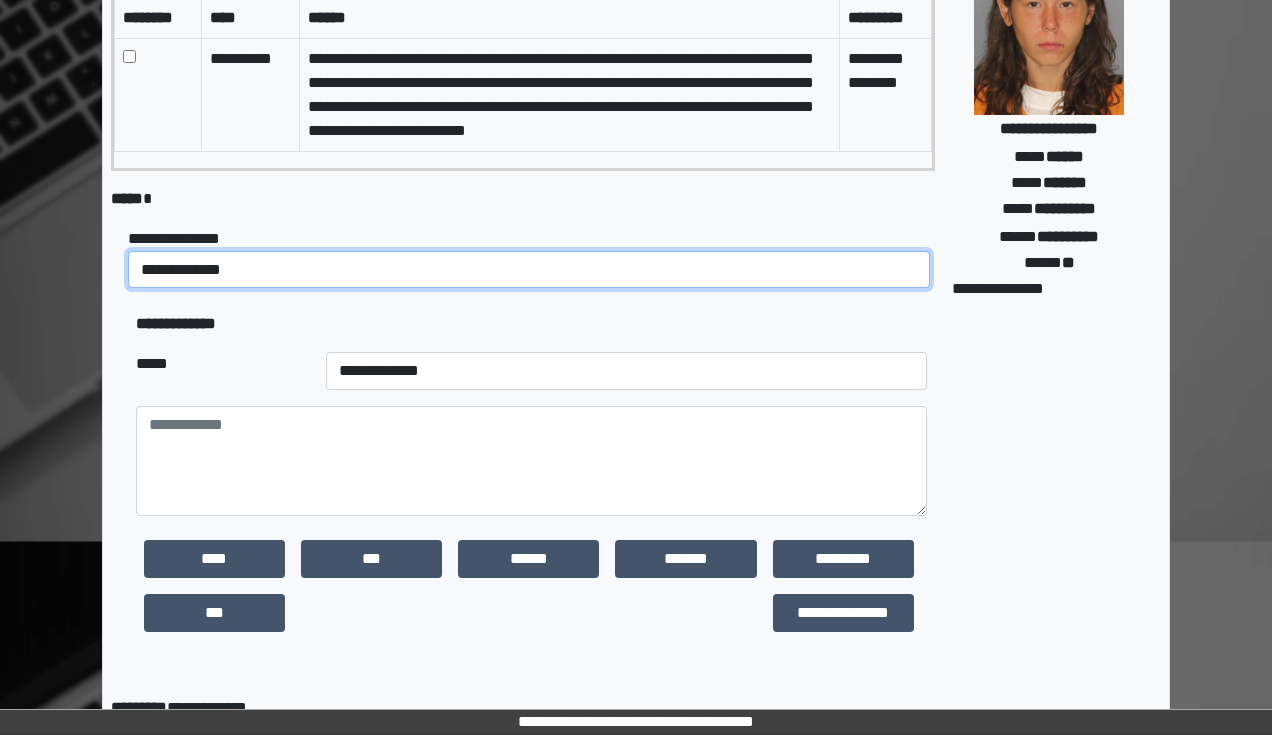 scroll, scrollTop: 240, scrollLeft: 0, axis: vertical 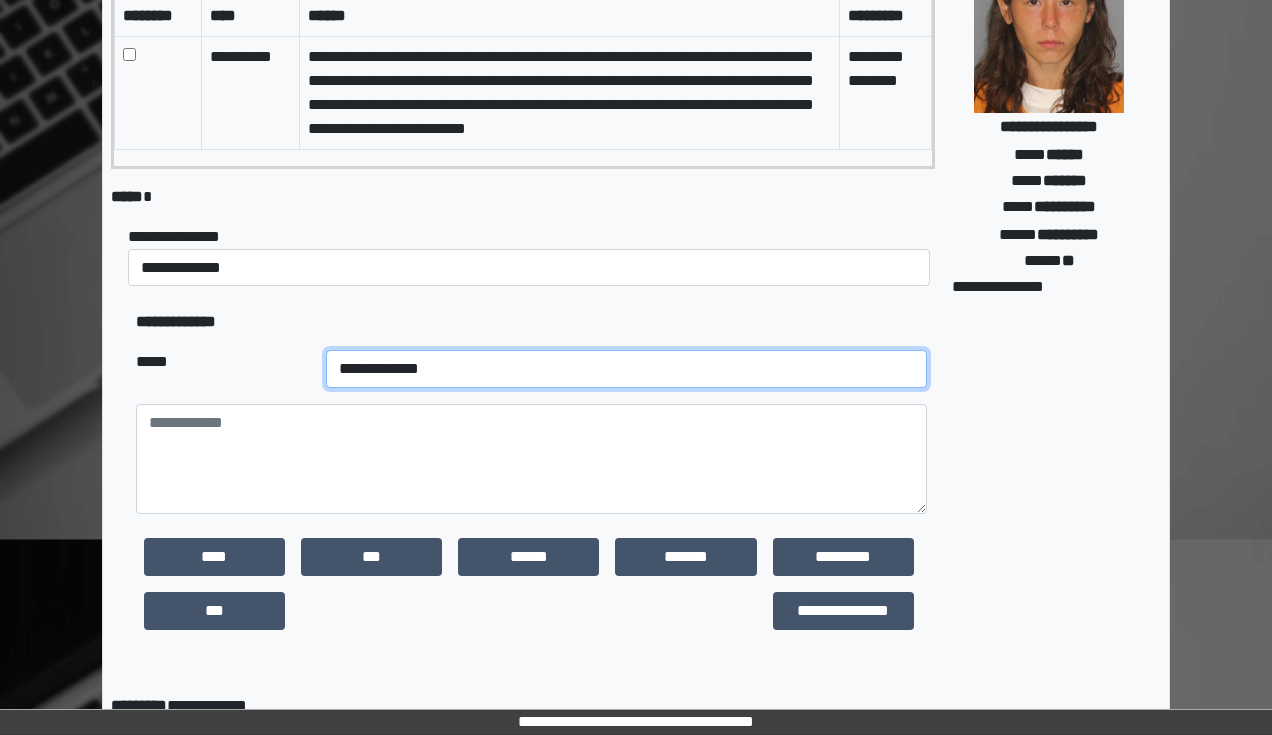 click on "**********" at bounding box center (626, 369) 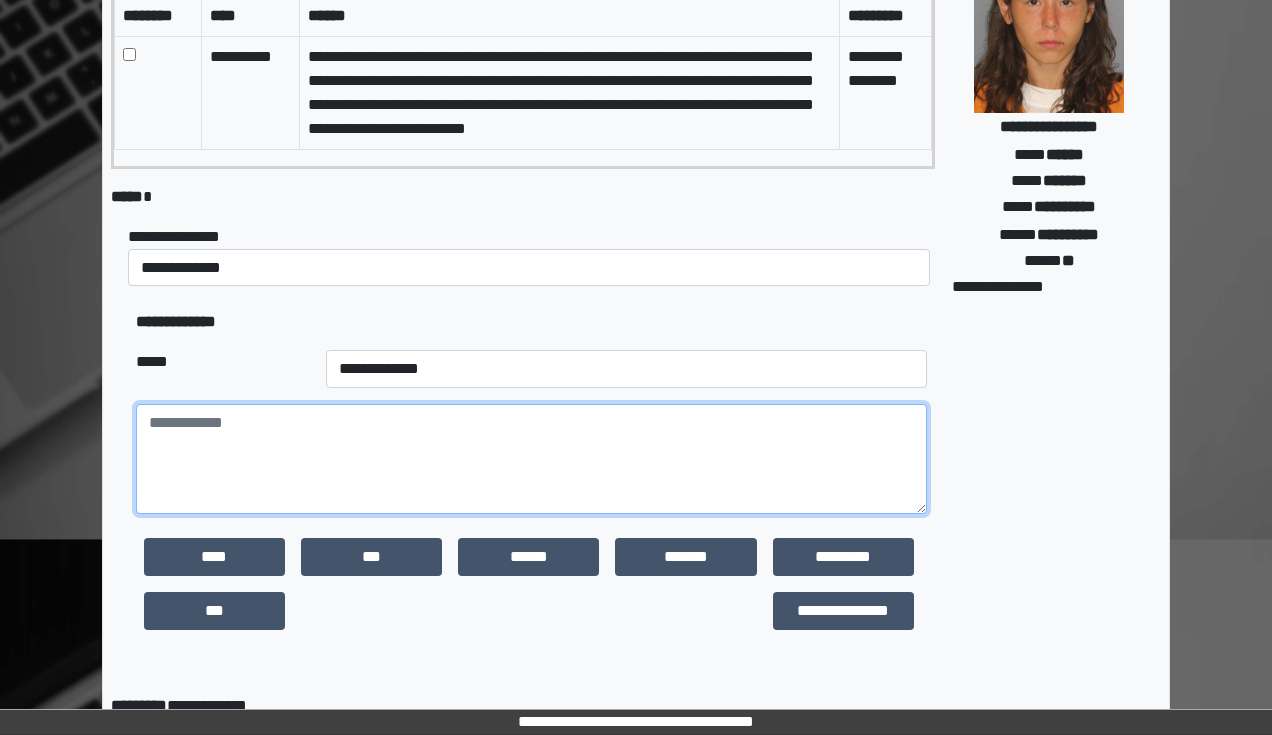 click at bounding box center [531, 459] 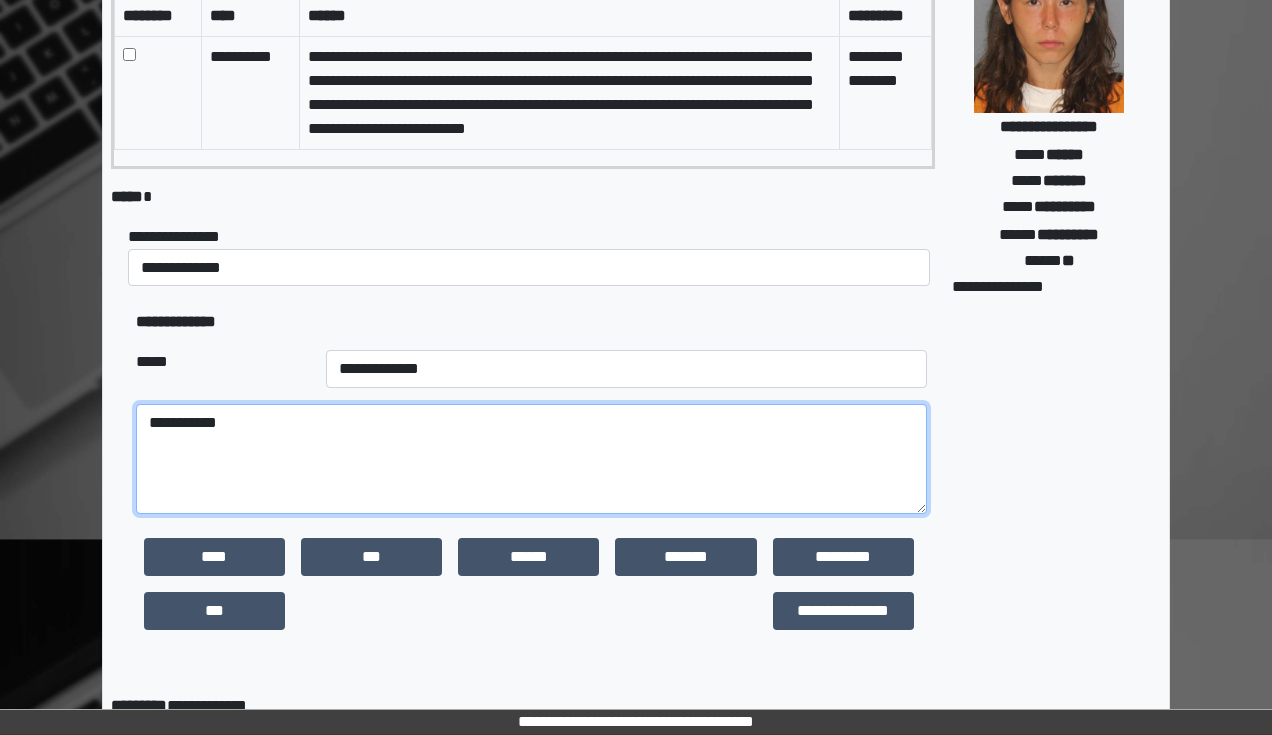 drag, startPoint x: 267, startPoint y: 428, endPoint x: -4, endPoint y: 416, distance: 271.26556 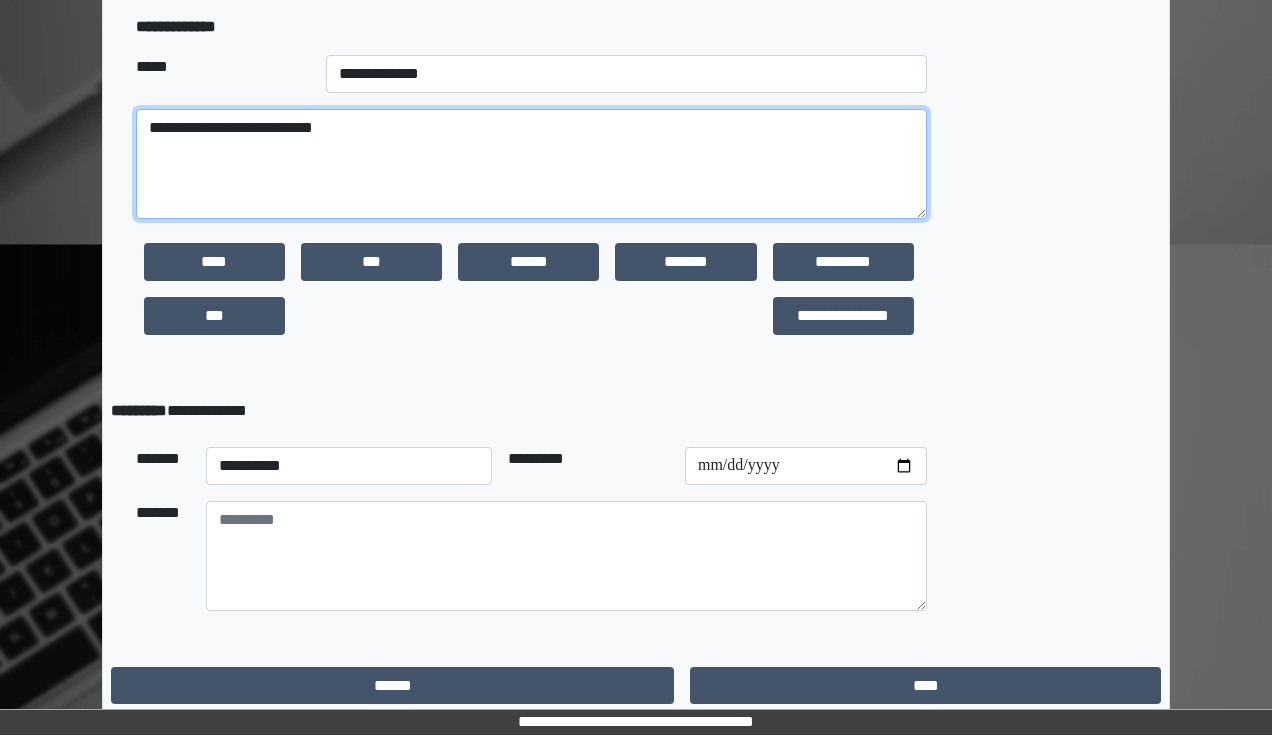 scroll, scrollTop: 541, scrollLeft: 0, axis: vertical 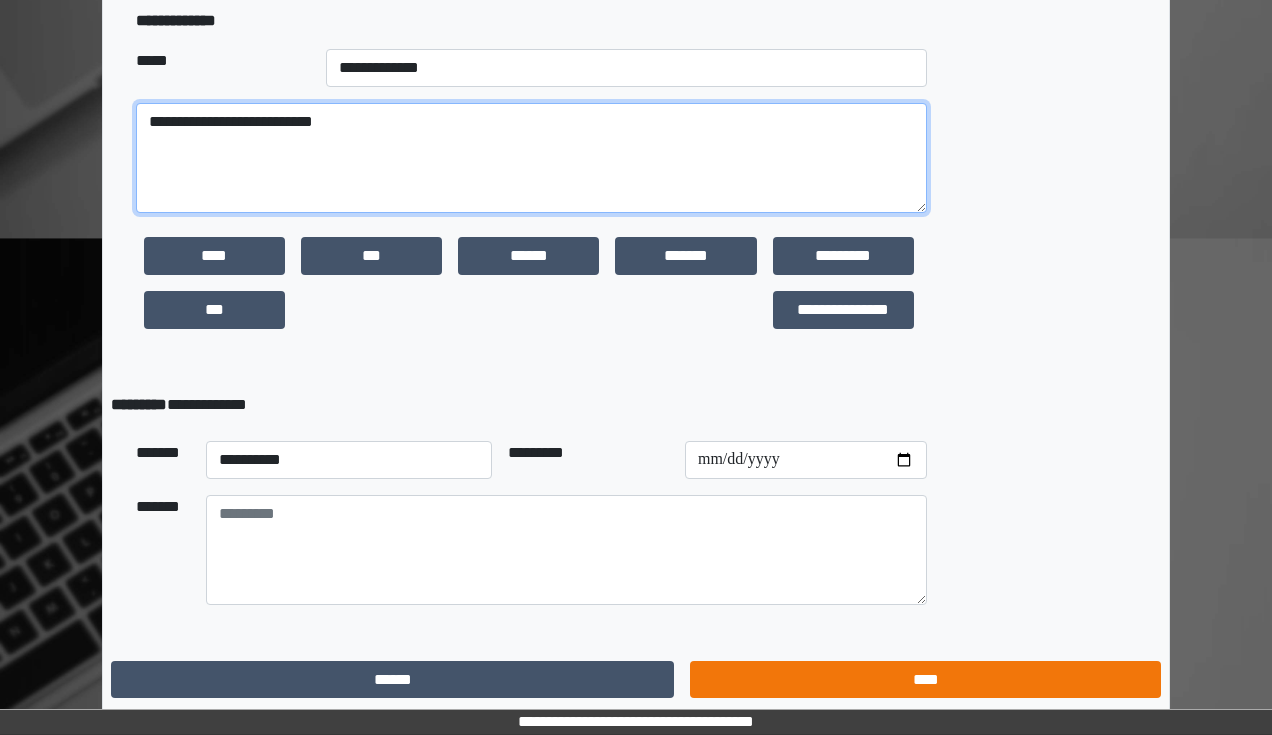 type on "**********" 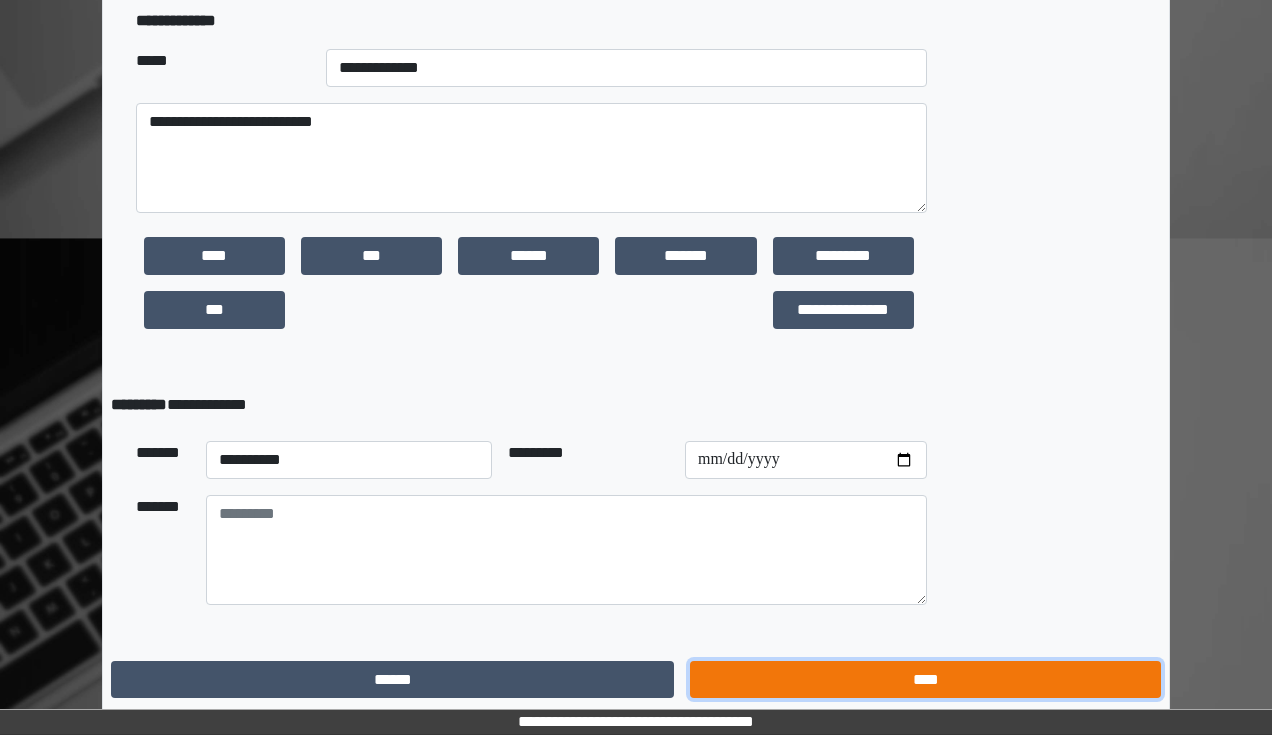 click on "****" at bounding box center (925, 680) 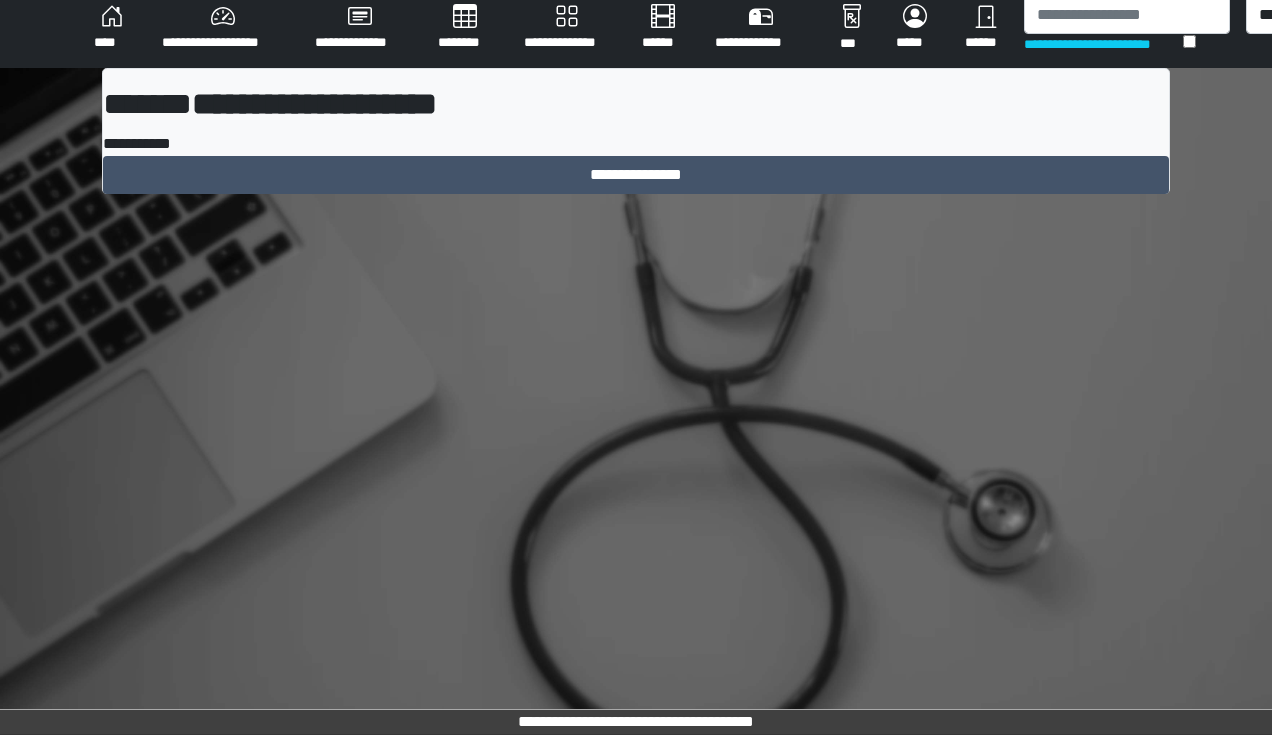 scroll, scrollTop: 12, scrollLeft: 0, axis: vertical 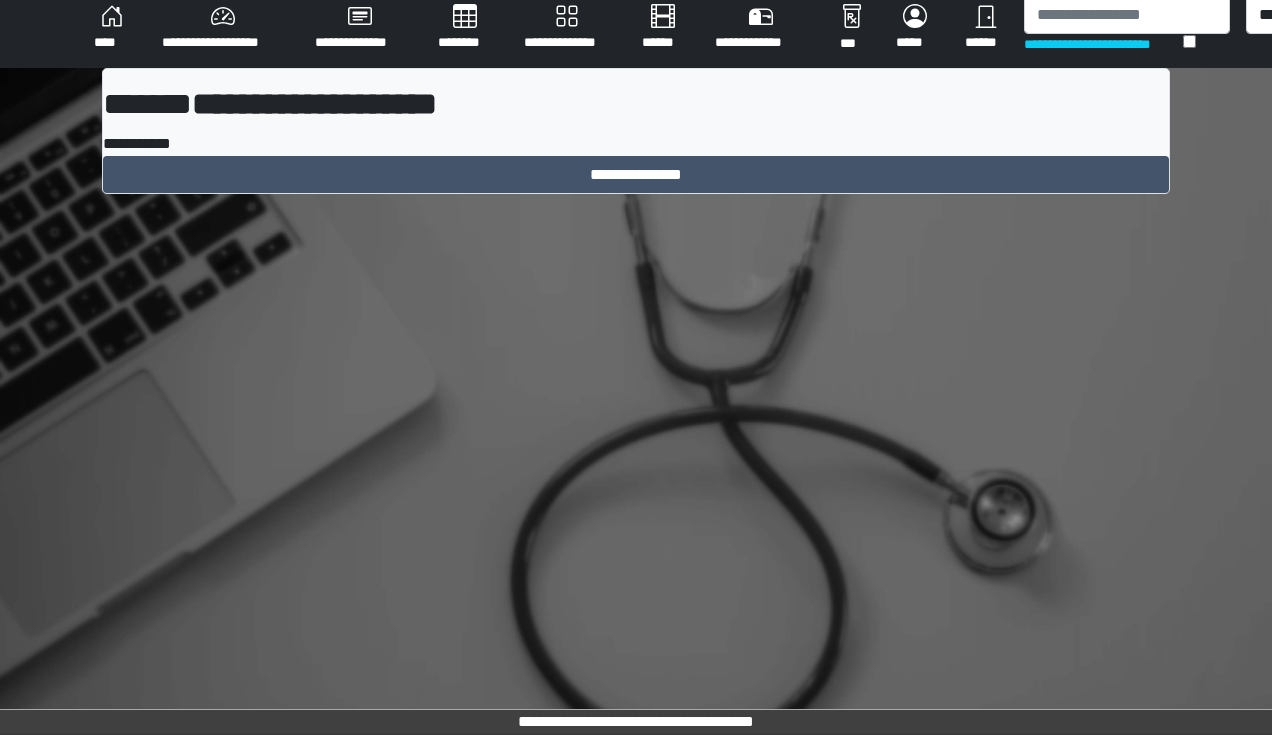click on "**********" at bounding box center (636, 139) 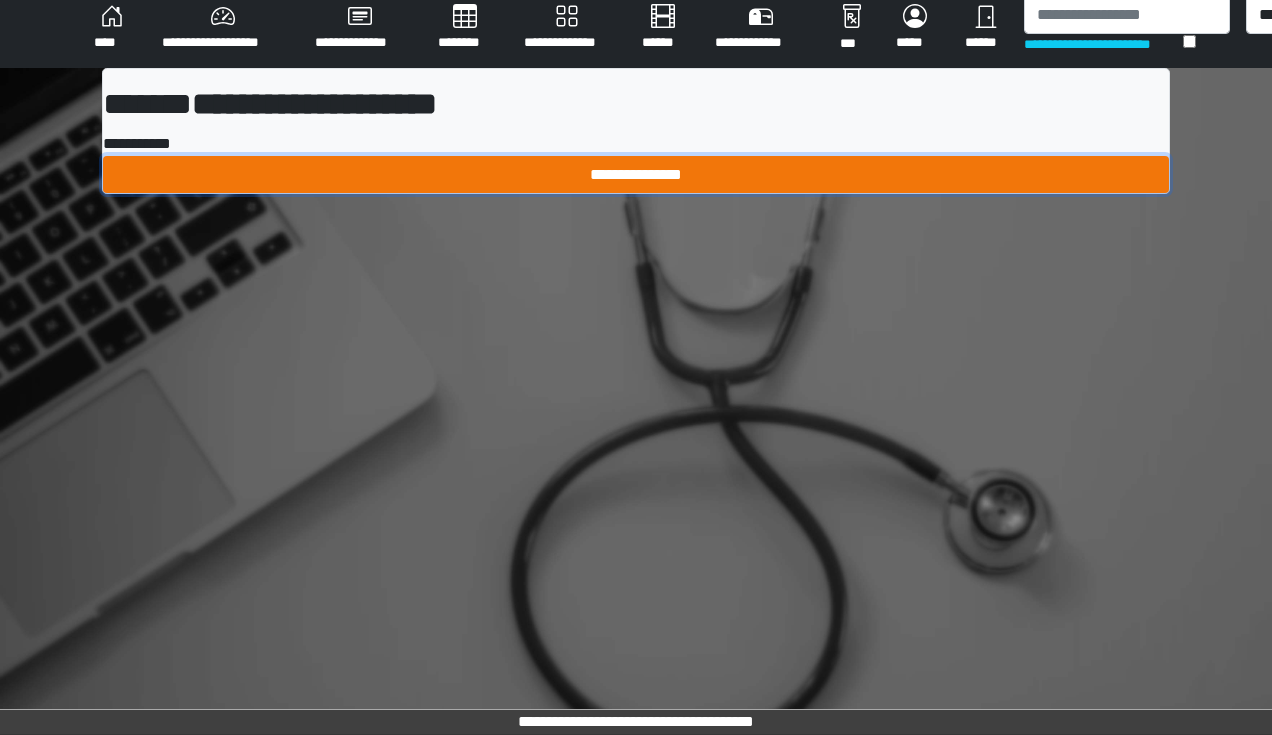 click on "**********" at bounding box center [636, 175] 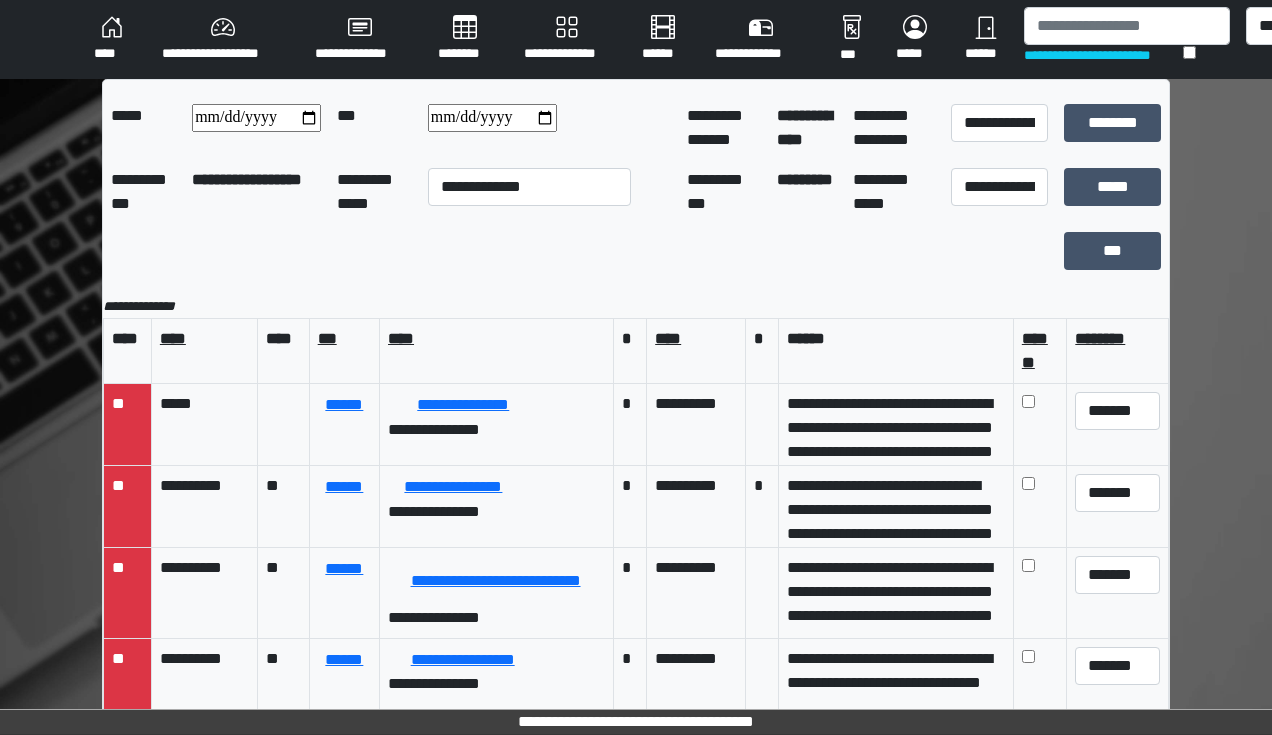 scroll, scrollTop: 0, scrollLeft: 0, axis: both 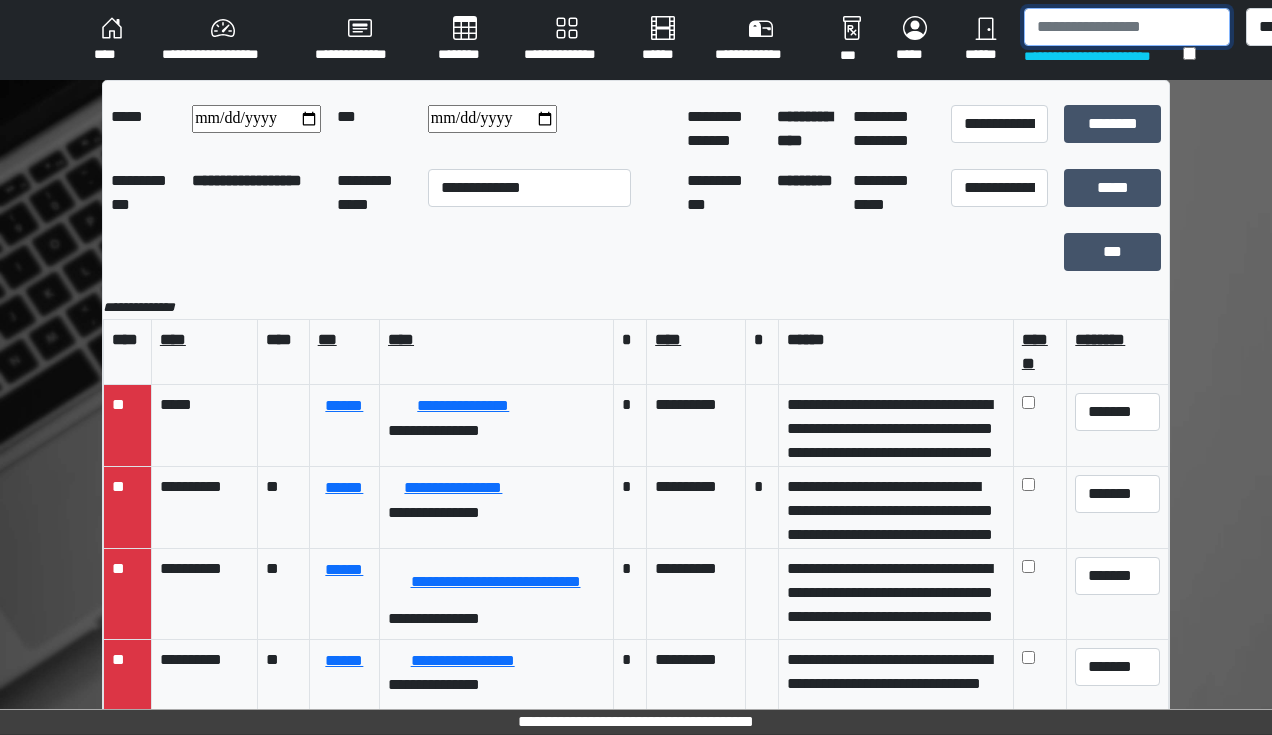 click at bounding box center (1127, 27) 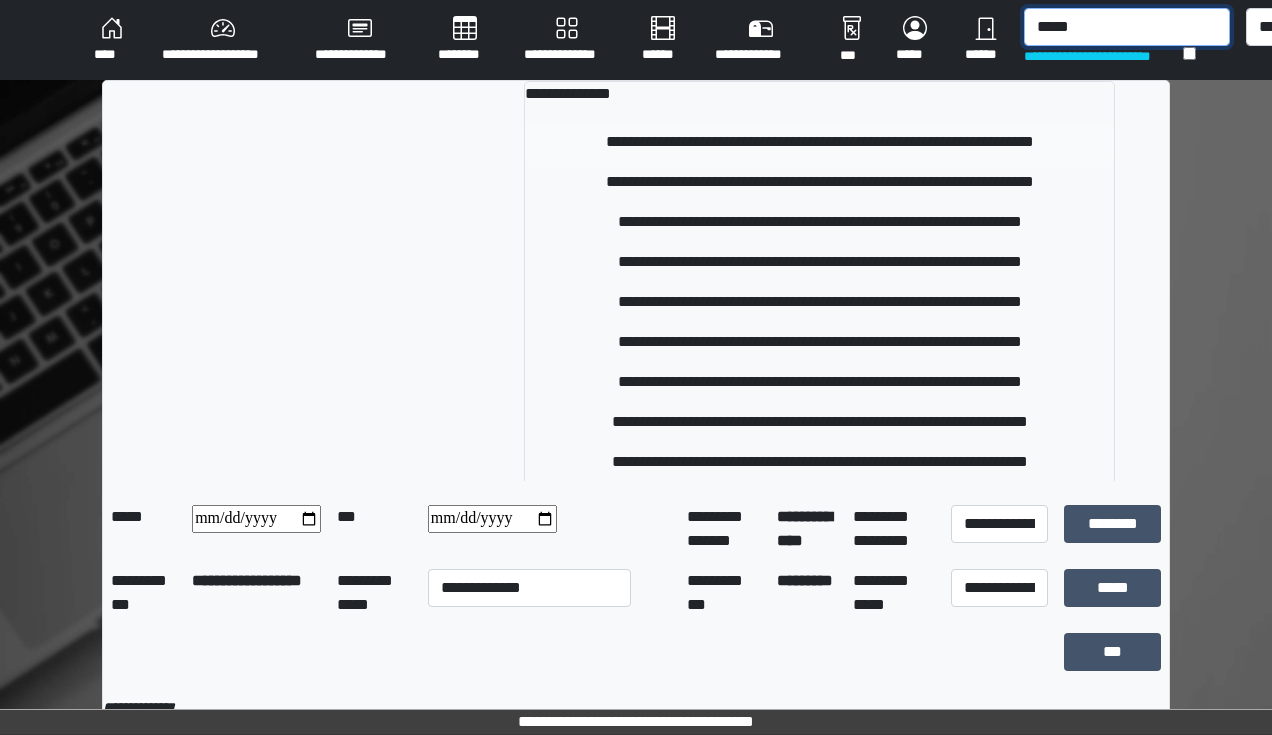 type on "*****" 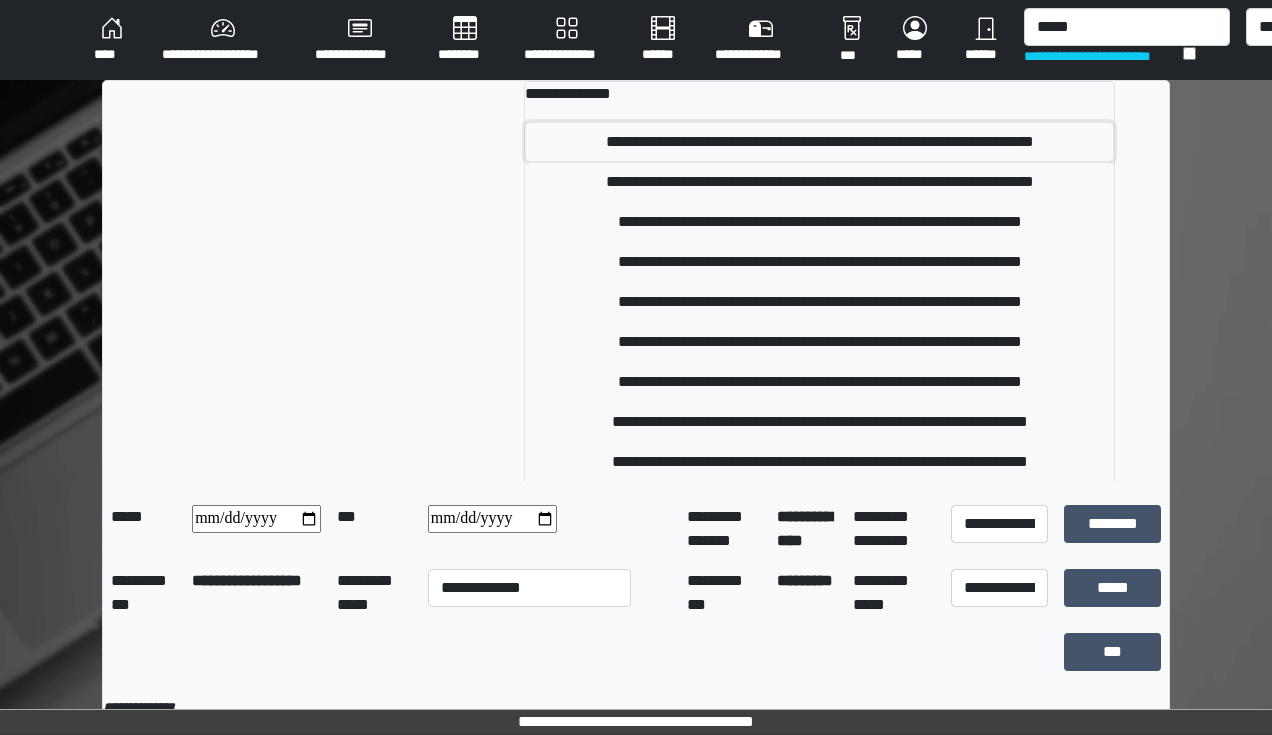 click on "**********" at bounding box center [819, 142] 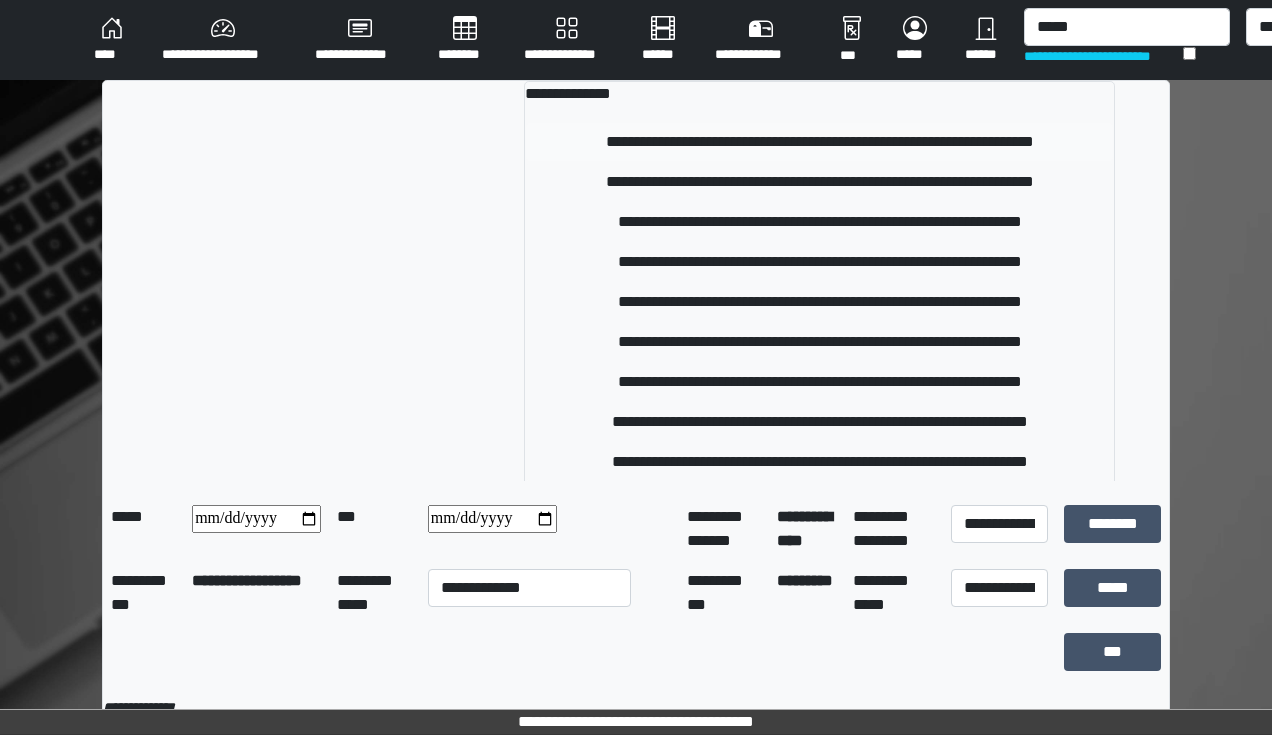type 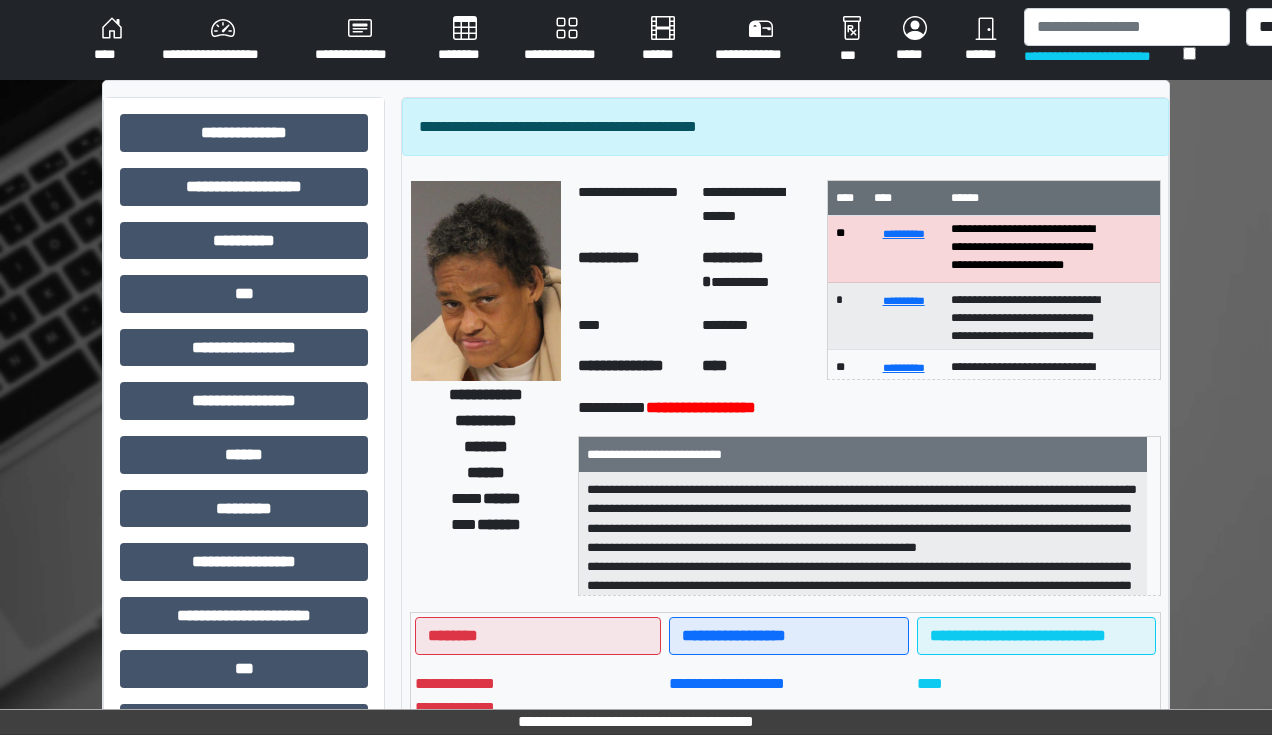 scroll, scrollTop: 21, scrollLeft: 0, axis: vertical 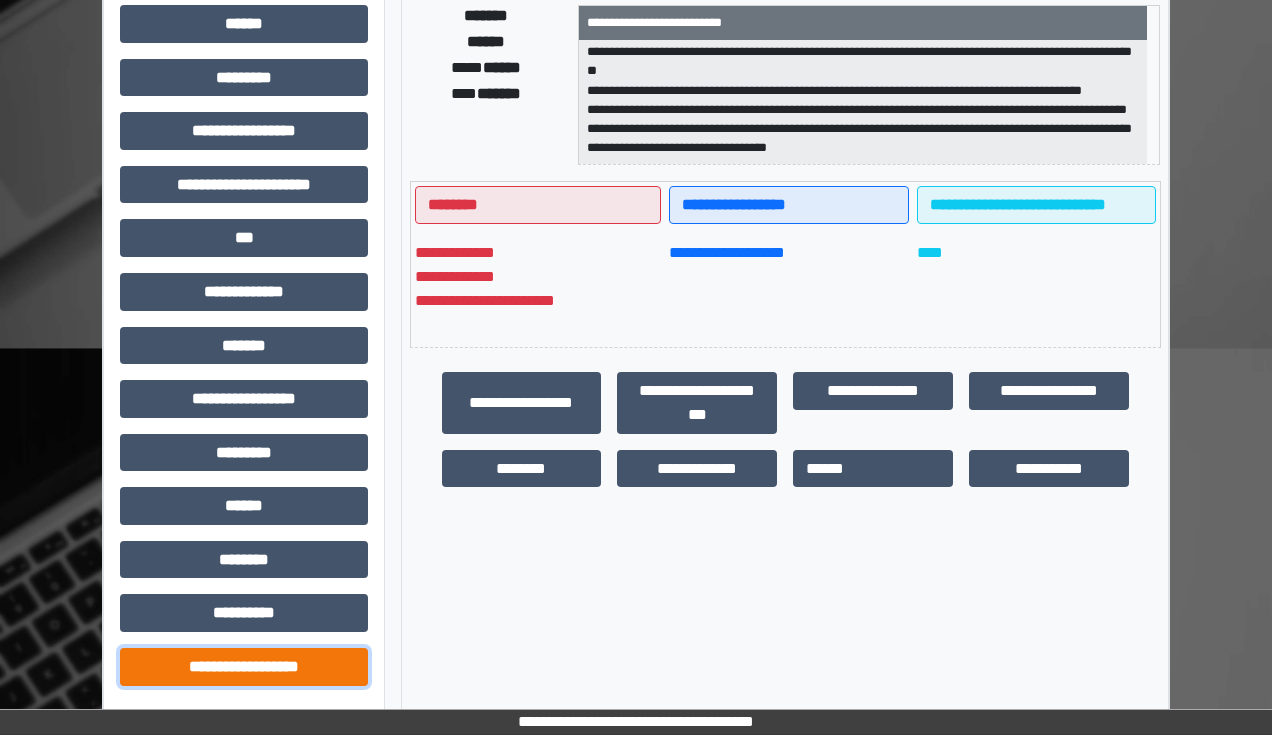 click on "**********" at bounding box center (244, 667) 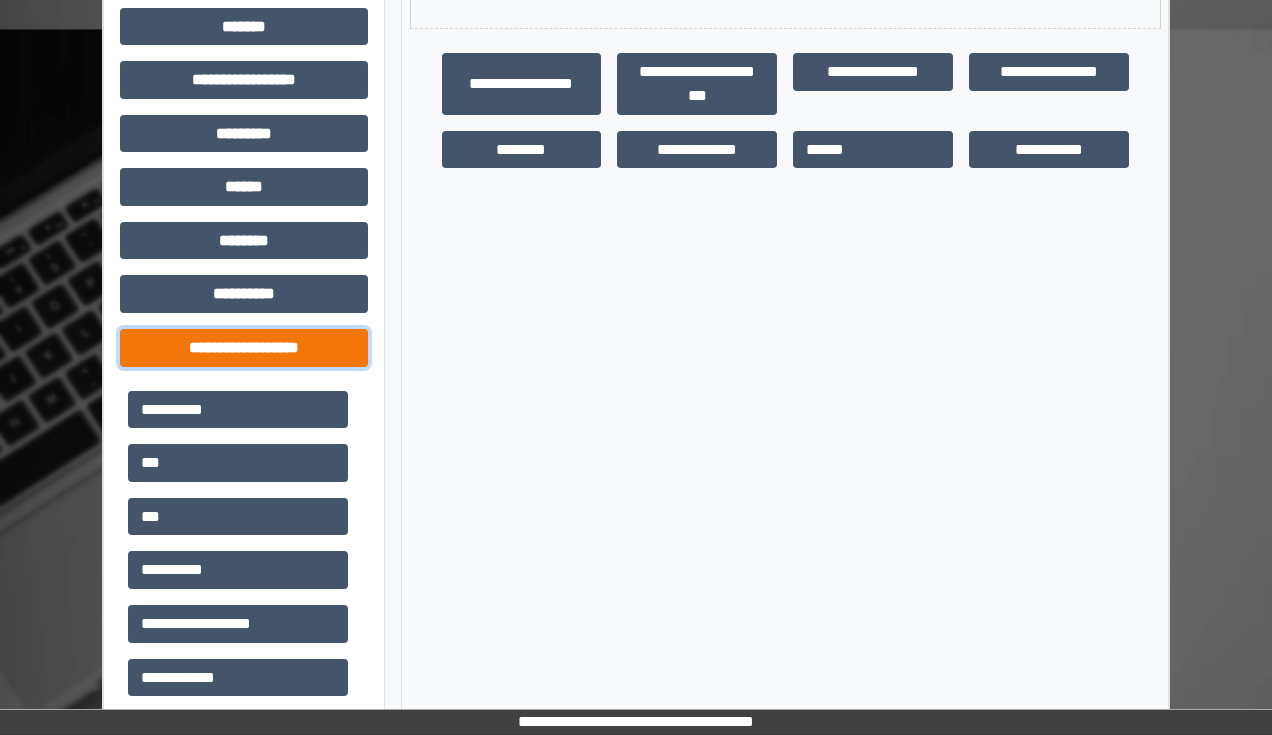 scroll, scrollTop: 751, scrollLeft: 0, axis: vertical 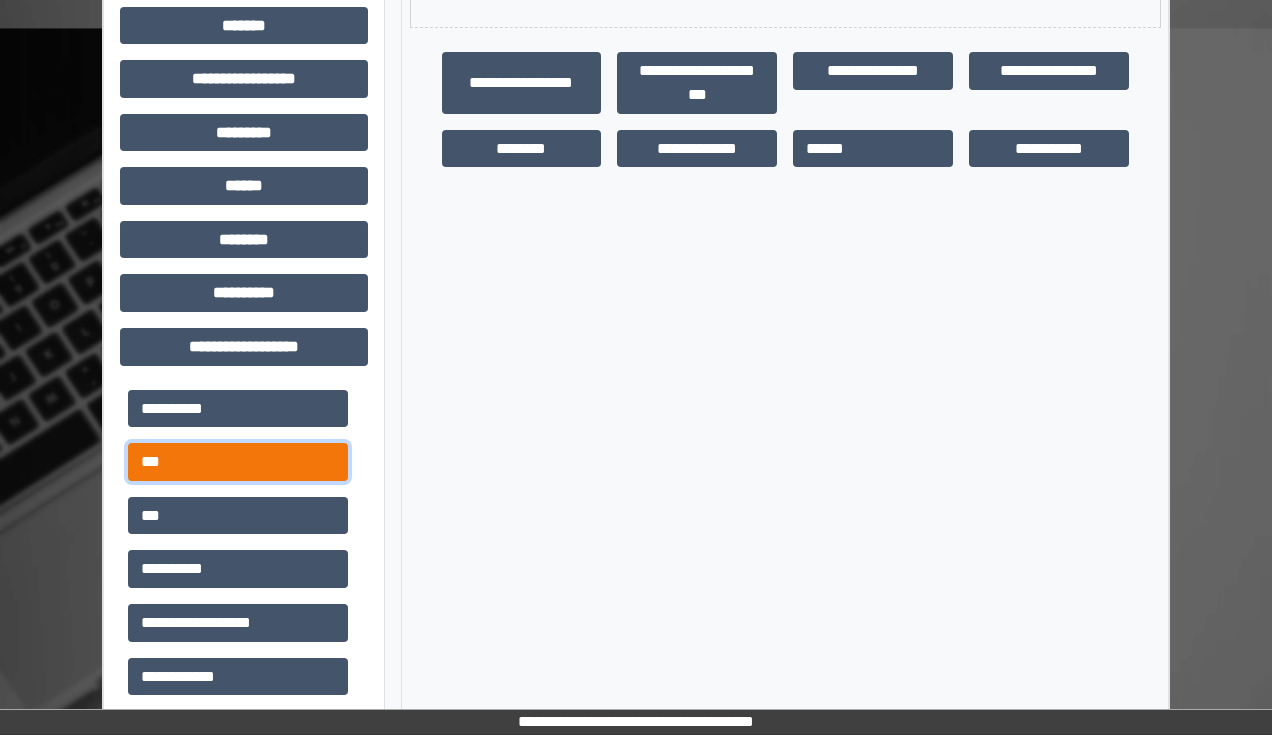 click on "***" at bounding box center (238, 462) 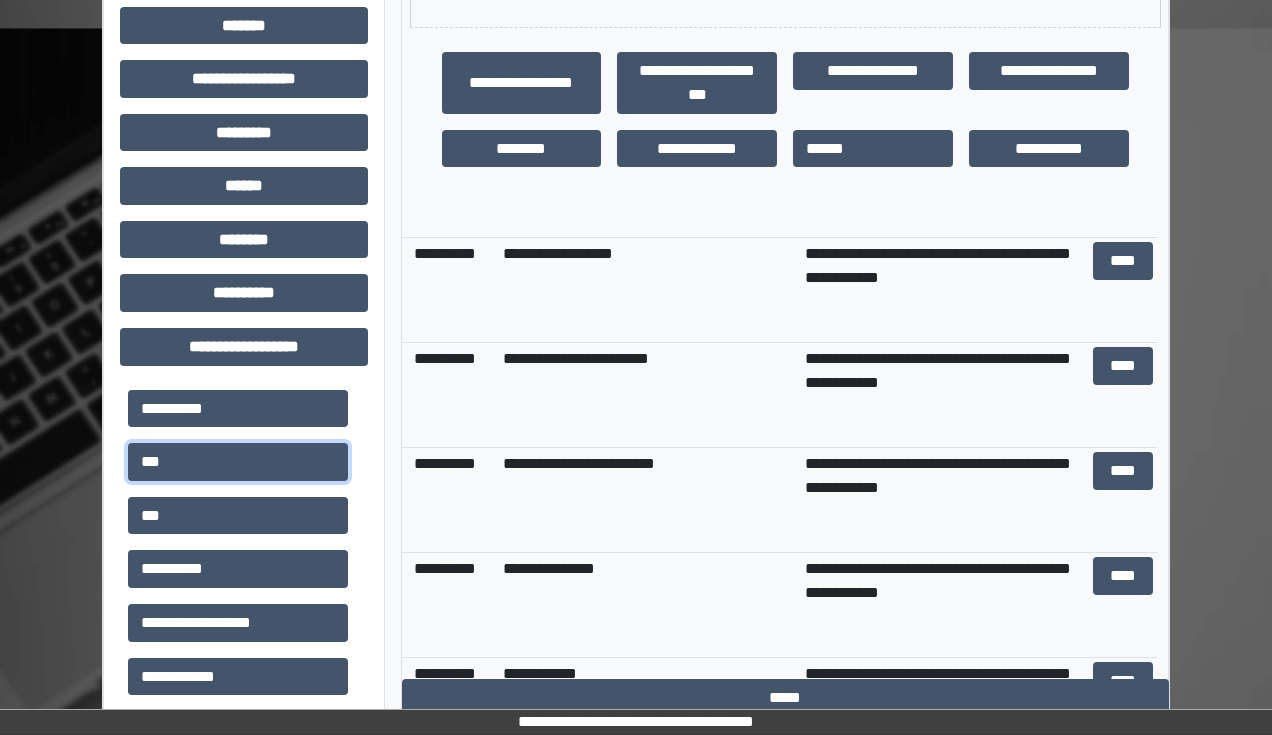 scroll, scrollTop: 320, scrollLeft: 0, axis: vertical 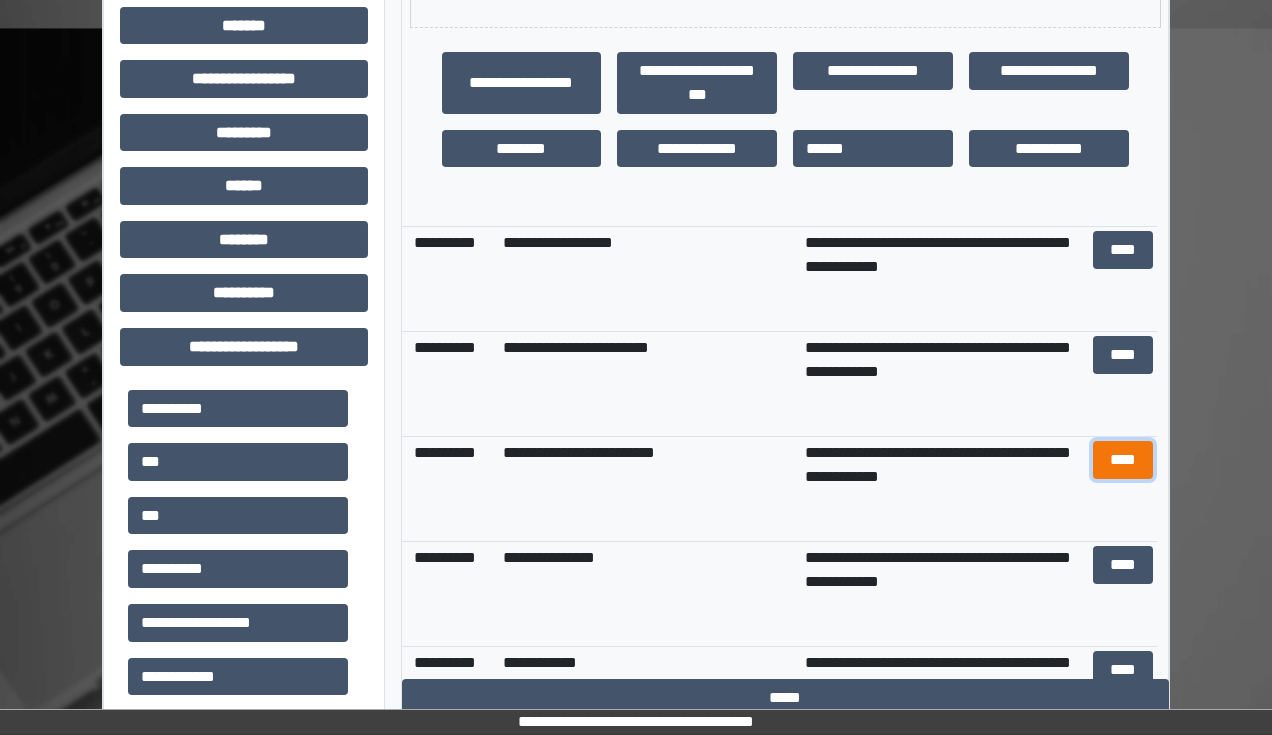 click on "****" at bounding box center [1122, 460] 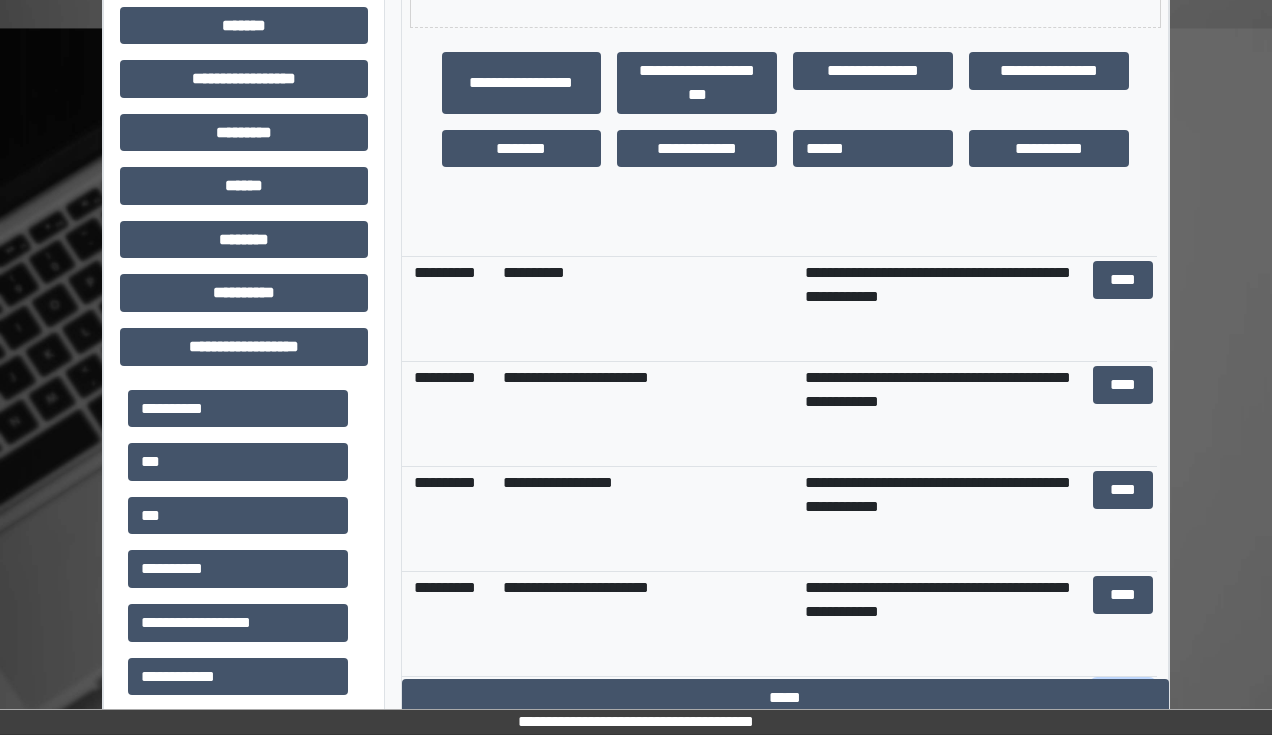 scroll, scrollTop: 0, scrollLeft: 0, axis: both 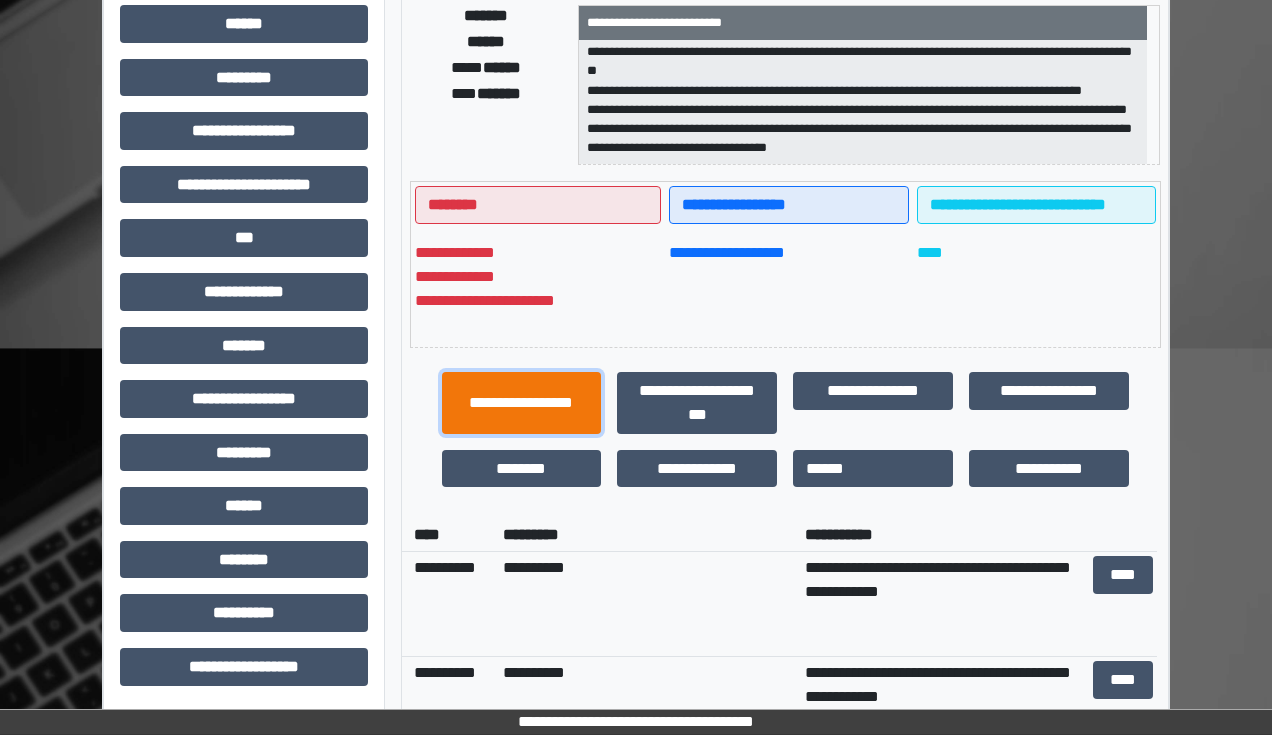 click on "**********" at bounding box center [522, 403] 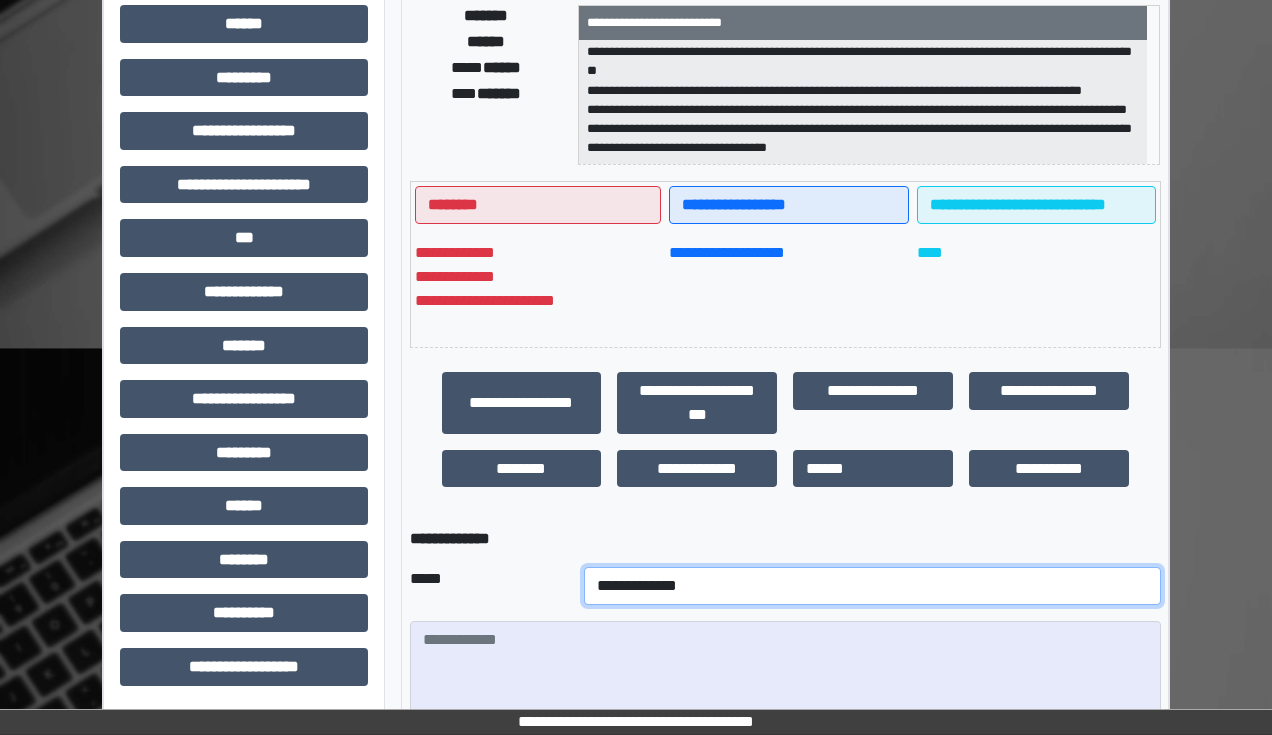 click on "**********" at bounding box center [872, 586] 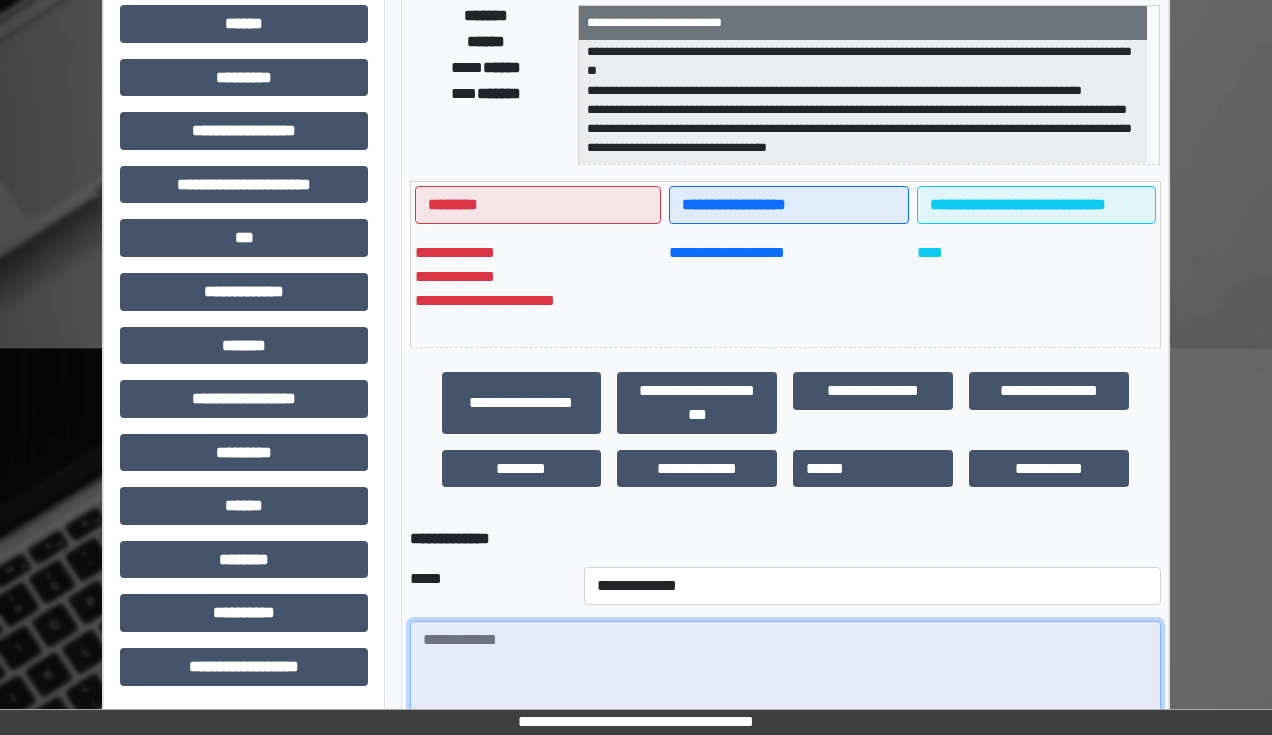 click at bounding box center [785, 676] 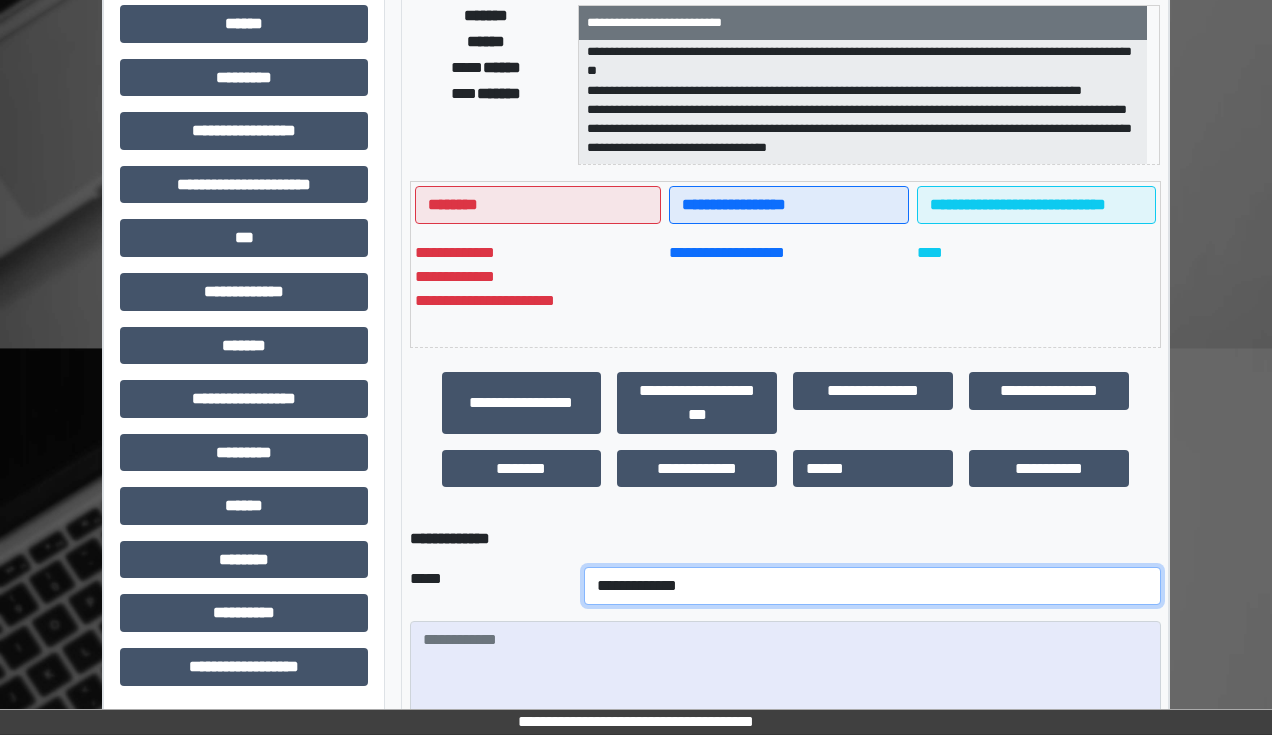 click on "**********" at bounding box center [872, 586] 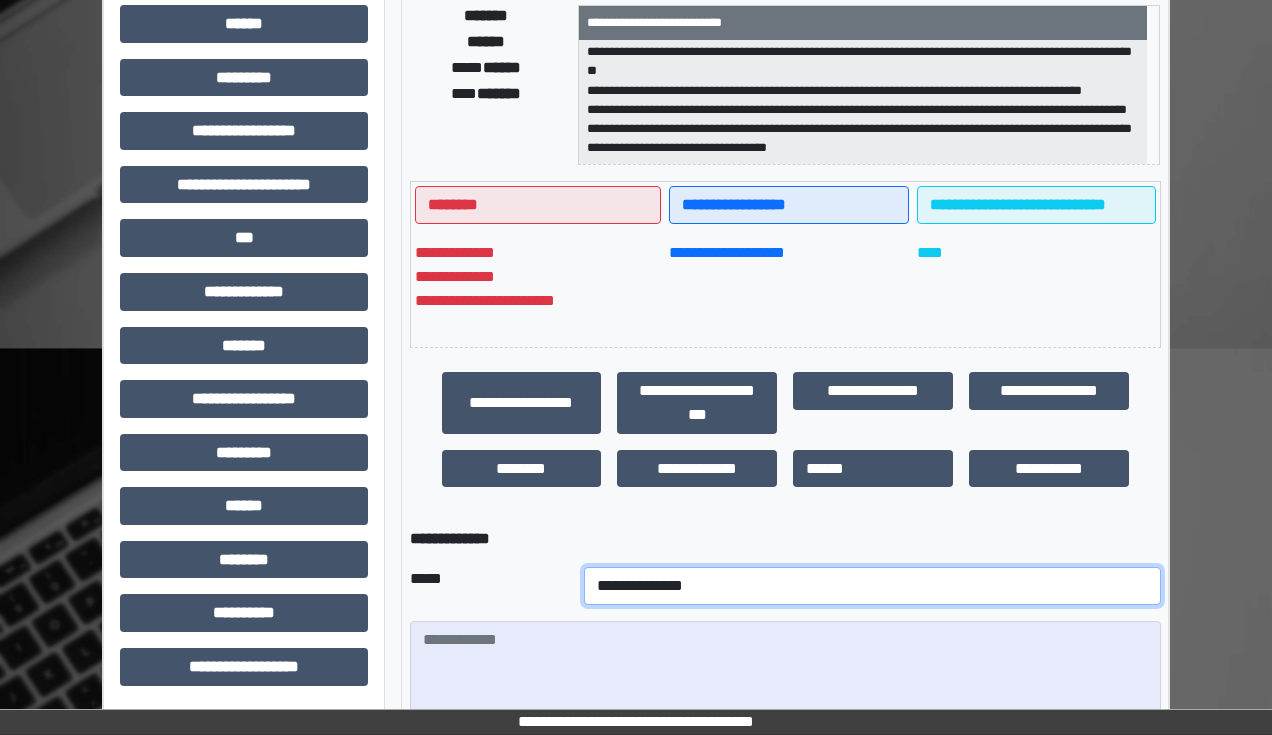 click on "**********" at bounding box center [872, 586] 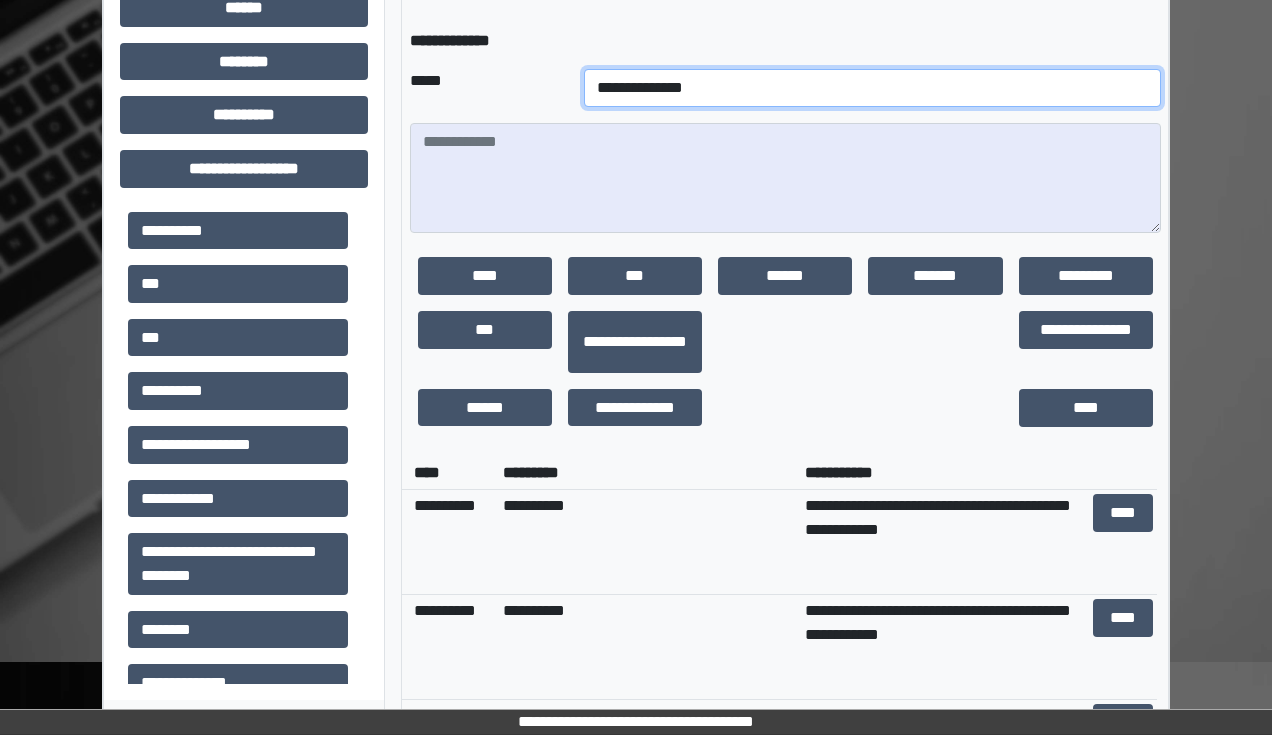 scroll, scrollTop: 911, scrollLeft: 0, axis: vertical 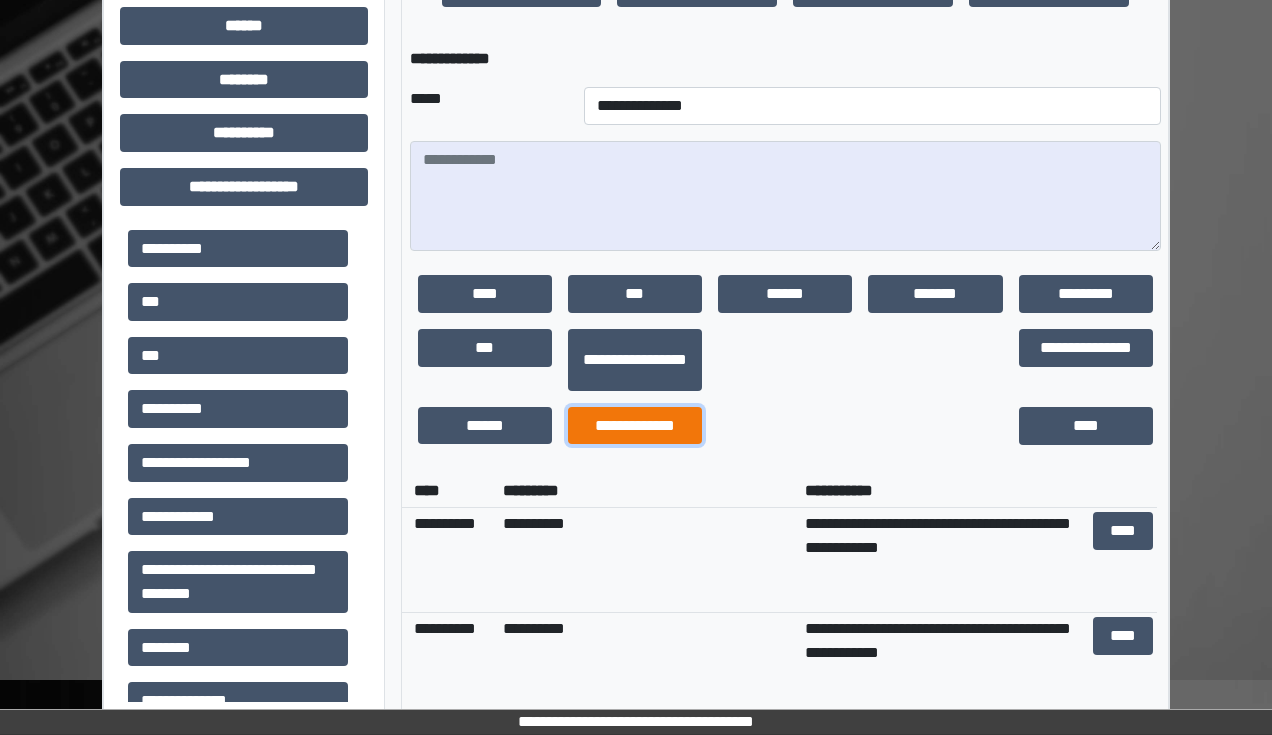 click on "**********" at bounding box center (635, 426) 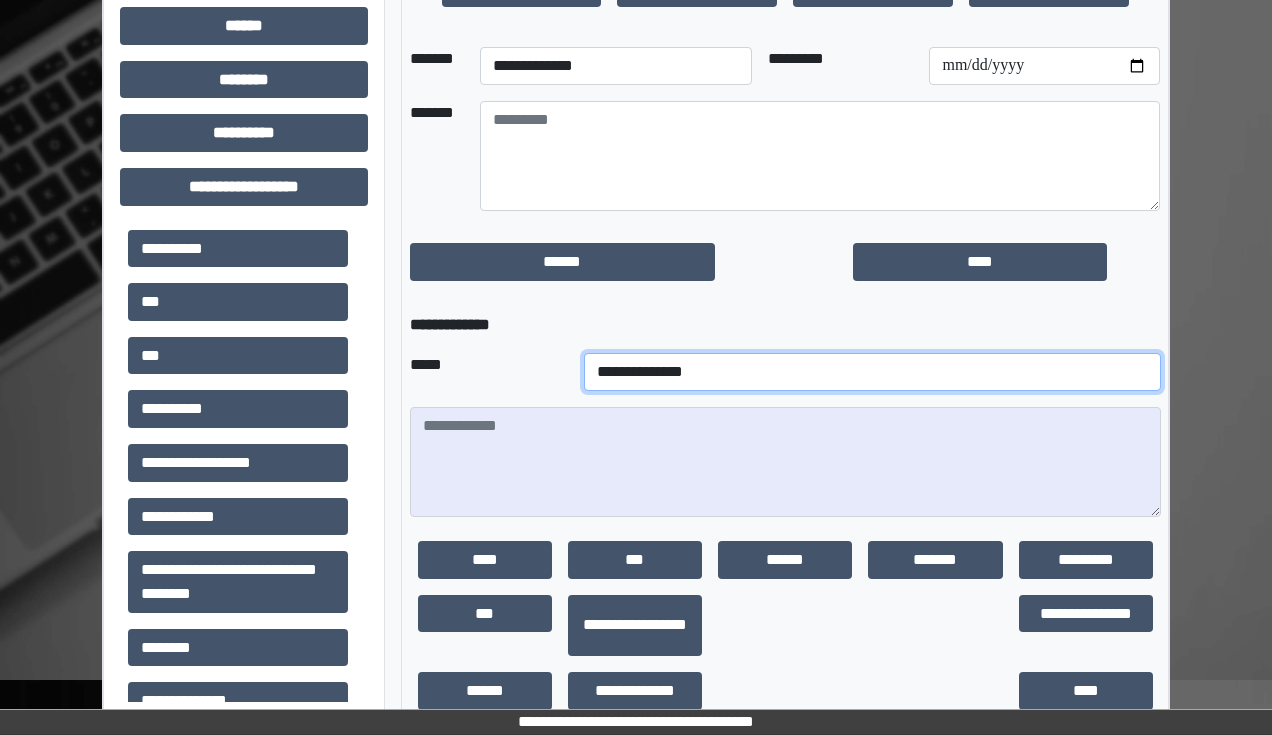 click on "**********" at bounding box center (872, 372) 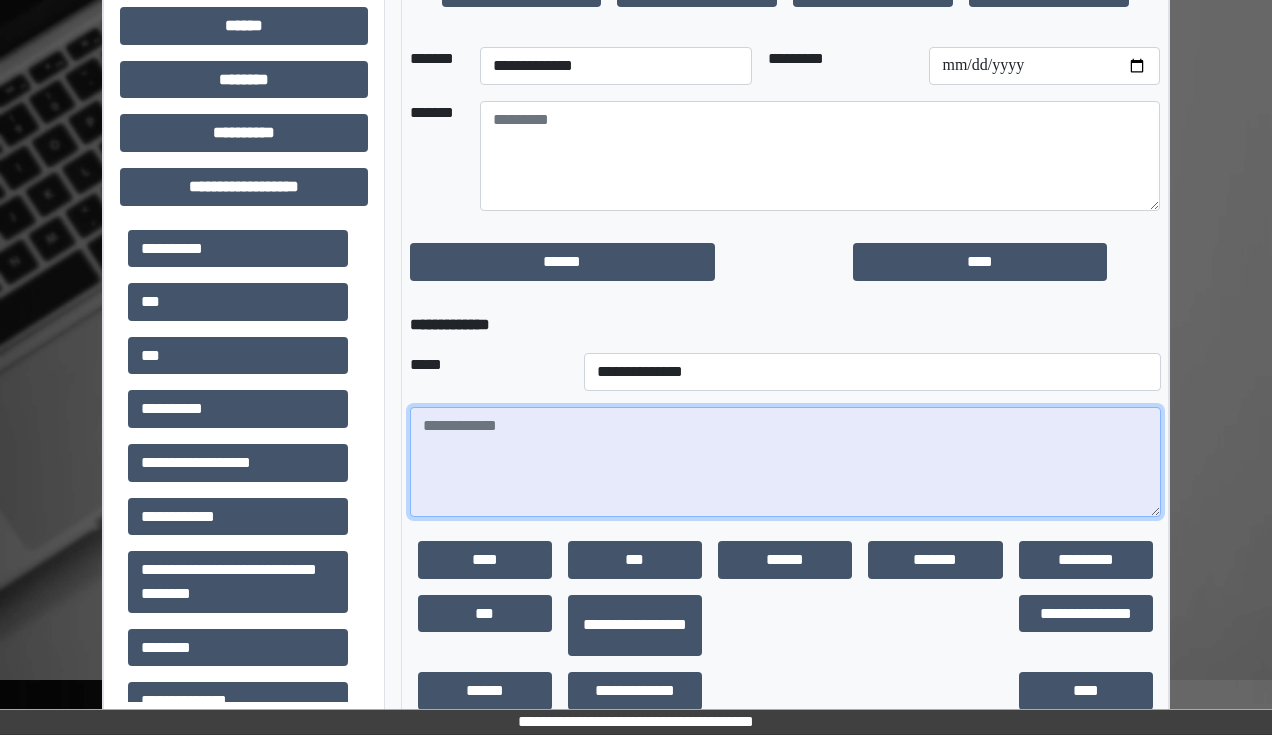 click at bounding box center (785, 462) 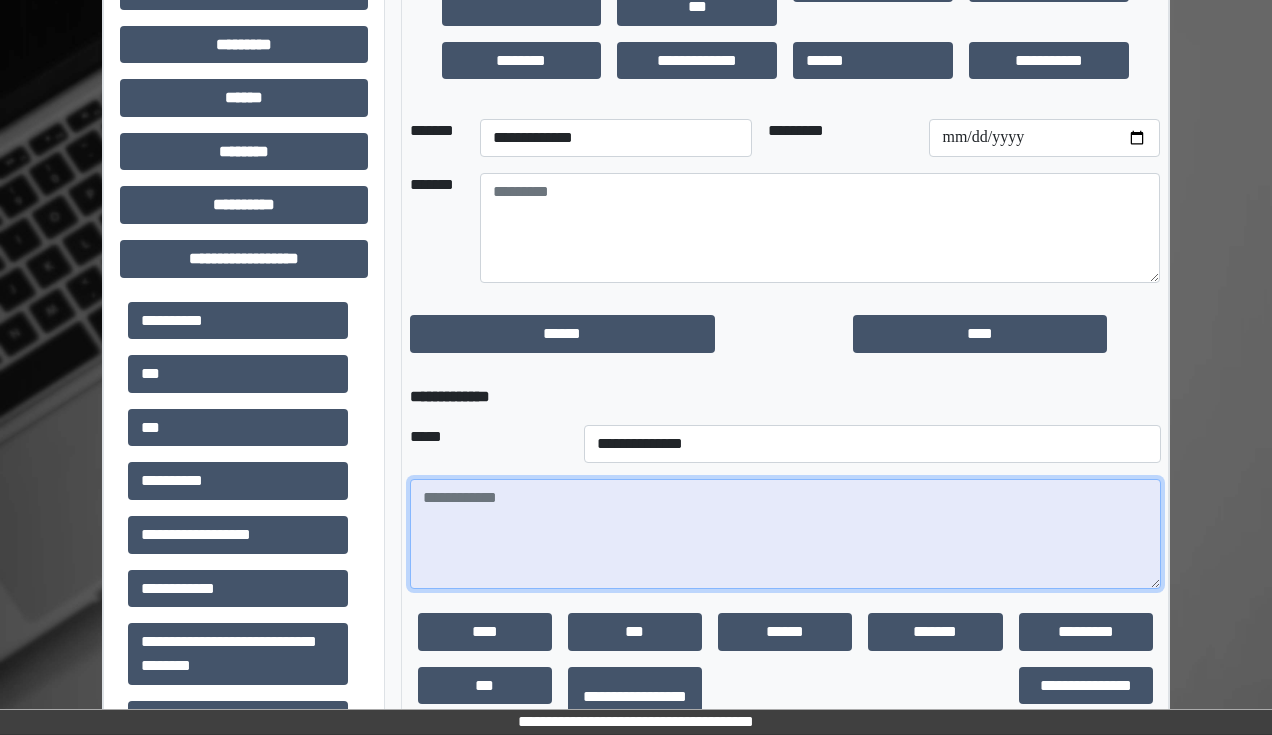 scroll, scrollTop: 671, scrollLeft: 0, axis: vertical 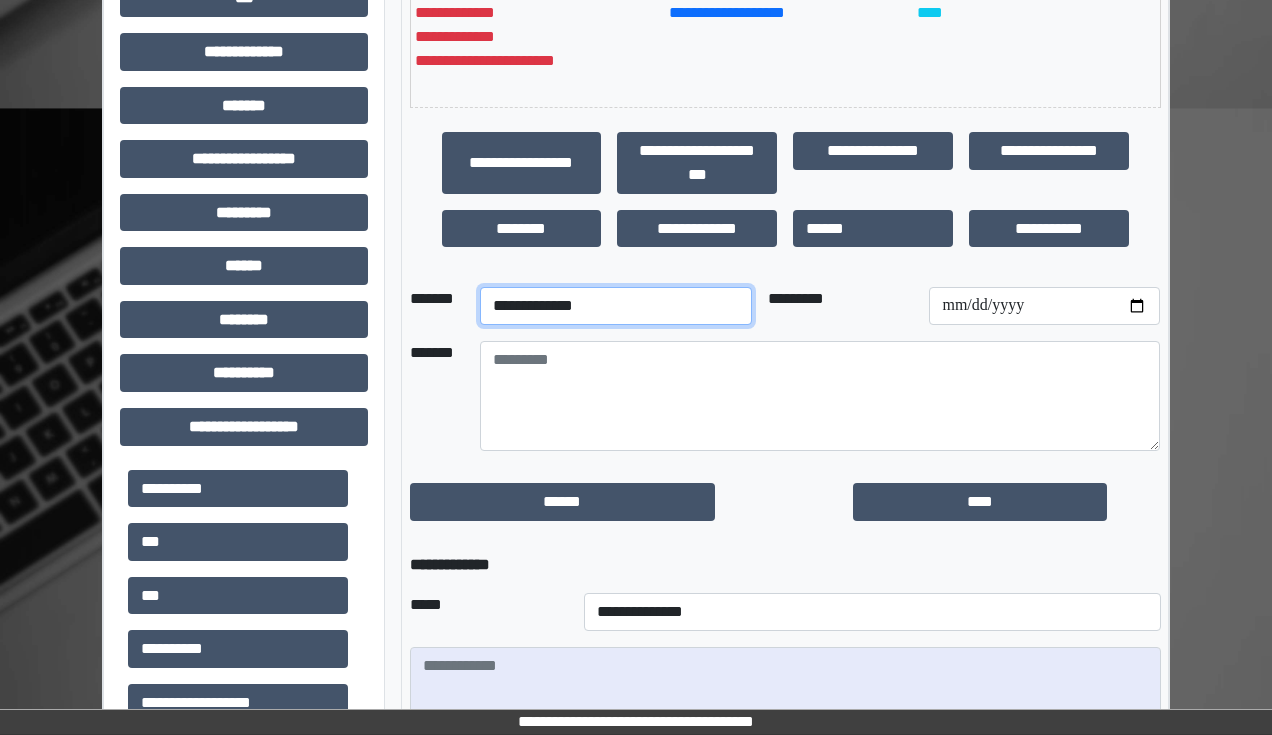 click on "**********" at bounding box center [616, 306] 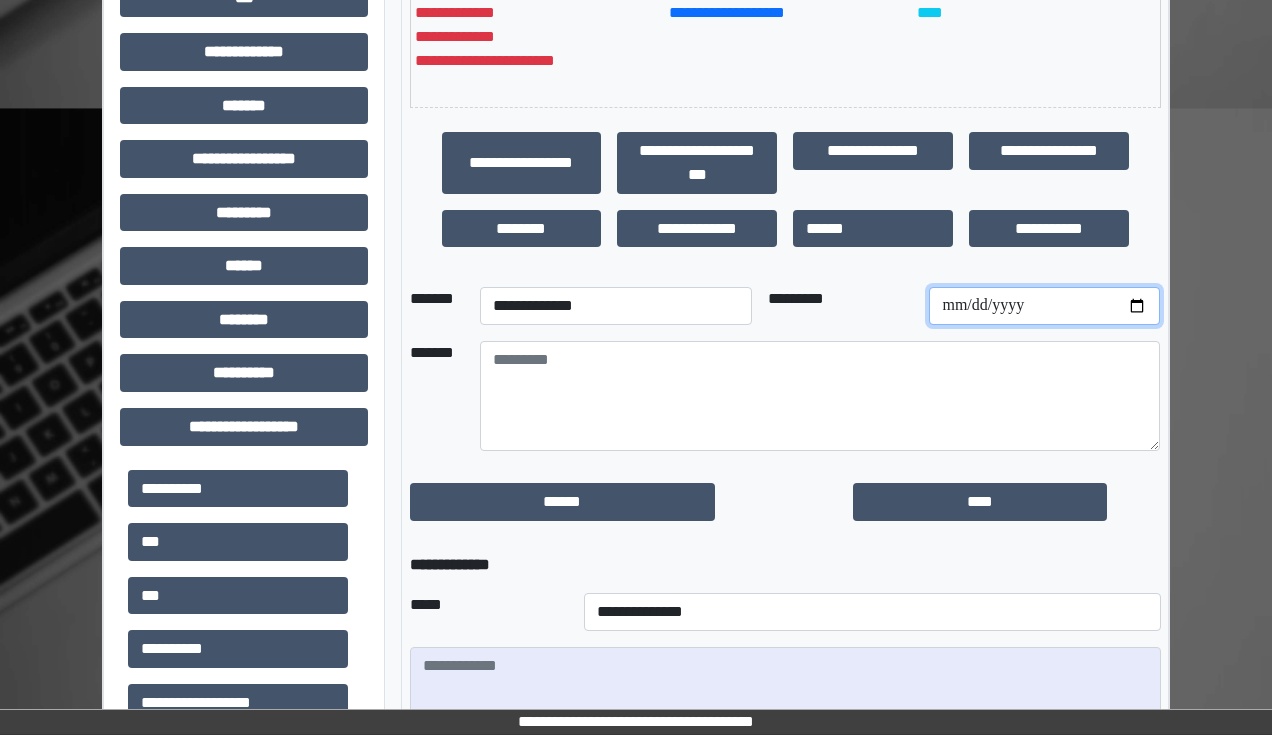 click at bounding box center [1044, 306] 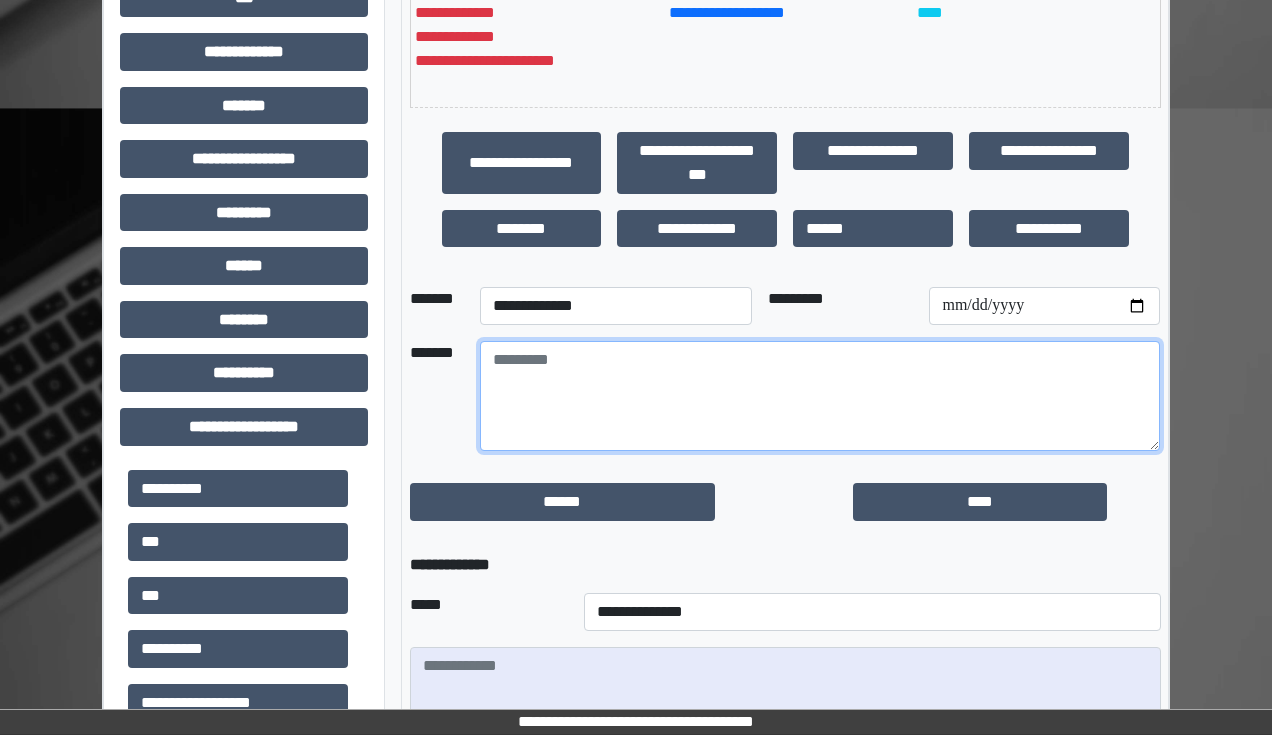 click at bounding box center [820, 396] 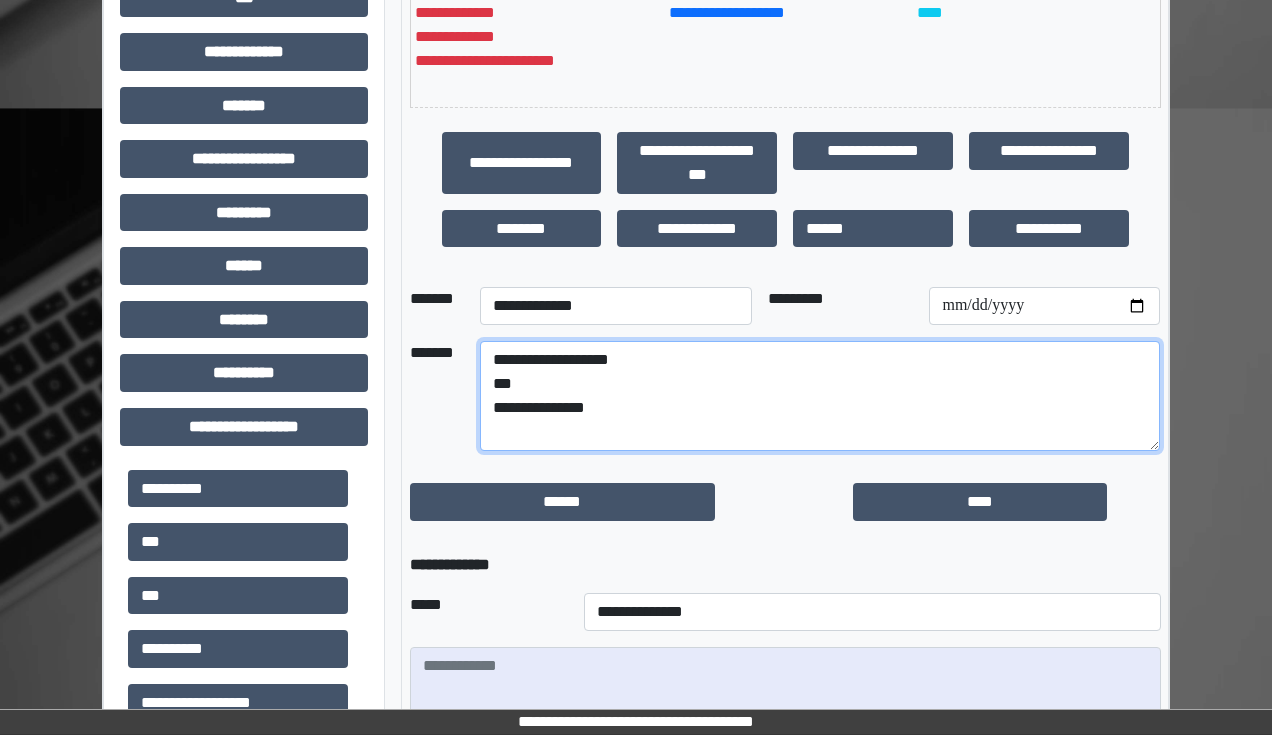 drag, startPoint x: 664, startPoint y: 430, endPoint x: 452, endPoint y: 431, distance: 212.00237 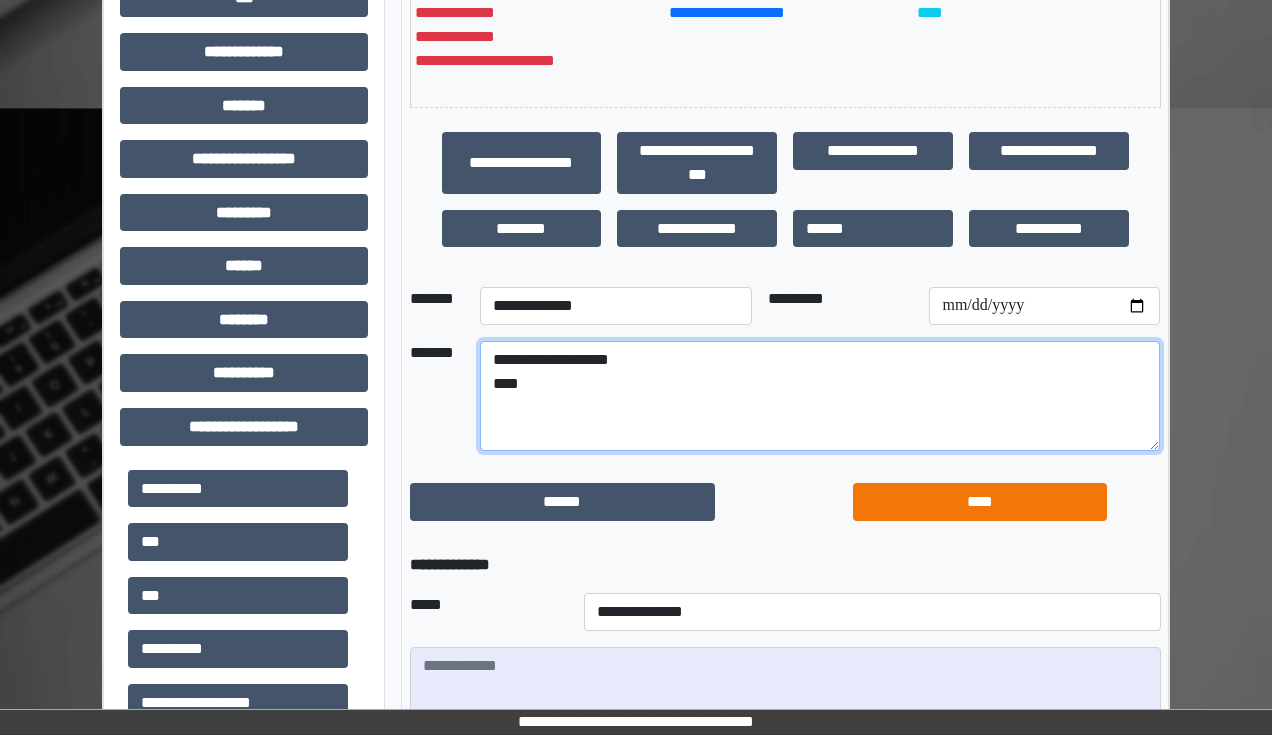 type on "**********" 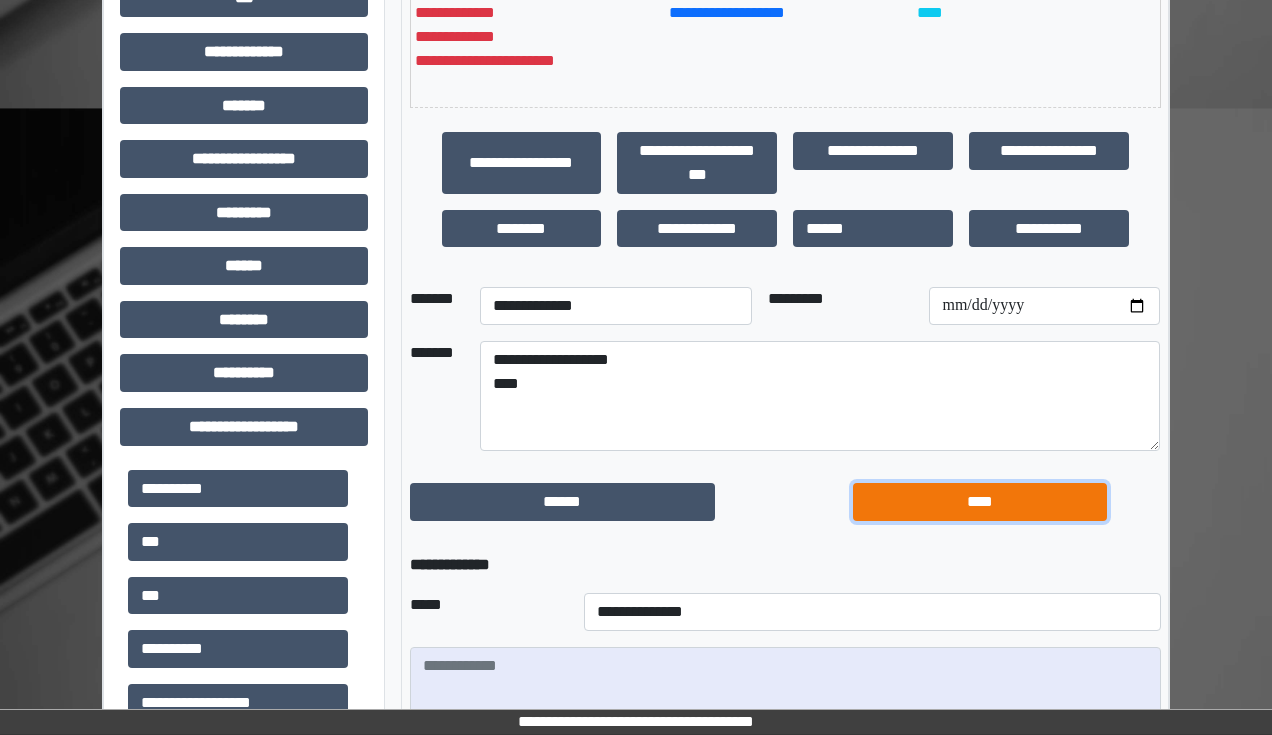 click on "****" at bounding box center (980, 502) 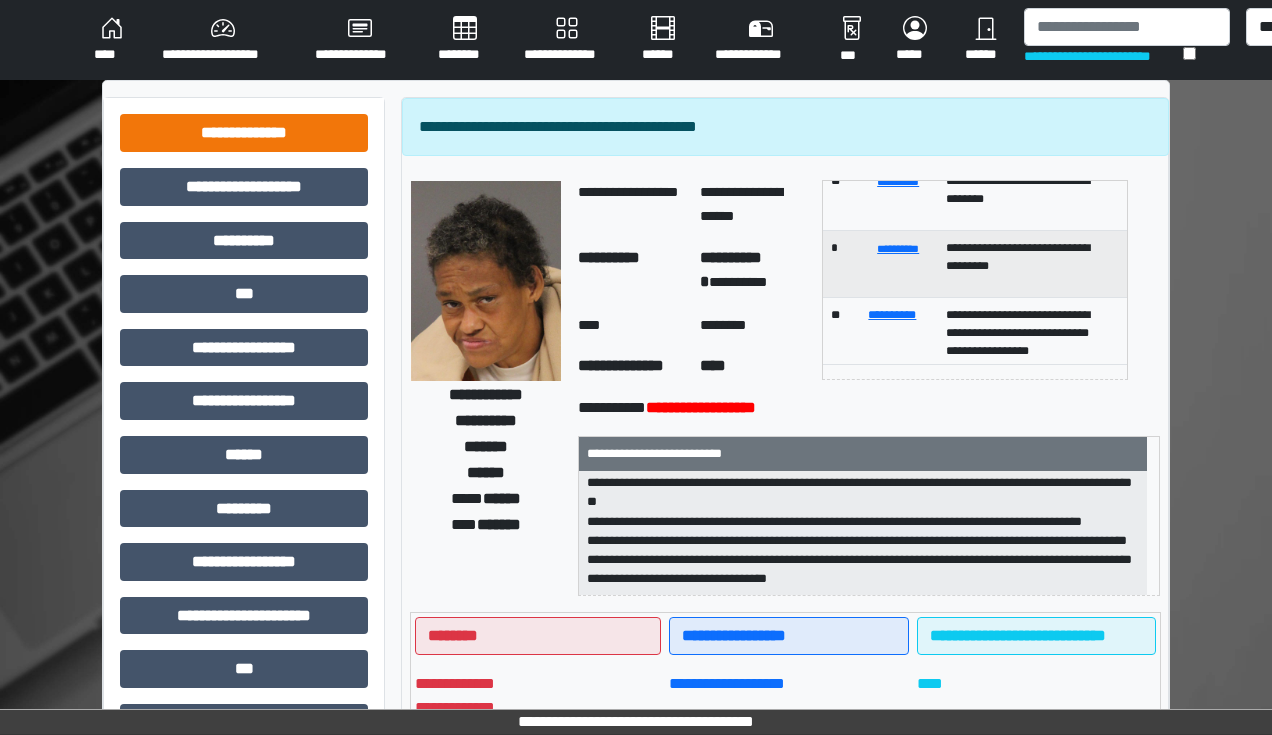 scroll, scrollTop: 0, scrollLeft: 0, axis: both 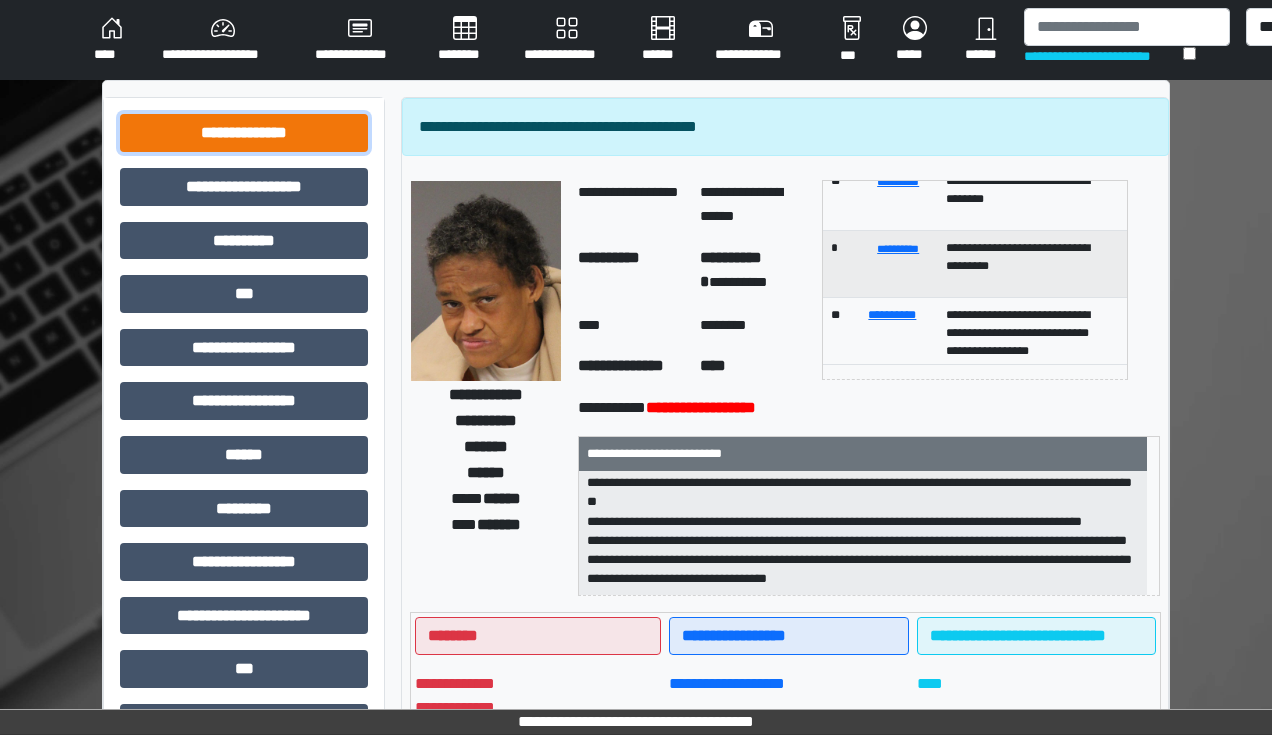 click on "**********" at bounding box center (244, 133) 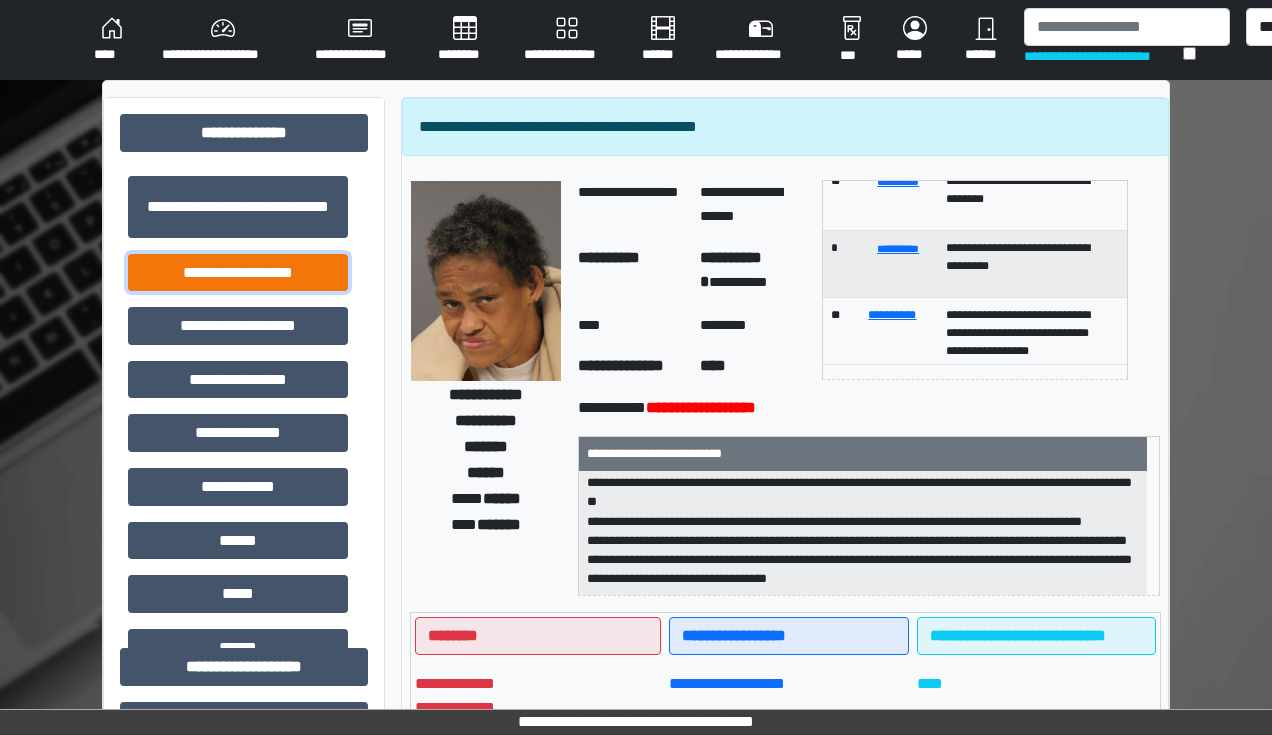 click on "**********" at bounding box center [238, 273] 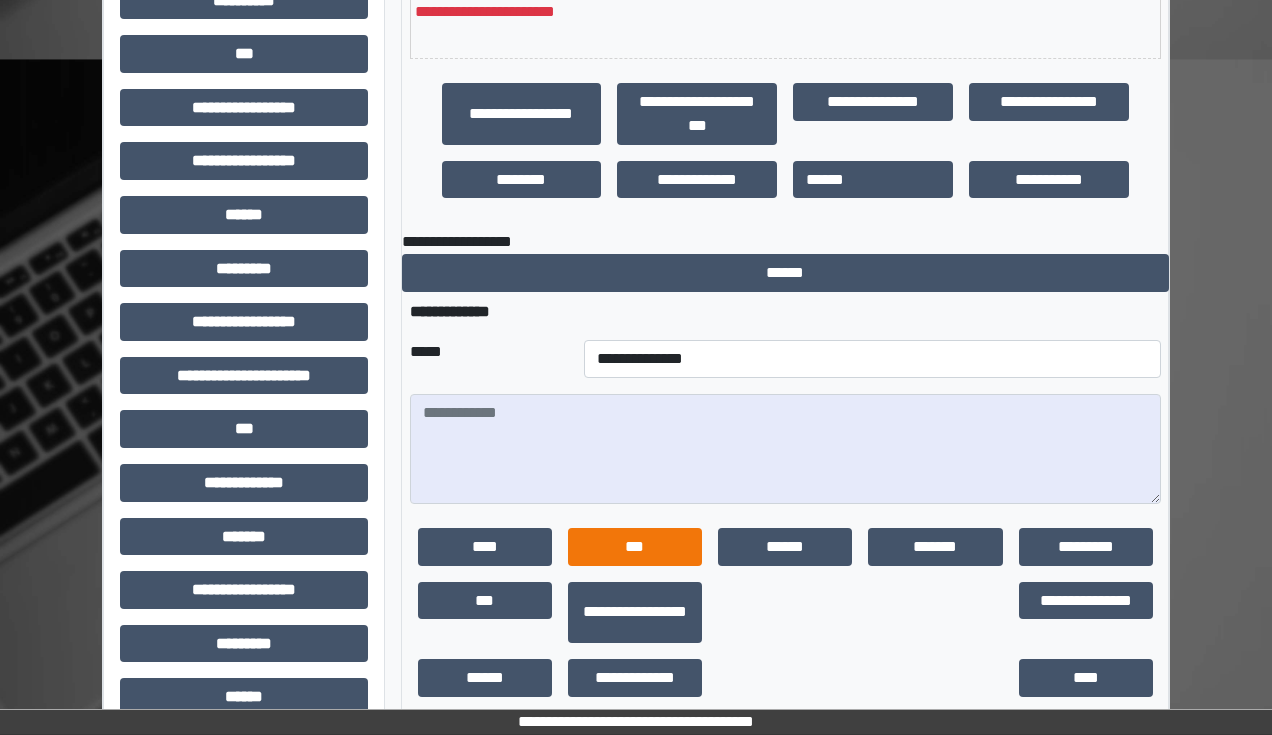 scroll, scrollTop: 800, scrollLeft: 0, axis: vertical 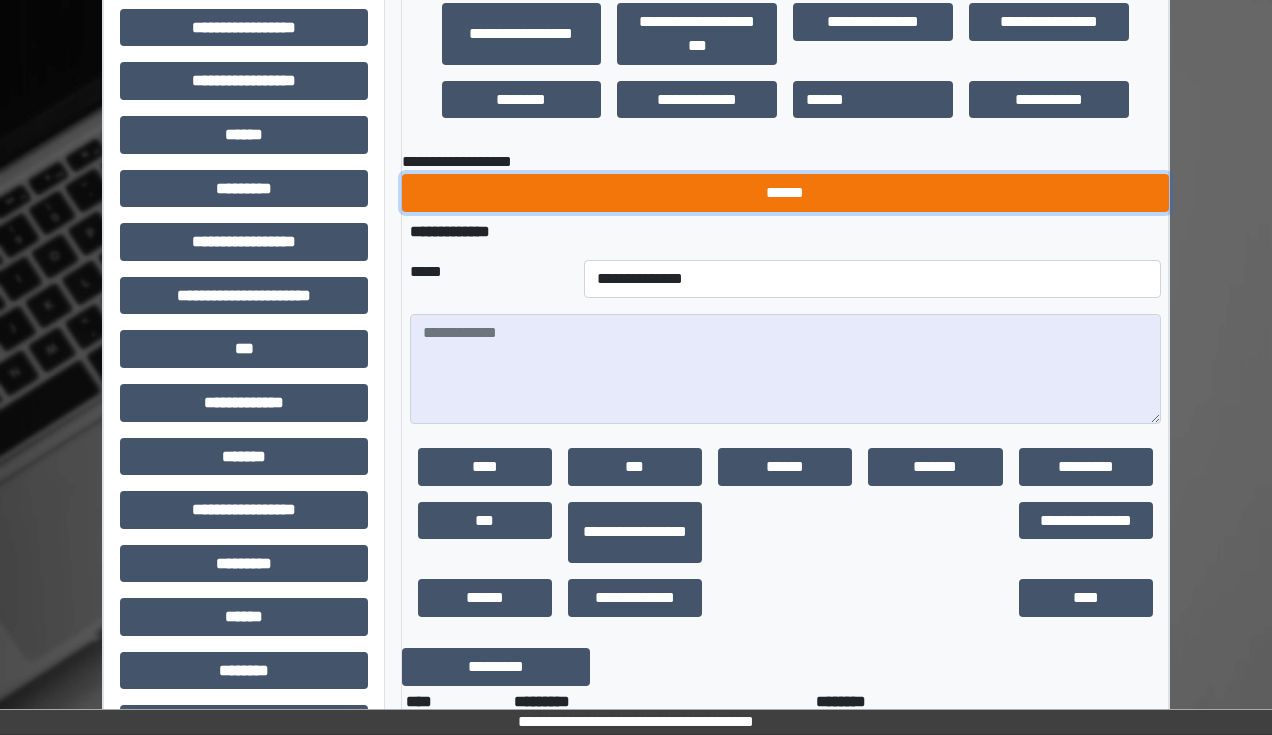 click on "******" at bounding box center [785, 193] 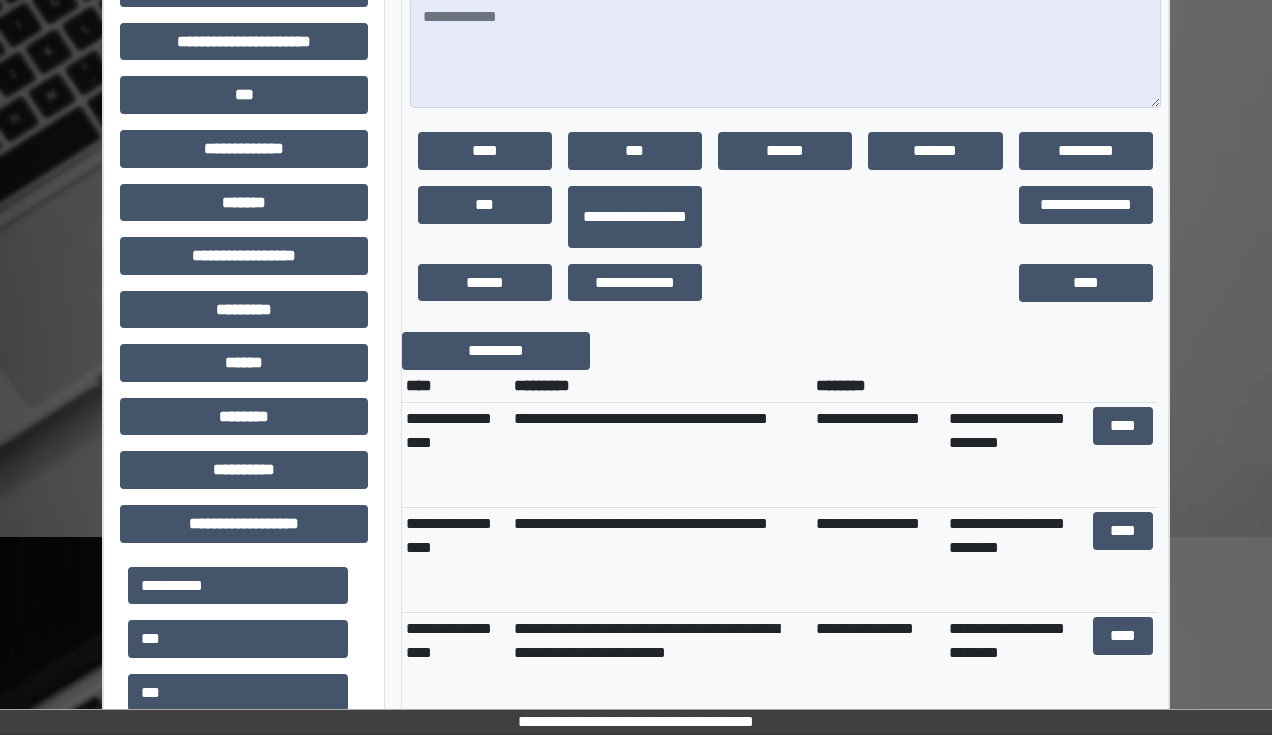 scroll, scrollTop: 1200, scrollLeft: 0, axis: vertical 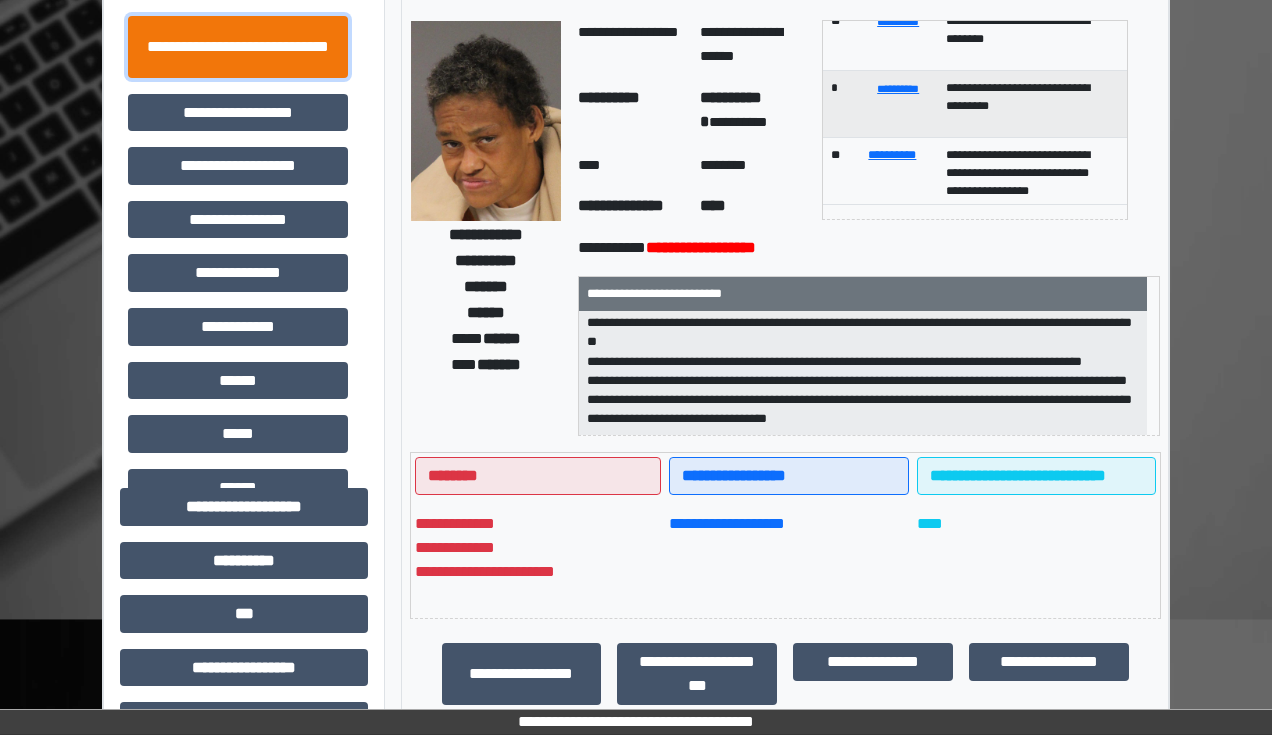 click on "**********" at bounding box center [238, 47] 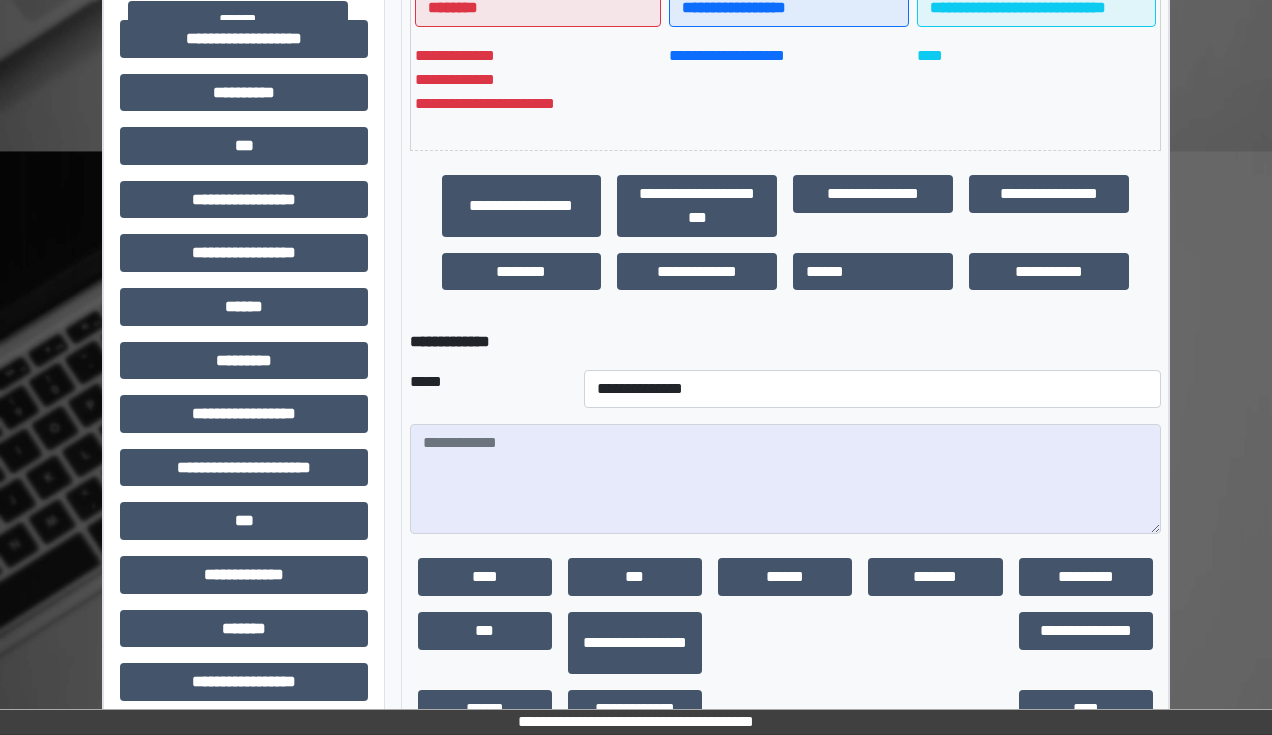 scroll, scrollTop: 640, scrollLeft: 0, axis: vertical 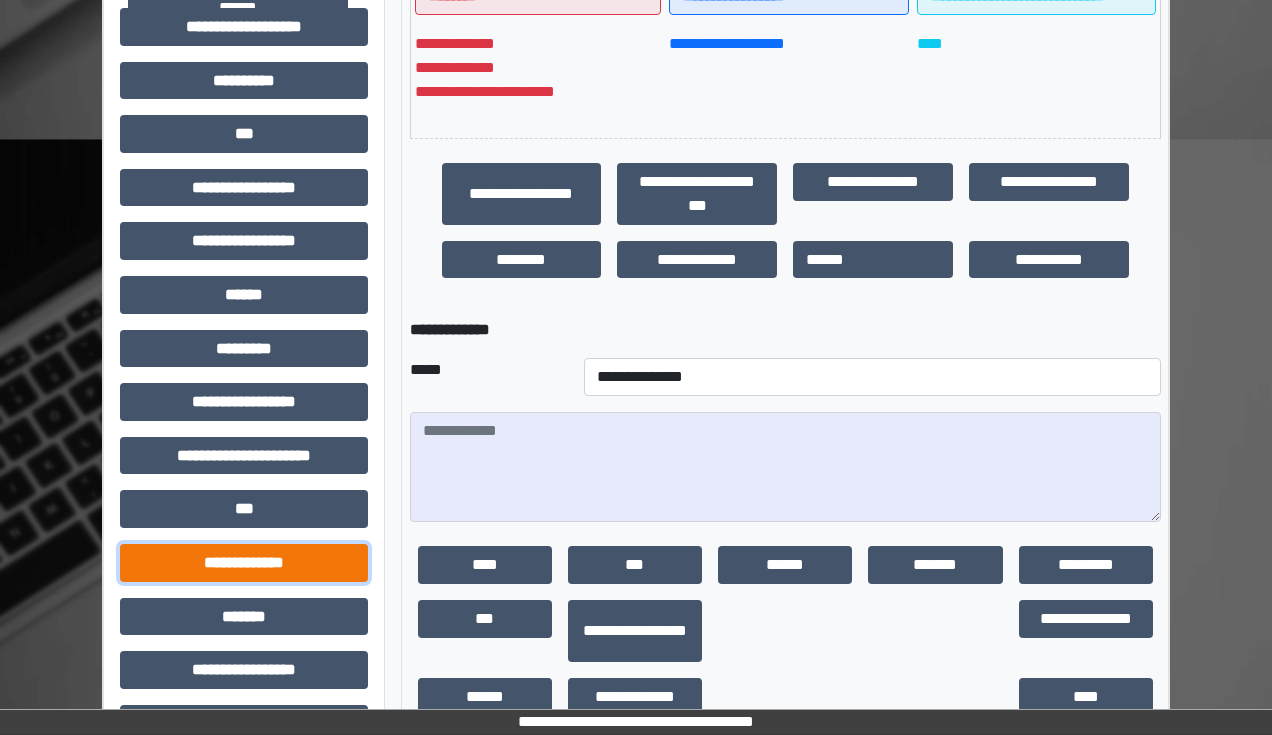 click on "**********" at bounding box center [244, 563] 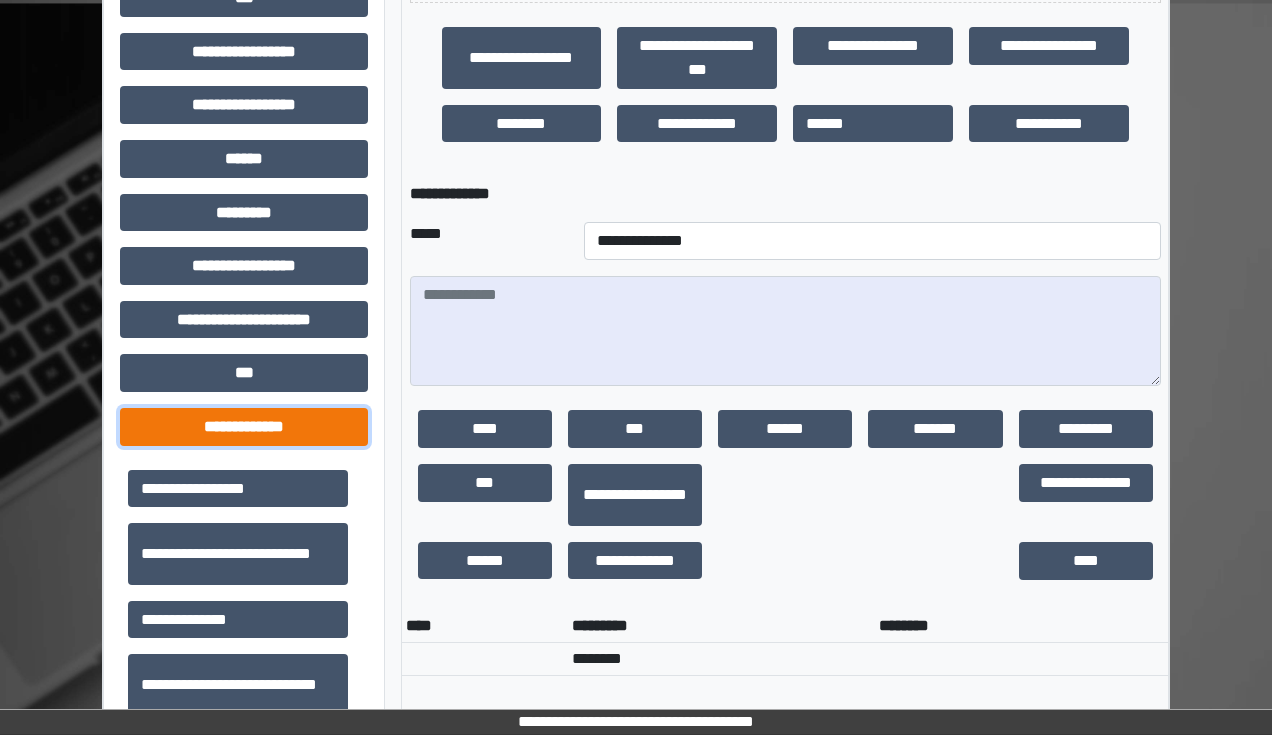 scroll, scrollTop: 800, scrollLeft: 0, axis: vertical 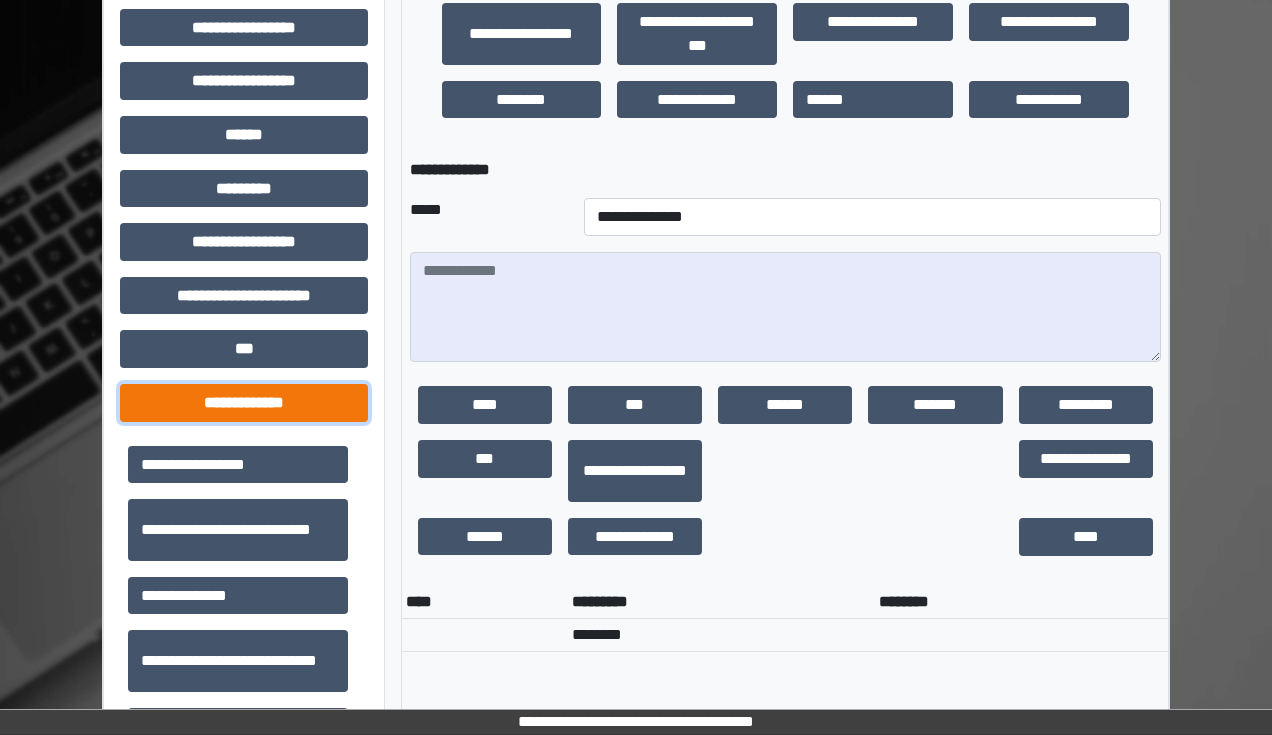 click on "**********" at bounding box center [244, 403] 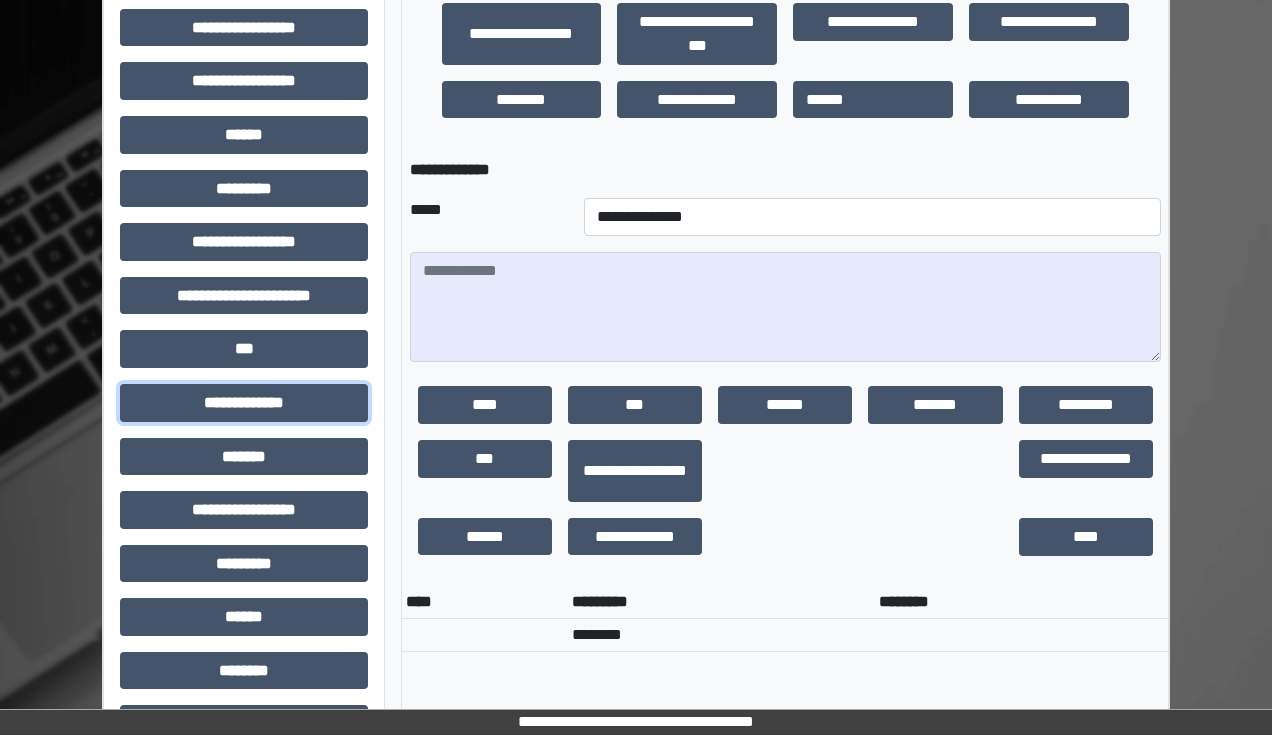 scroll, scrollTop: 880, scrollLeft: 0, axis: vertical 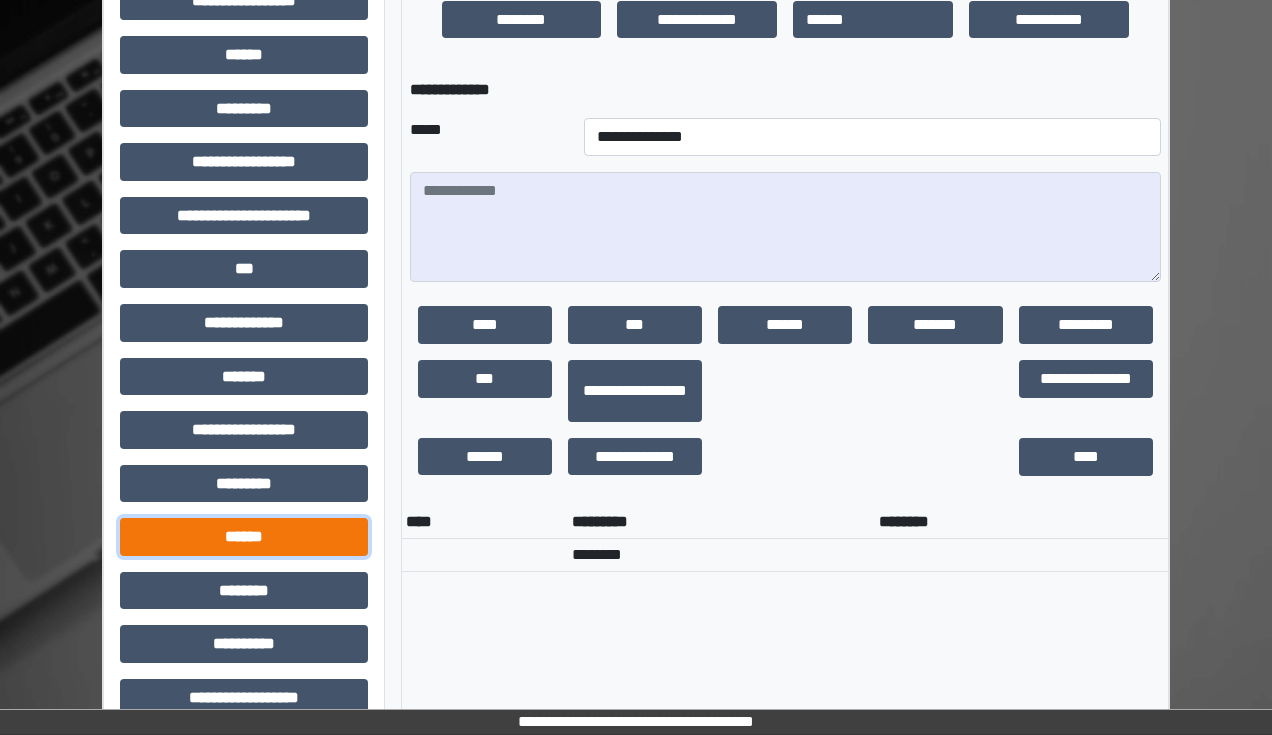 click on "******" at bounding box center [244, 537] 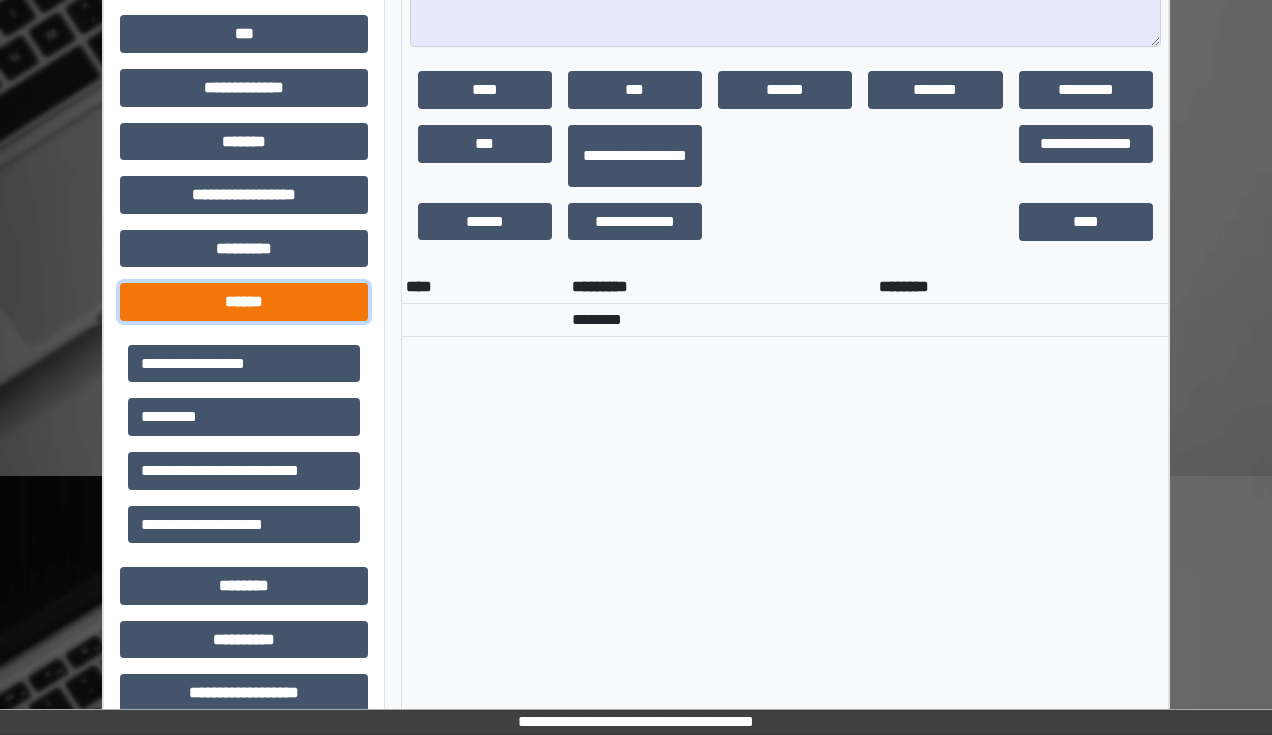 scroll, scrollTop: 1120, scrollLeft: 0, axis: vertical 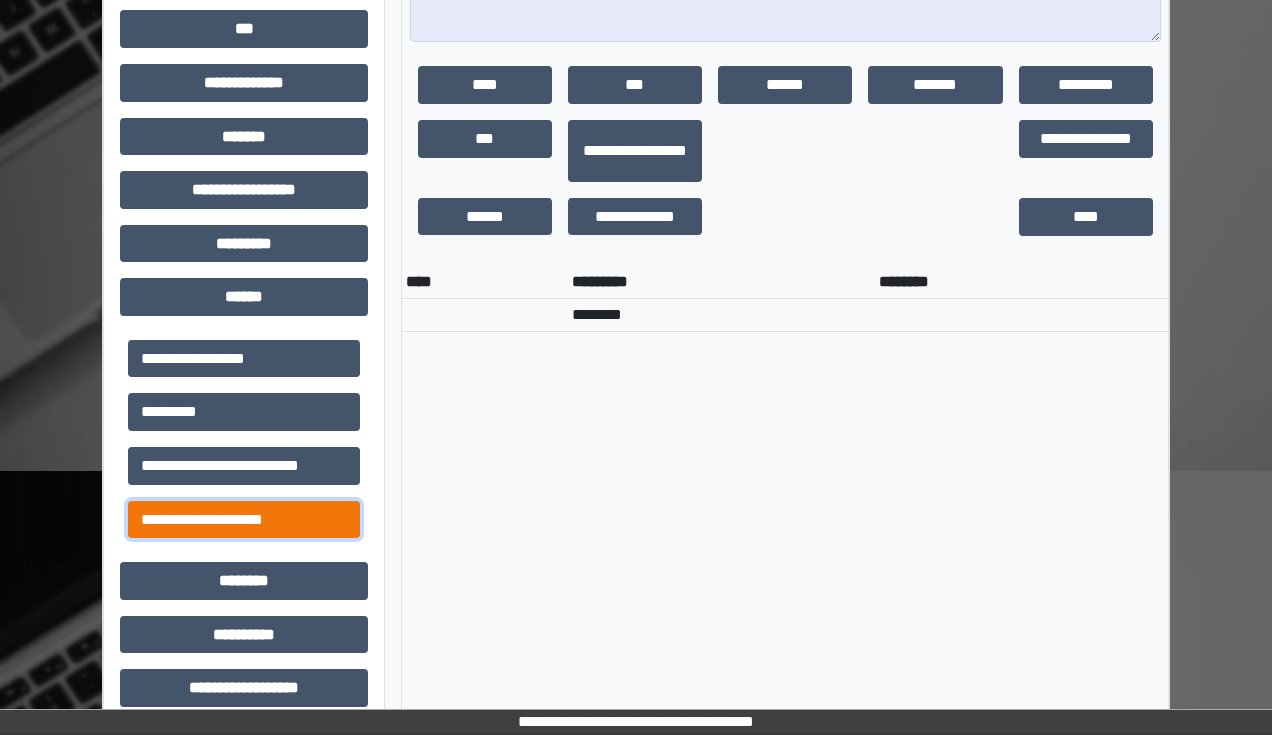 click on "**********" at bounding box center (244, 520) 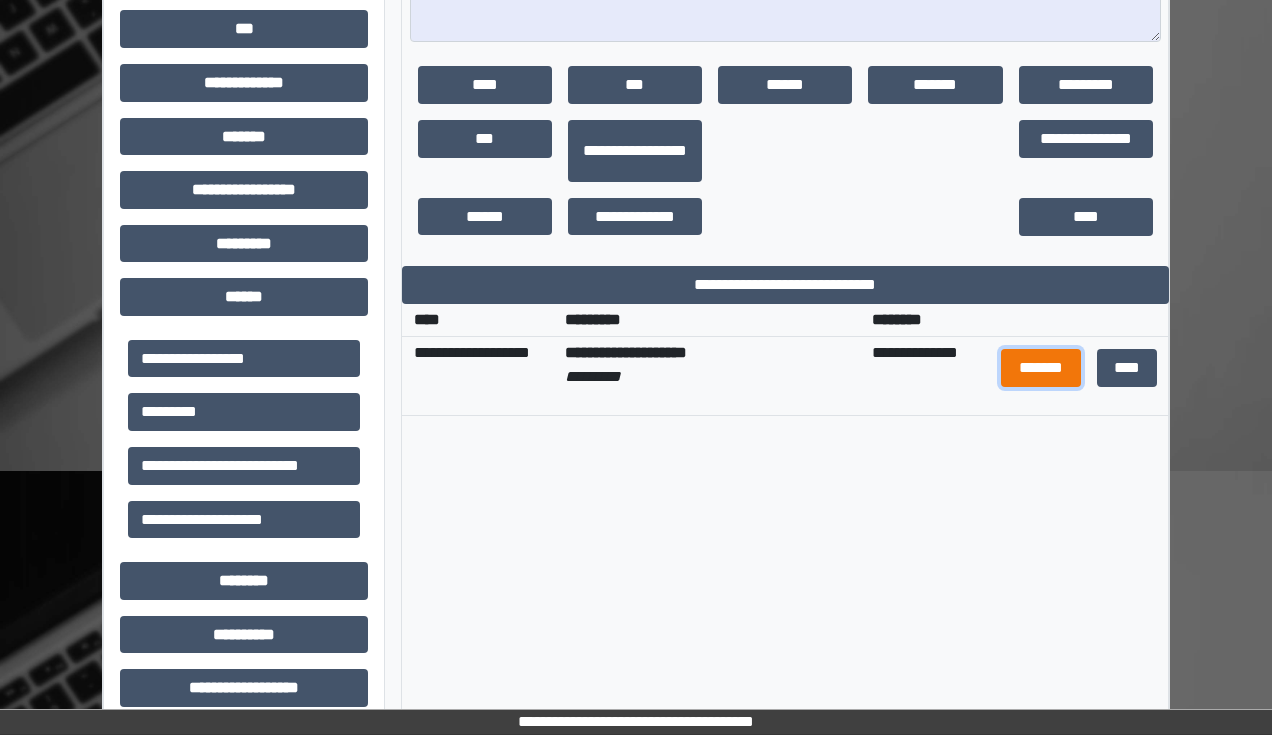 click on "*******" at bounding box center (1041, 368) 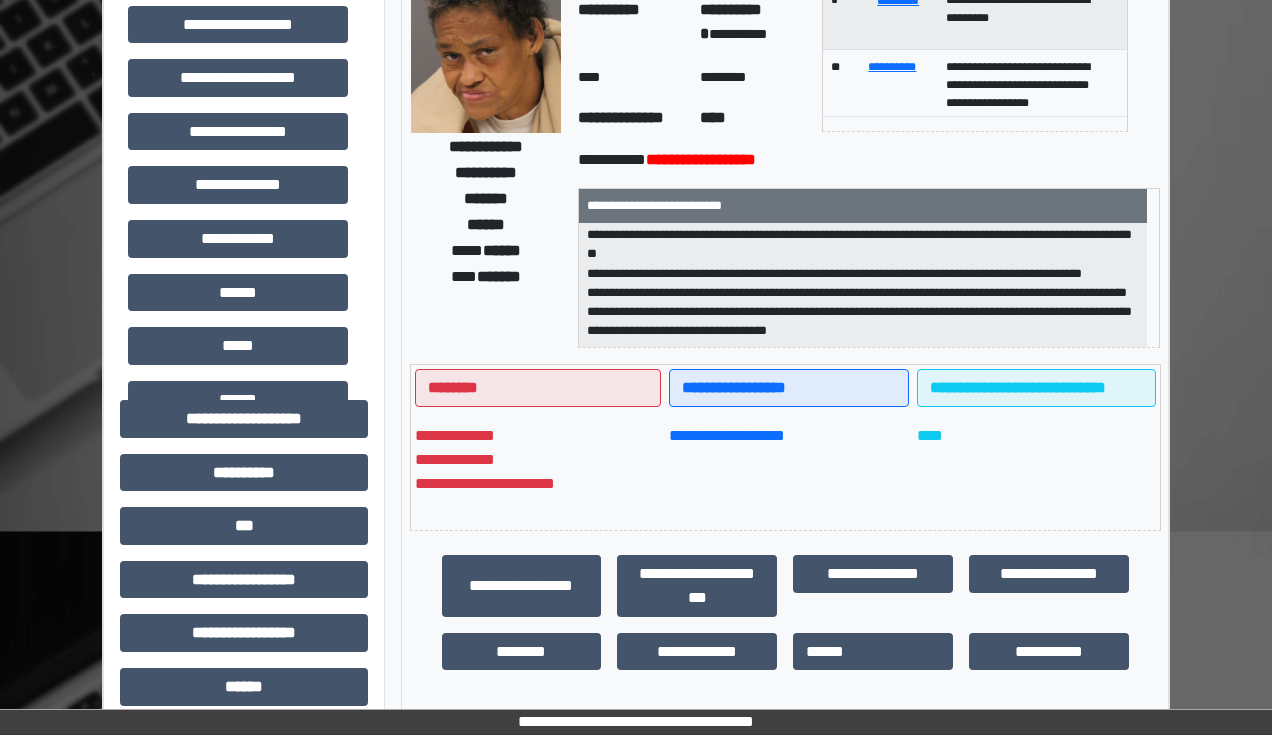 scroll, scrollTop: 240, scrollLeft: 0, axis: vertical 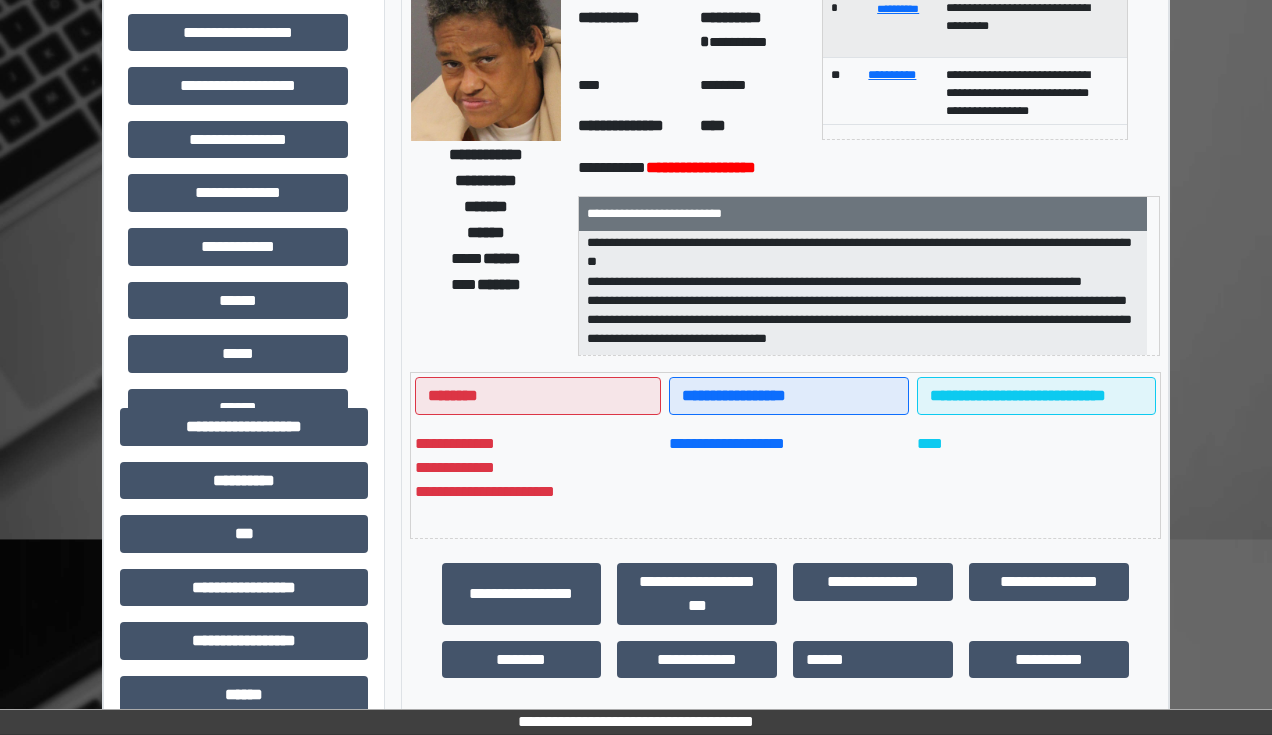 click on "**********" at bounding box center [1018, 395] 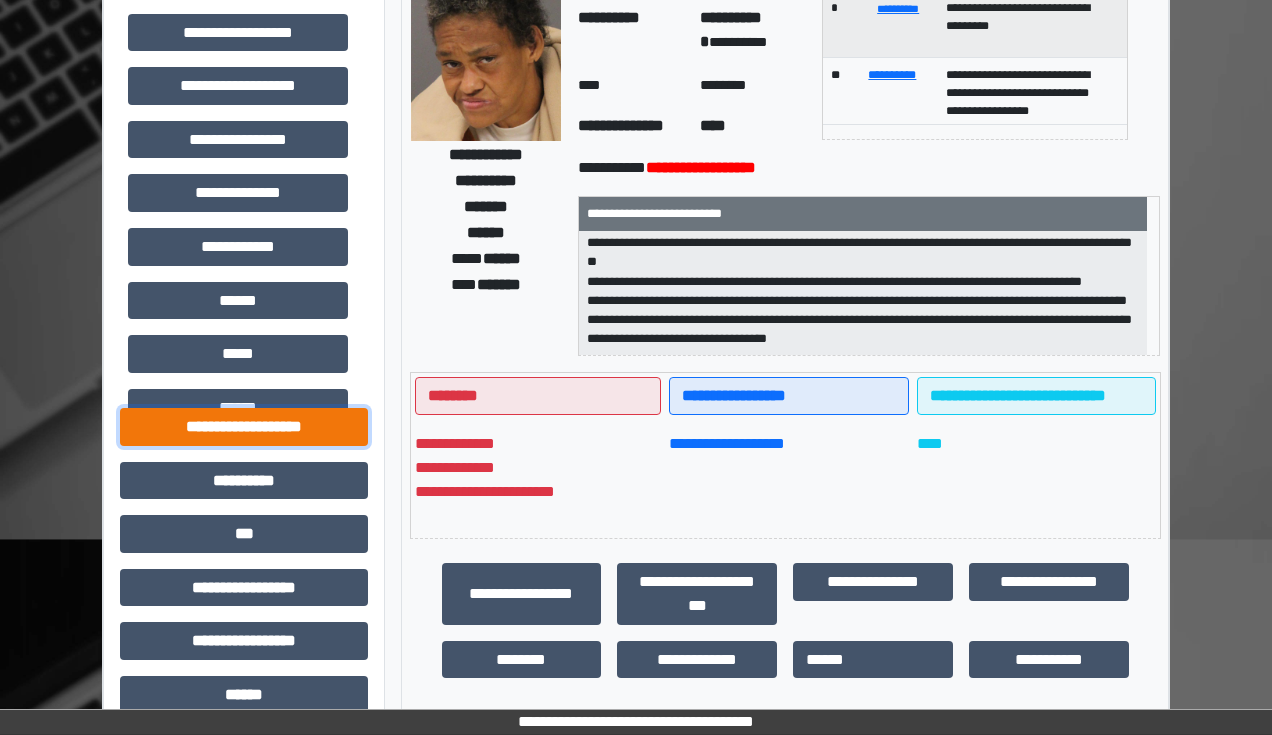 click on "**********" at bounding box center [244, 427] 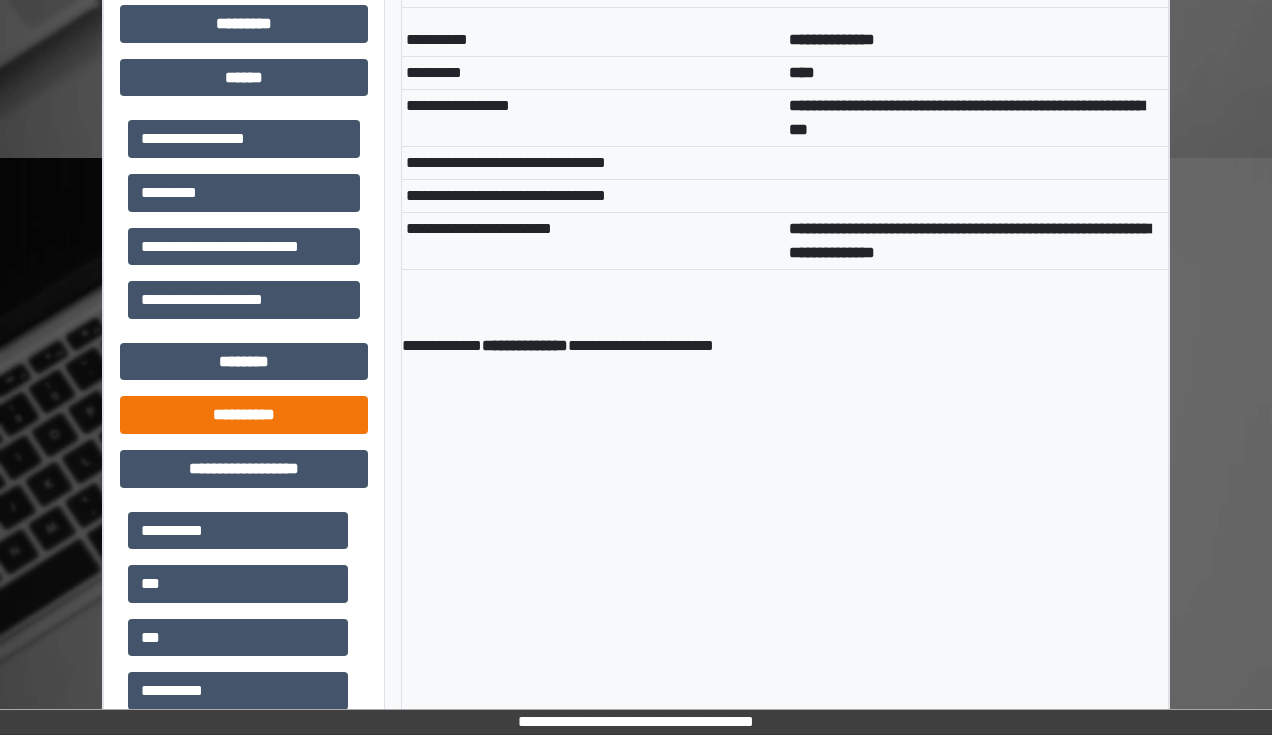 scroll, scrollTop: 1440, scrollLeft: 0, axis: vertical 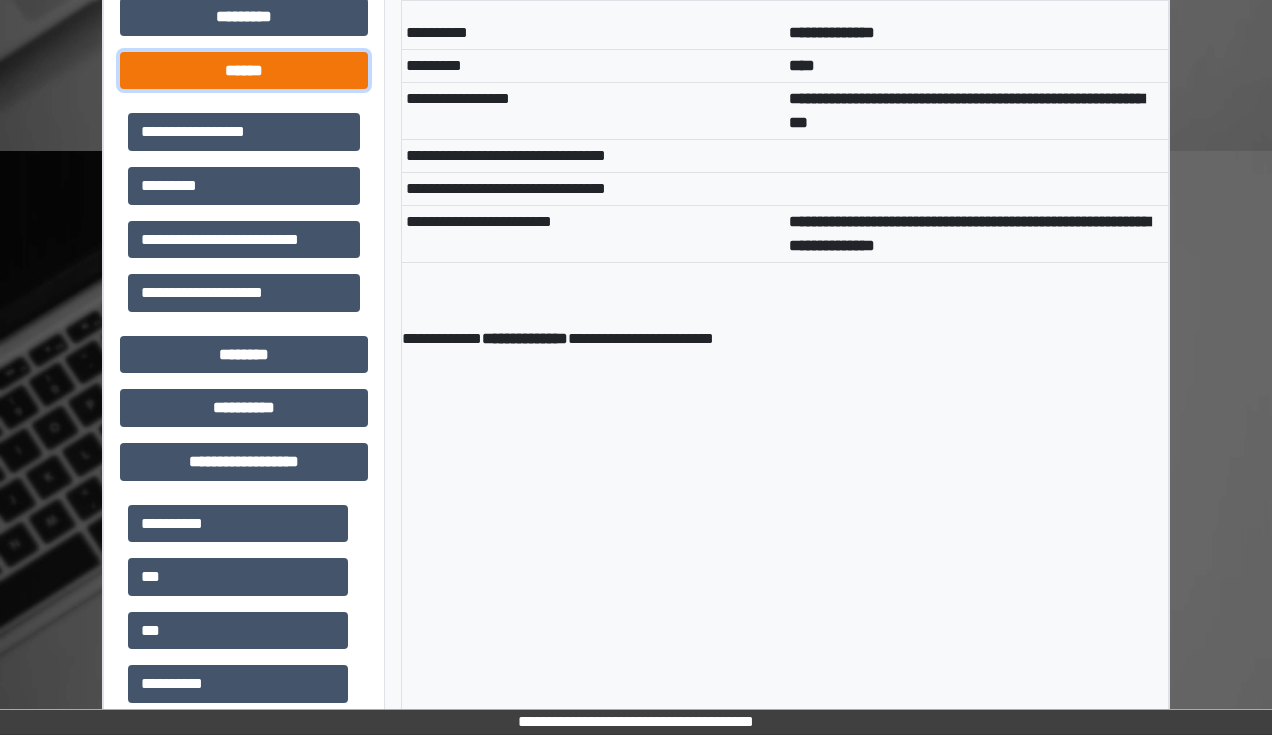 click on "******" at bounding box center [244, 71] 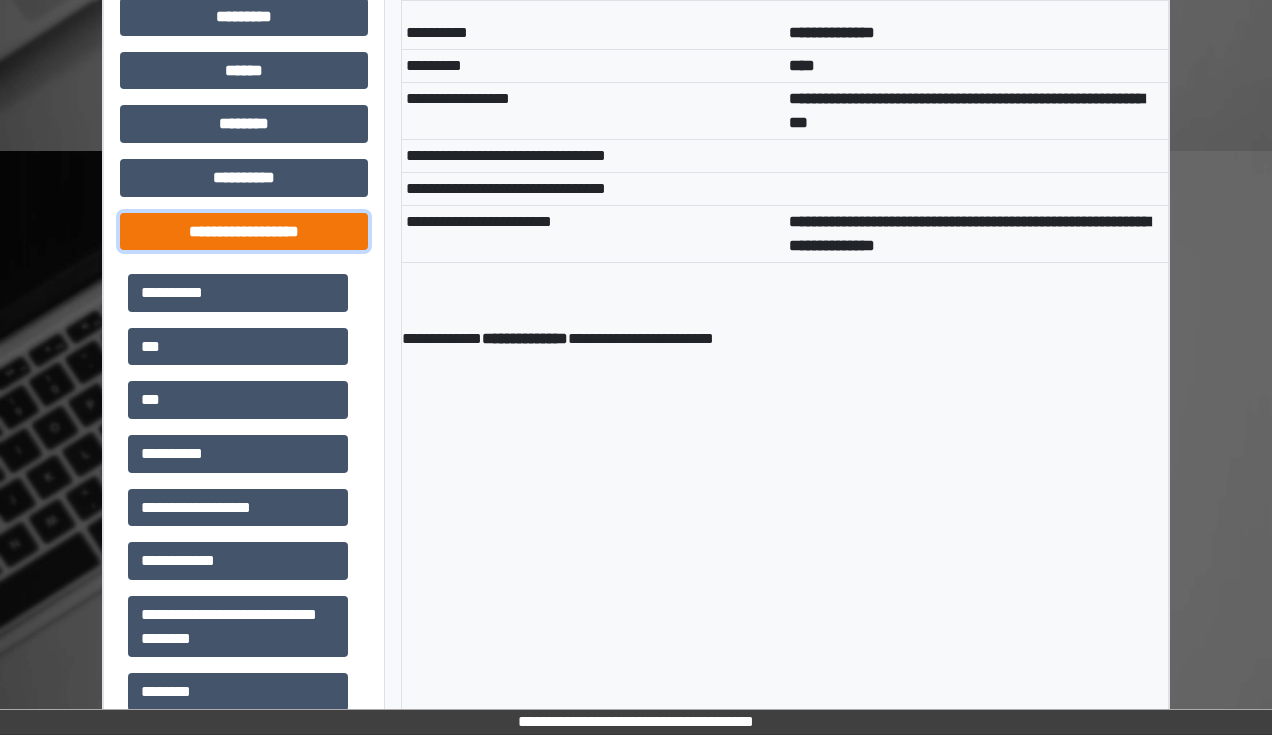 click on "**********" at bounding box center [244, 232] 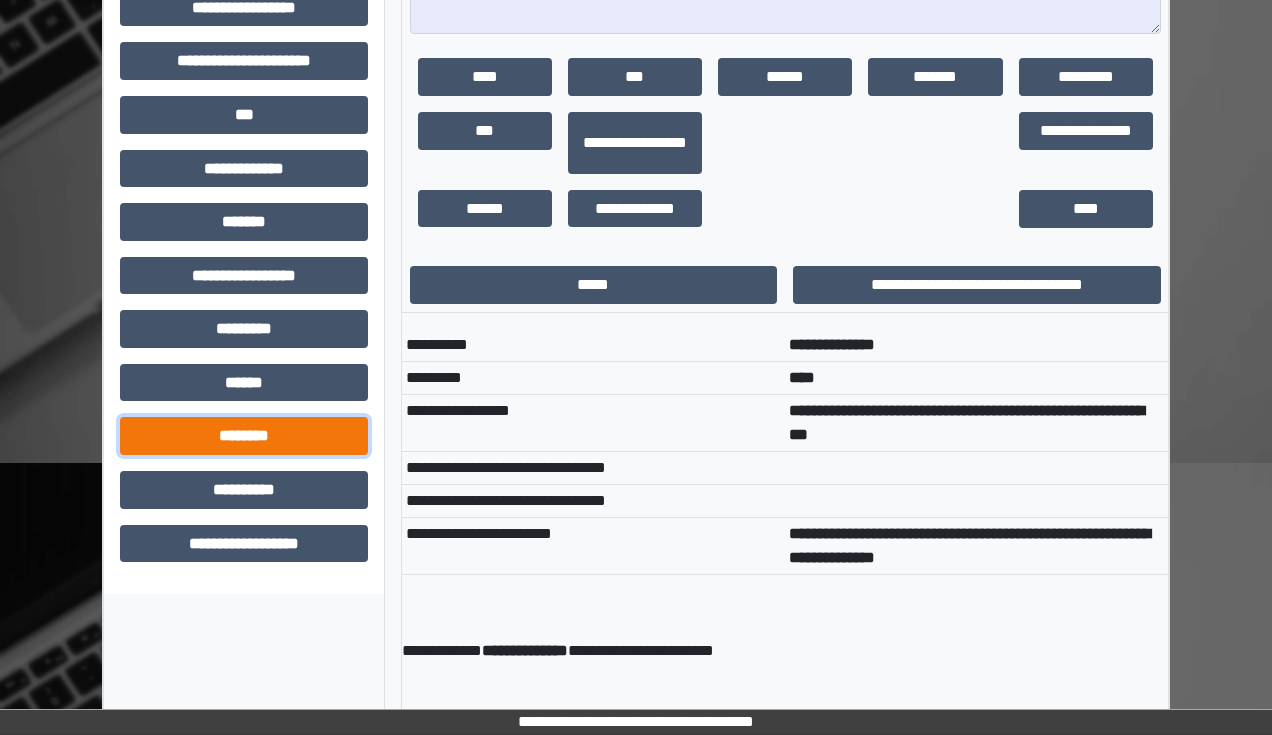 click on "********" at bounding box center [244, 436] 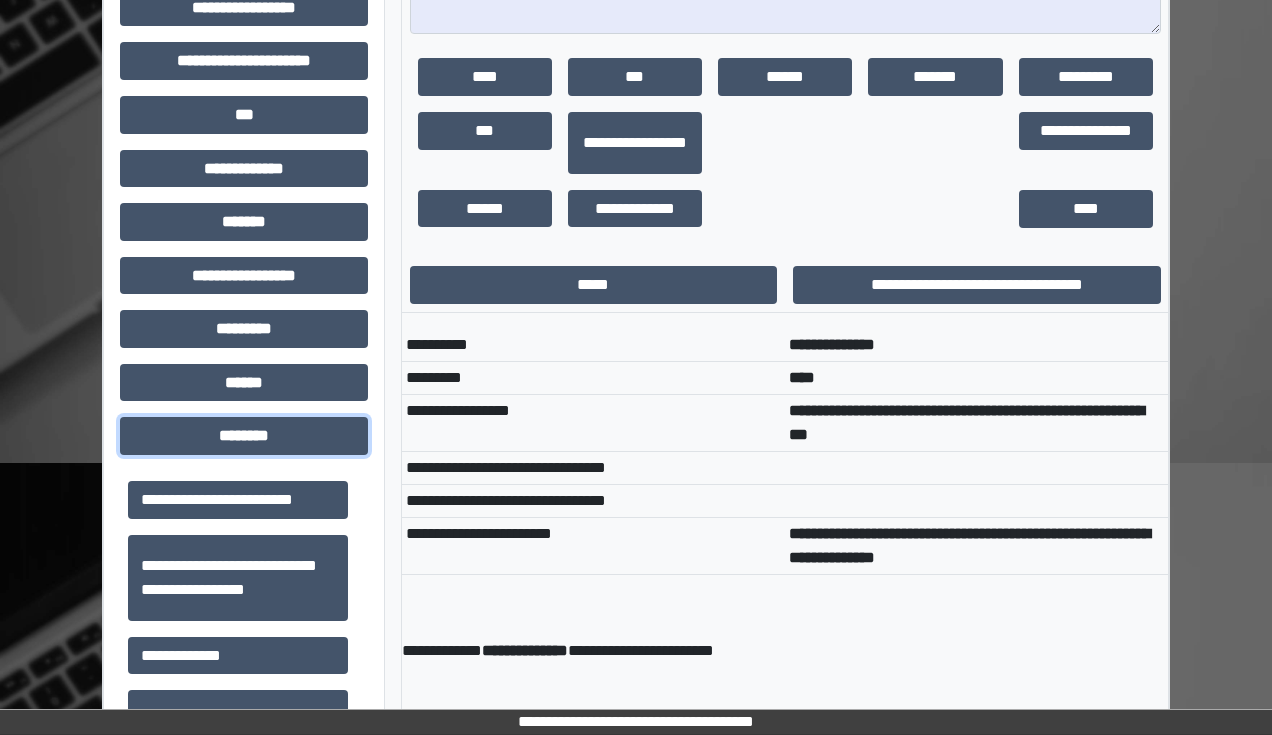 scroll, scrollTop: 640, scrollLeft: 0, axis: vertical 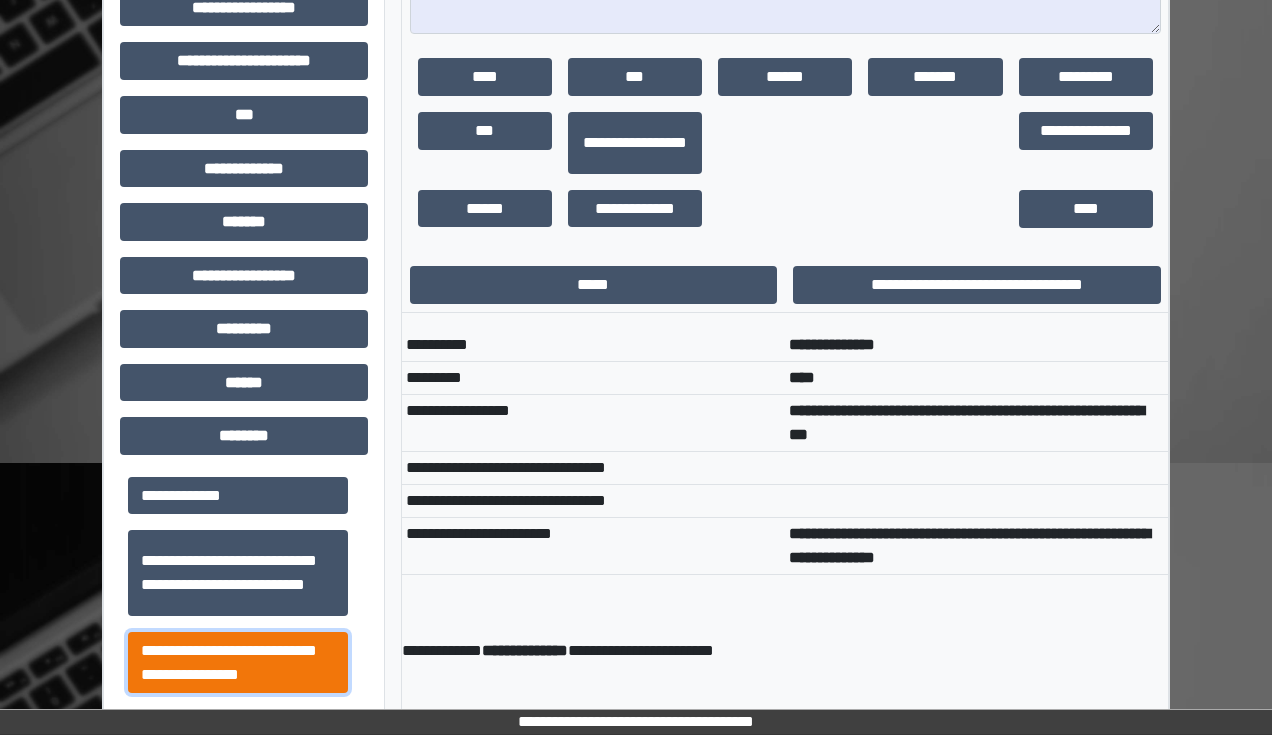 click on "**********" at bounding box center (238, 663) 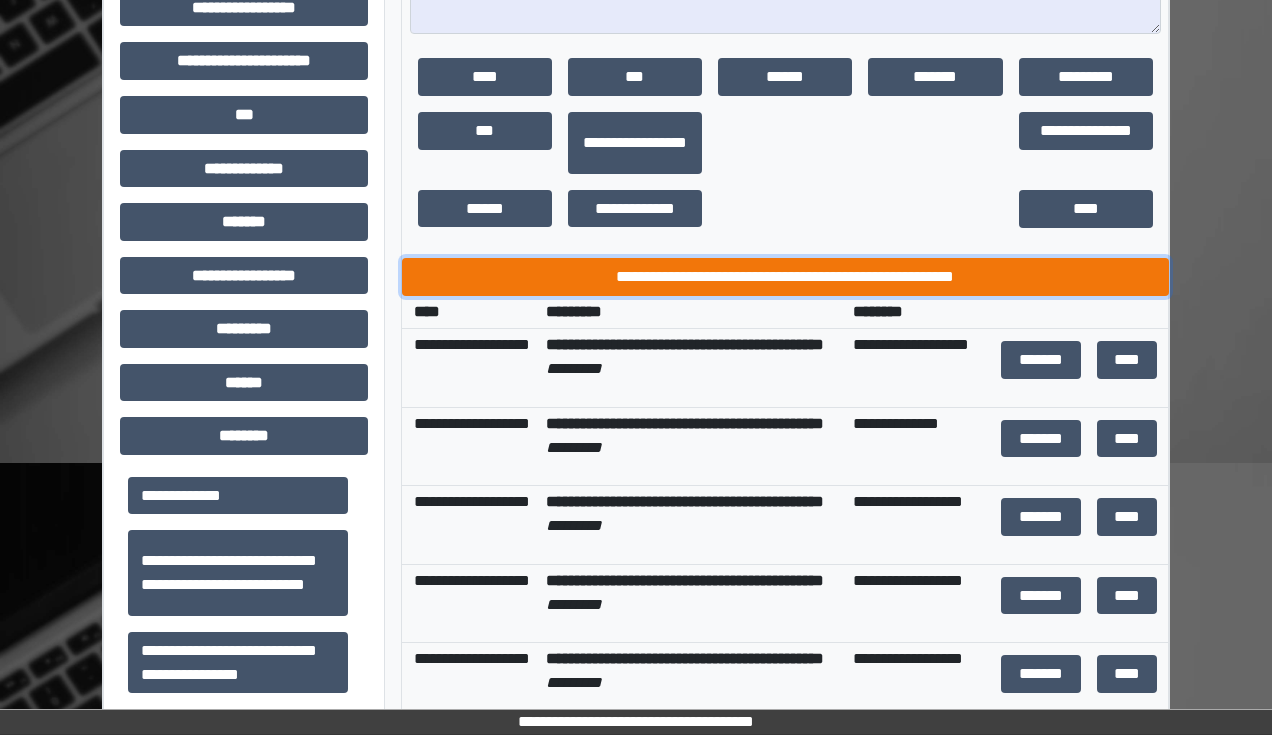 click on "**********" at bounding box center [785, 277] 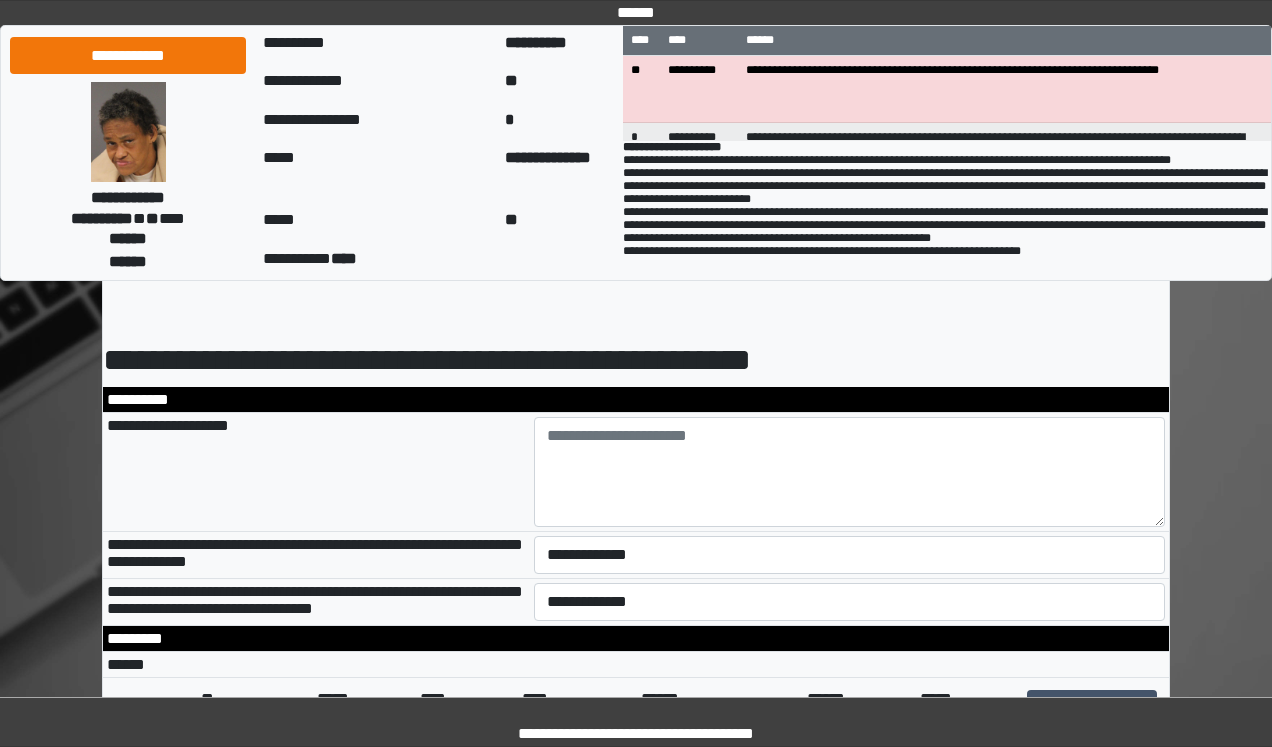 scroll, scrollTop: 80, scrollLeft: 0, axis: vertical 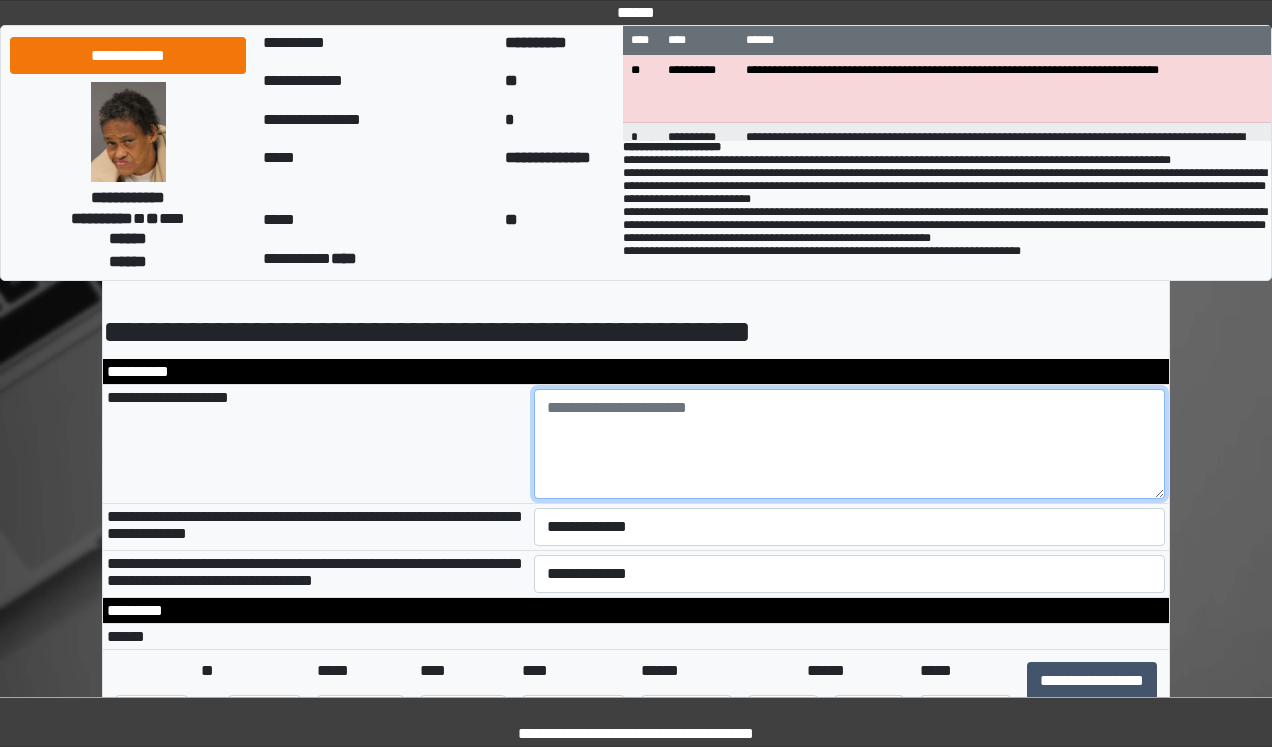 click at bounding box center [850, 444] 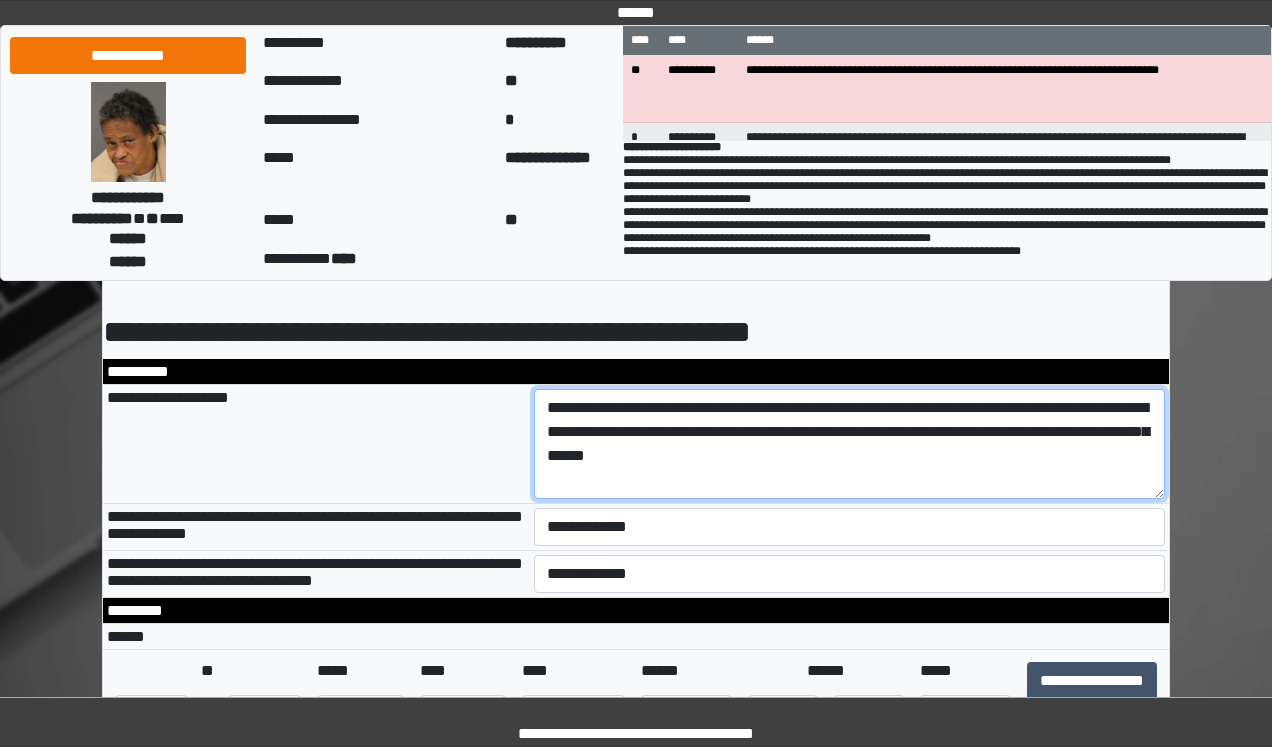 type on "**********" 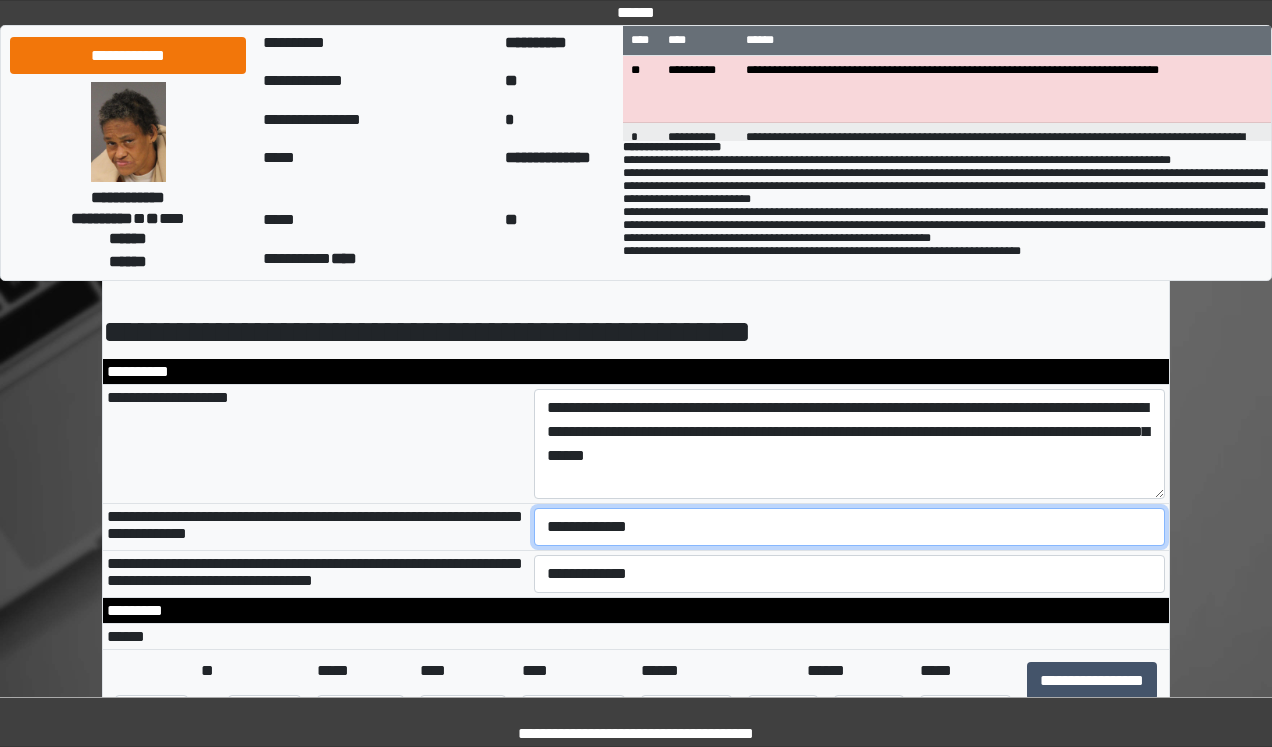 click on "**********" at bounding box center [850, 527] 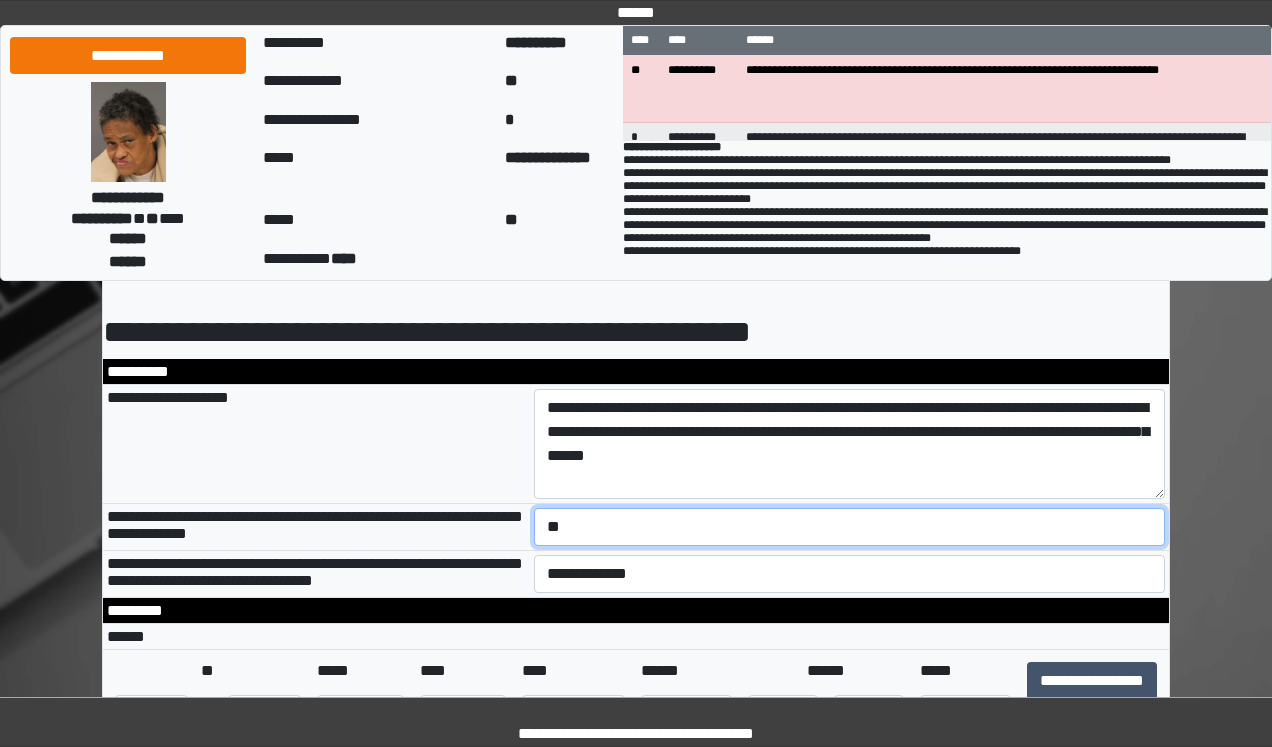 click on "**********" at bounding box center (850, 527) 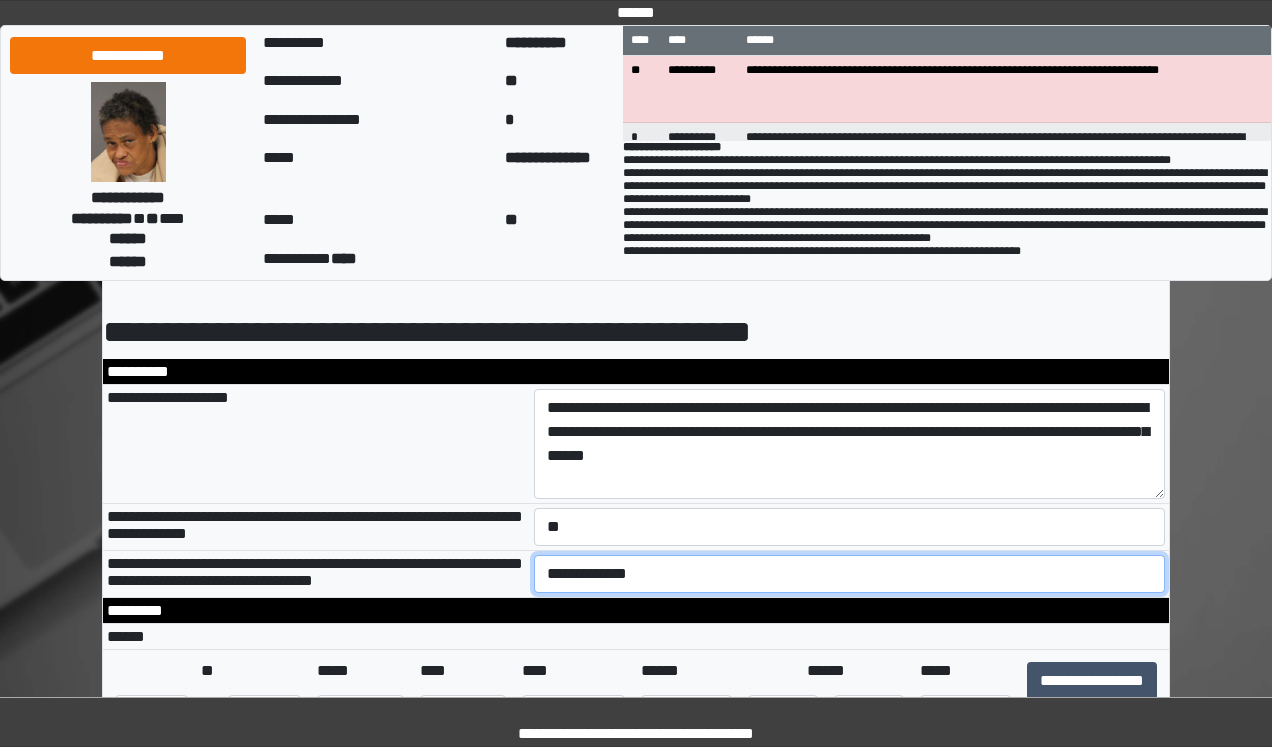 click on "**********" at bounding box center [850, 574] 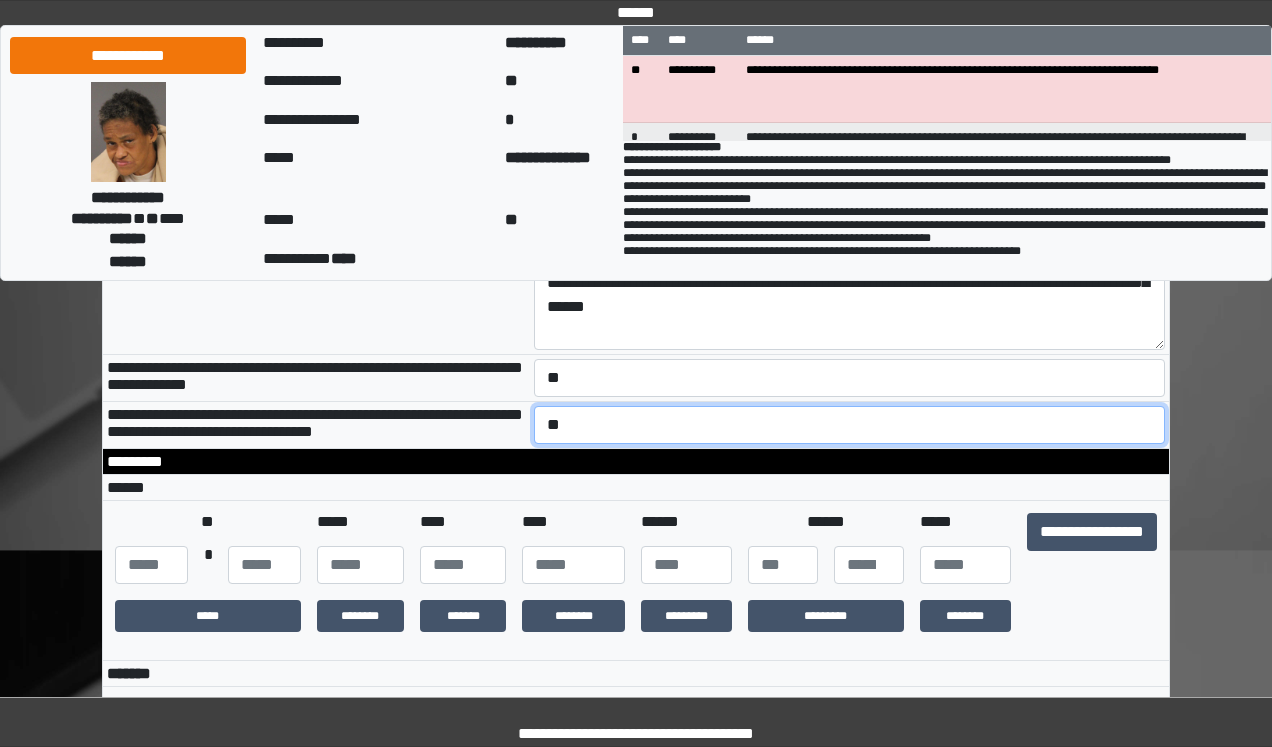 scroll, scrollTop: 240, scrollLeft: 0, axis: vertical 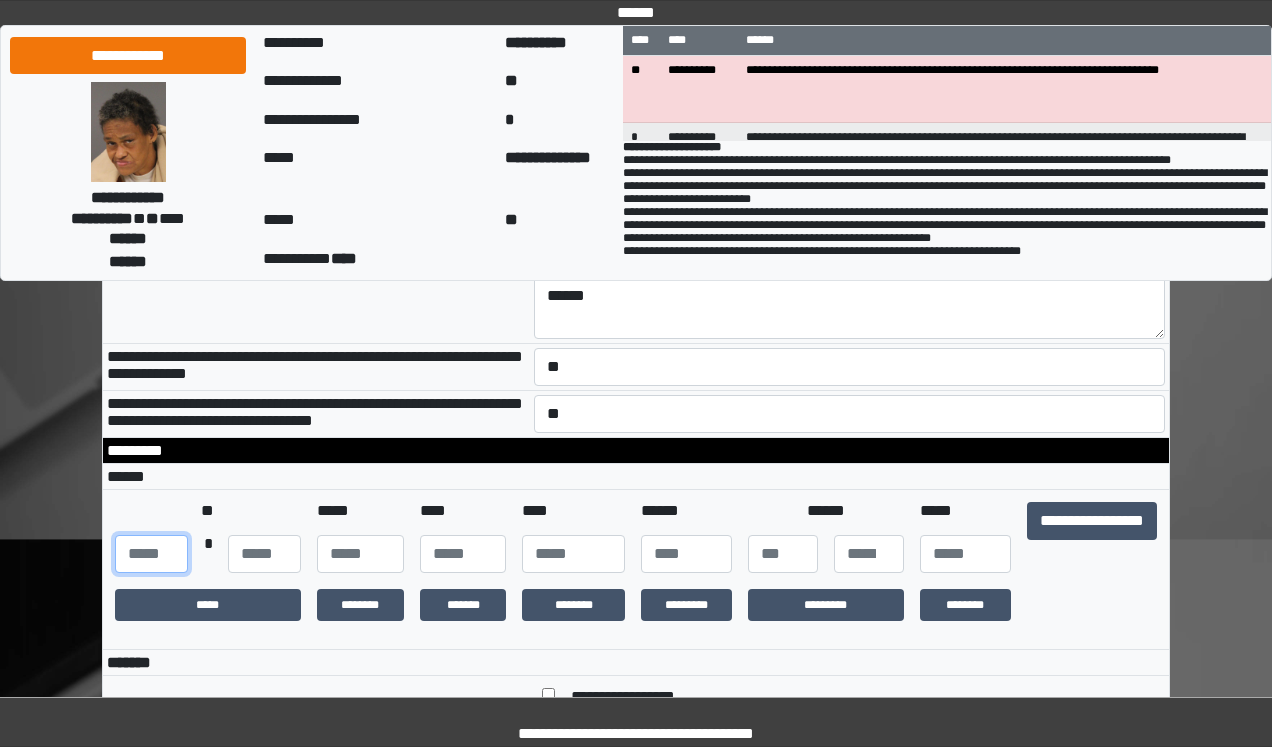 click at bounding box center (151, 554) 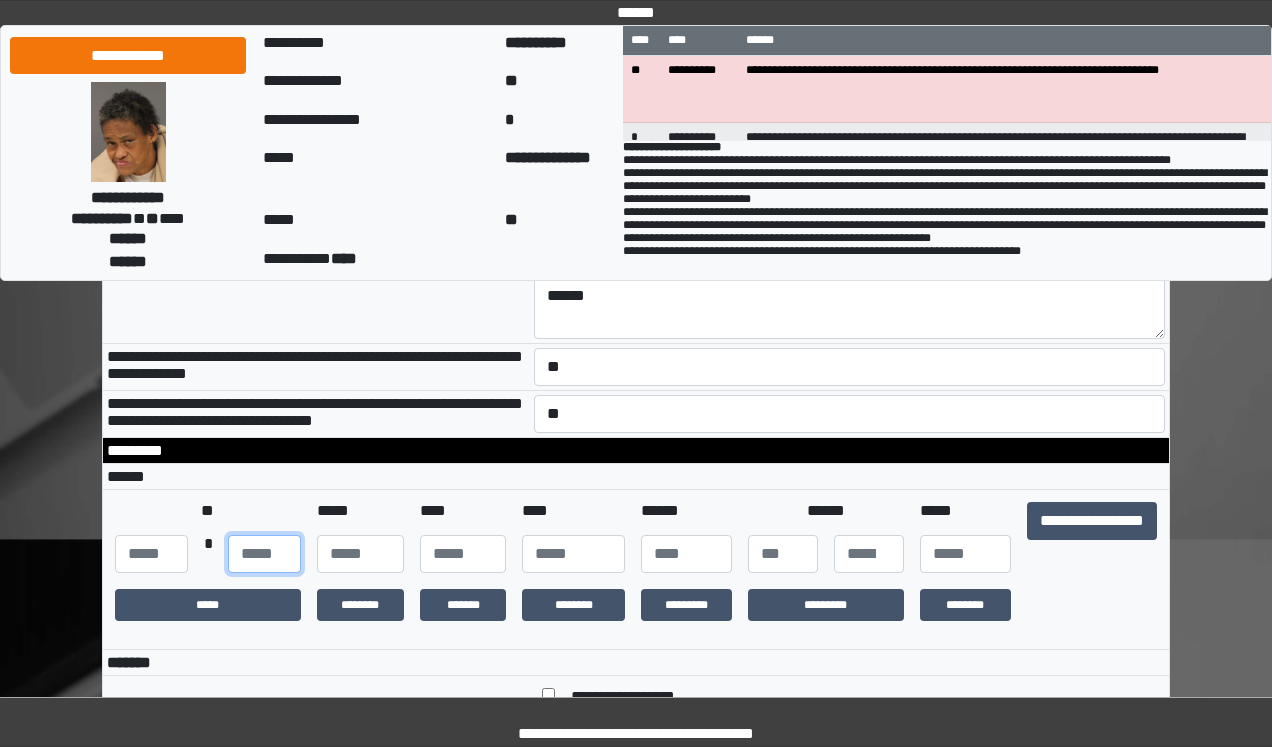type on "**" 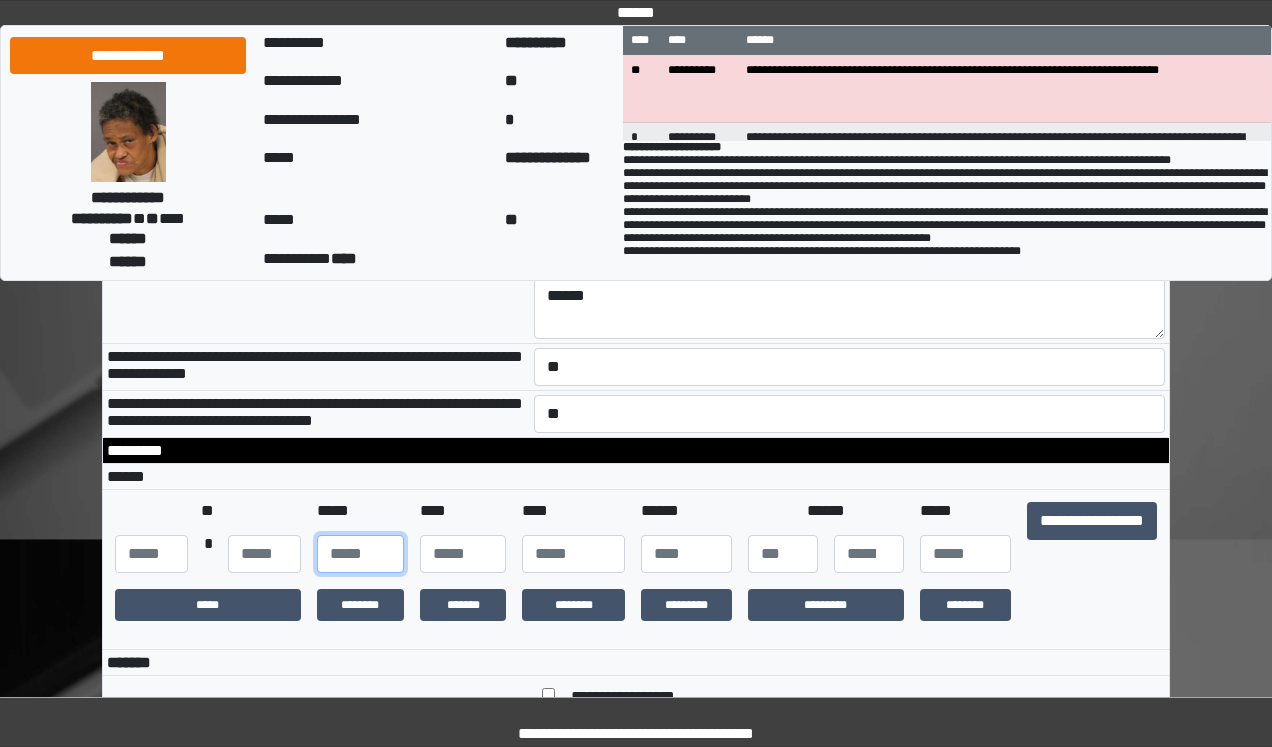 type on "**" 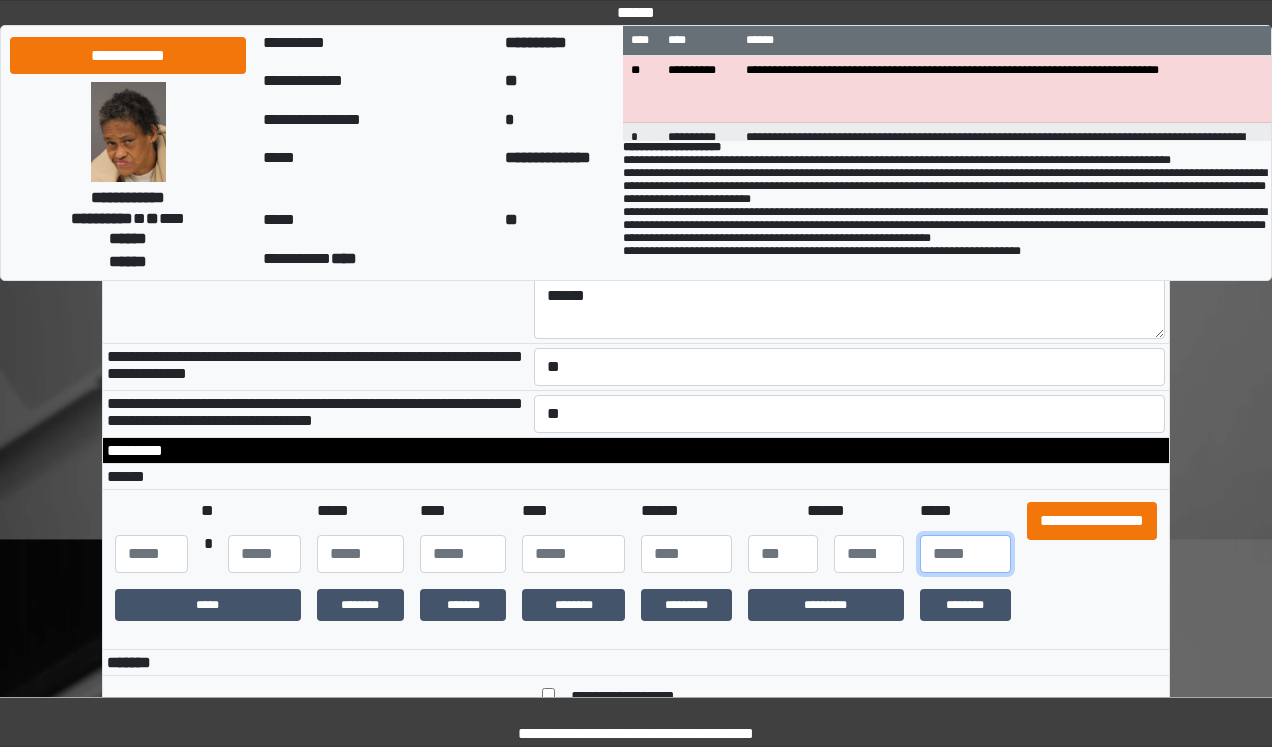 type on "**" 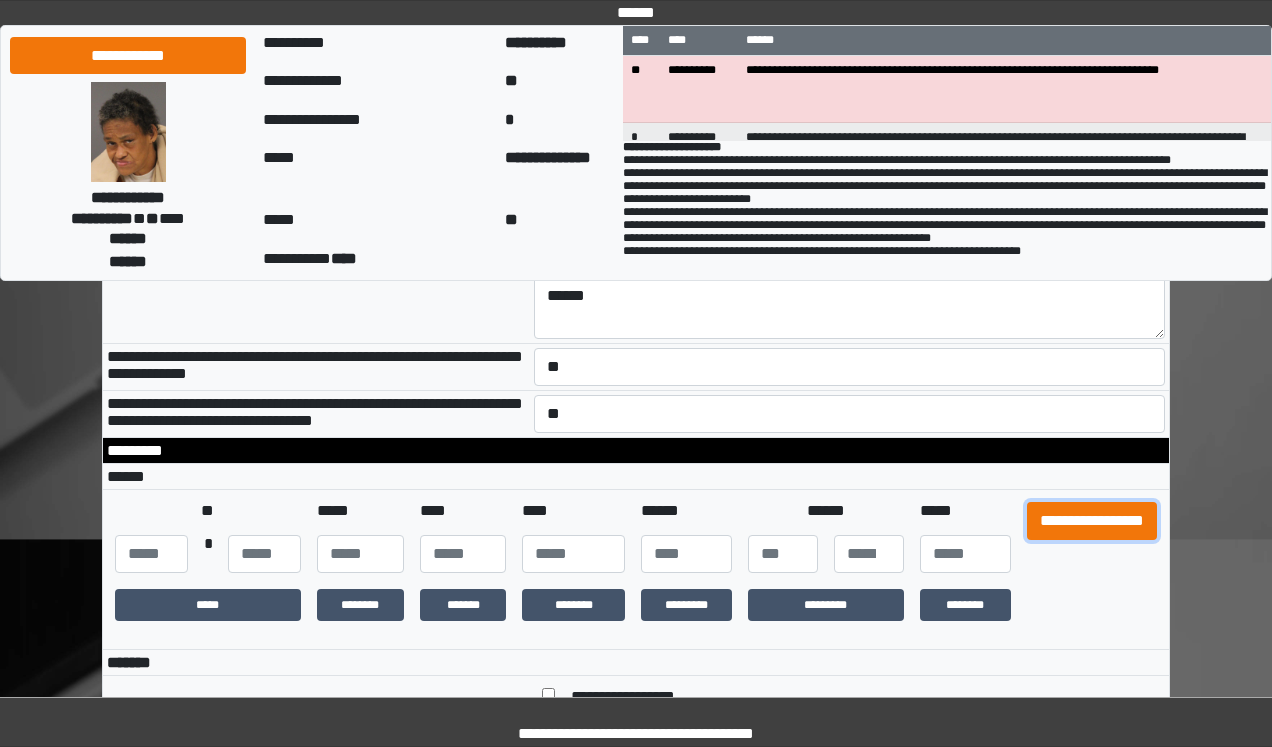 click on "**********" at bounding box center (1092, 521) 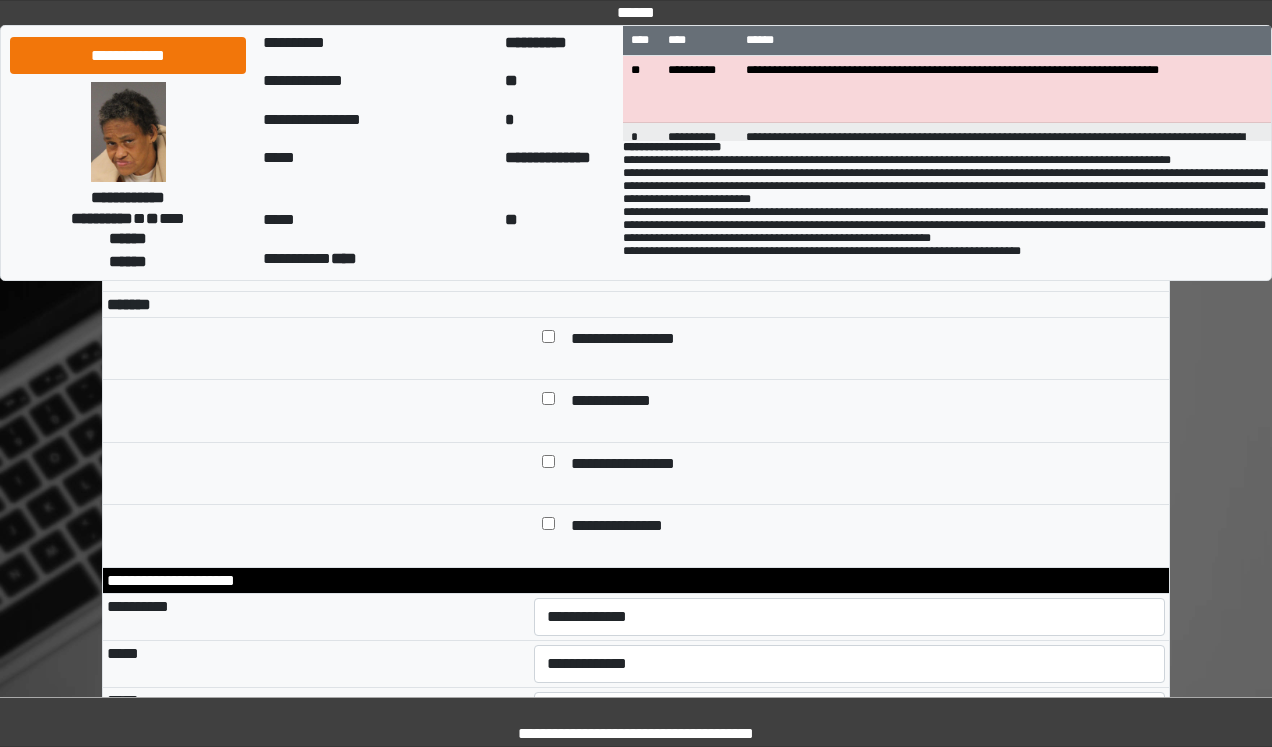 scroll, scrollTop: 560, scrollLeft: 0, axis: vertical 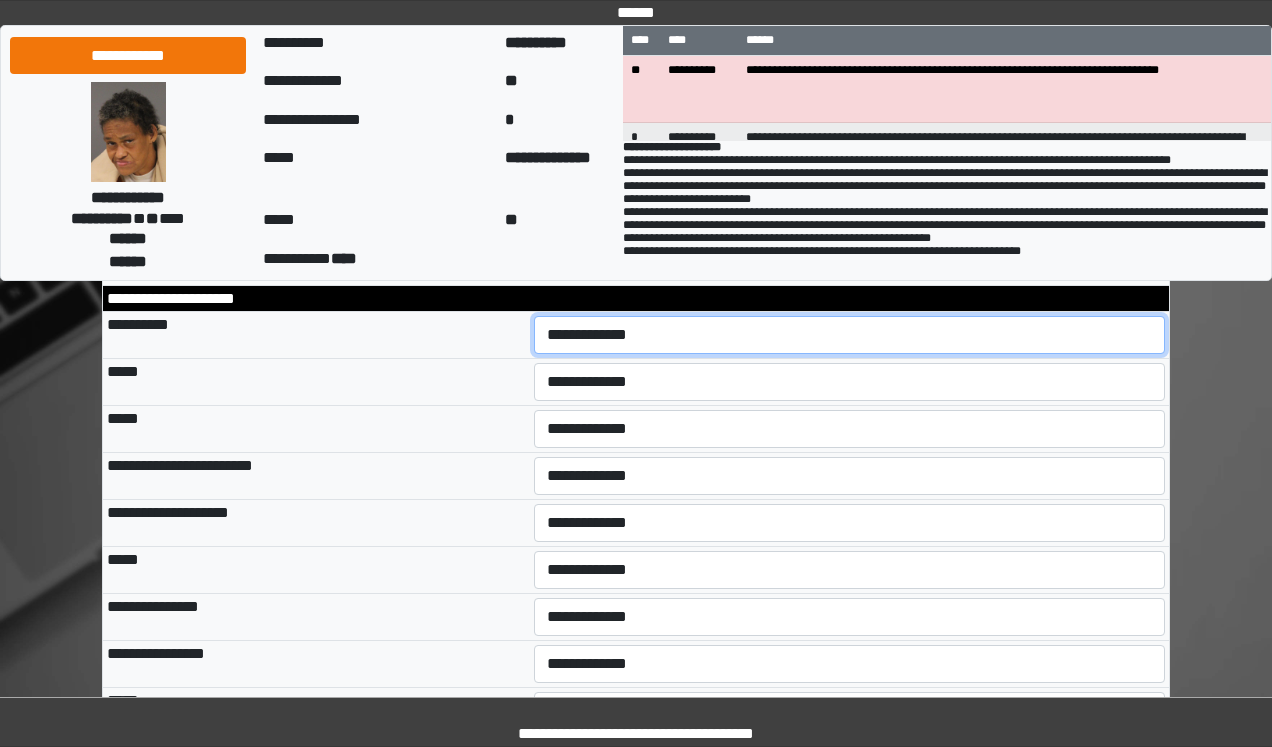 click on "**********" at bounding box center (850, 335) 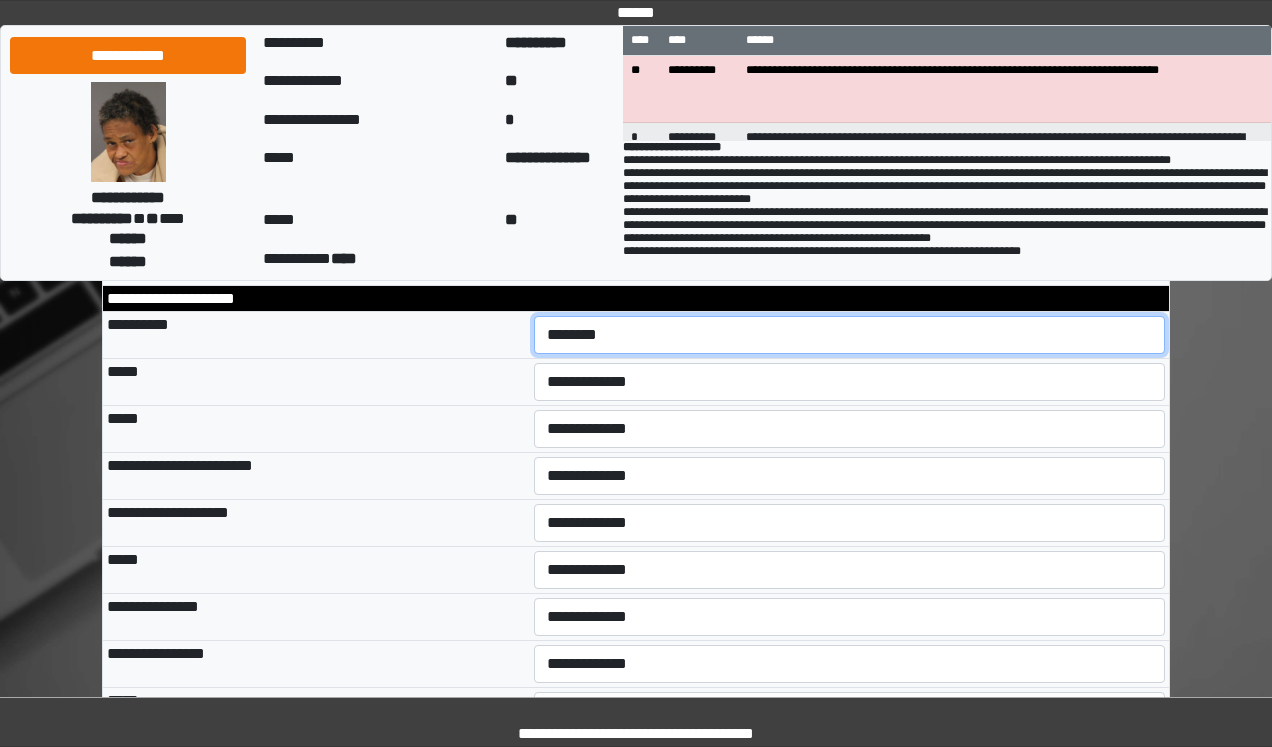 click on "**********" at bounding box center [850, 335] 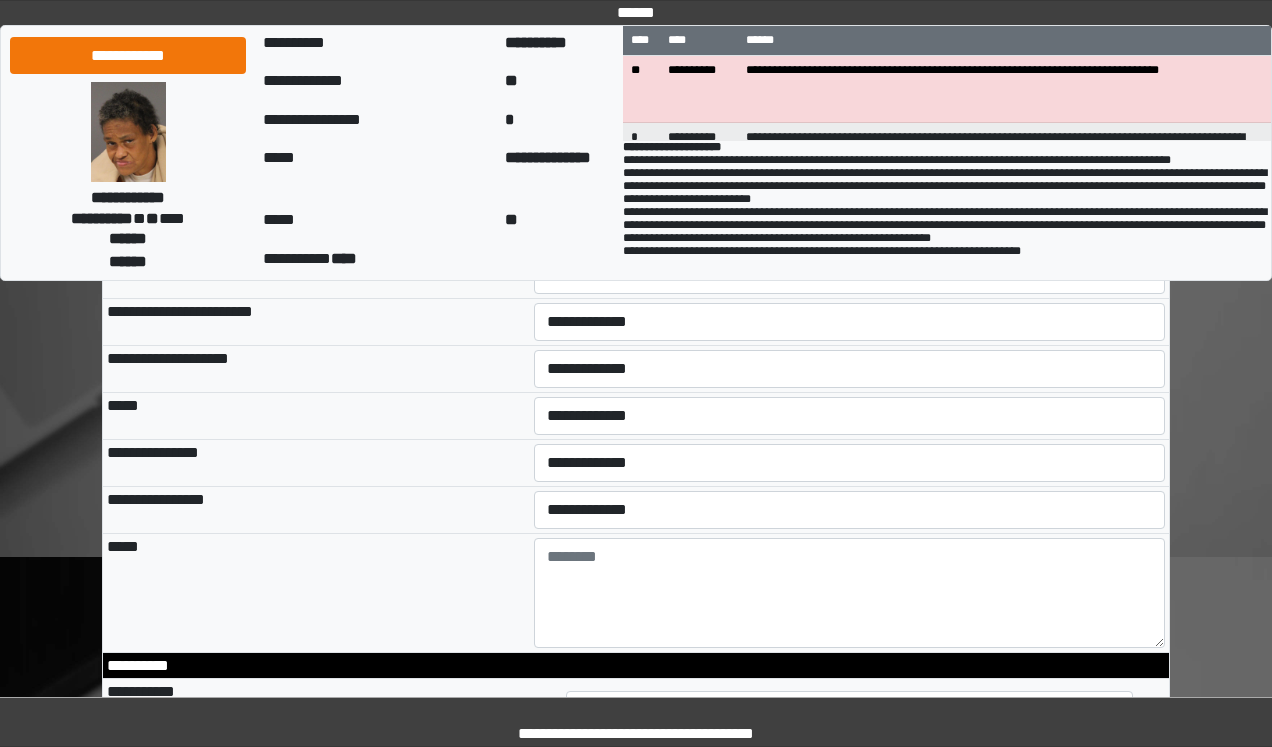 scroll, scrollTop: 1040, scrollLeft: 0, axis: vertical 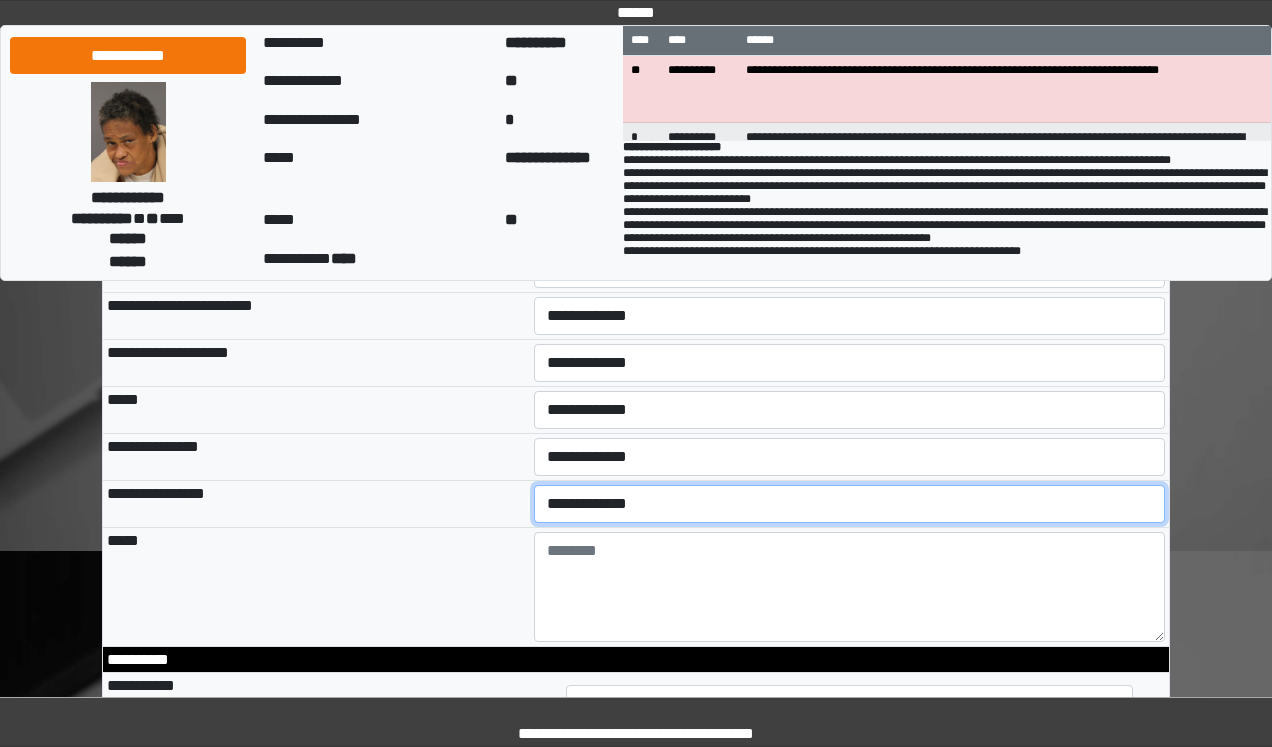 click on "**********" at bounding box center (850, 504) 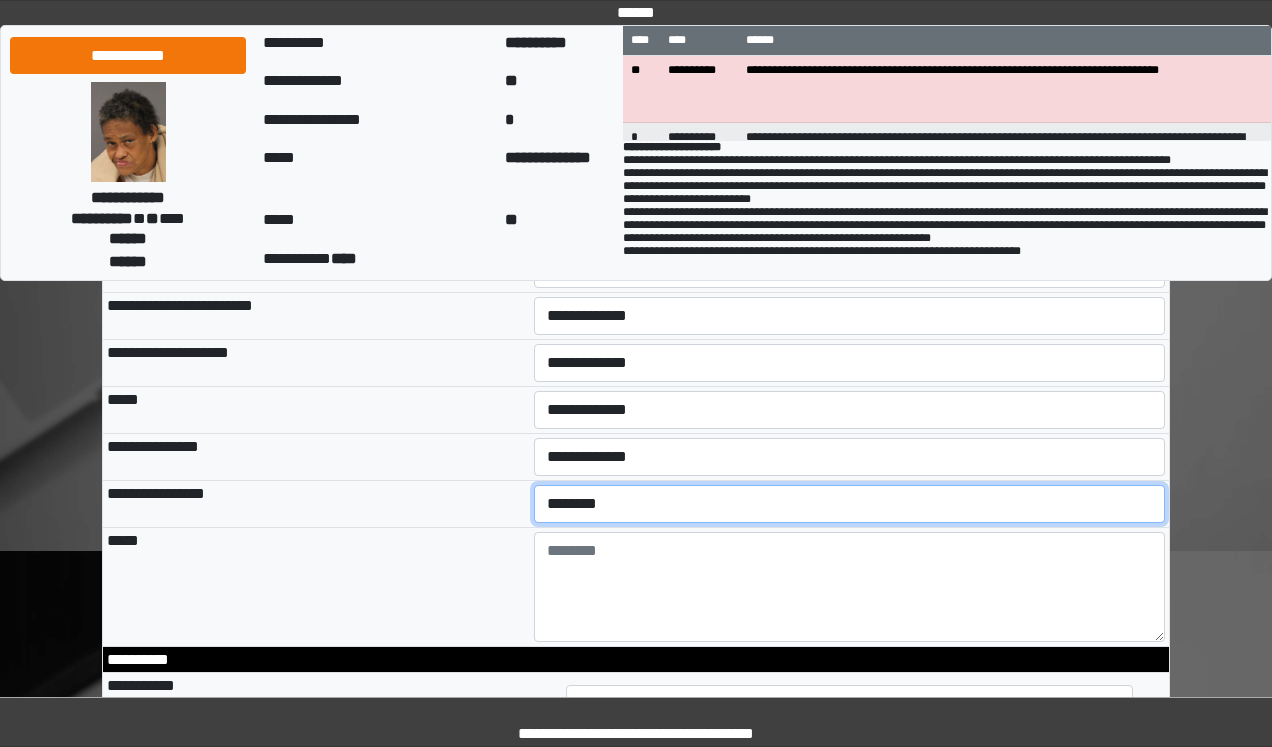 click on "**********" at bounding box center [850, 504] 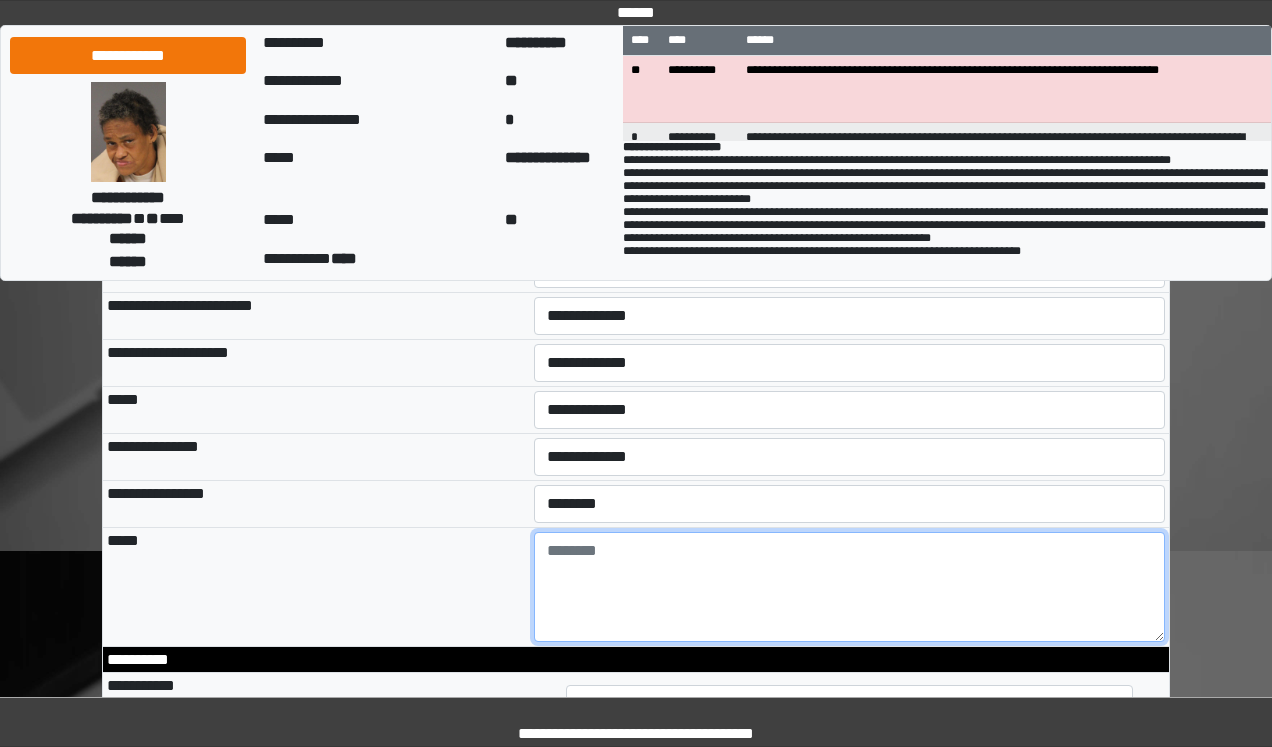click at bounding box center [850, 587] 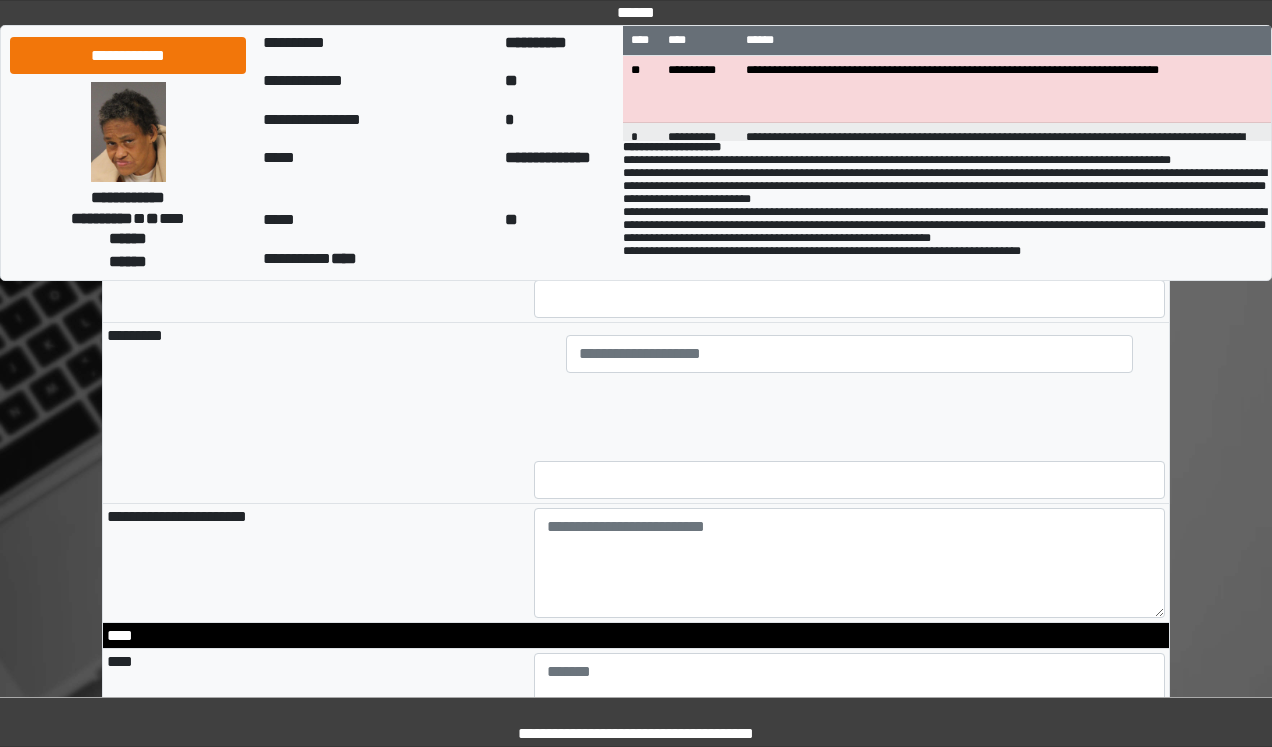 scroll, scrollTop: 1600, scrollLeft: 0, axis: vertical 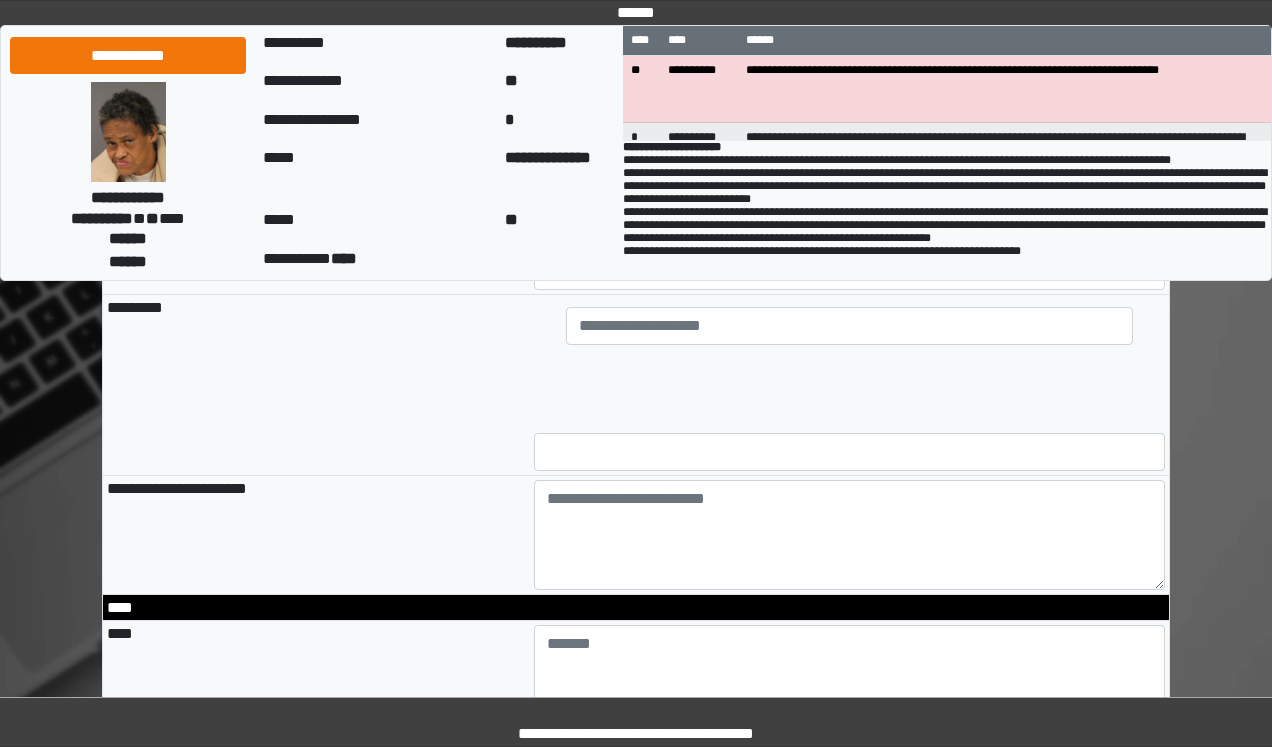 type on "**********" 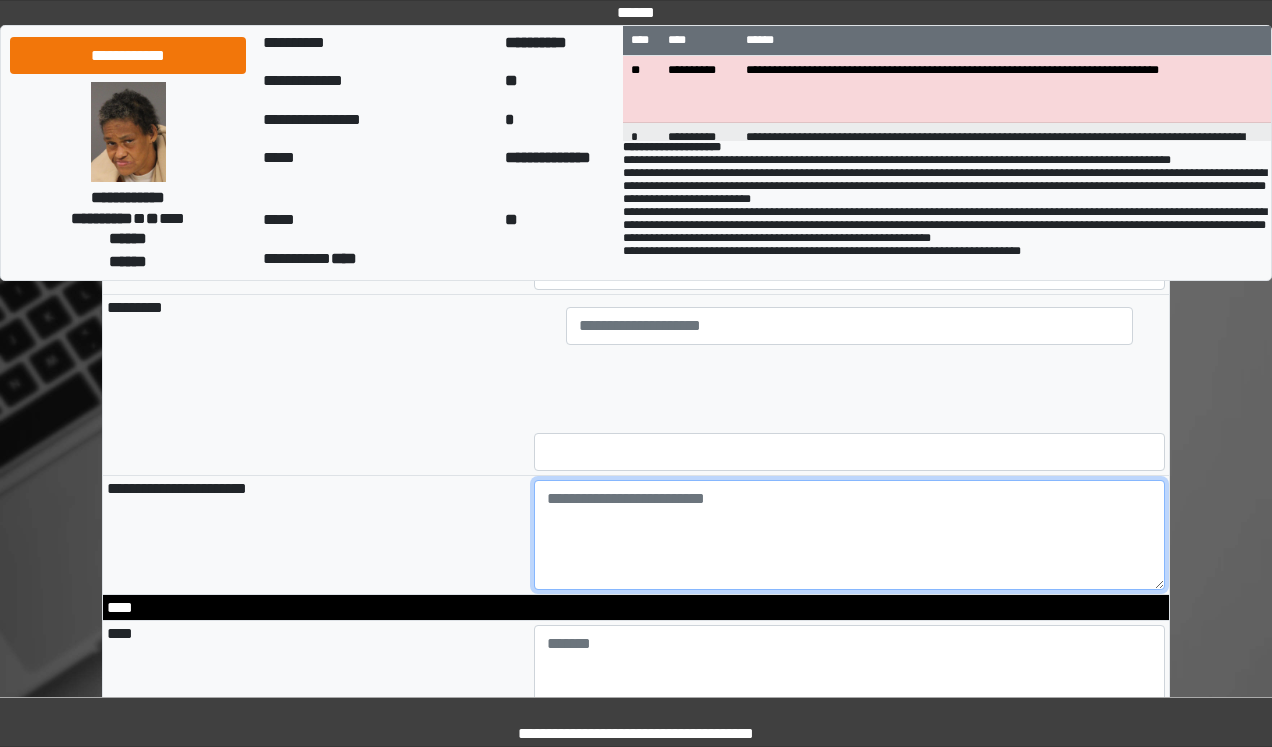 click at bounding box center [850, 535] 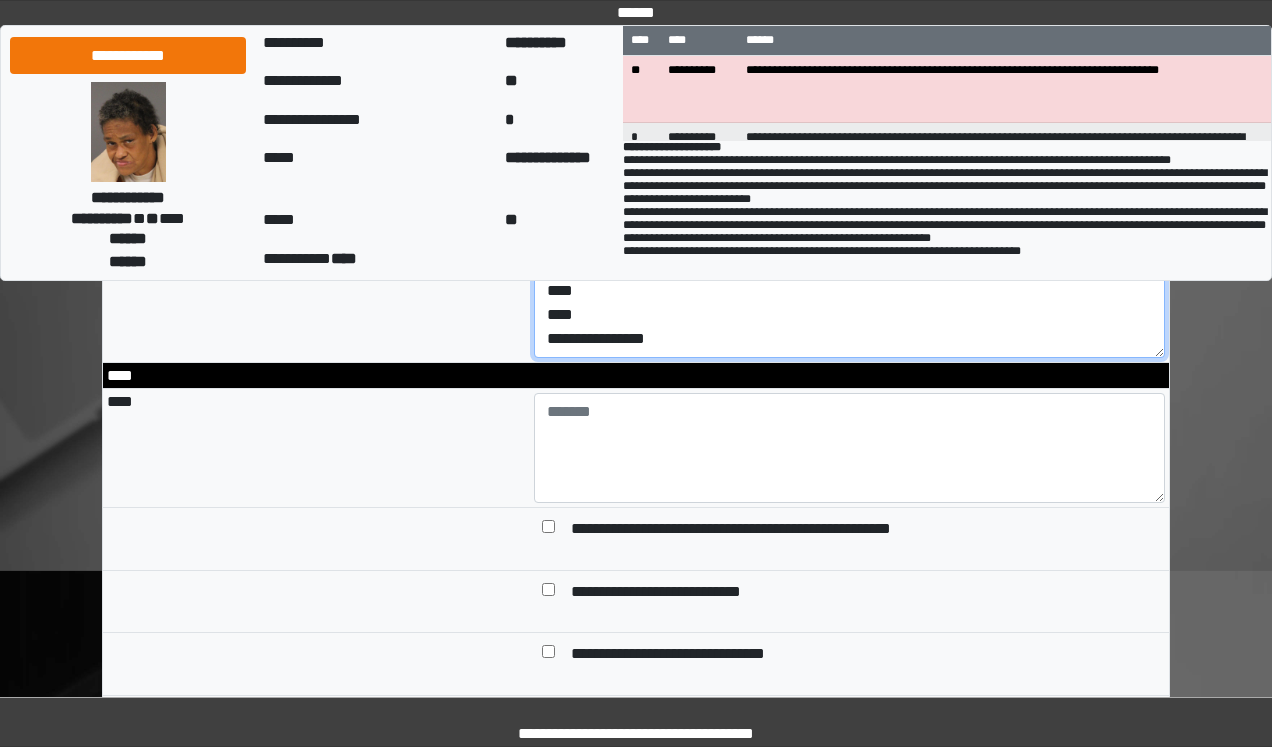 scroll, scrollTop: 1840, scrollLeft: 0, axis: vertical 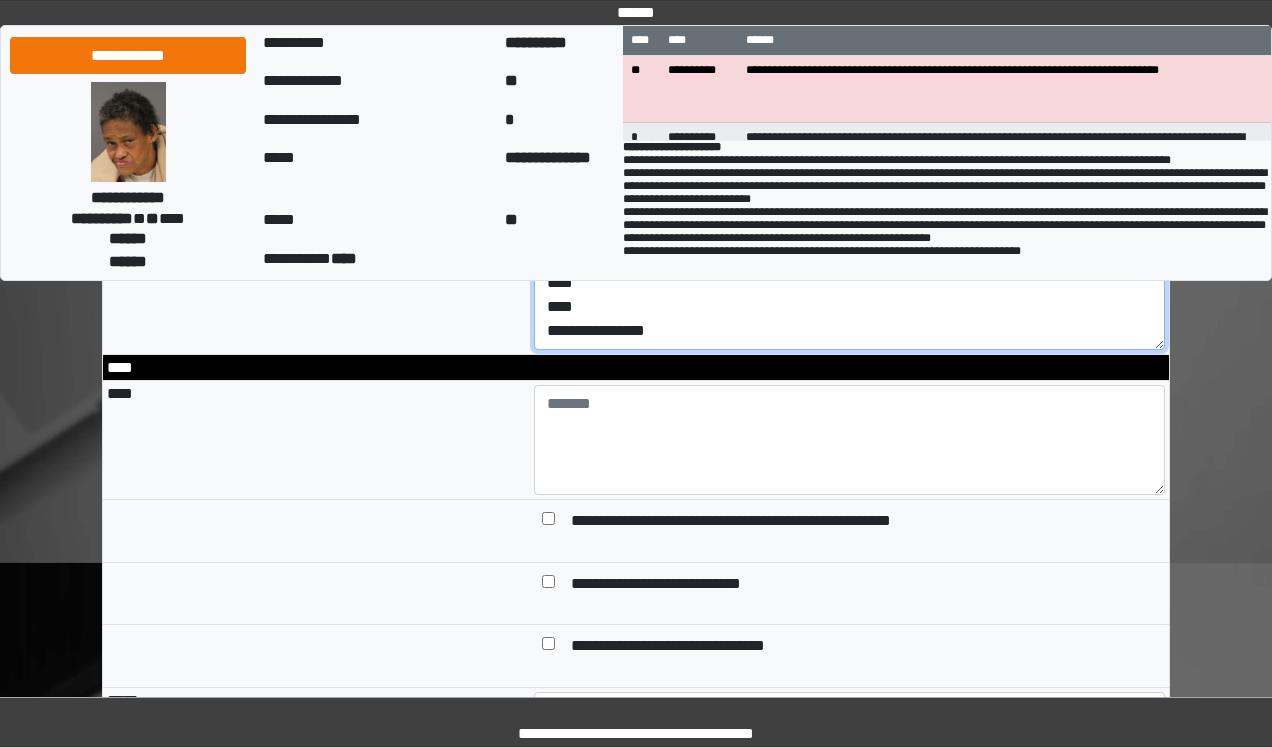 type on "**********" 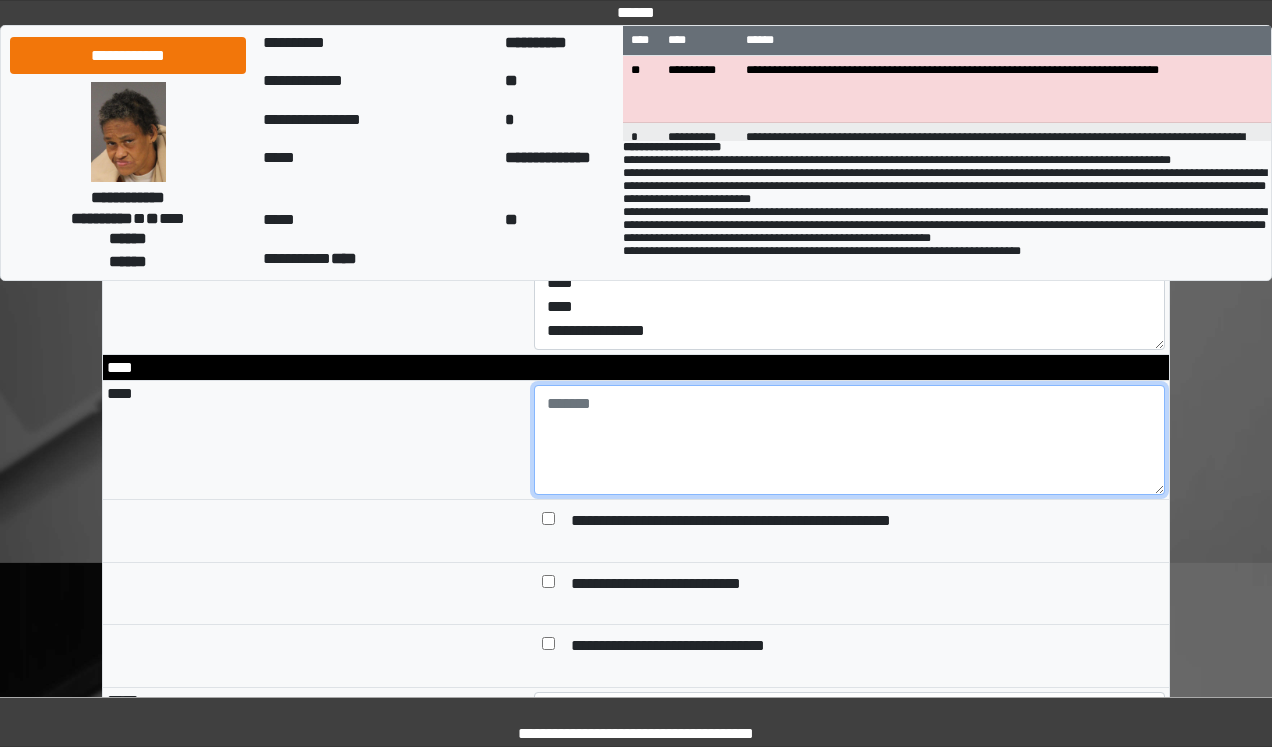 click at bounding box center (850, 440) 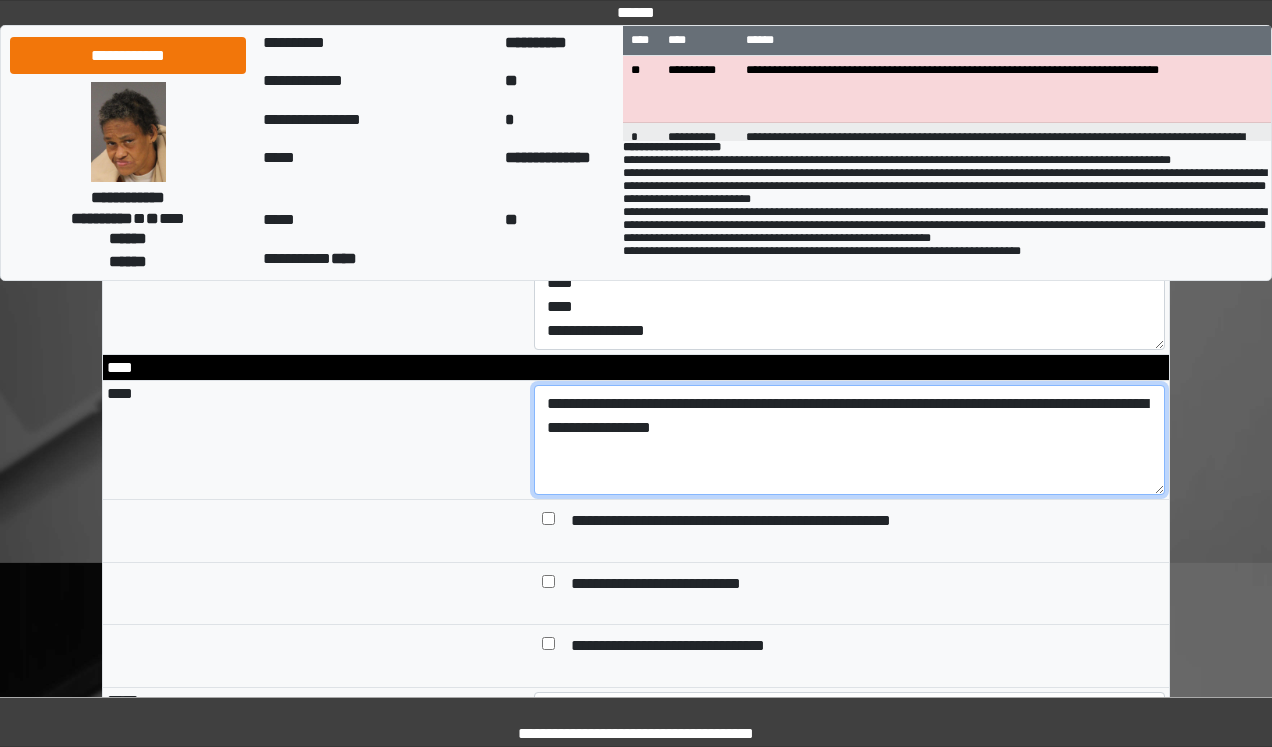 click on "**********" at bounding box center (850, 440) 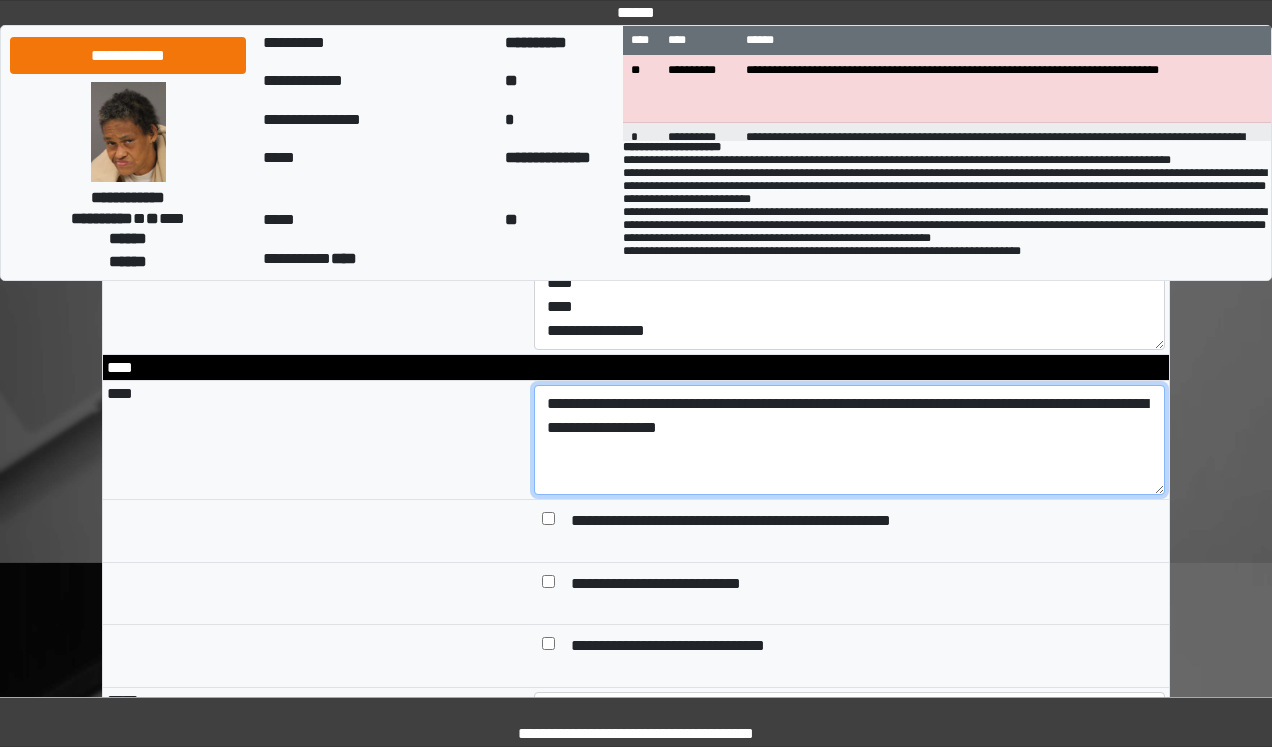 click on "**********" at bounding box center (850, 440) 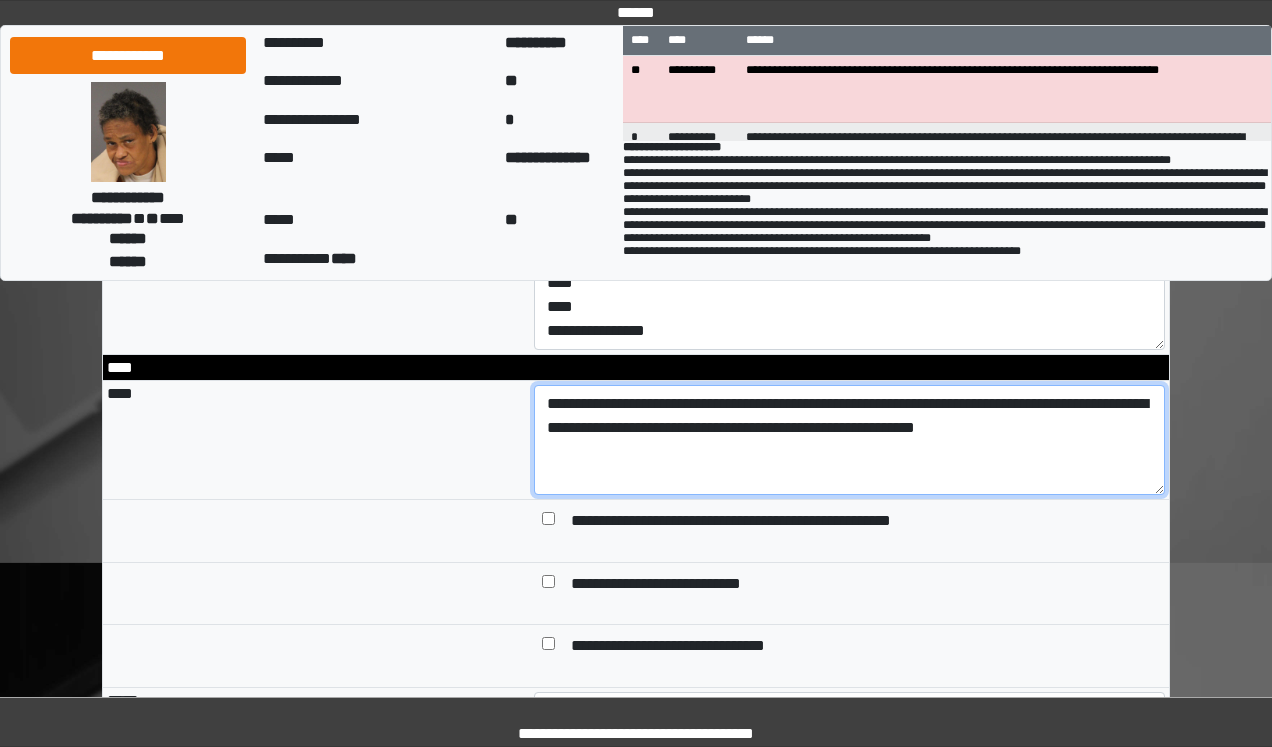 click on "**********" at bounding box center [850, 440] 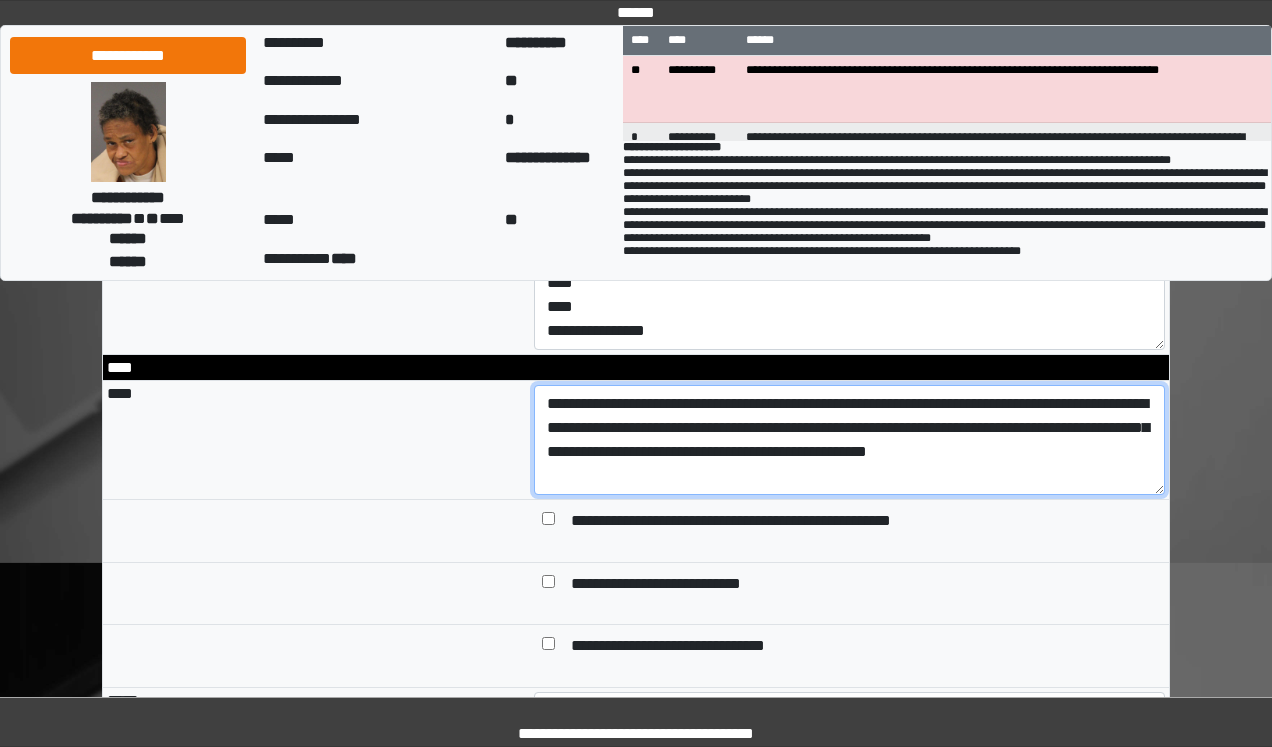 click on "**********" at bounding box center (850, 440) 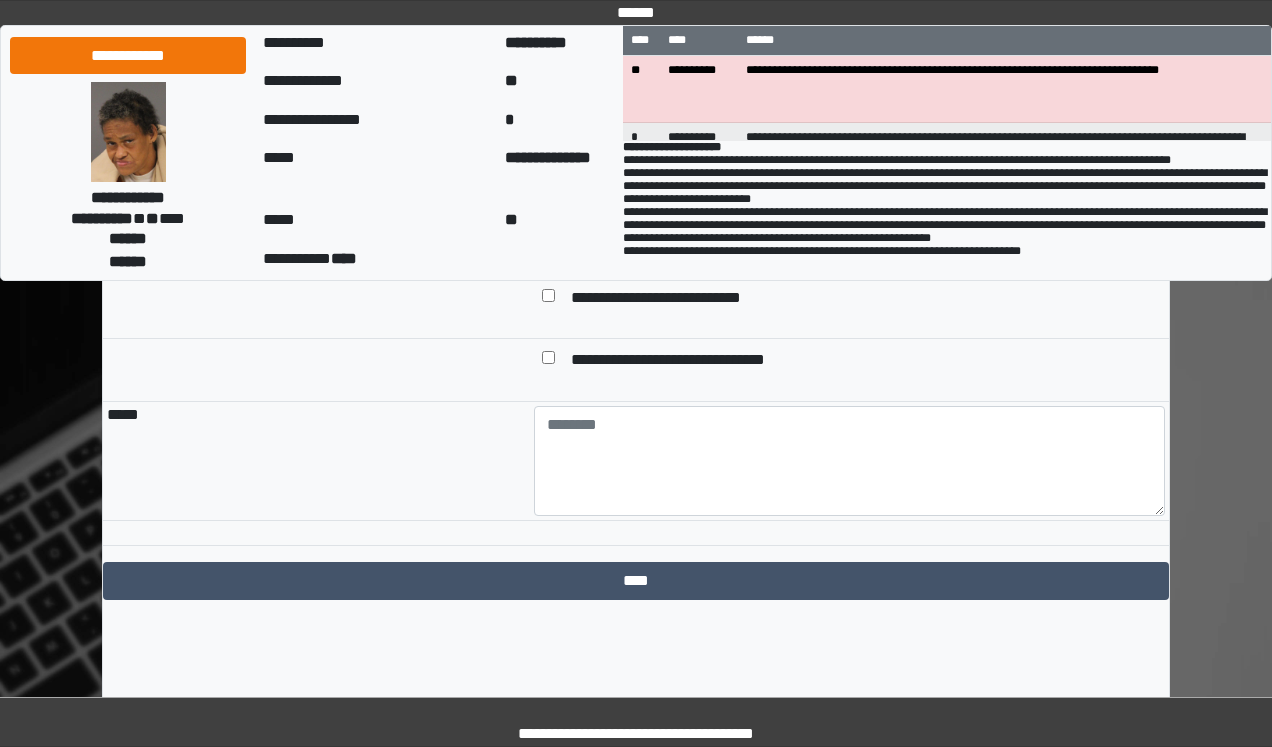 scroll, scrollTop: 2151, scrollLeft: 0, axis: vertical 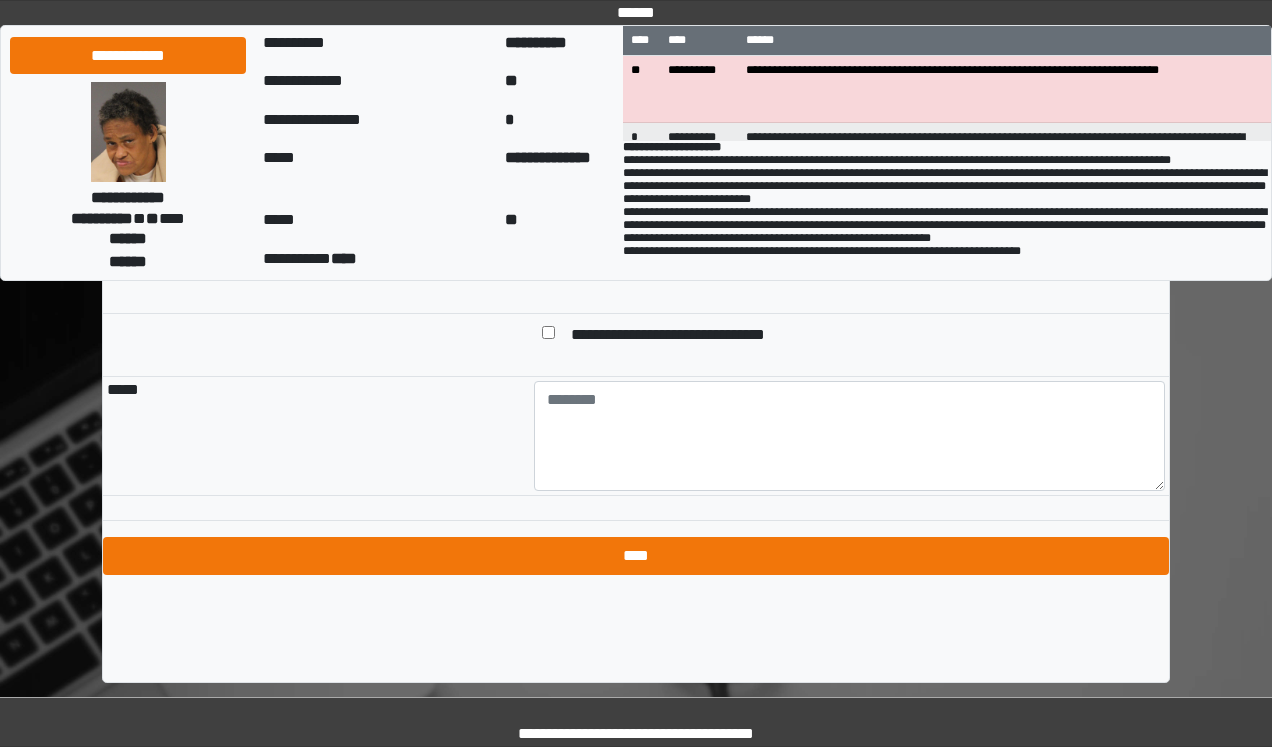 type on "**********" 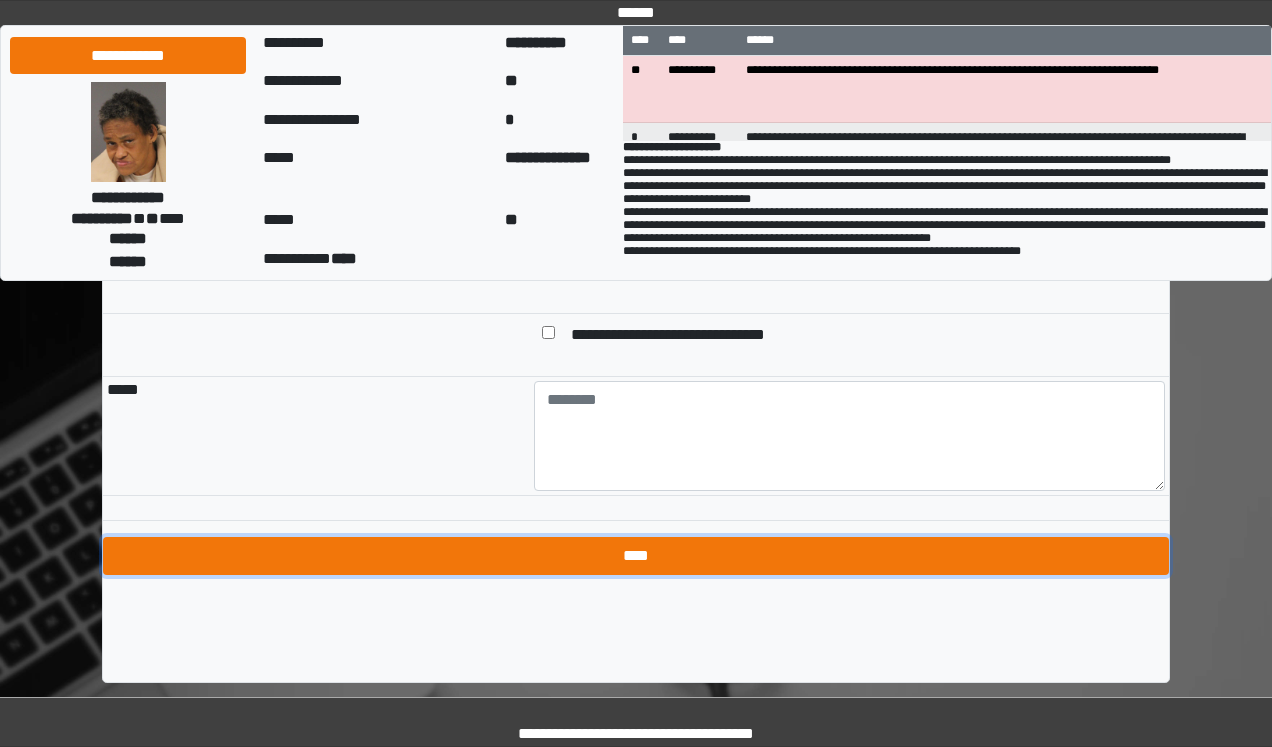 click on "****" at bounding box center [636, 556] 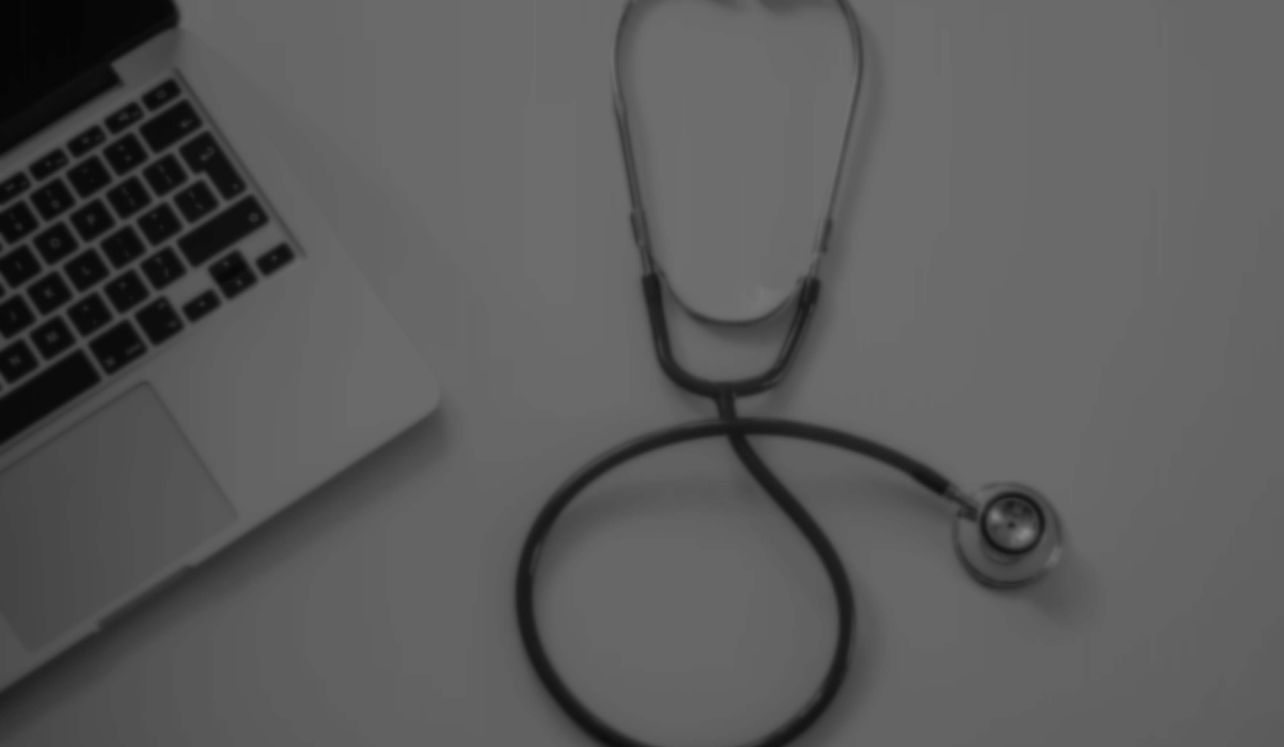 scroll, scrollTop: 0, scrollLeft: 0, axis: both 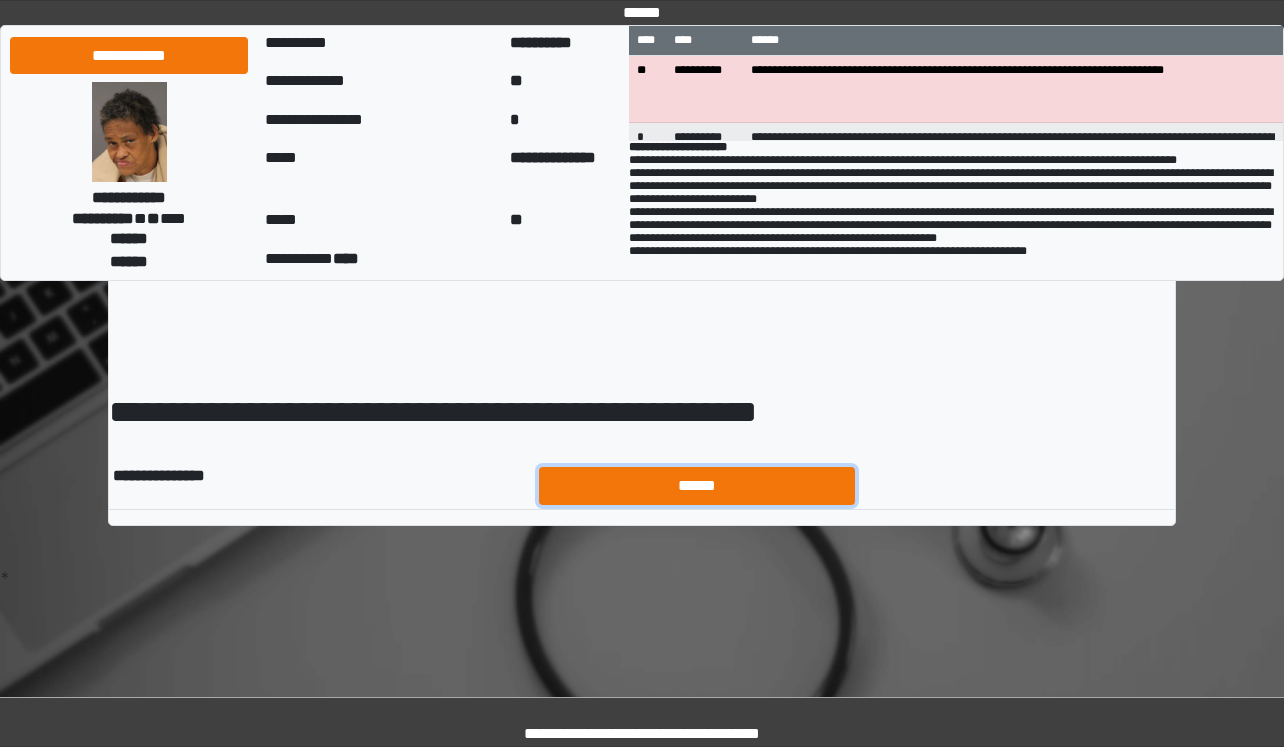 click on "******" at bounding box center (697, 486) 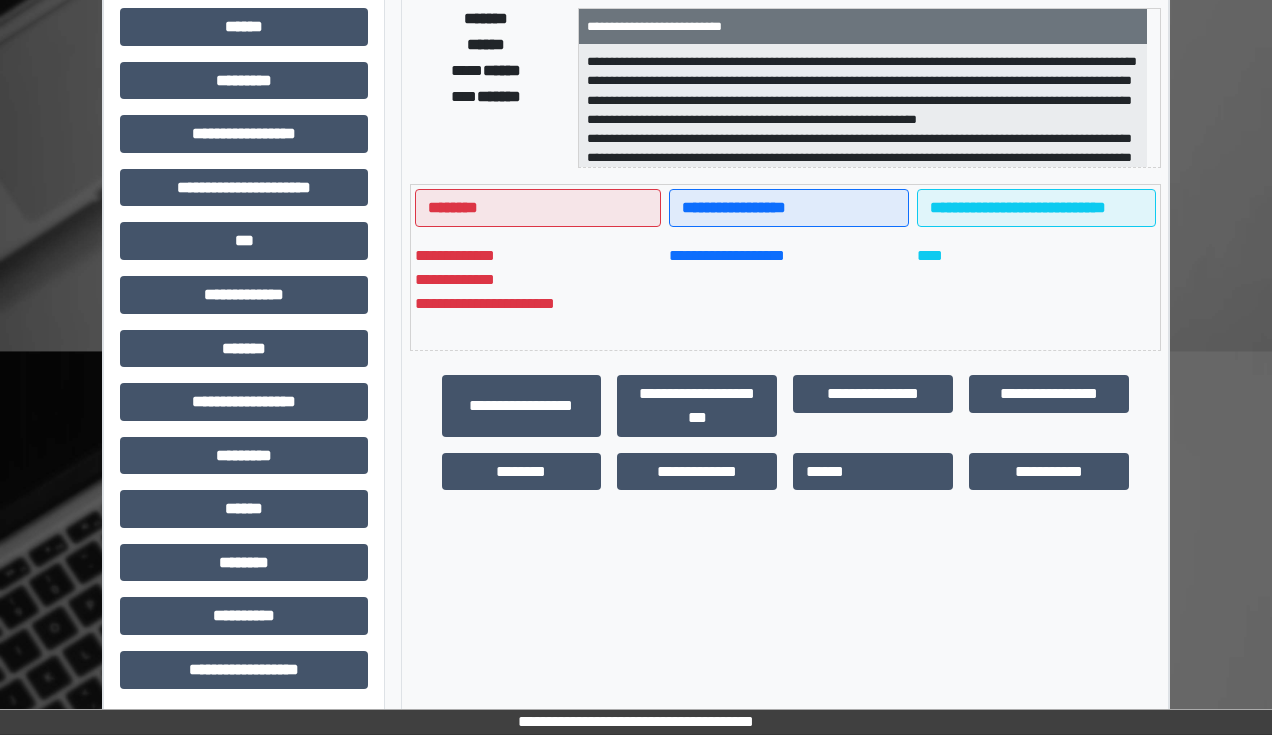 scroll, scrollTop: 431, scrollLeft: 0, axis: vertical 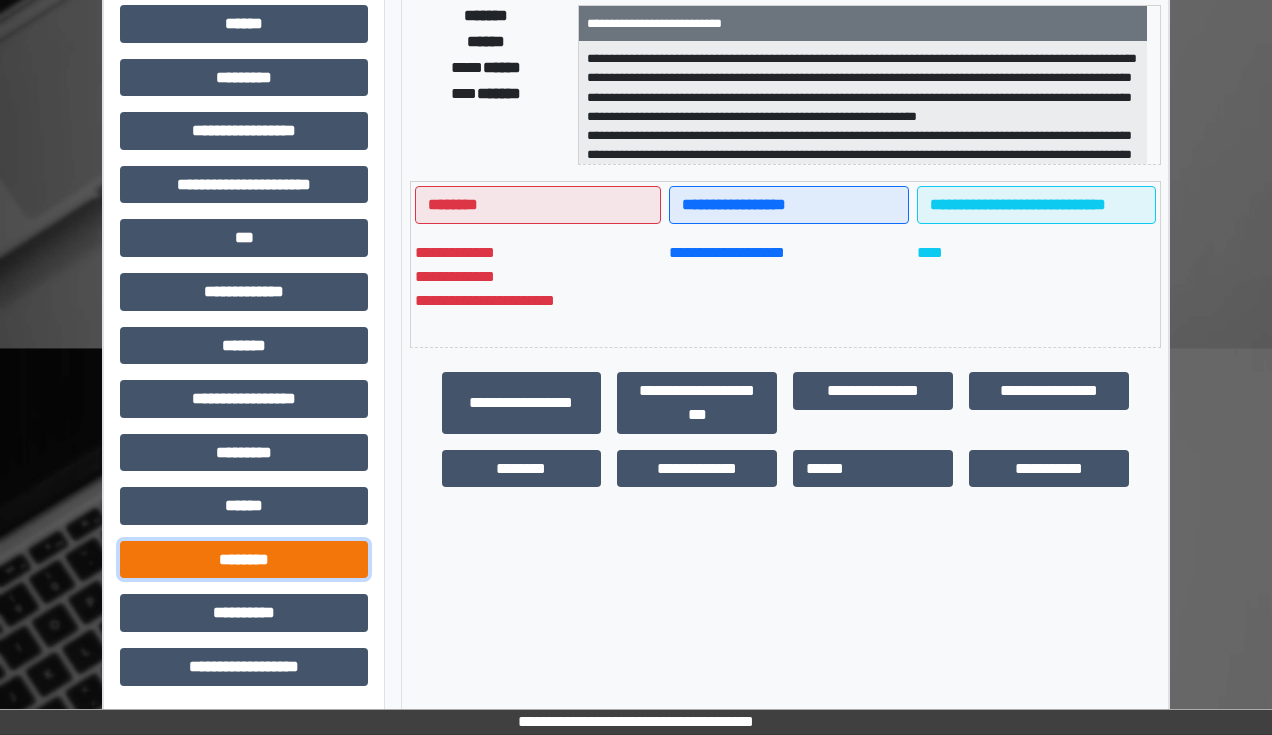 click on "********" at bounding box center (244, 560) 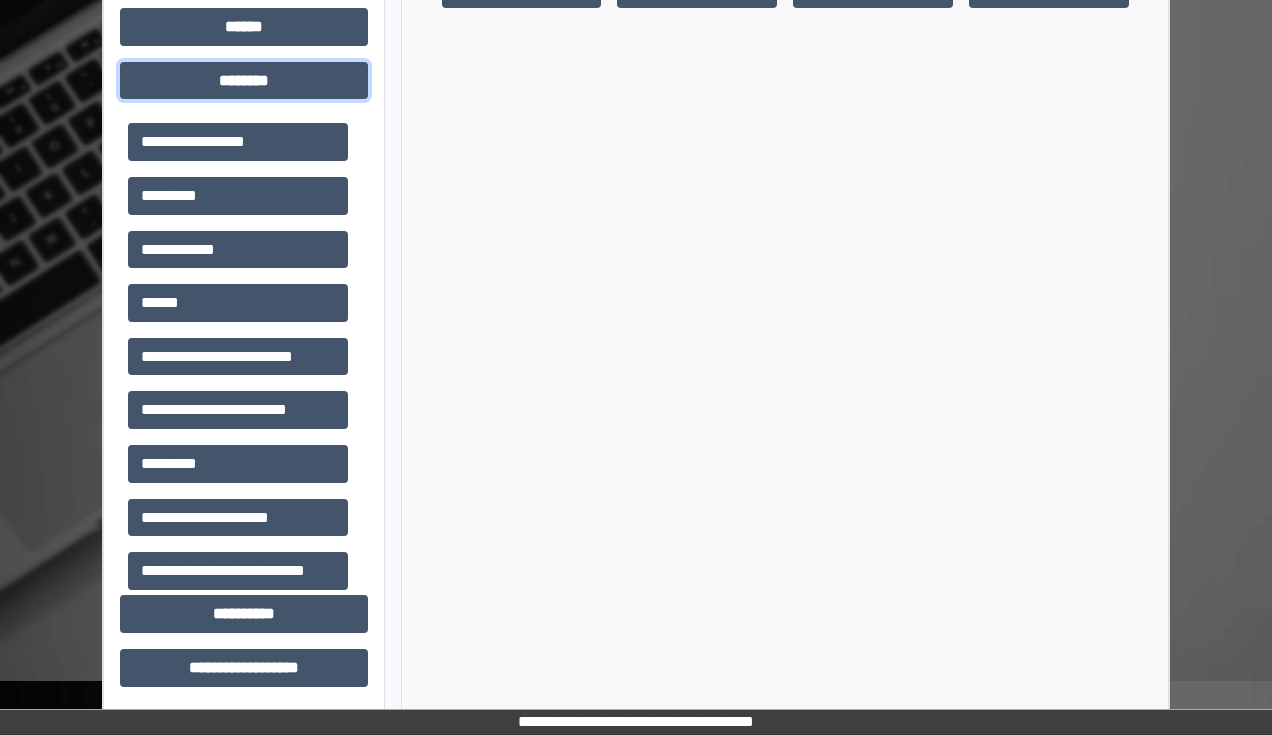 scroll, scrollTop: 911, scrollLeft: 0, axis: vertical 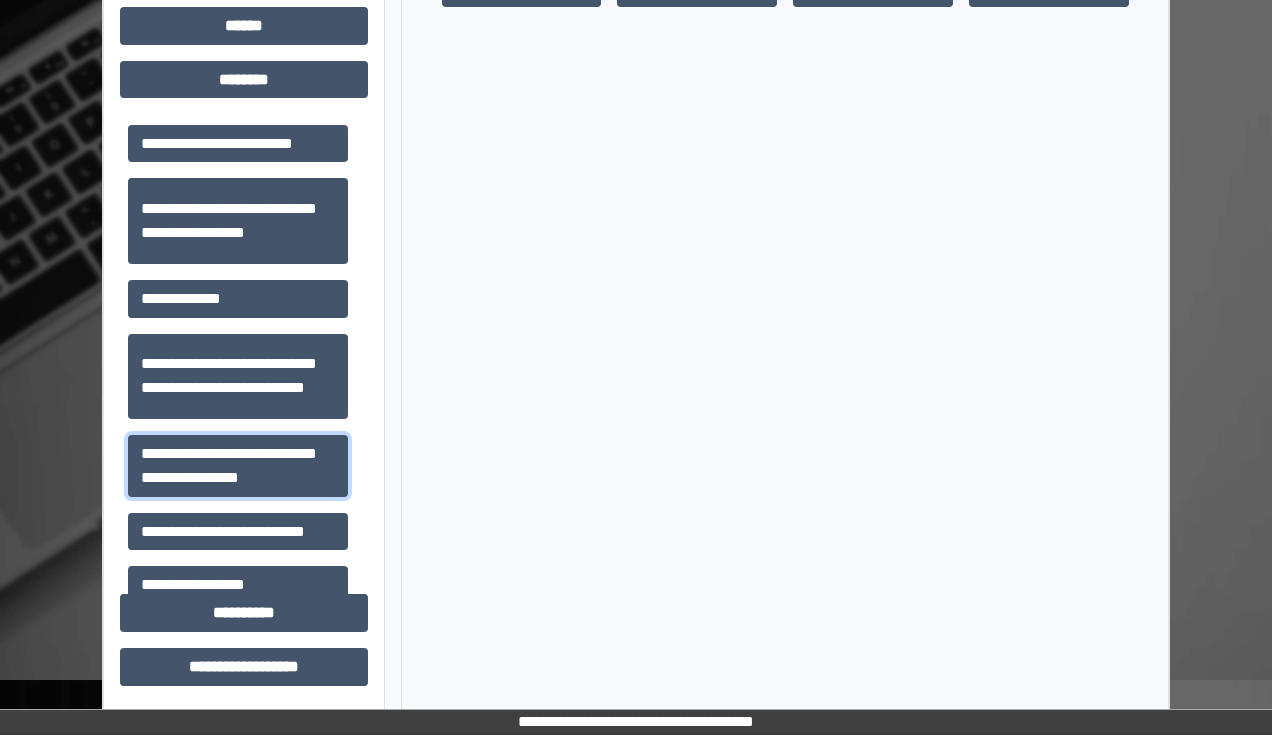 drag, startPoint x: 212, startPoint y: 484, endPoint x: 526, endPoint y: 451, distance: 315.7293 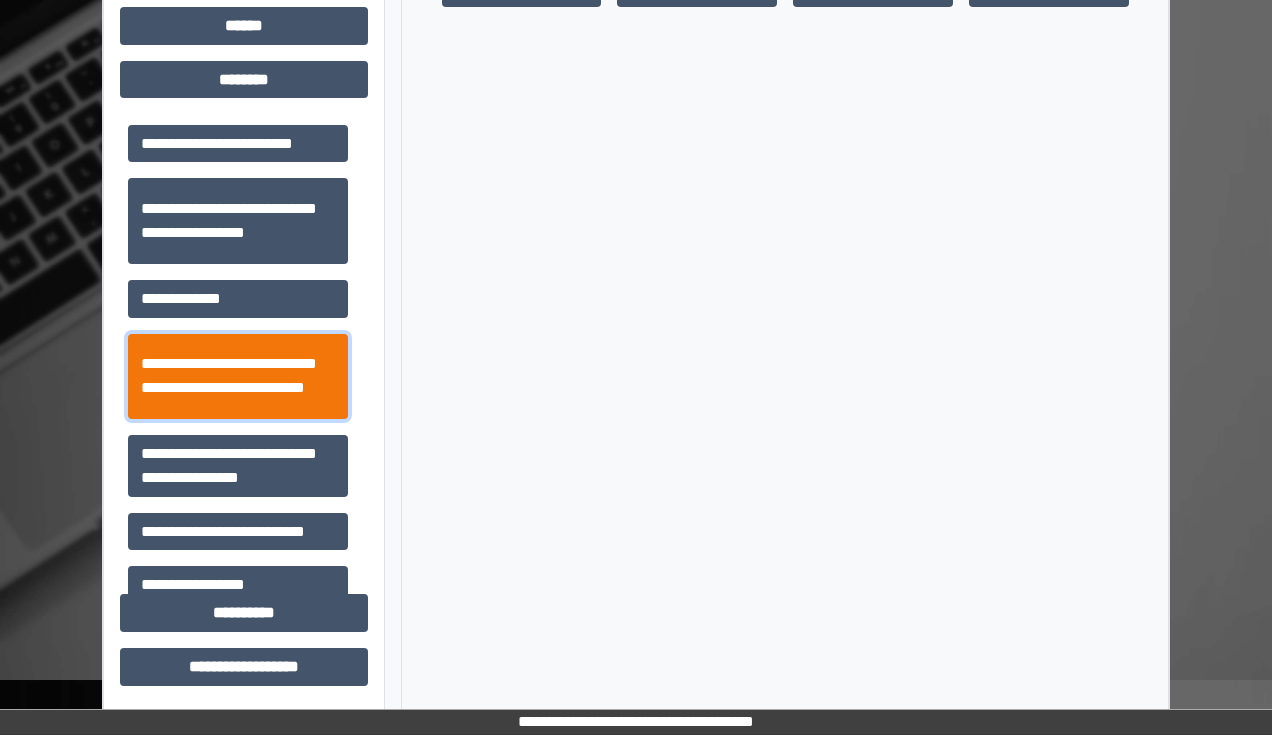 click on "**********" at bounding box center (238, 377) 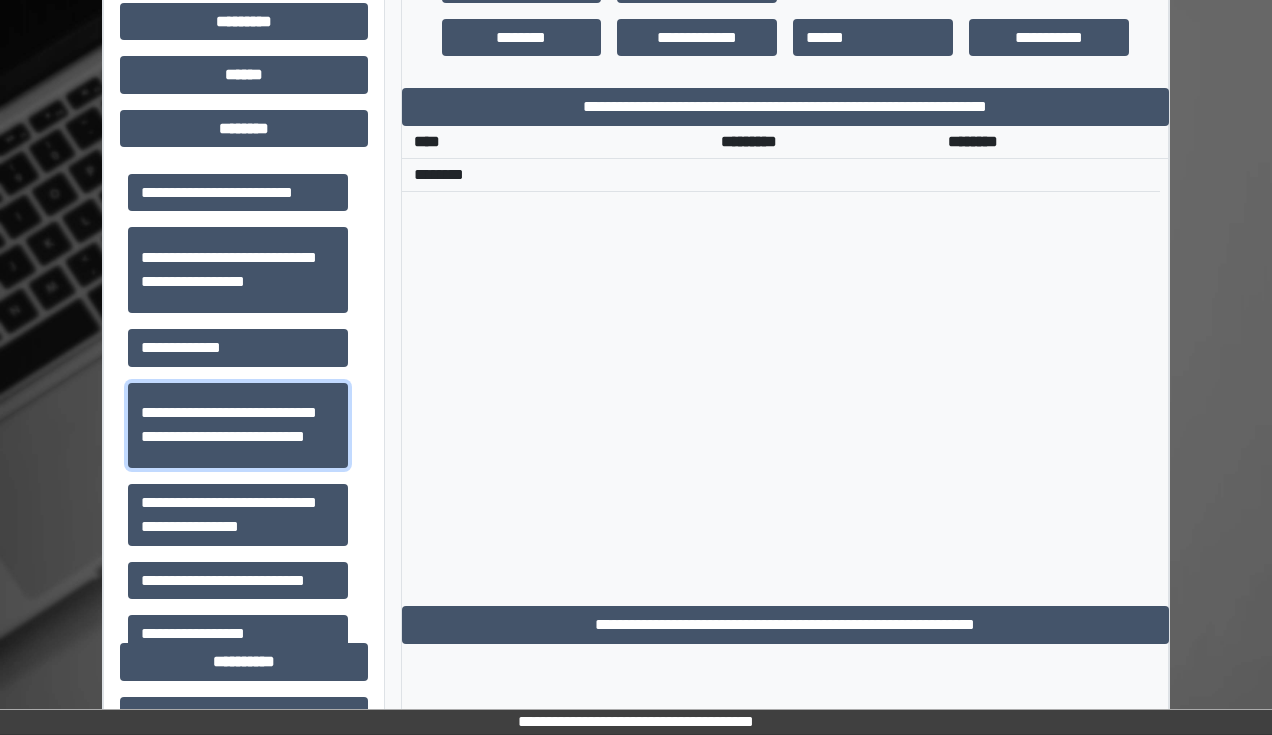 scroll, scrollTop: 751, scrollLeft: 0, axis: vertical 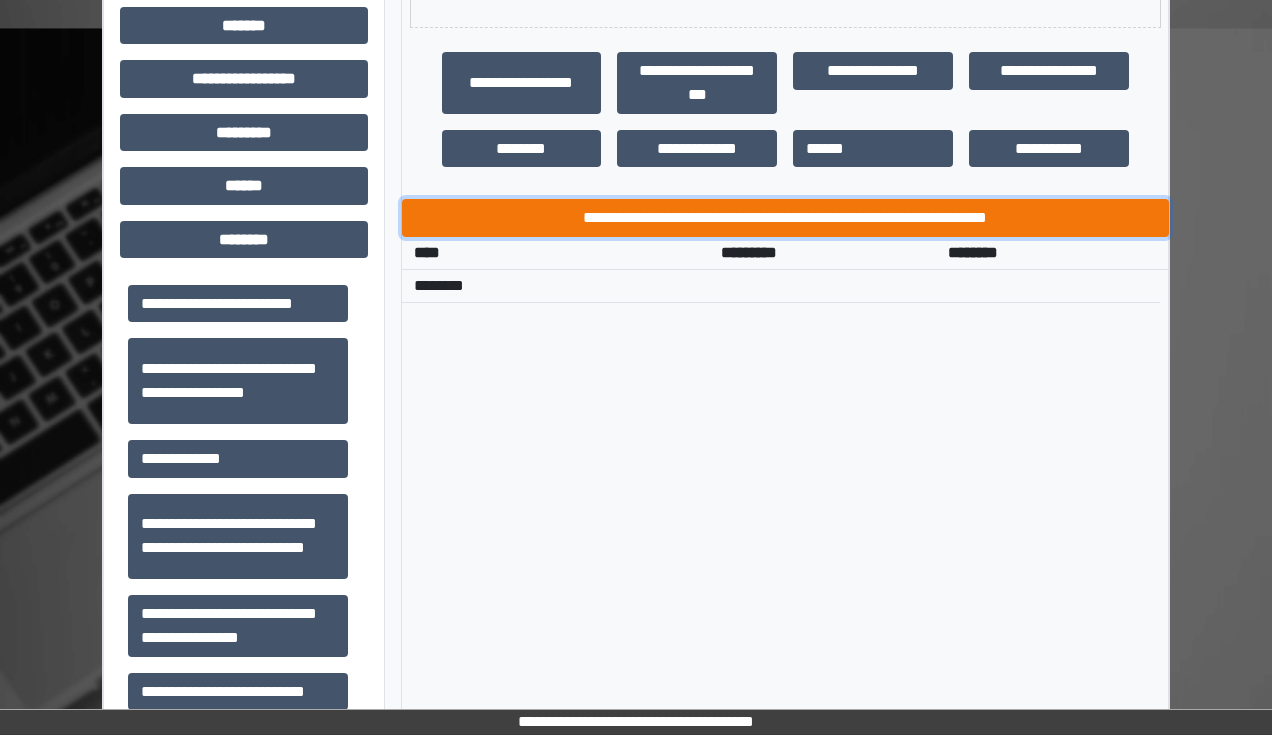 click on "**********" at bounding box center [785, 218] 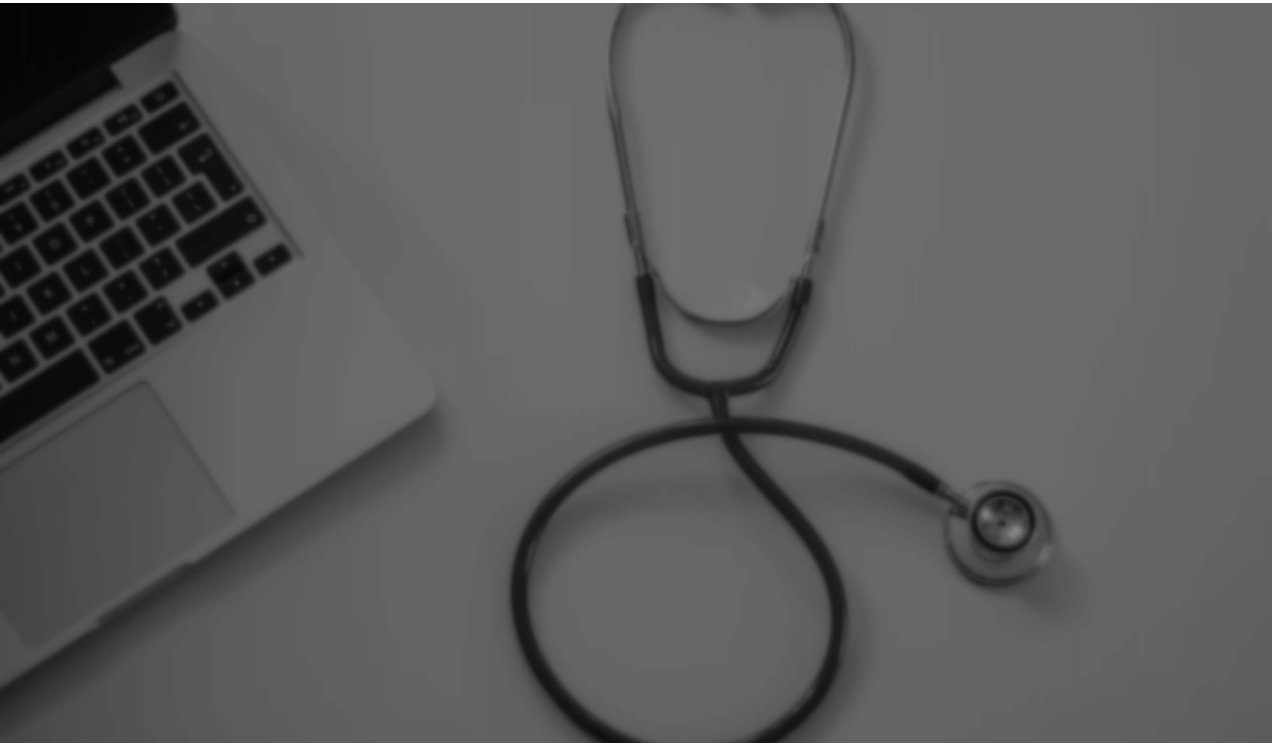 scroll, scrollTop: 0, scrollLeft: 0, axis: both 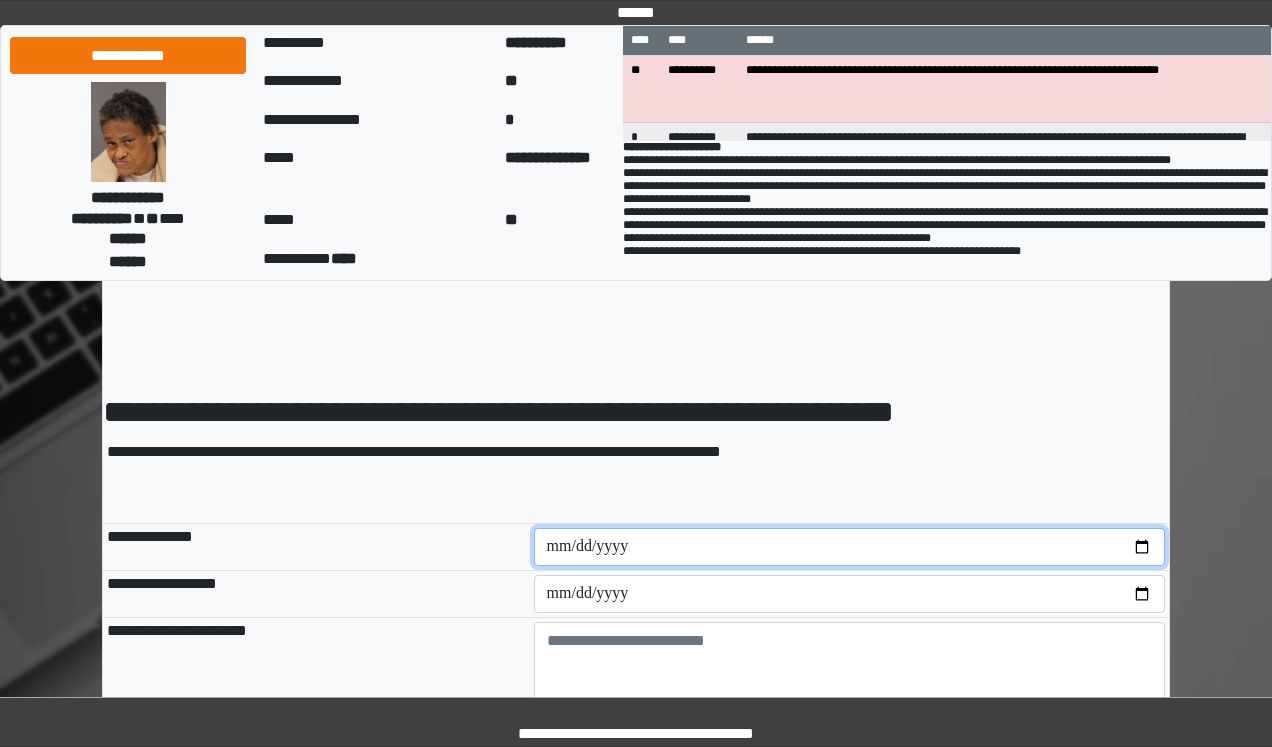 click at bounding box center [850, 547] 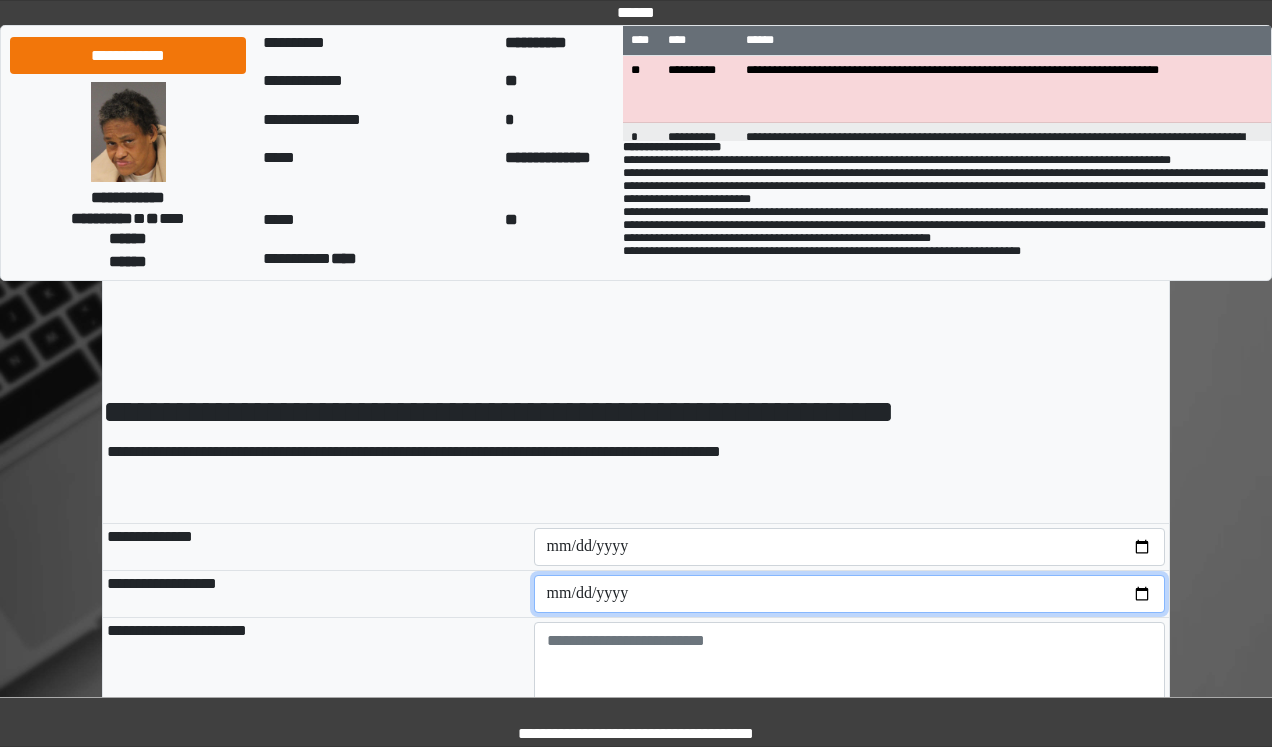 click at bounding box center [850, 594] 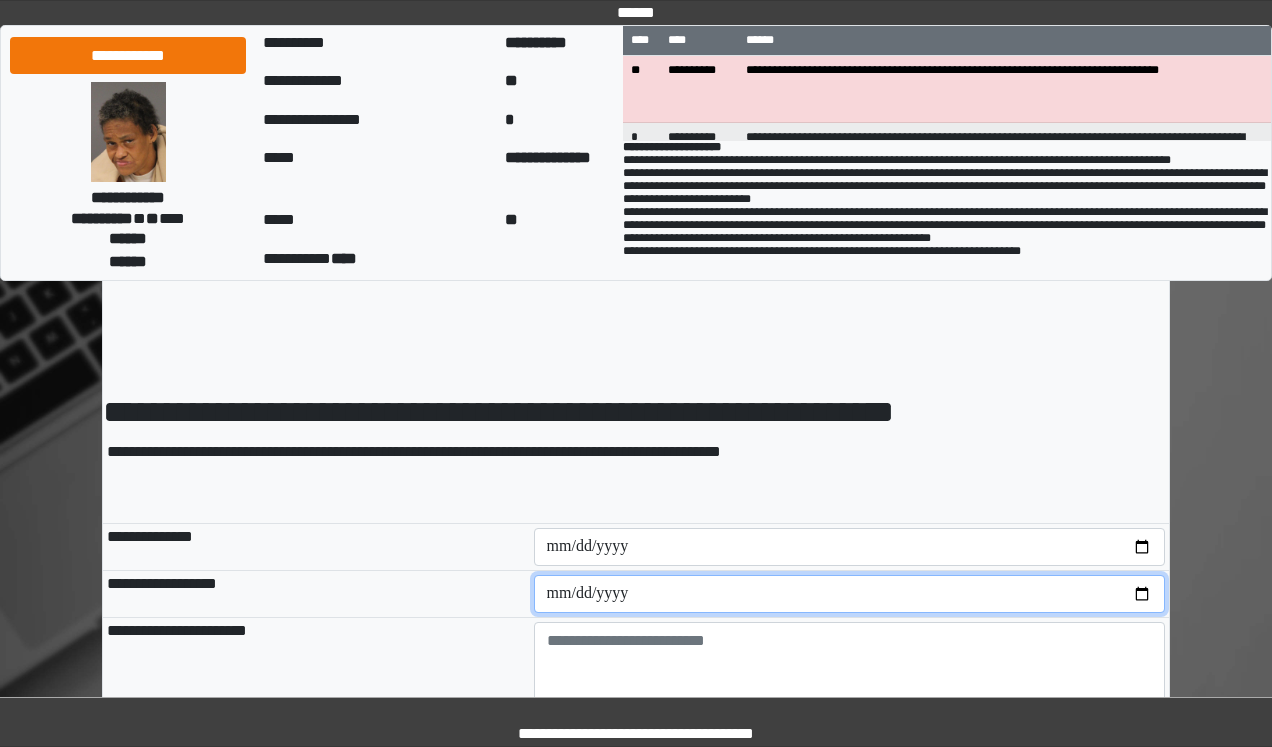 type on "**********" 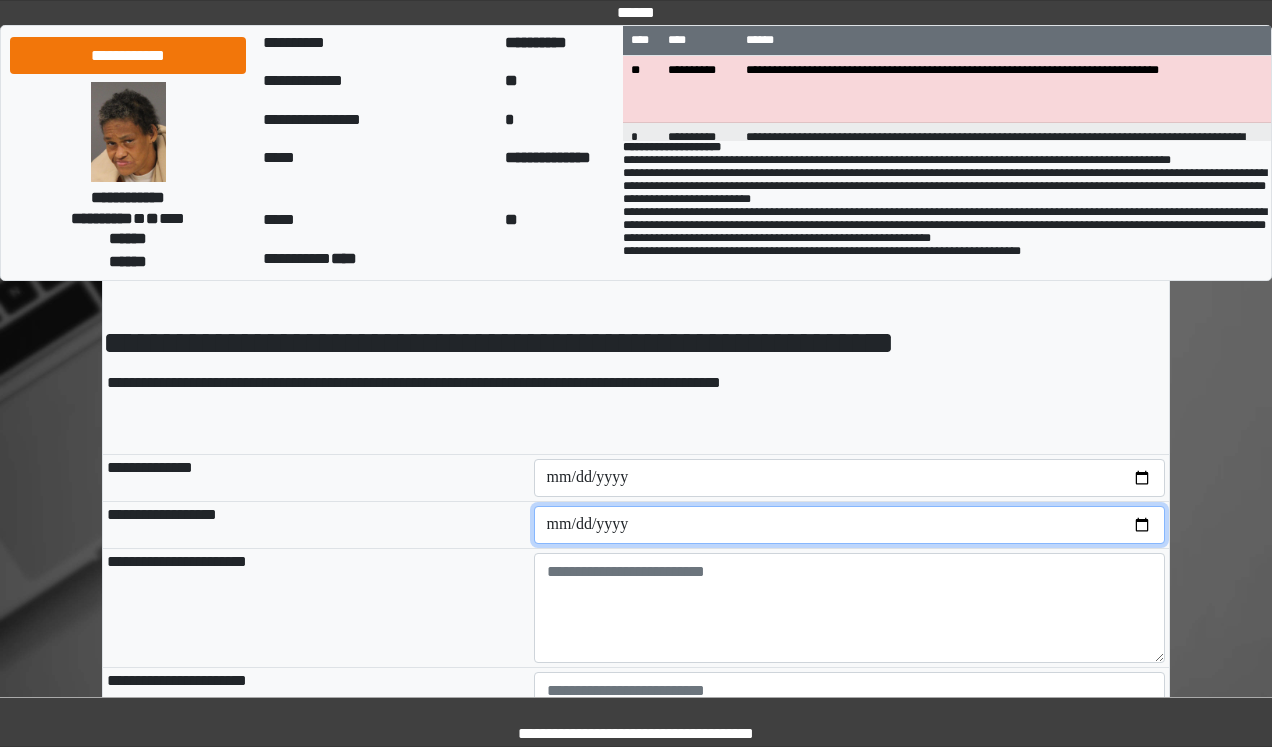 scroll, scrollTop: 160, scrollLeft: 0, axis: vertical 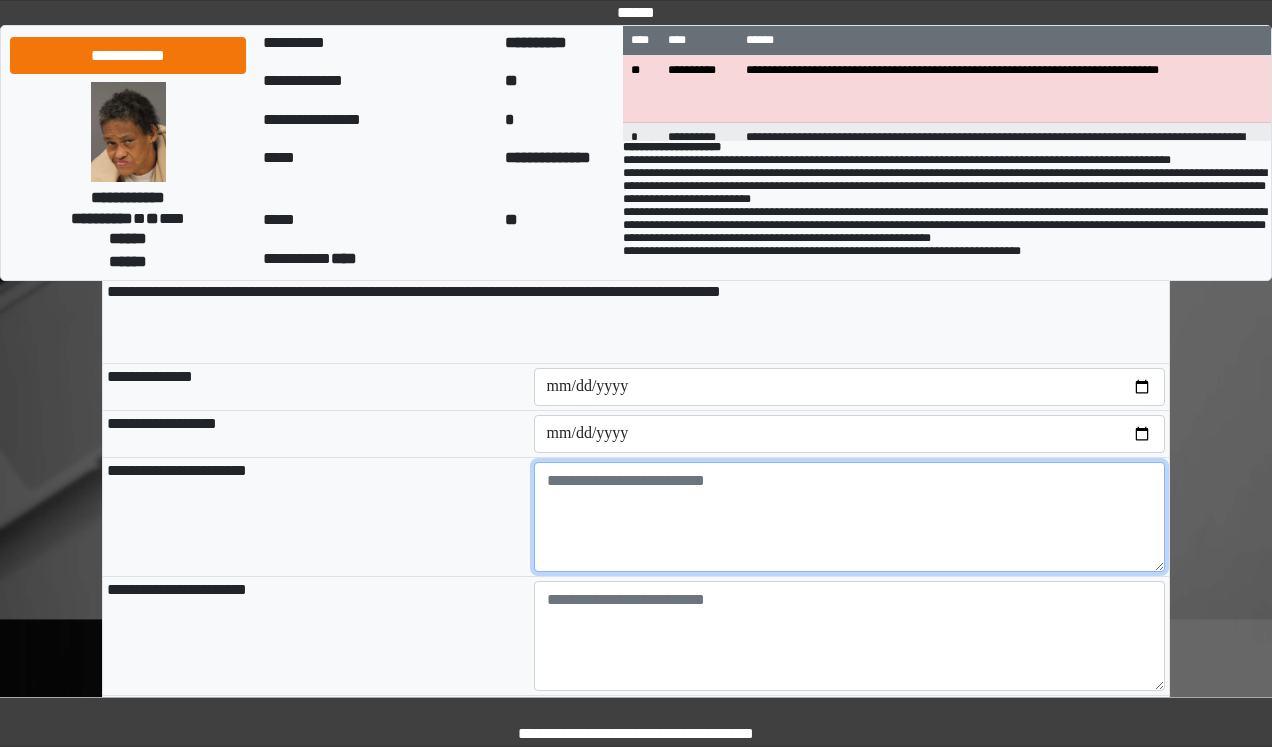 click at bounding box center [850, 517] 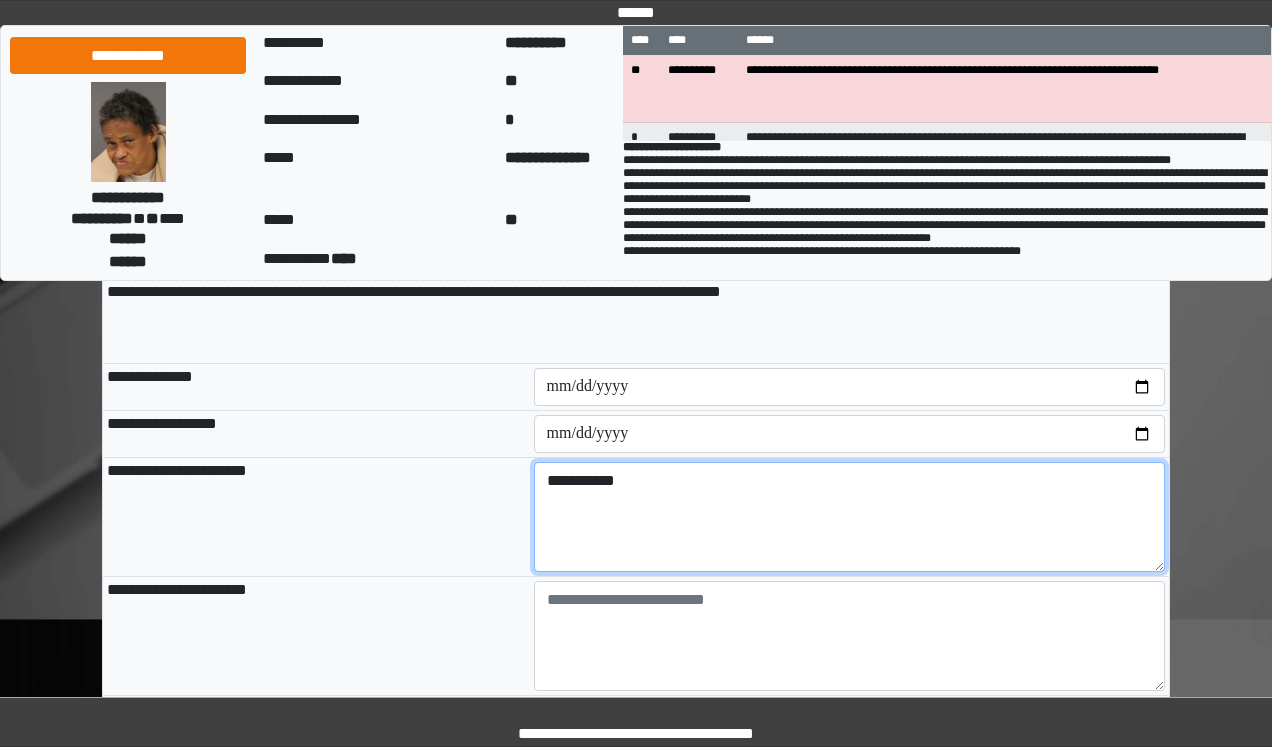 click on "**********" at bounding box center [850, 517] 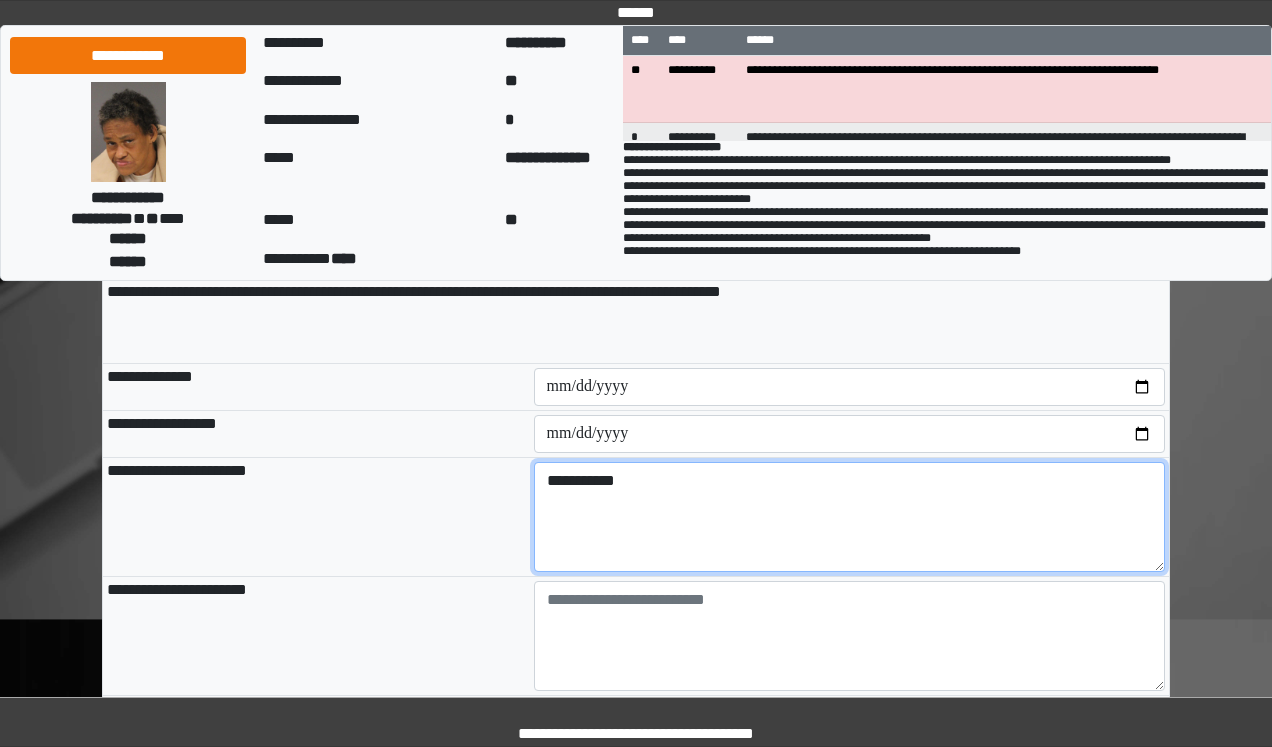 drag, startPoint x: 675, startPoint y: 493, endPoint x: 488, endPoint y: 501, distance: 187.17105 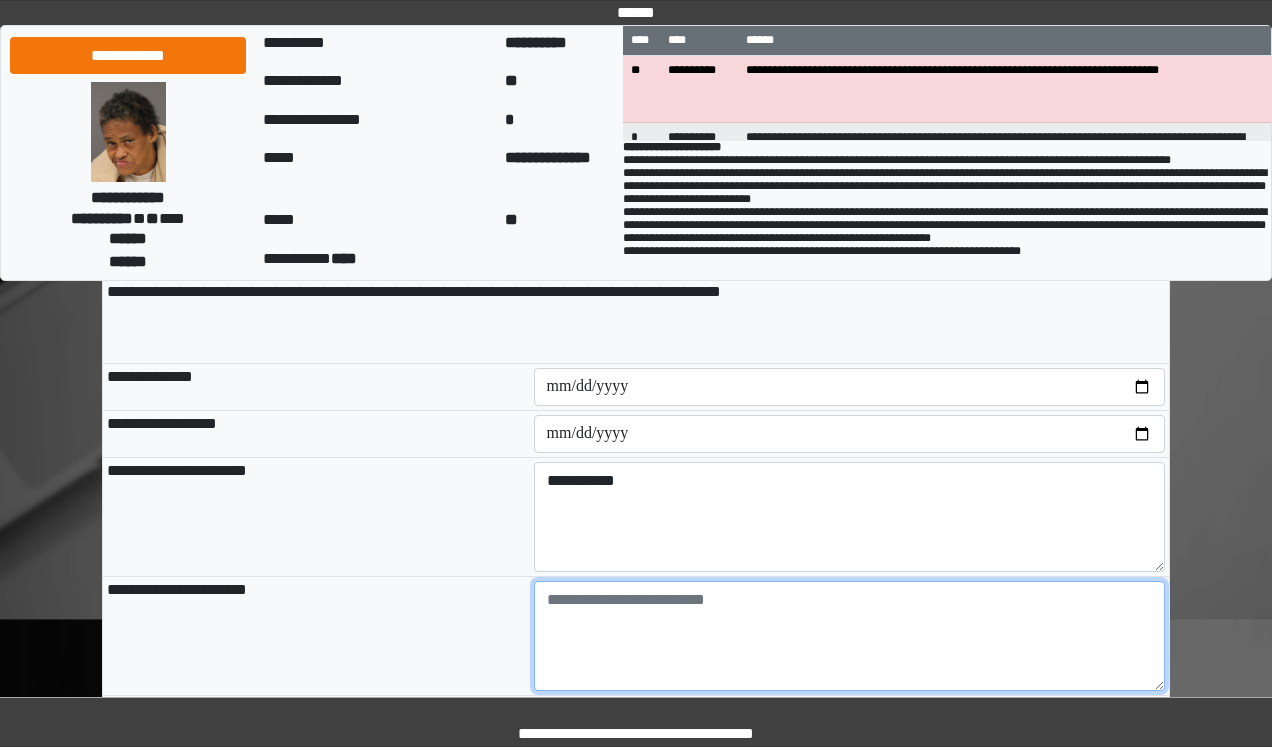 click at bounding box center (850, 636) 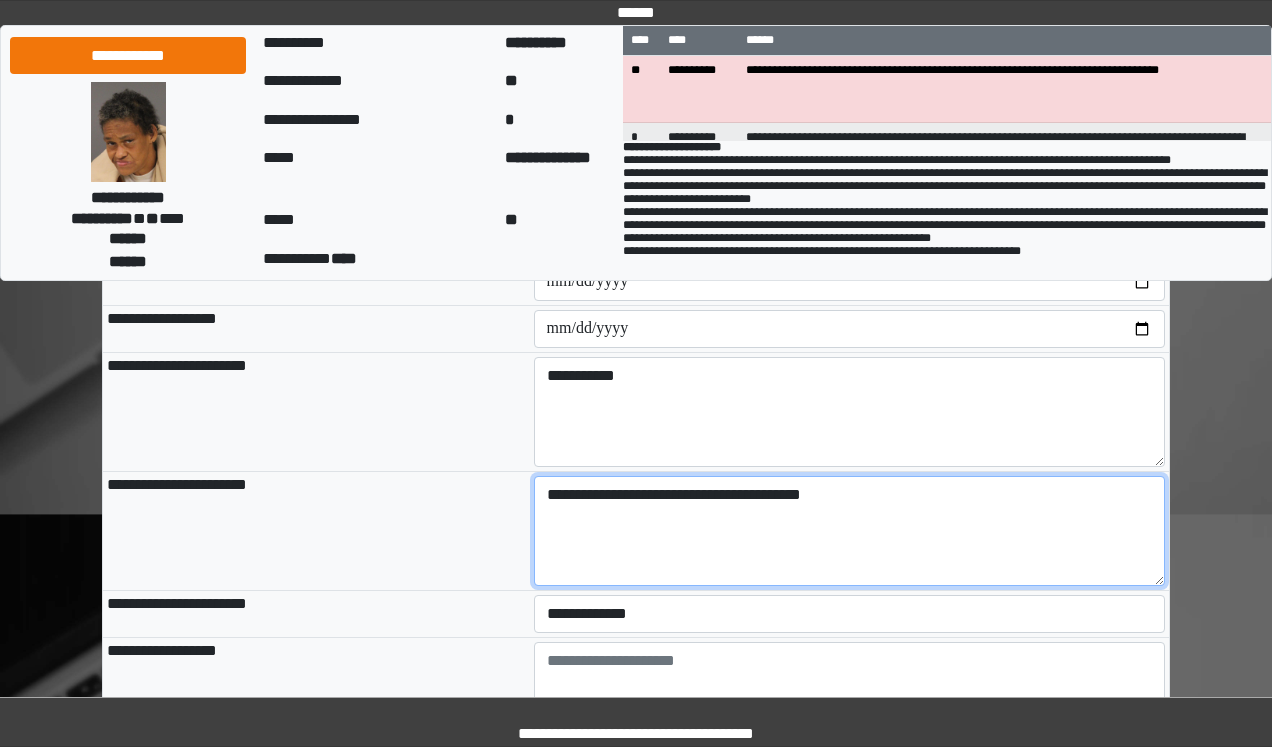 scroll, scrollTop: 477, scrollLeft: 0, axis: vertical 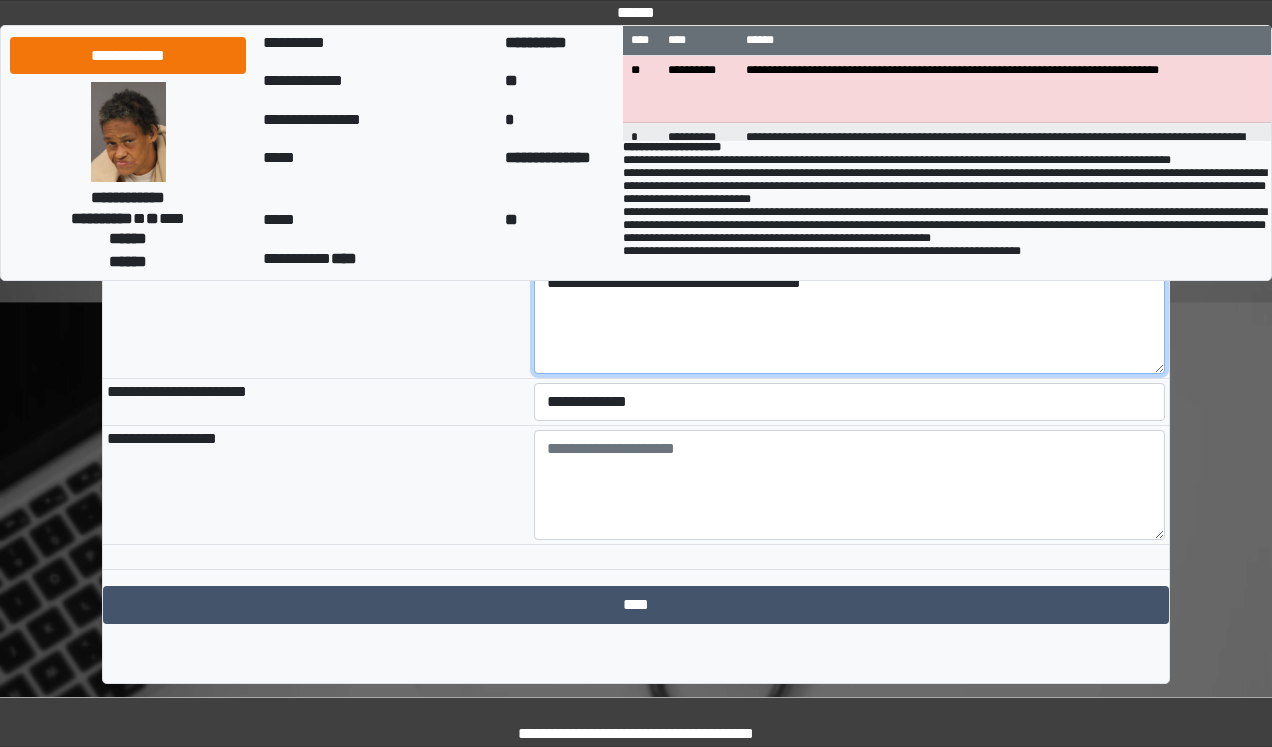 type on "**********" 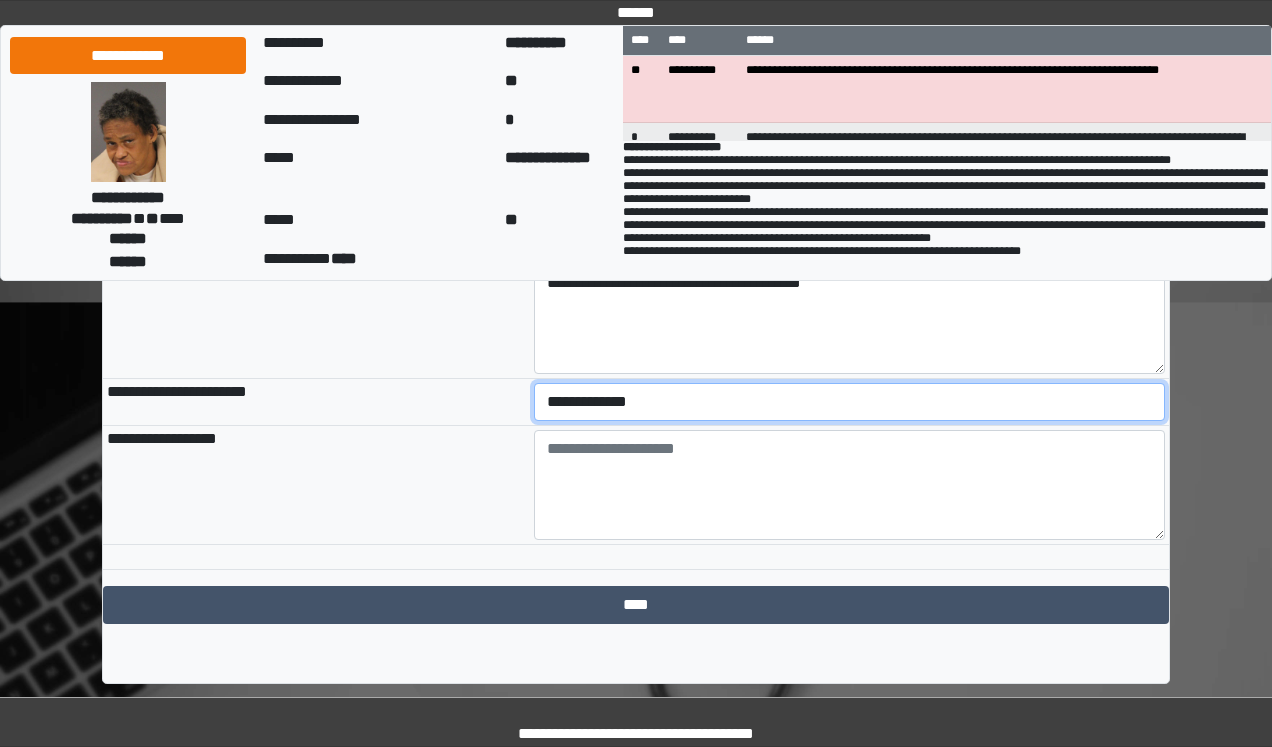click on "**********" at bounding box center (850, 402) 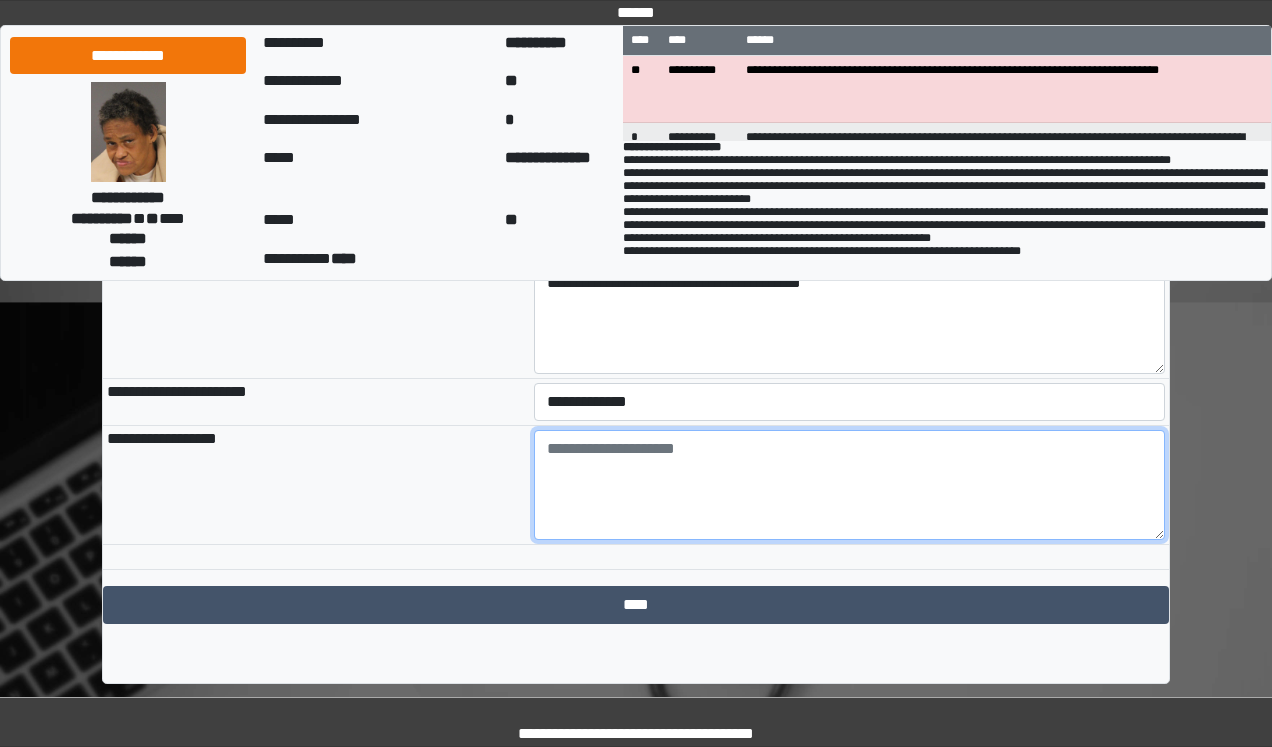 click at bounding box center [850, 485] 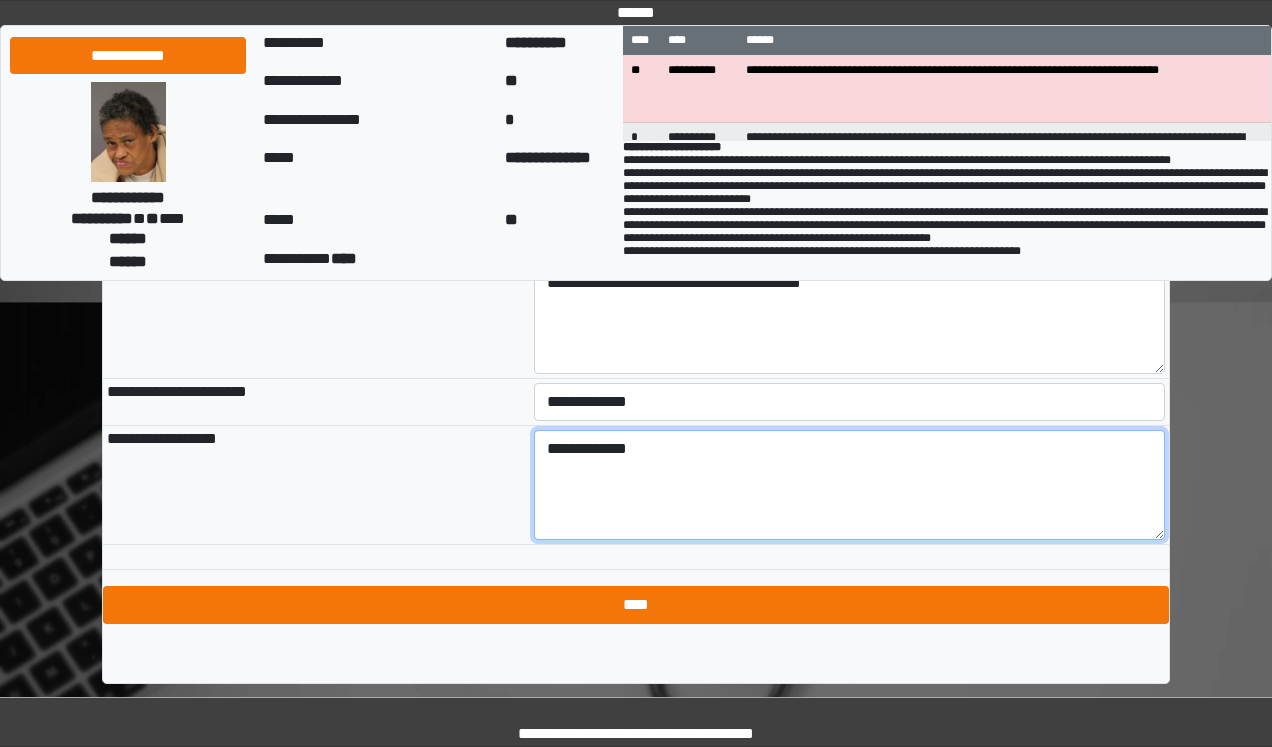 type on "**********" 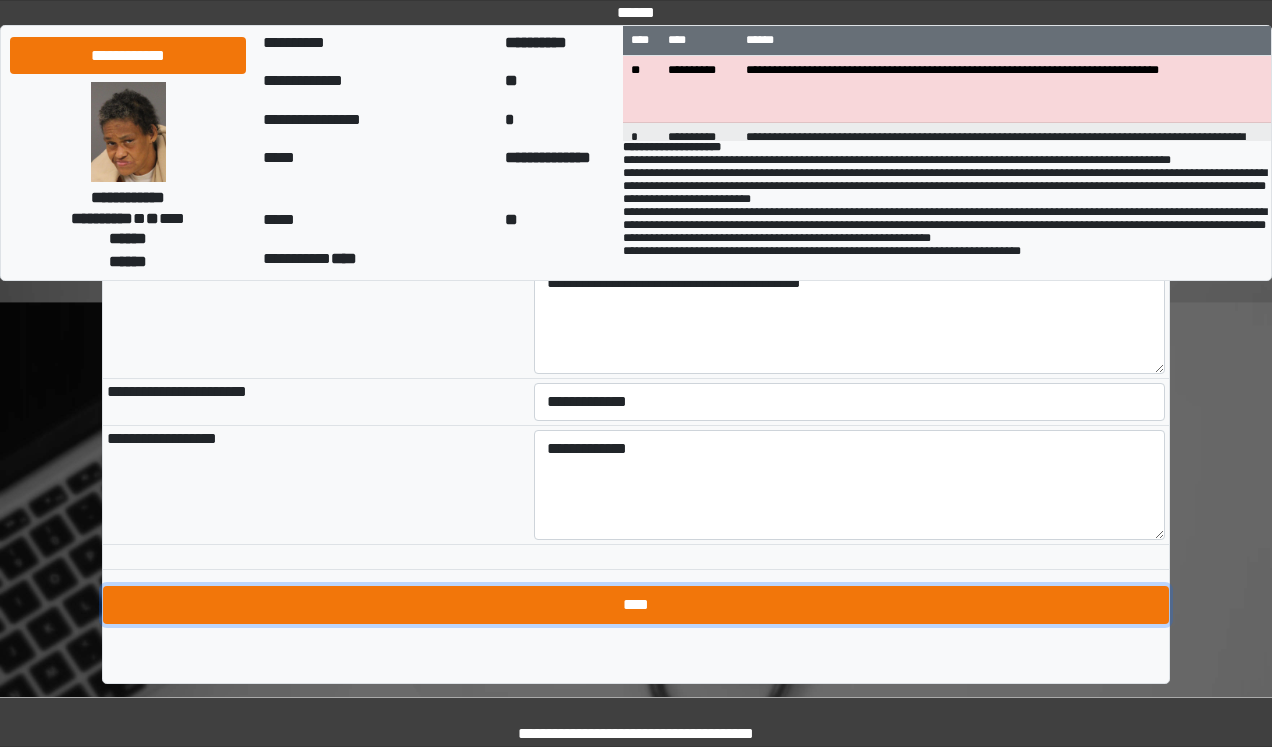 click on "****" at bounding box center (636, 605) 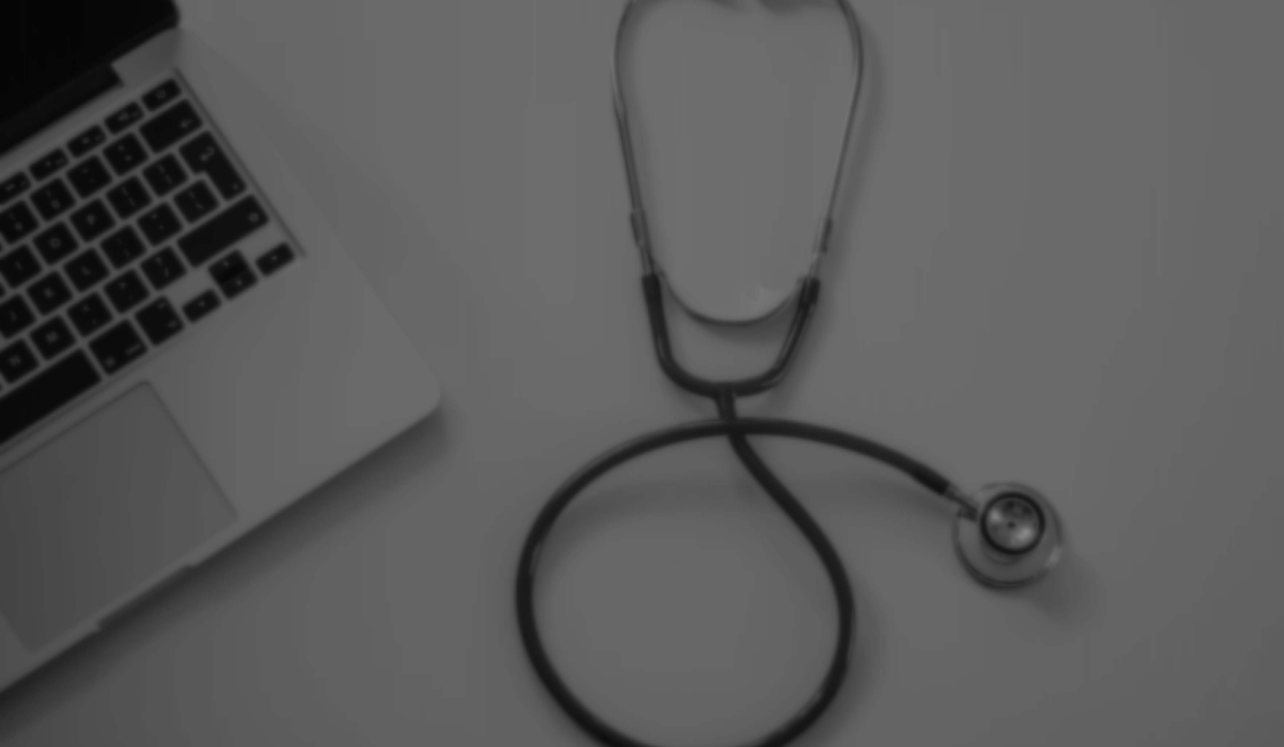scroll, scrollTop: 0, scrollLeft: 0, axis: both 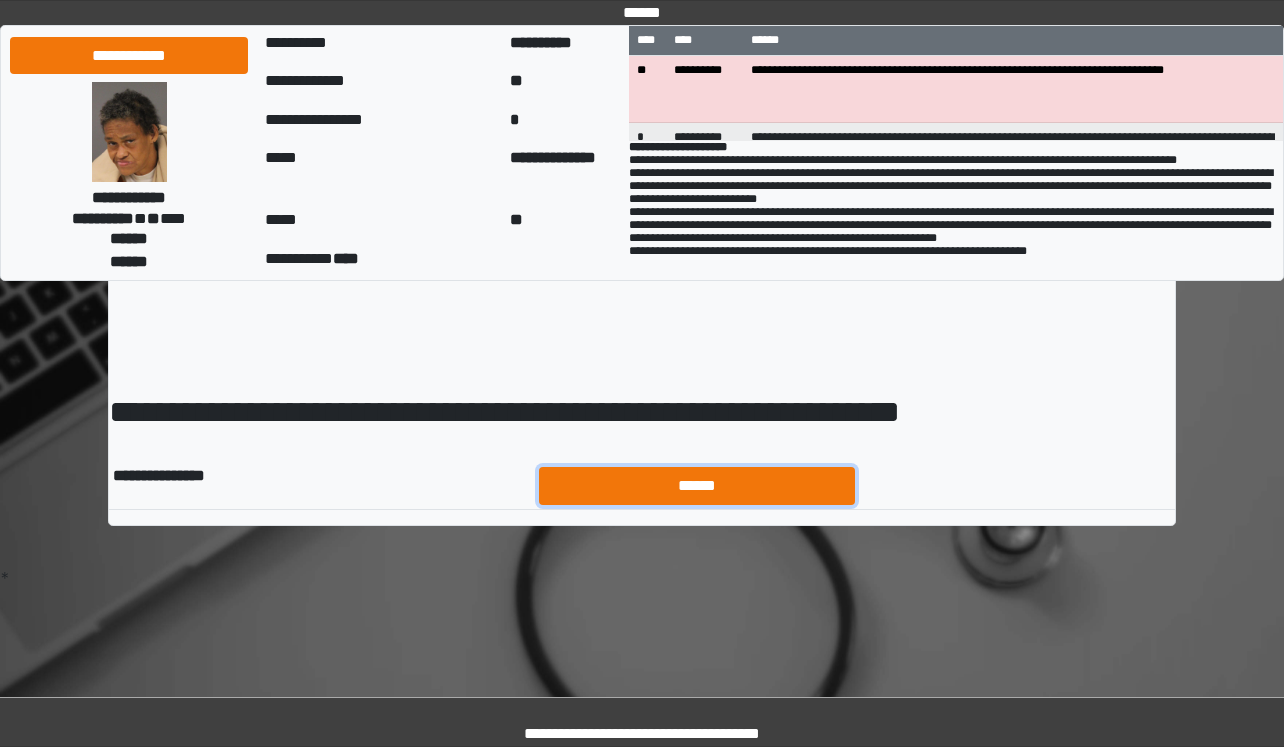 click on "******" at bounding box center [697, 486] 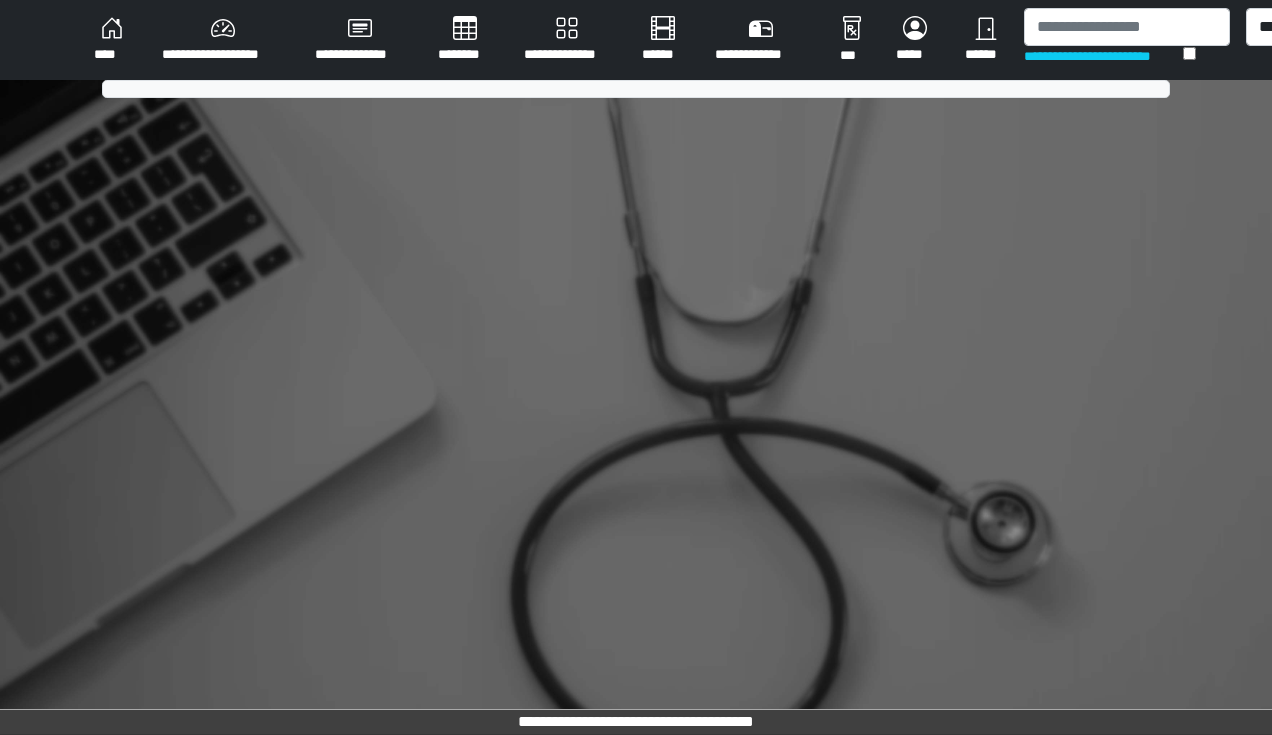 scroll, scrollTop: 0, scrollLeft: 0, axis: both 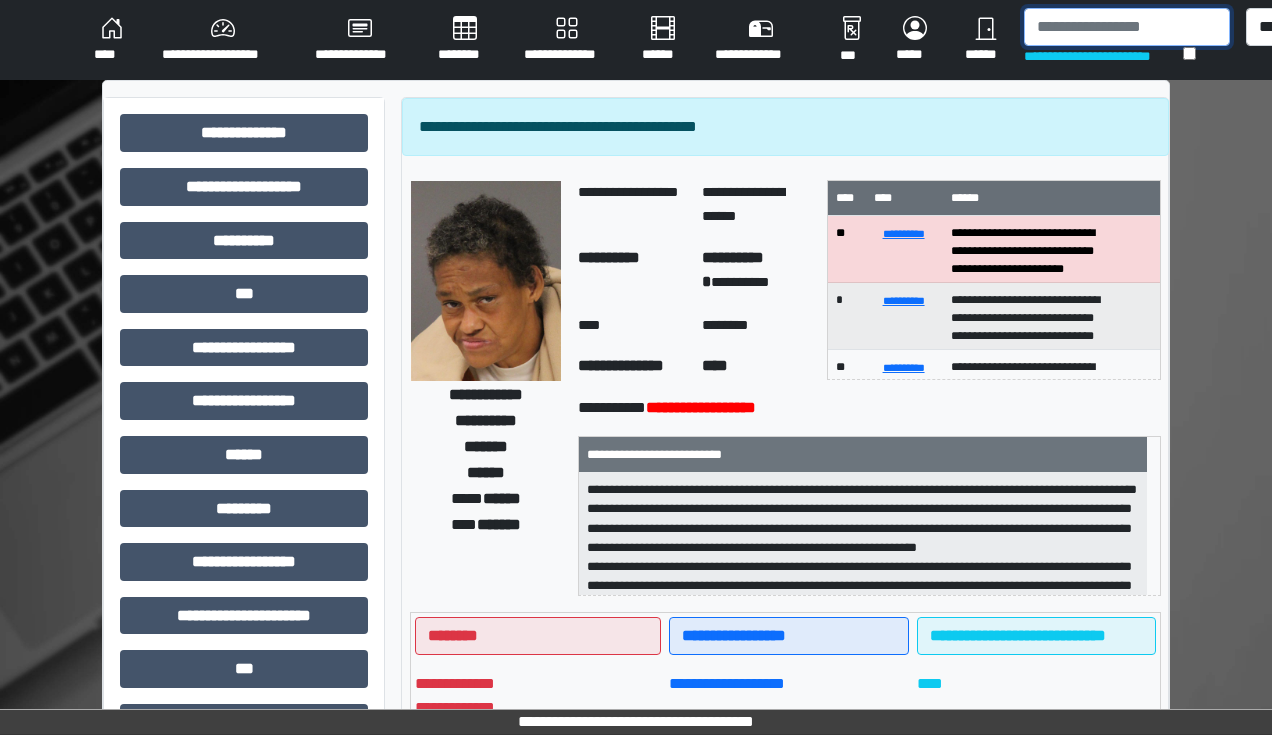 click at bounding box center [1127, 27] 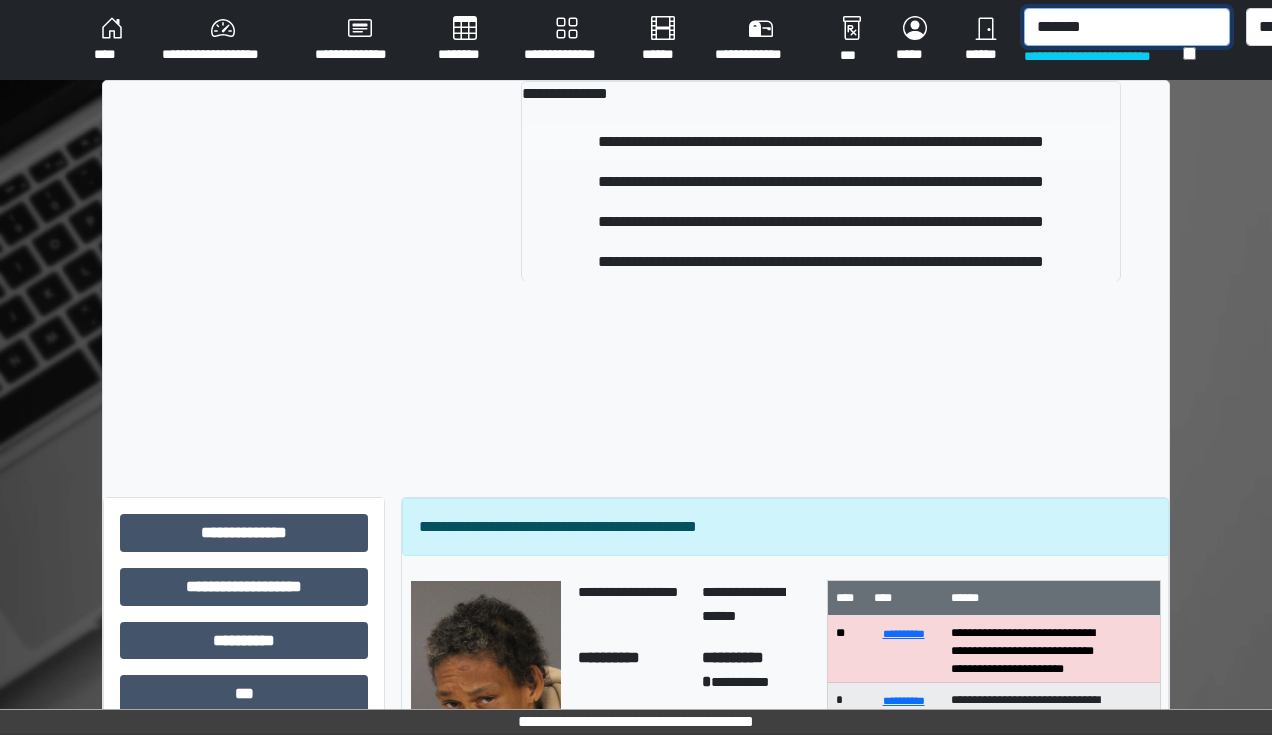 type on "*******" 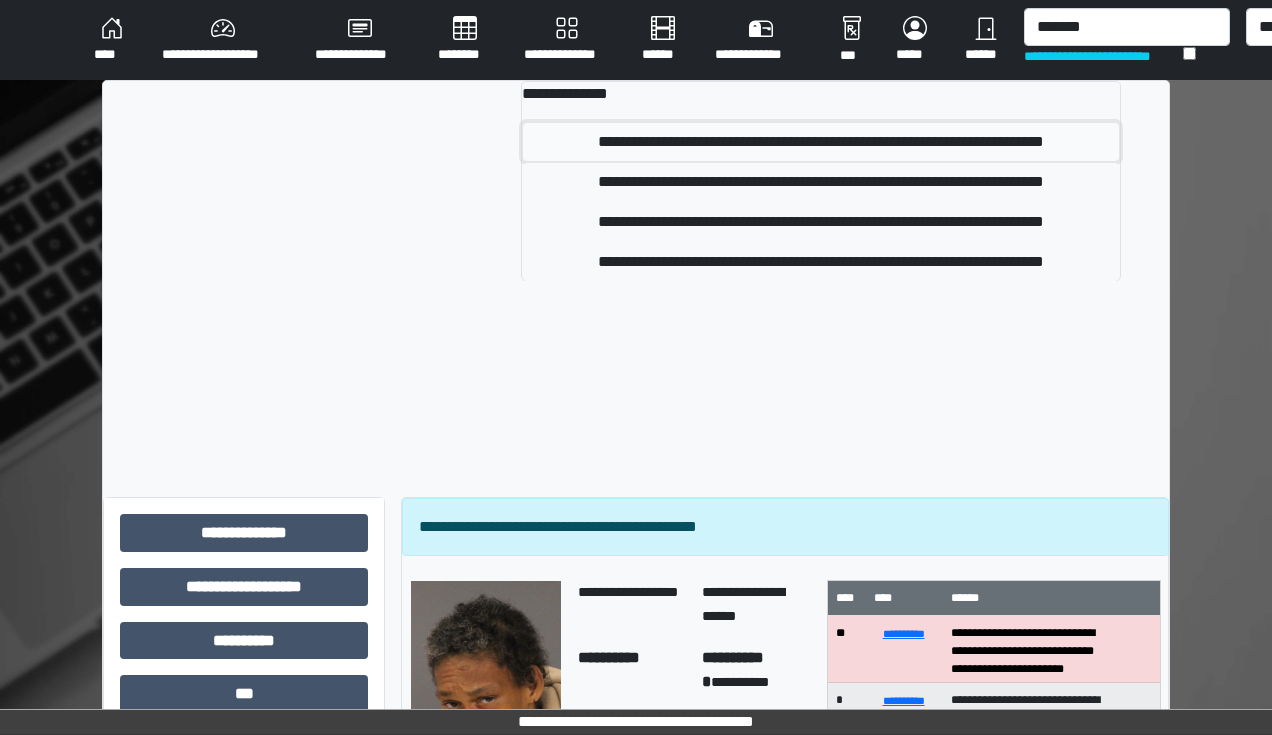 click on "**********" at bounding box center (821, 142) 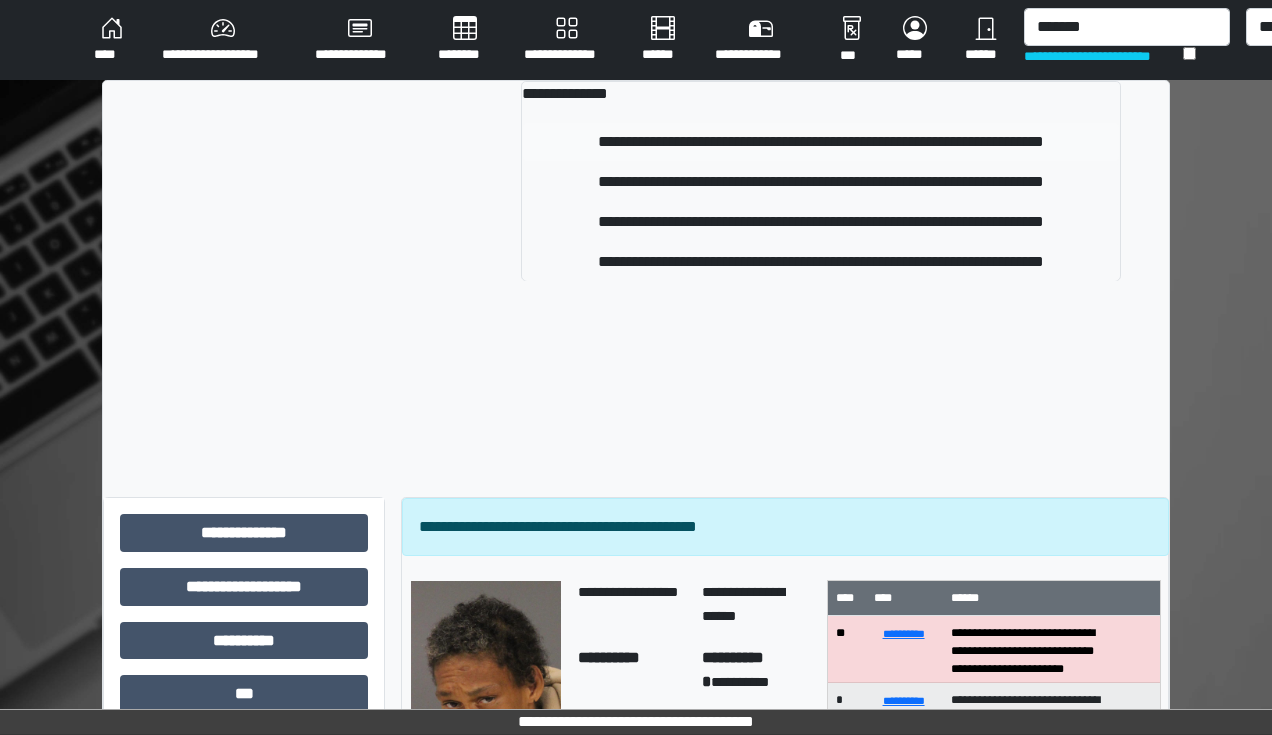 type 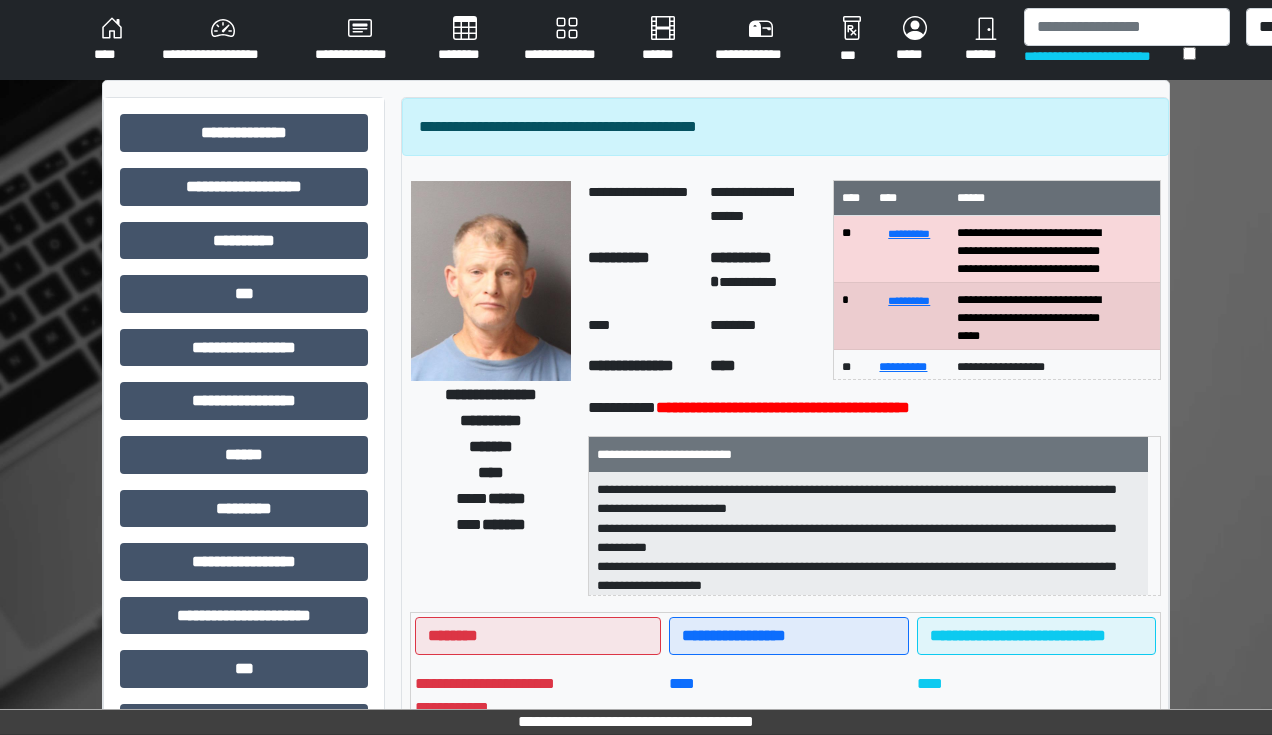 click on "**********" at bounding box center [1035, 249] 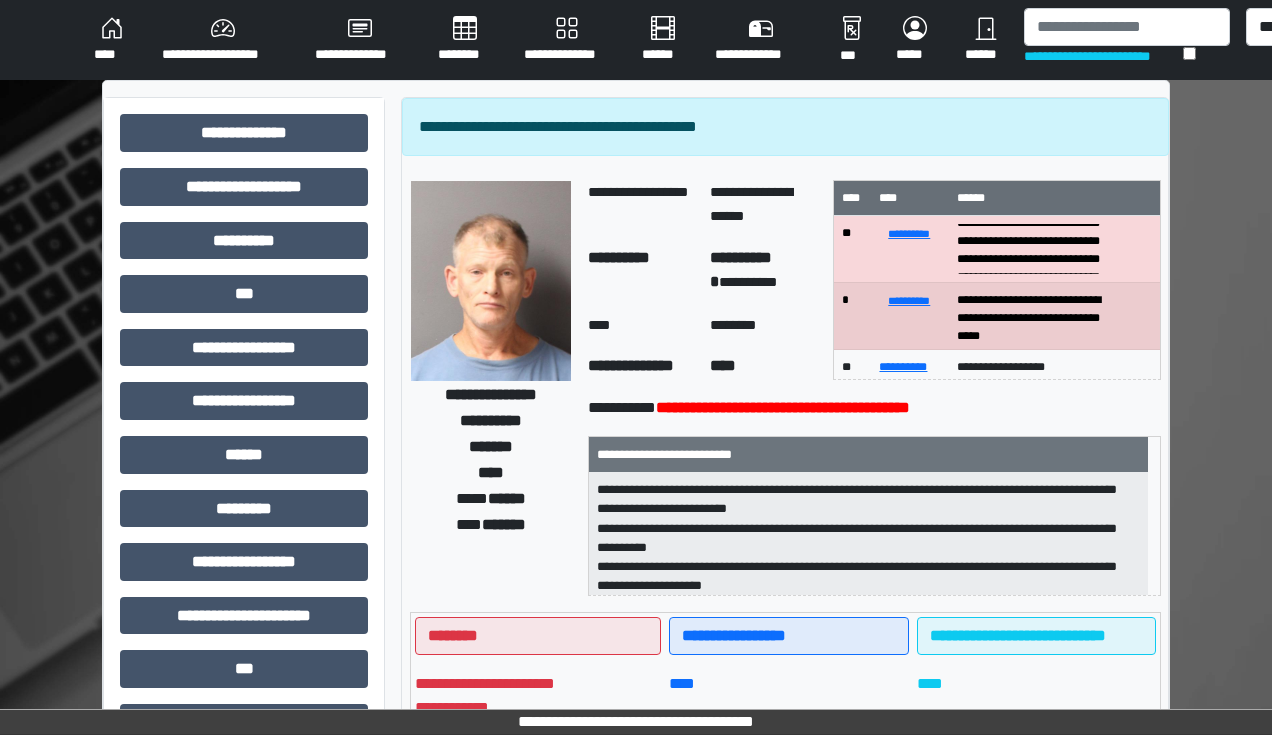 scroll, scrollTop: 0, scrollLeft: 0, axis: both 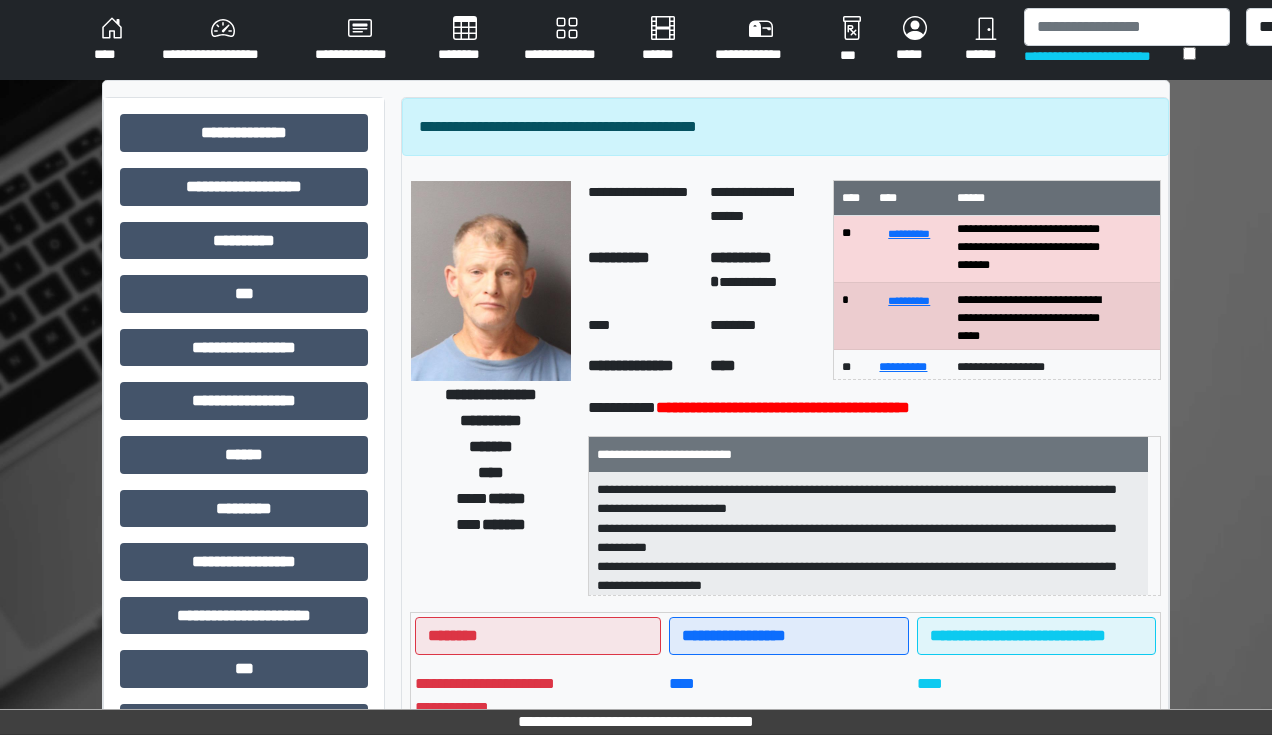 click on "**********" at bounding box center [1054, 248] 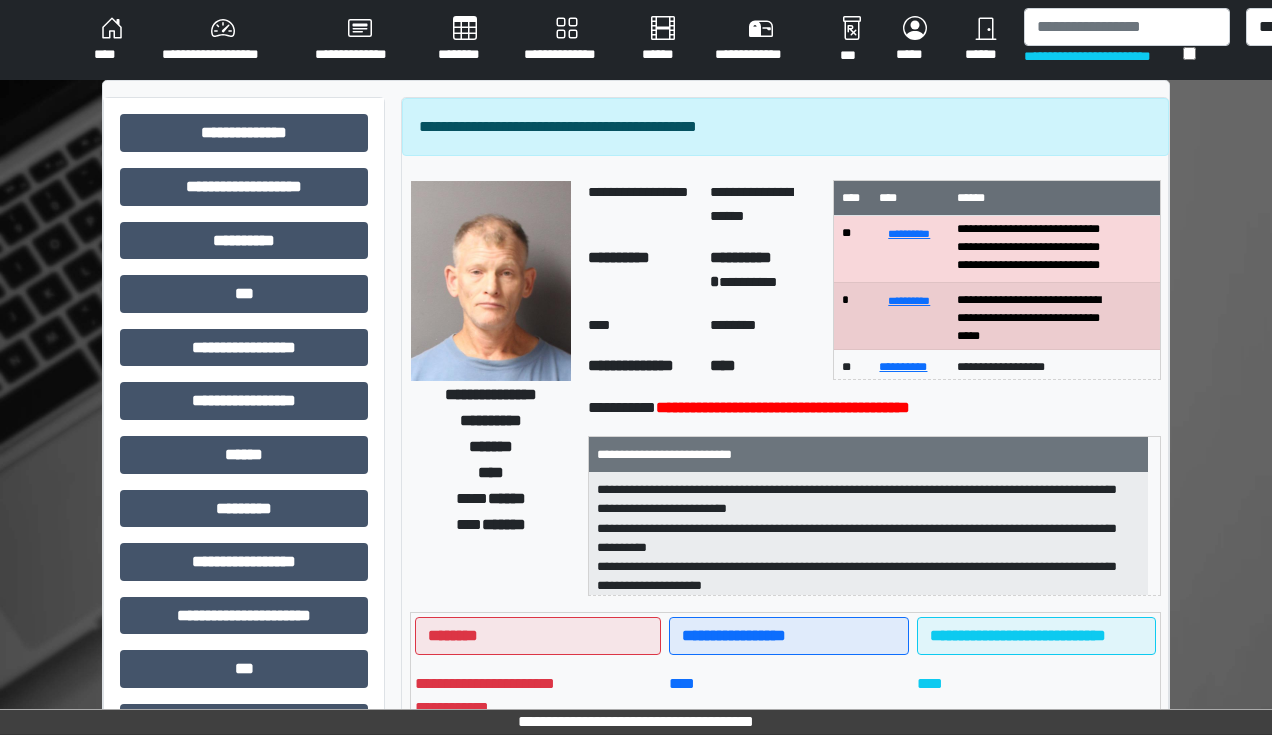 scroll, scrollTop: 29, scrollLeft: 0, axis: vertical 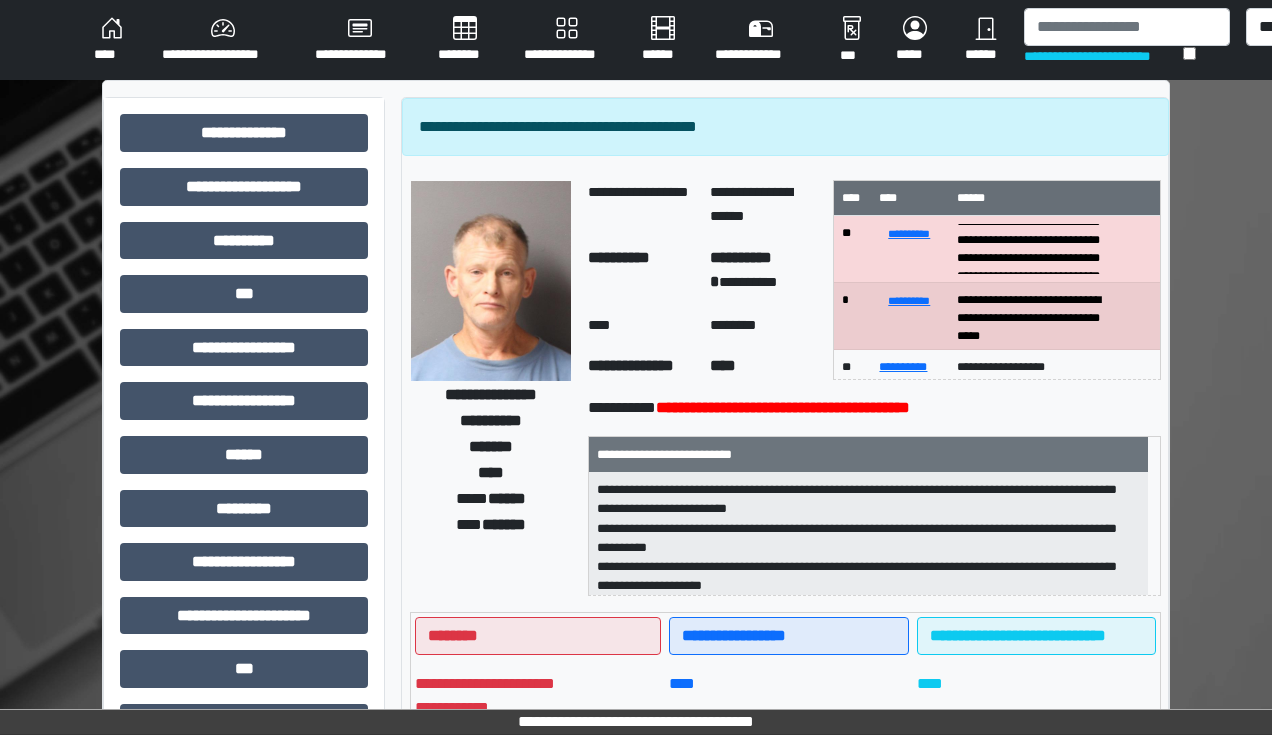 click on "**********" at bounding box center [1035, 249] 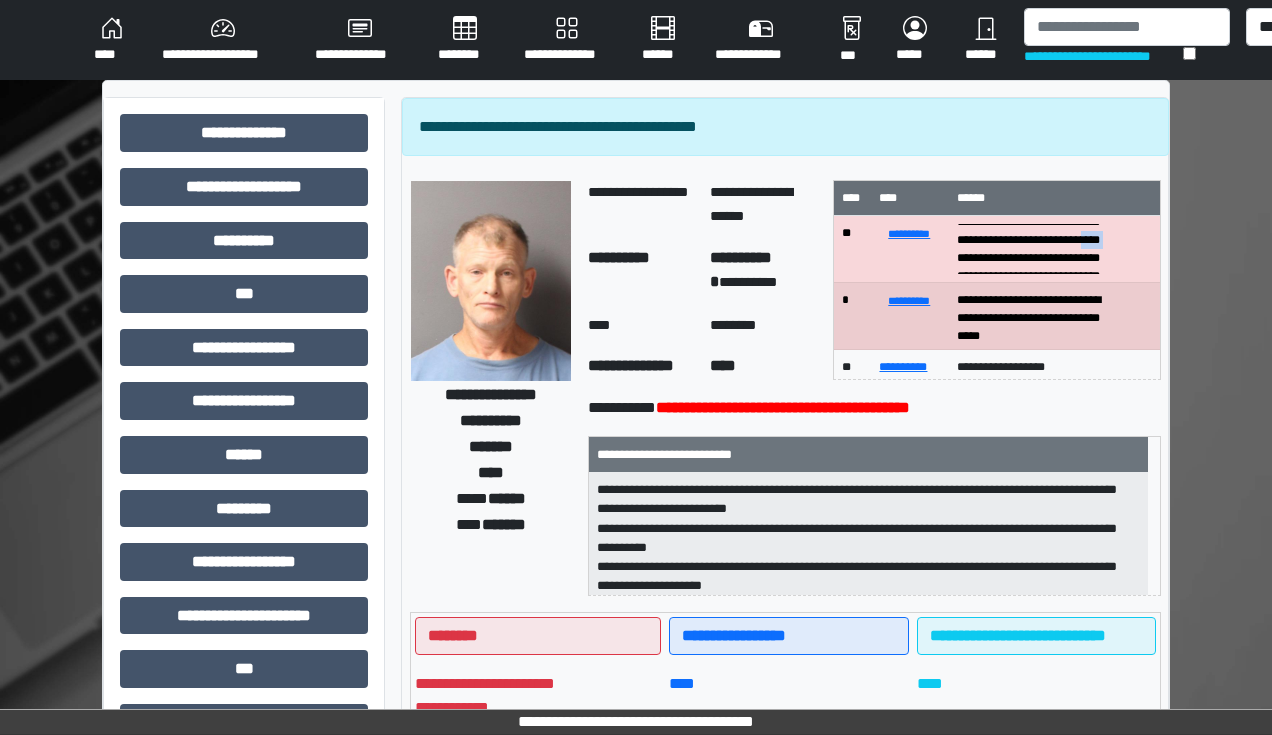 drag, startPoint x: 1044, startPoint y: 257, endPoint x: 1041, endPoint y: 247, distance: 10.440307 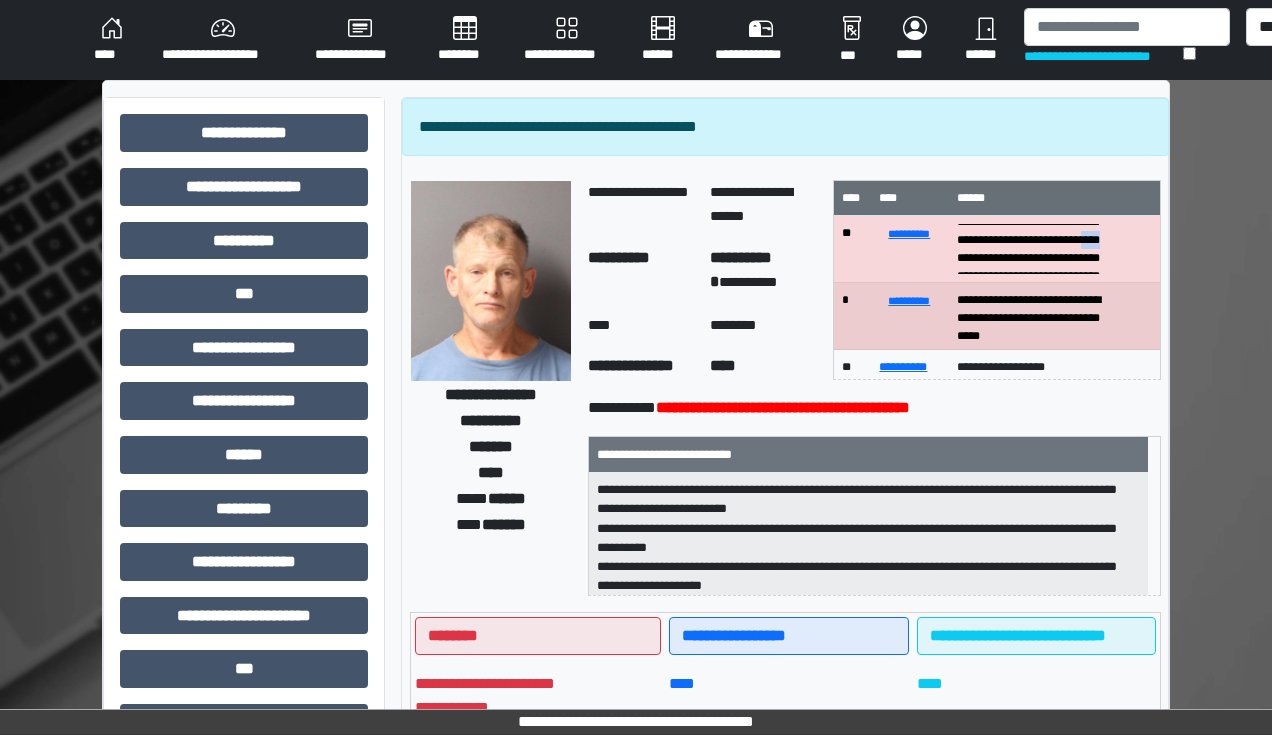 copy on "****" 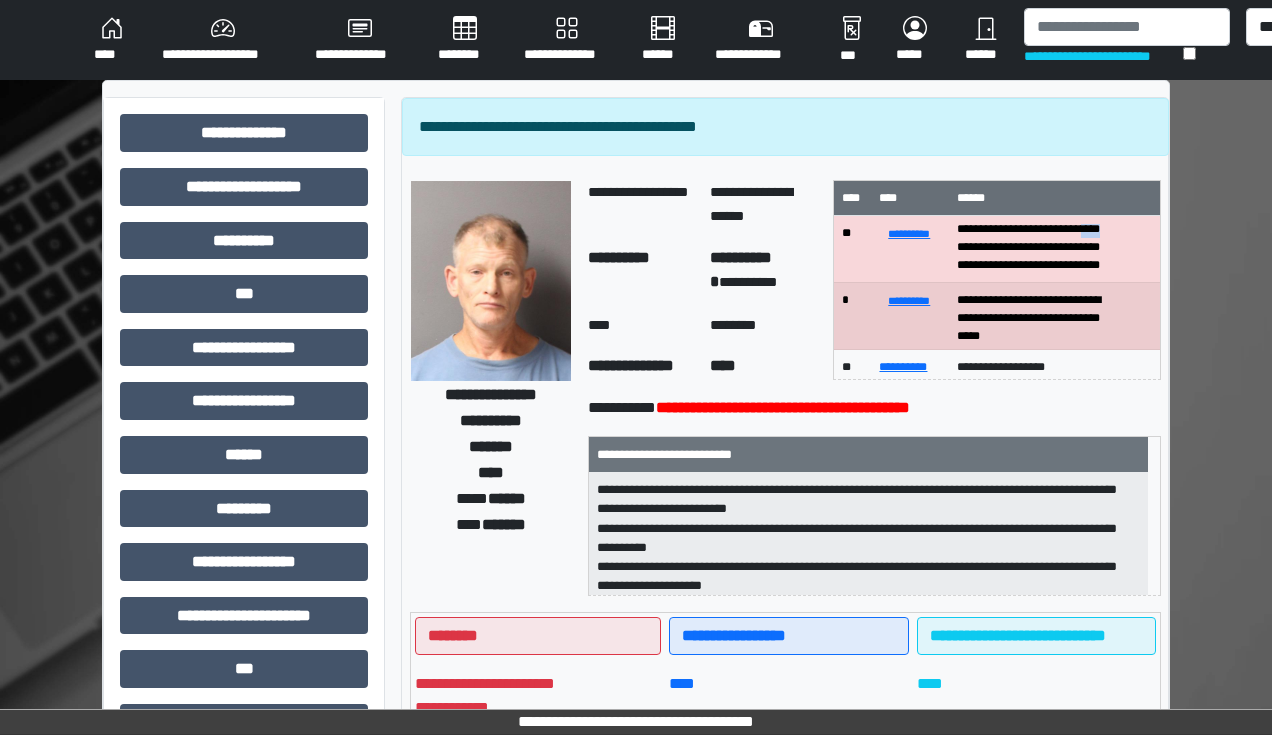 scroll, scrollTop: 29, scrollLeft: 0, axis: vertical 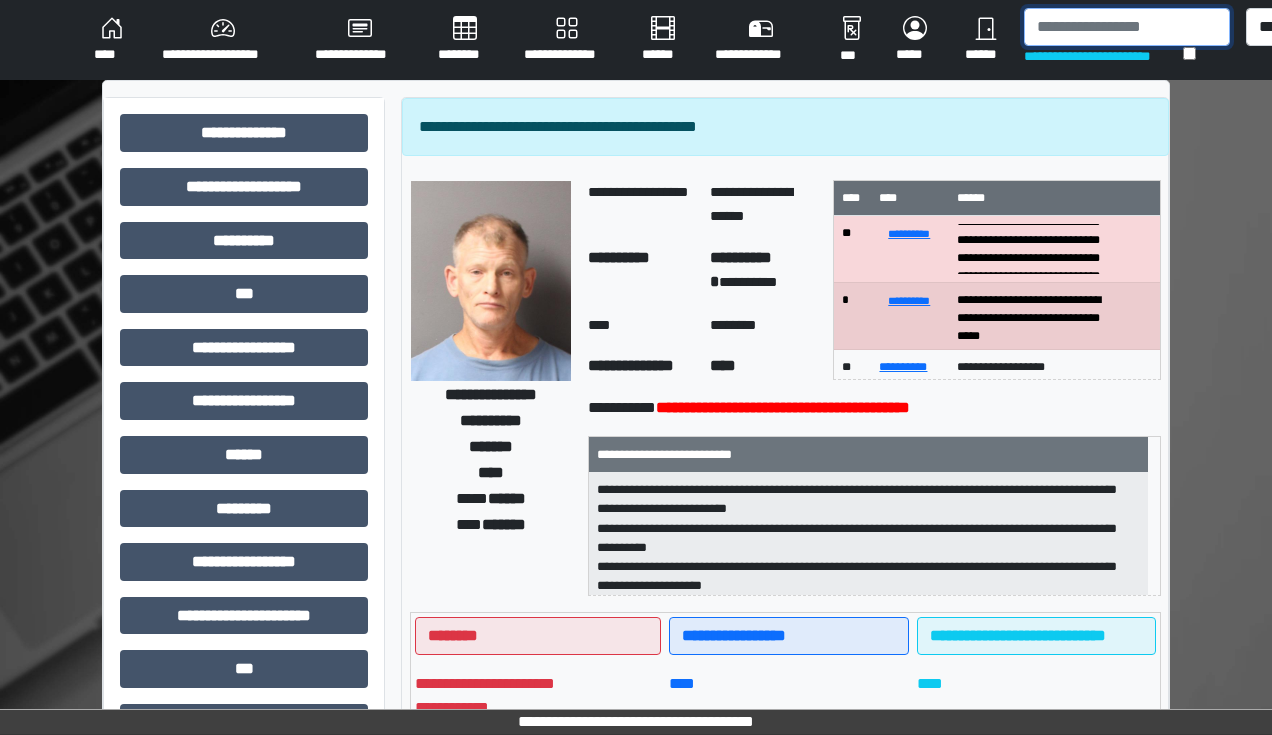 click at bounding box center (1127, 27) 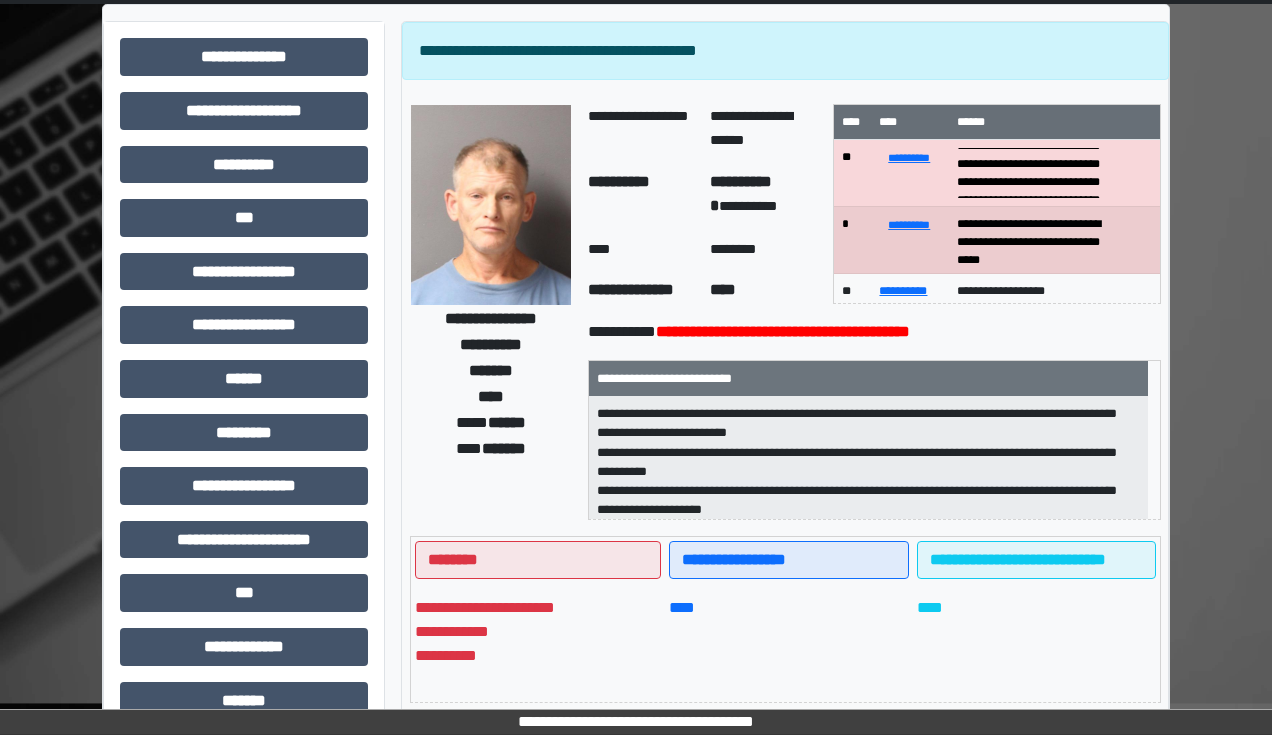 scroll, scrollTop: 31, scrollLeft: 0, axis: vertical 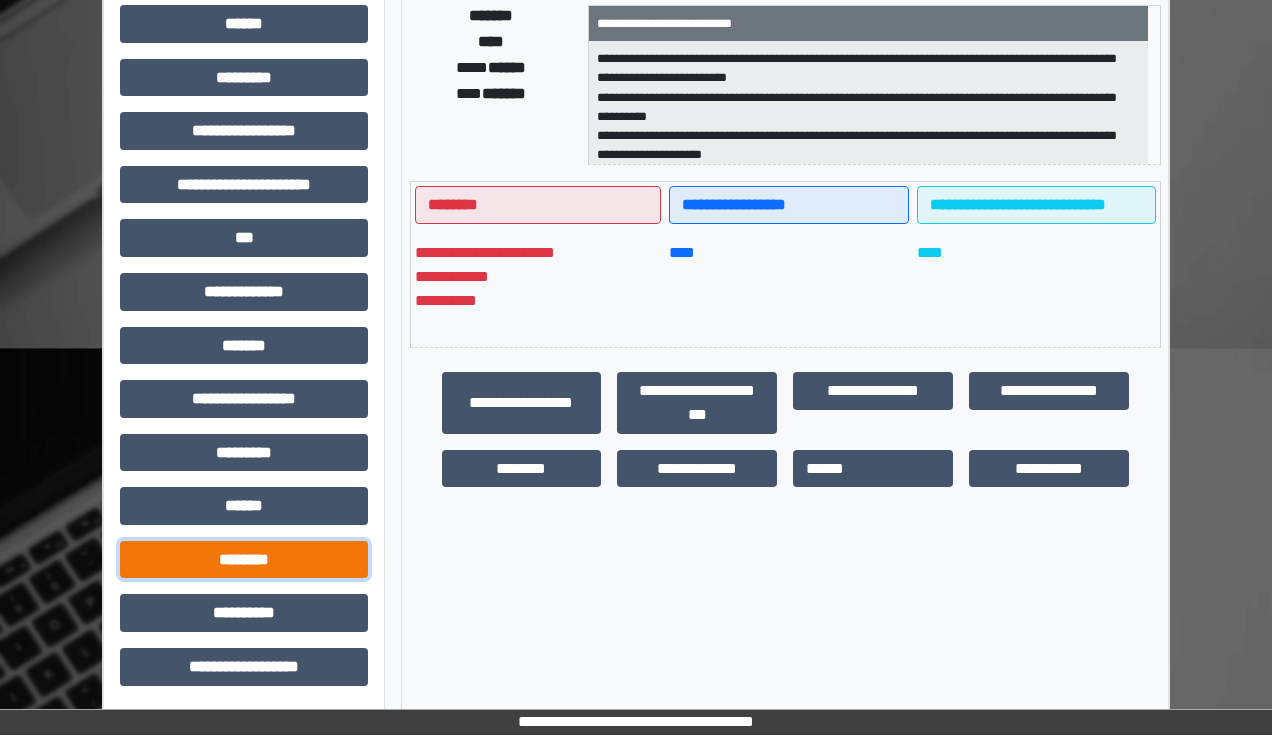 click on "********" at bounding box center [244, 560] 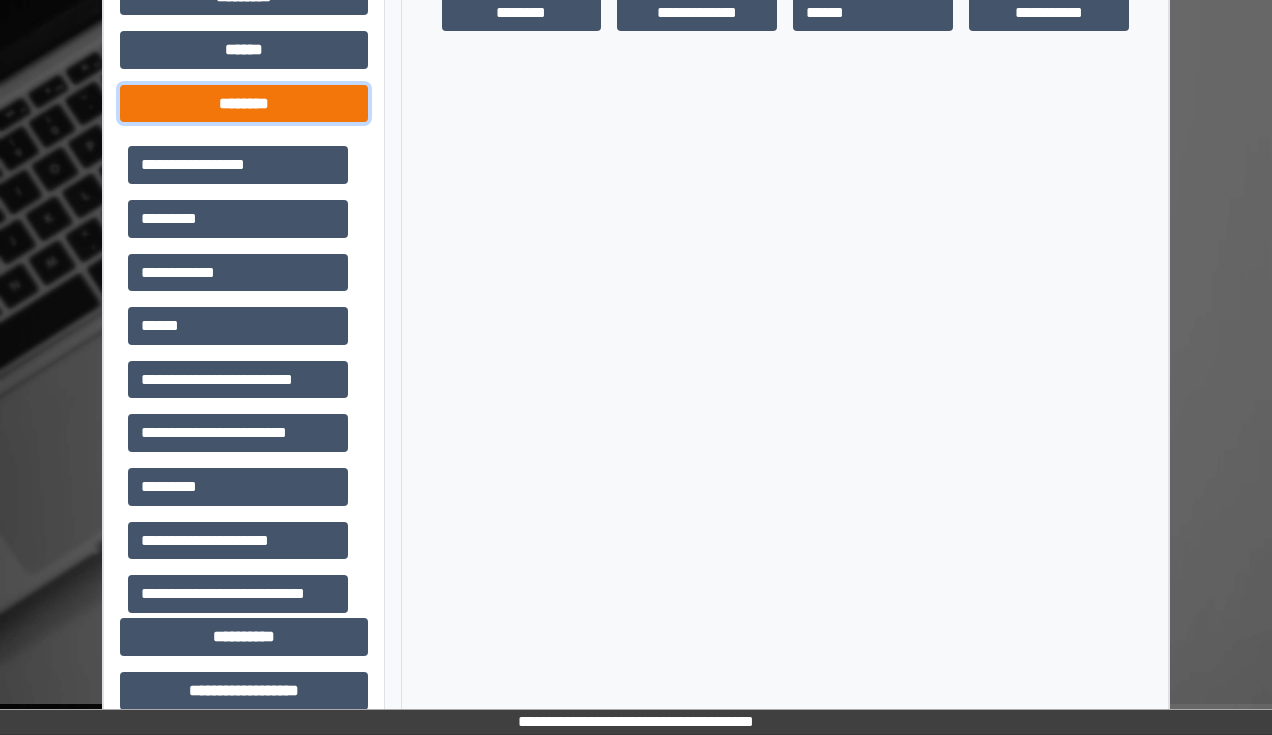 scroll, scrollTop: 911, scrollLeft: 0, axis: vertical 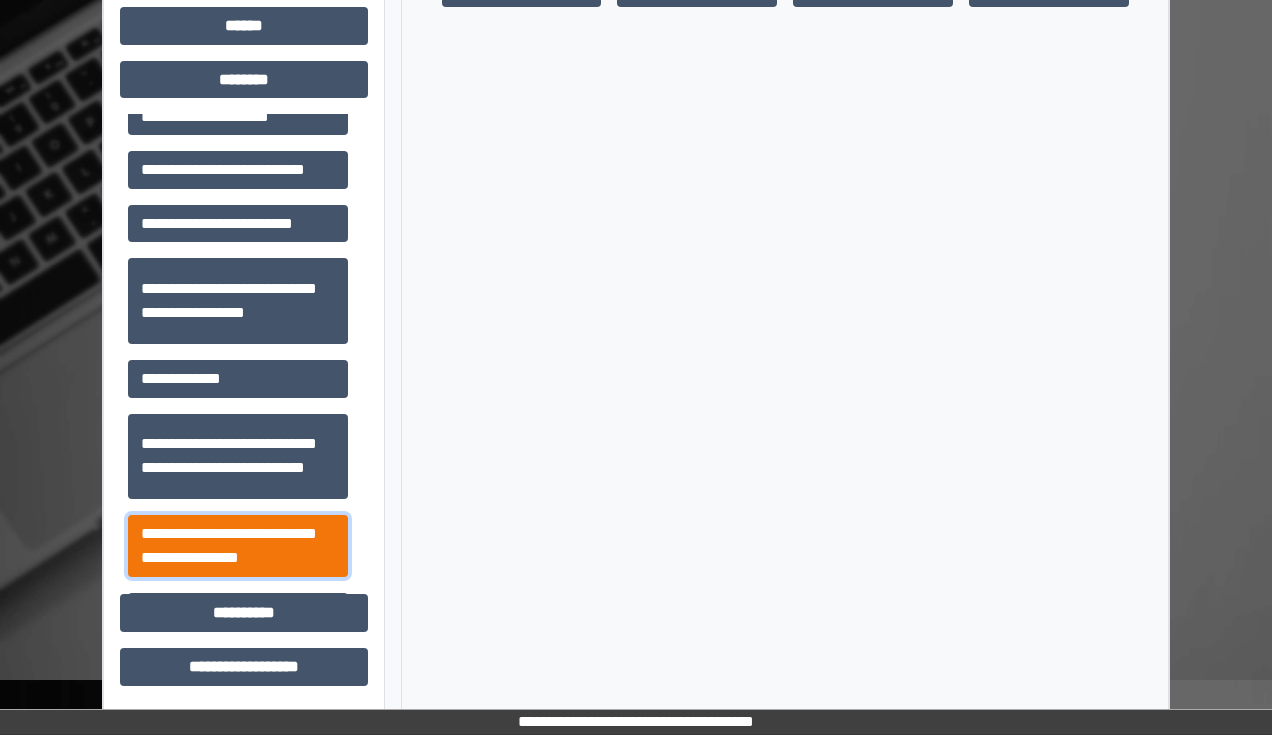 click on "**********" at bounding box center (238, 546) 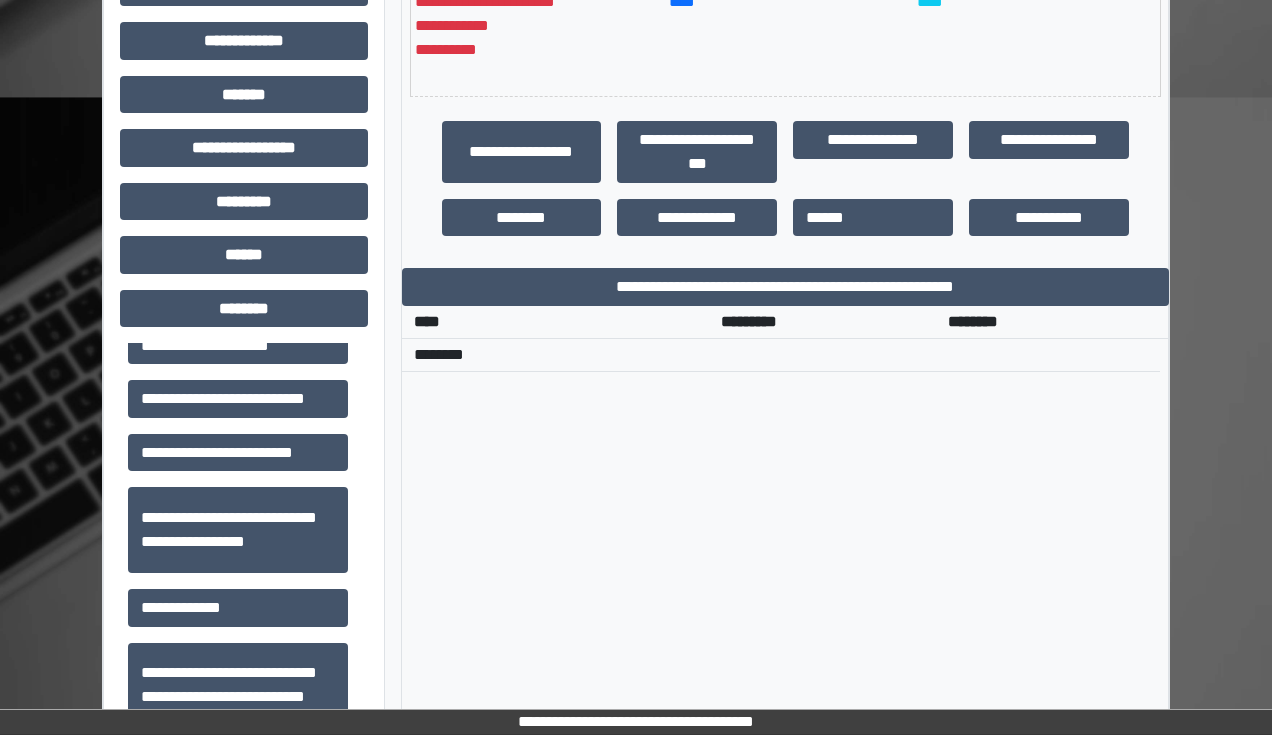 scroll, scrollTop: 671, scrollLeft: 0, axis: vertical 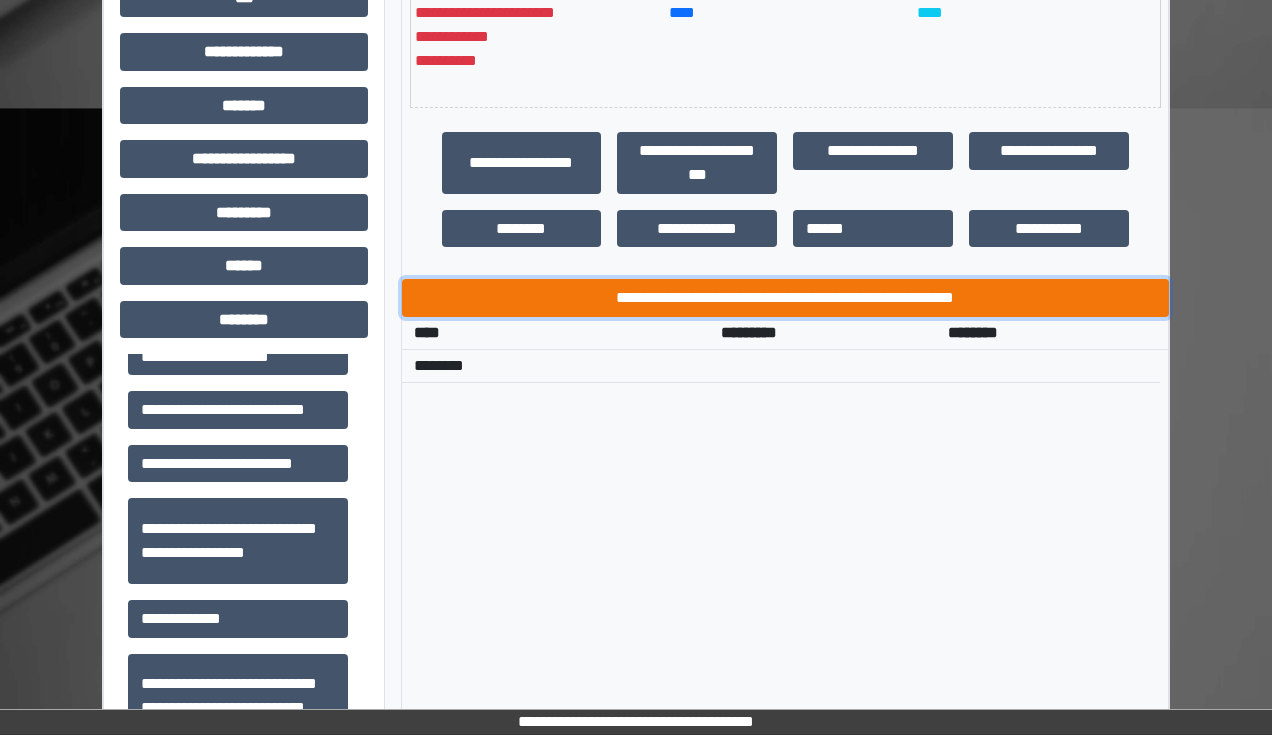 click on "**********" at bounding box center (785, 298) 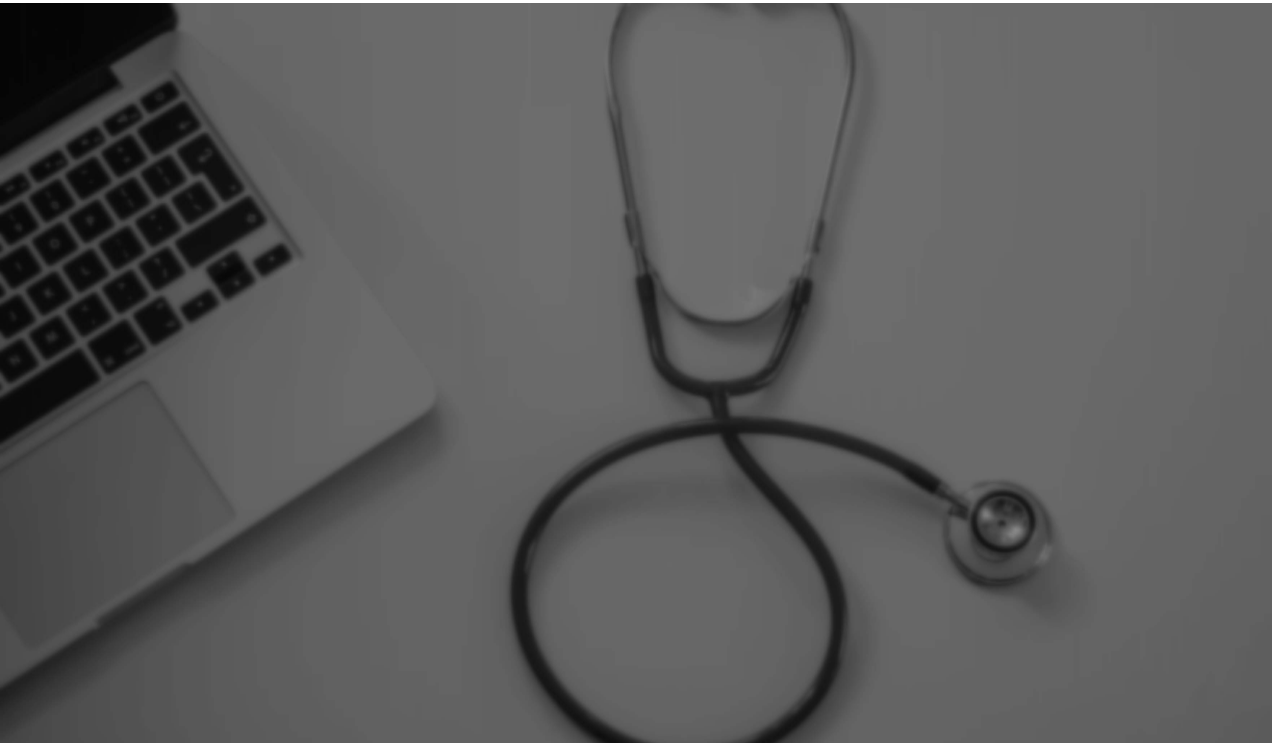 scroll, scrollTop: 0, scrollLeft: 0, axis: both 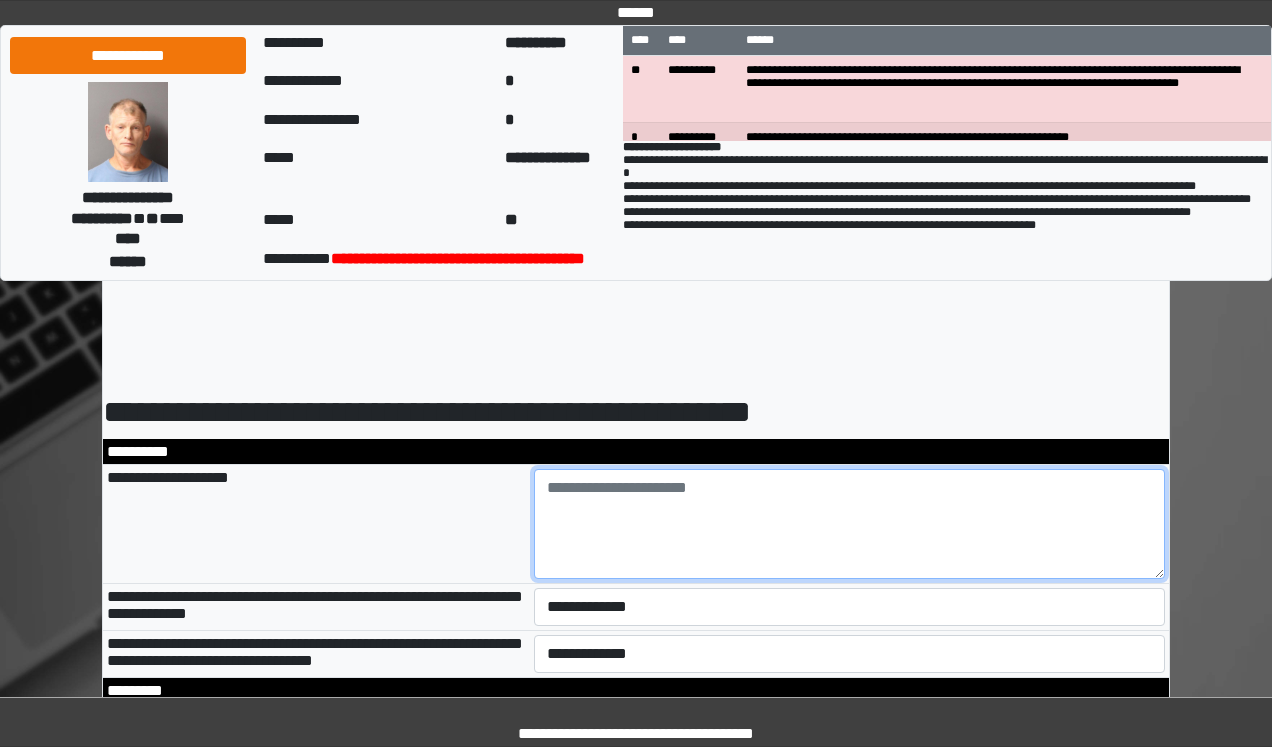 click at bounding box center (850, 524) 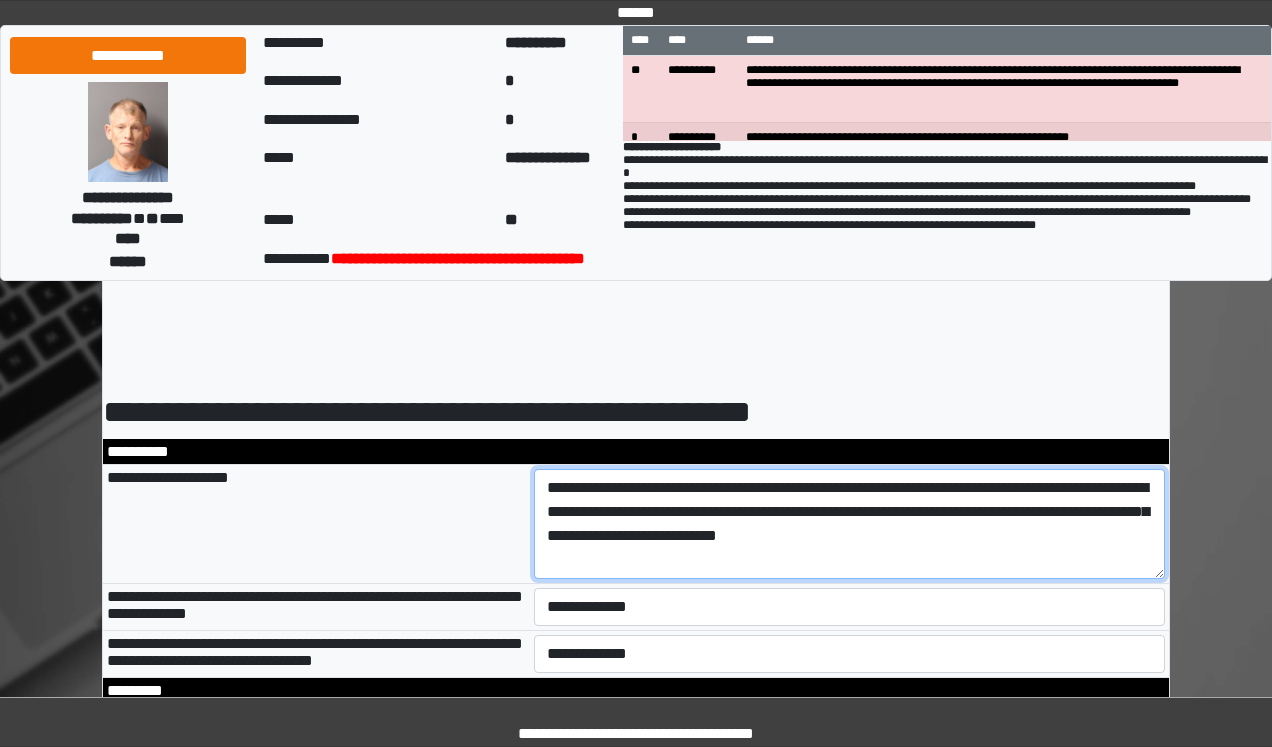 type on "**********" 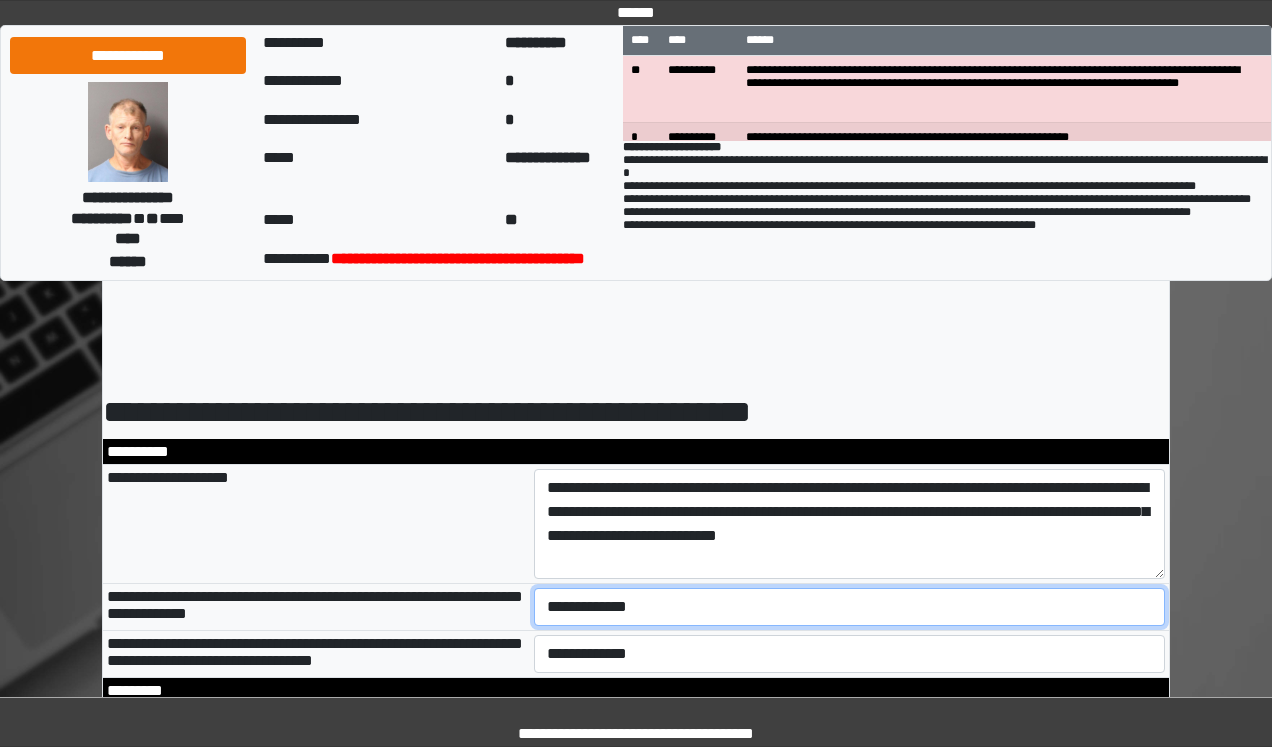 drag, startPoint x: 688, startPoint y: 619, endPoint x: 688, endPoint y: 604, distance: 15 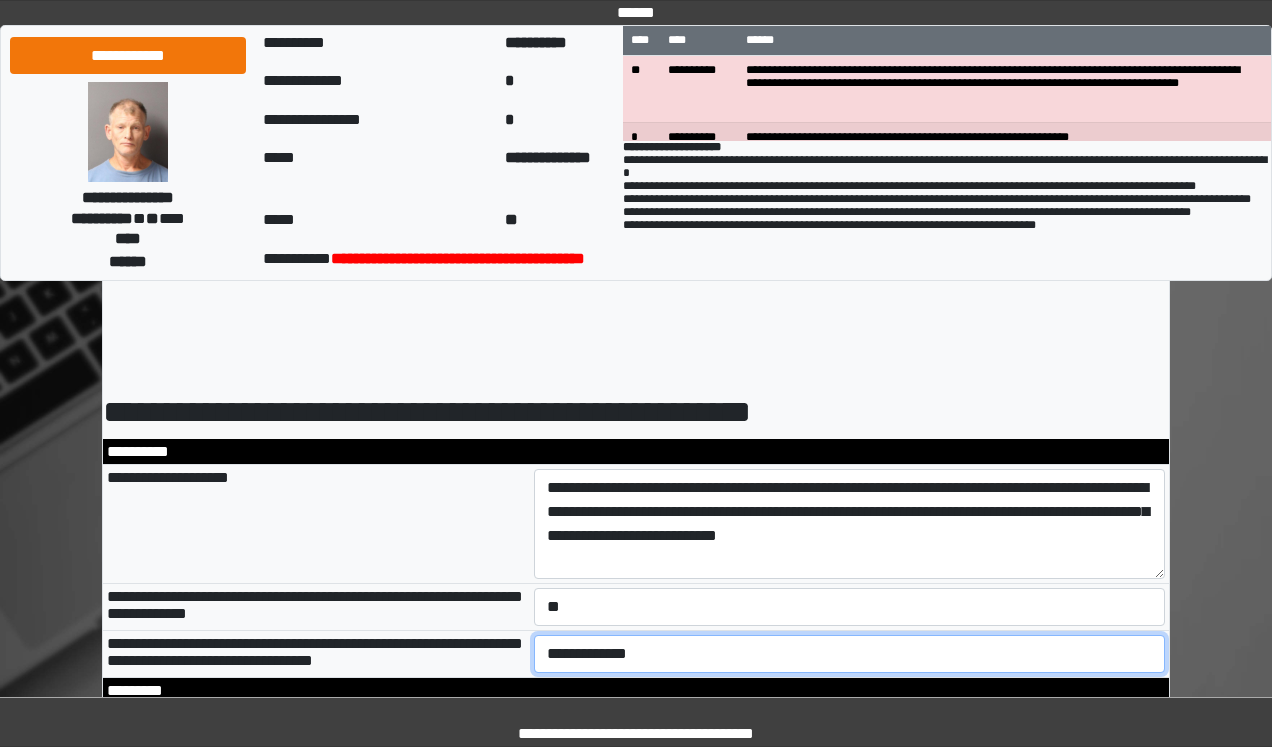 click on "**********" at bounding box center (850, 654) 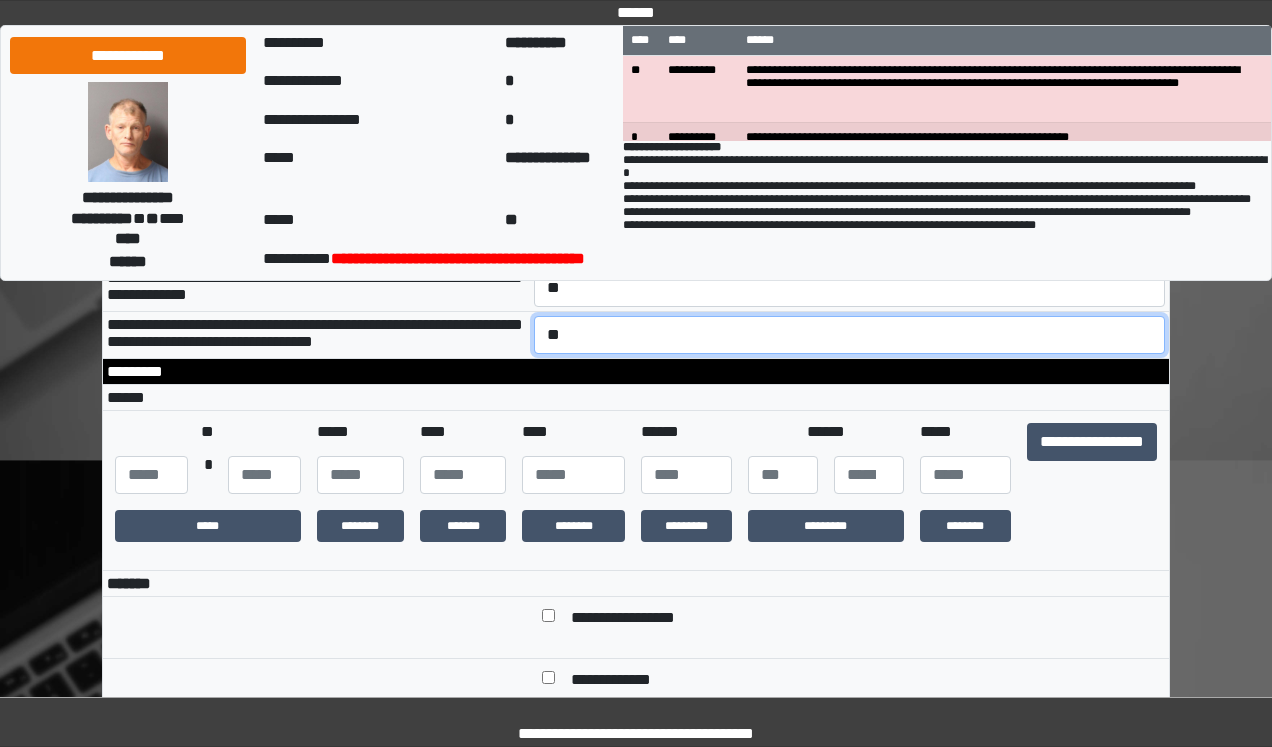 scroll, scrollTop: 320, scrollLeft: 0, axis: vertical 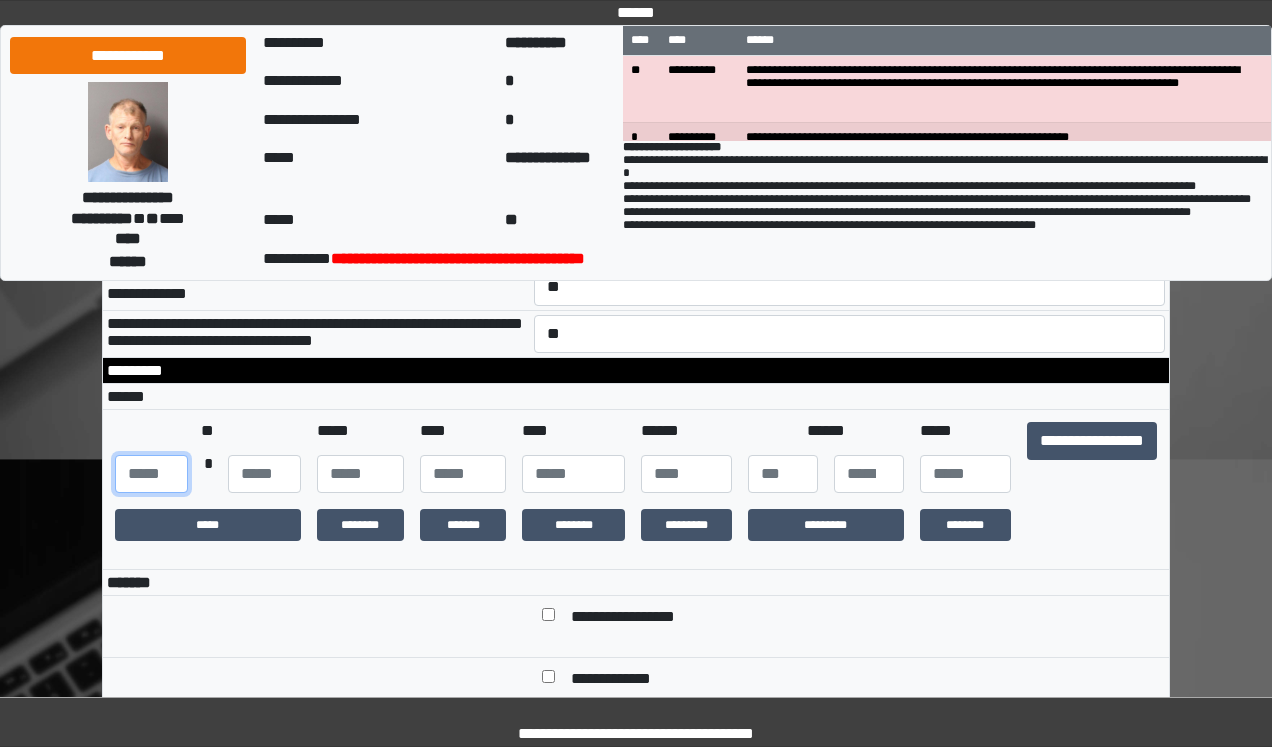 click at bounding box center [151, 474] 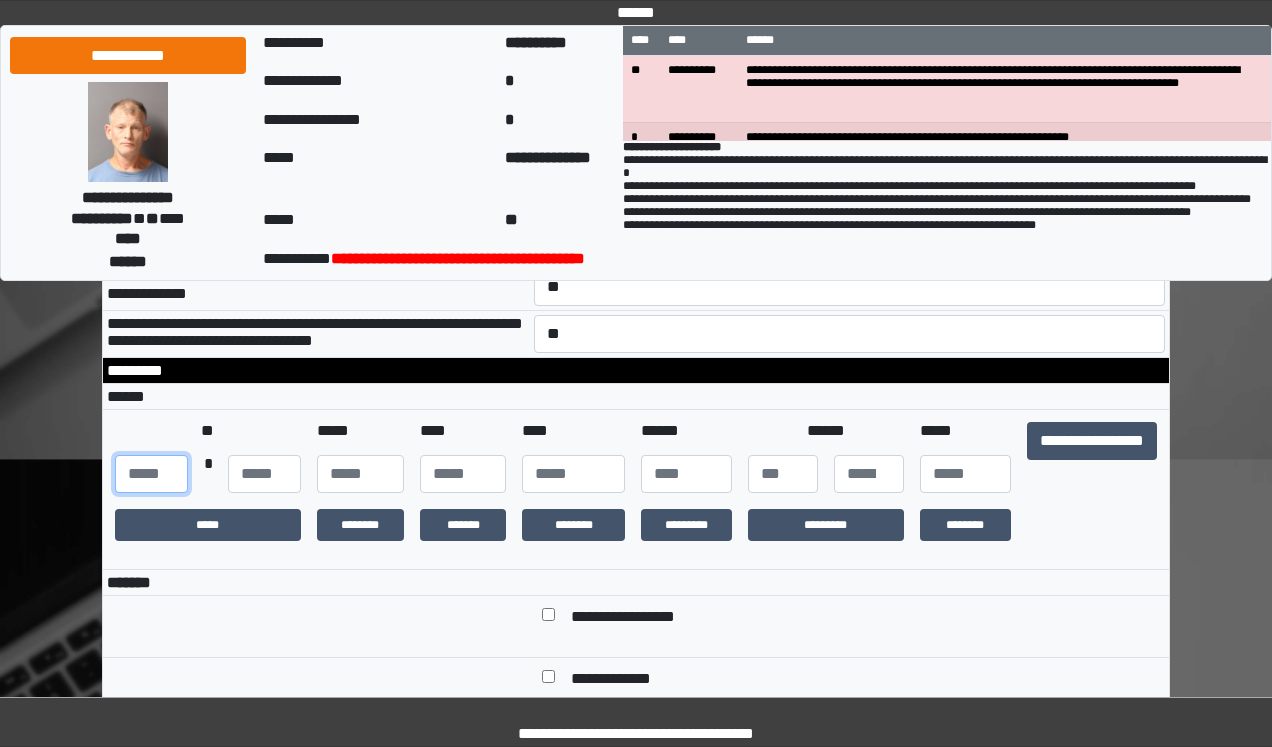 type on "***" 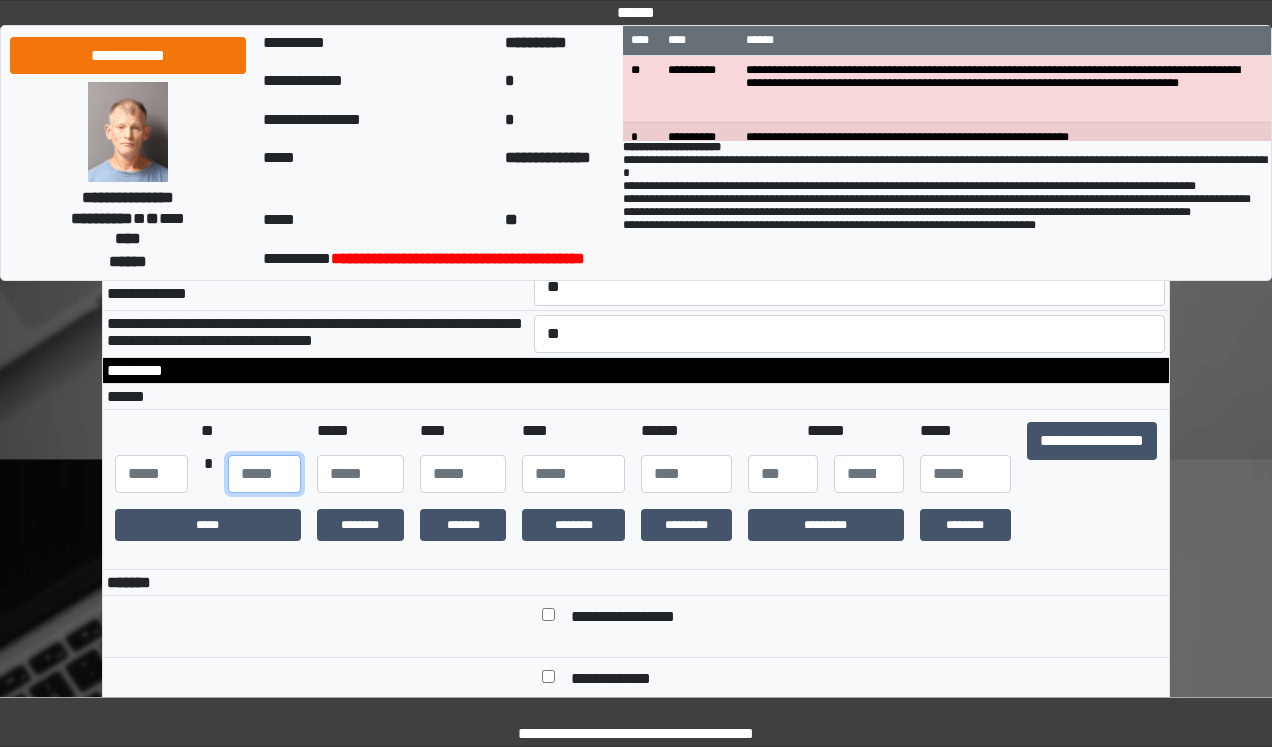 type on "**" 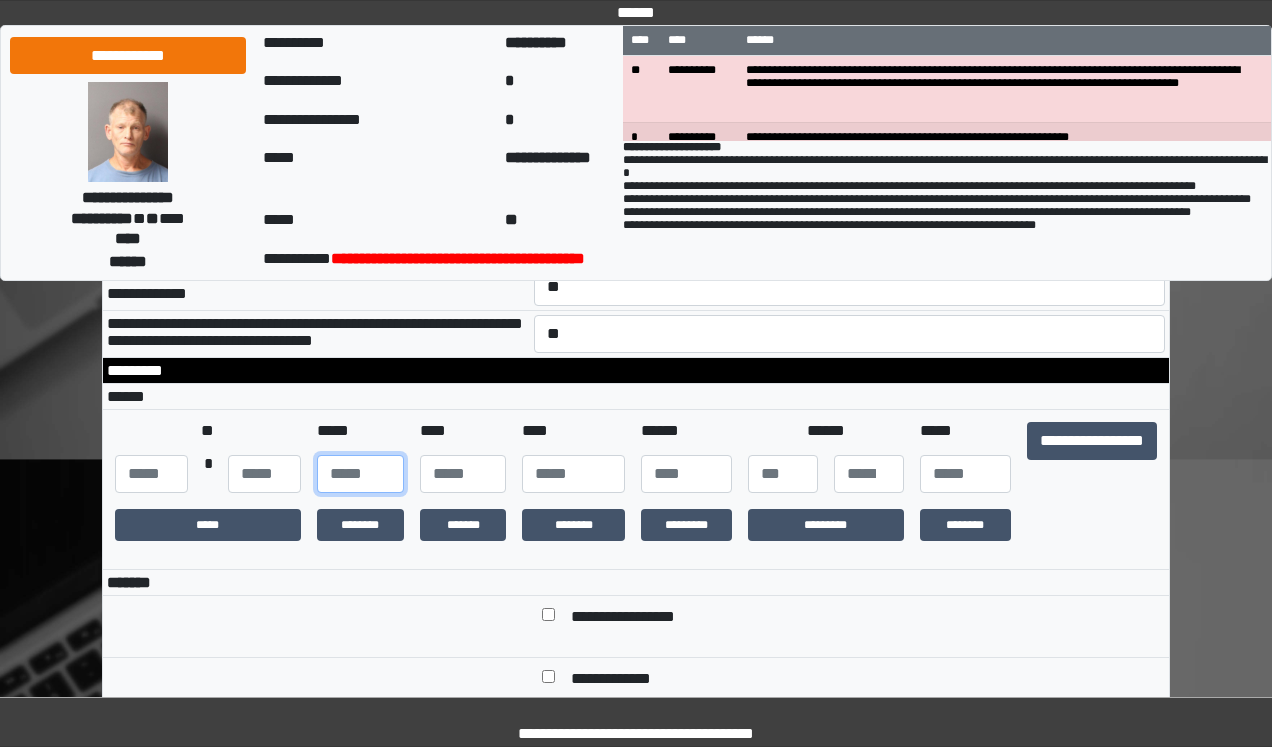 type on "**" 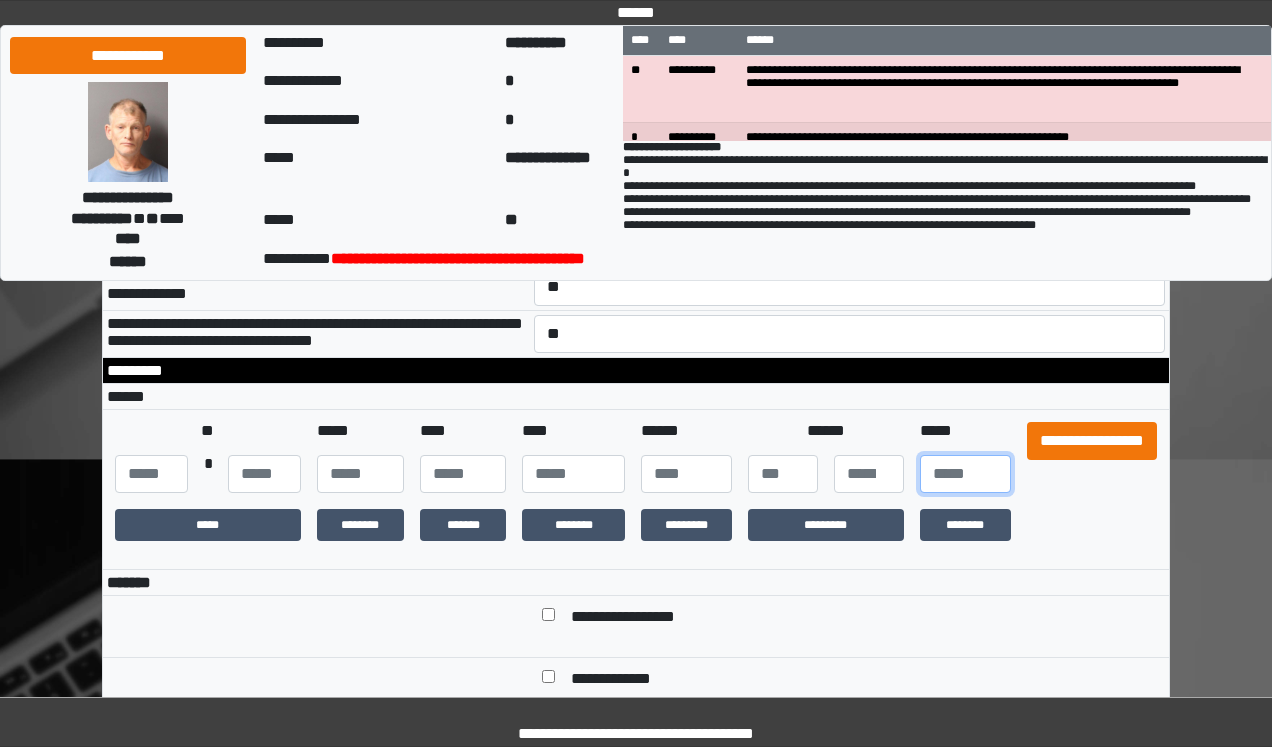 type on "**" 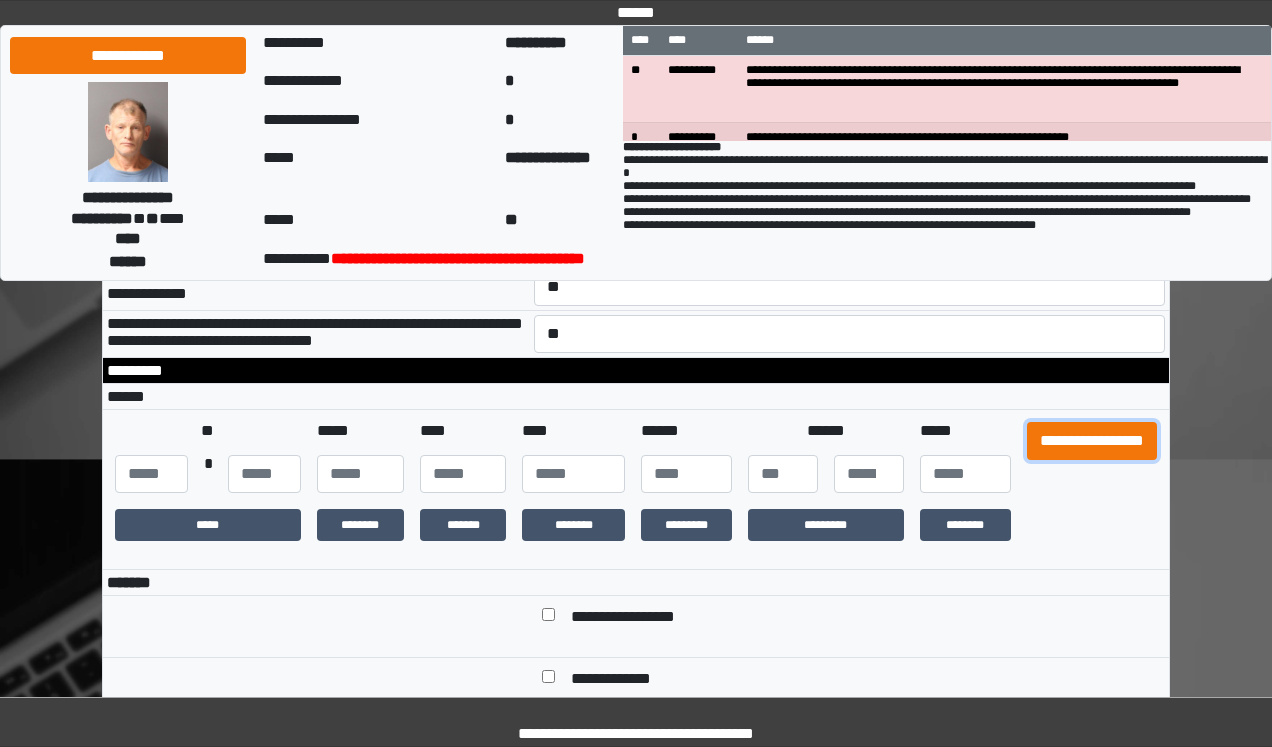 click on "**********" at bounding box center (1092, 441) 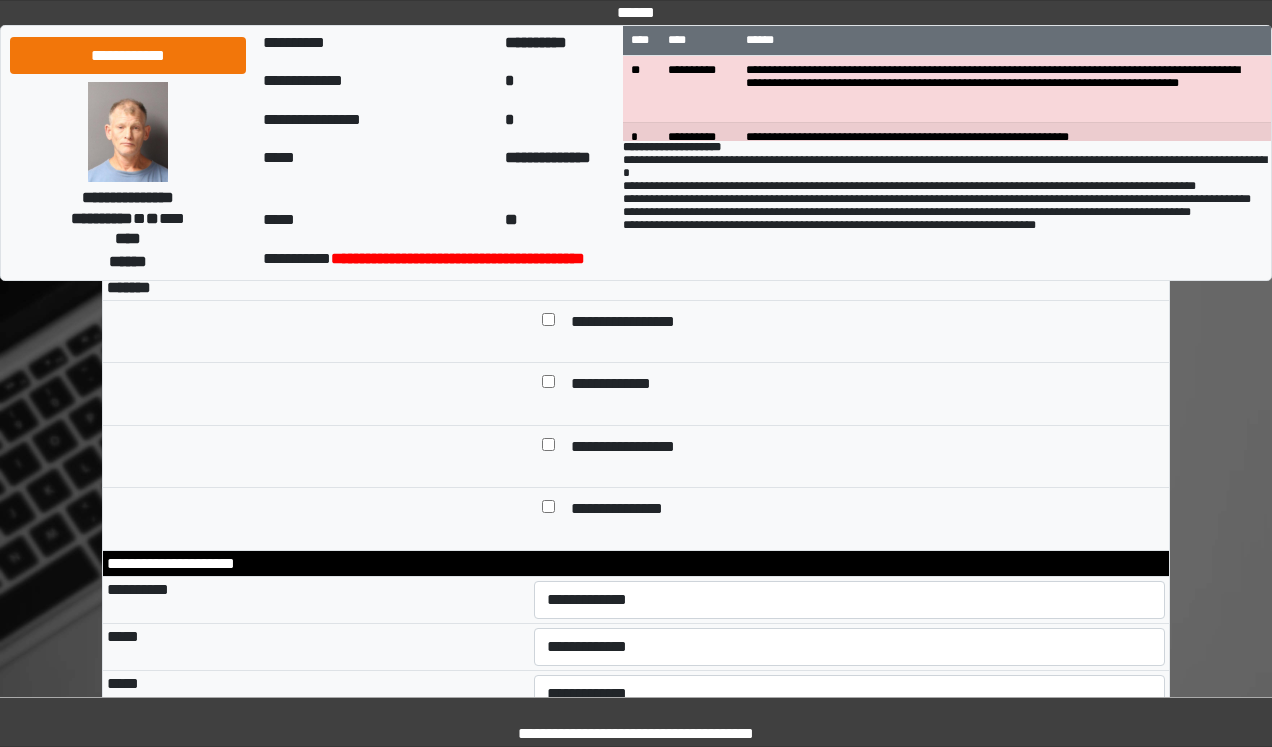 scroll, scrollTop: 640, scrollLeft: 0, axis: vertical 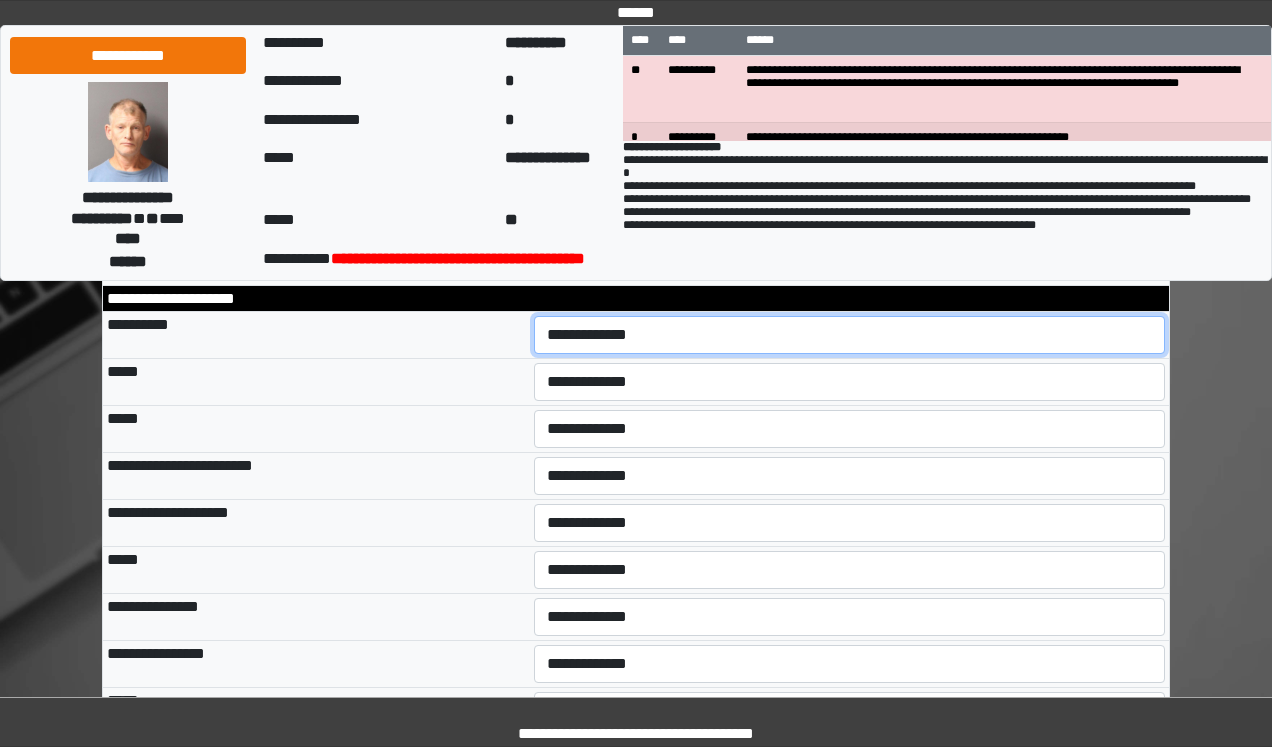 click on "**********" at bounding box center [850, 335] 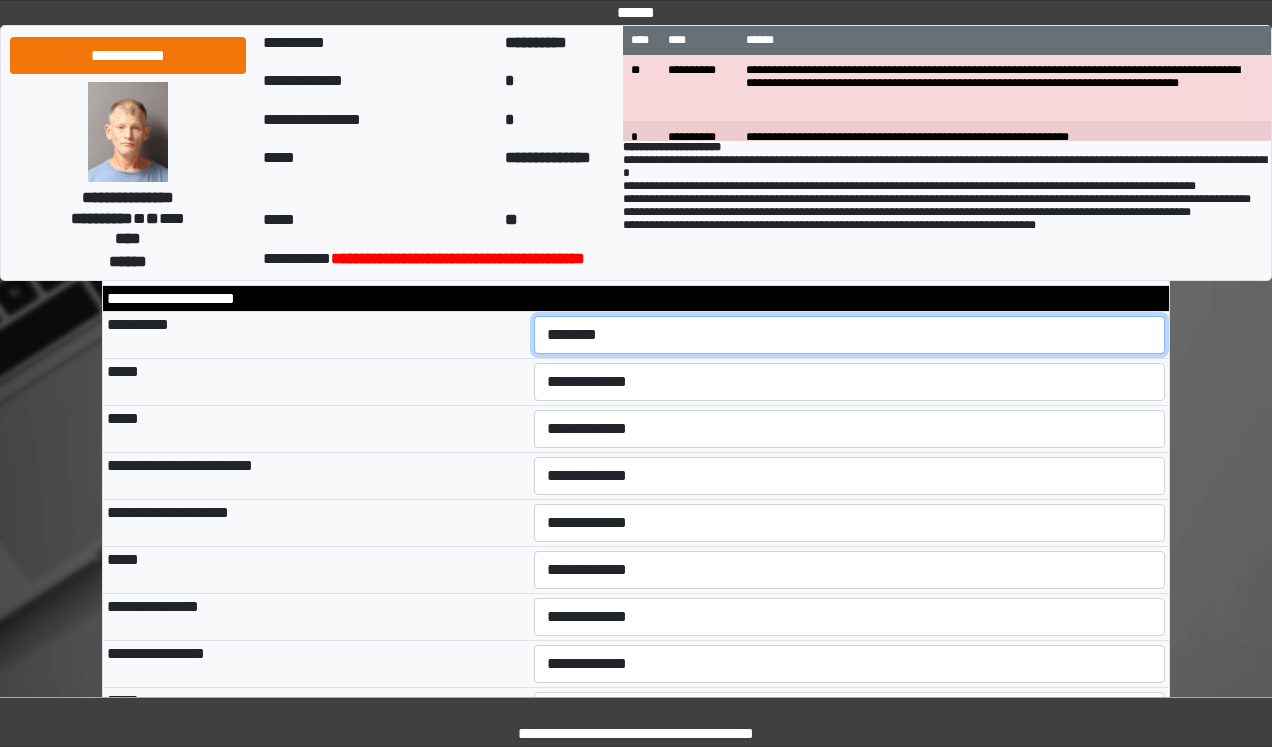 click on "**********" at bounding box center [850, 335] 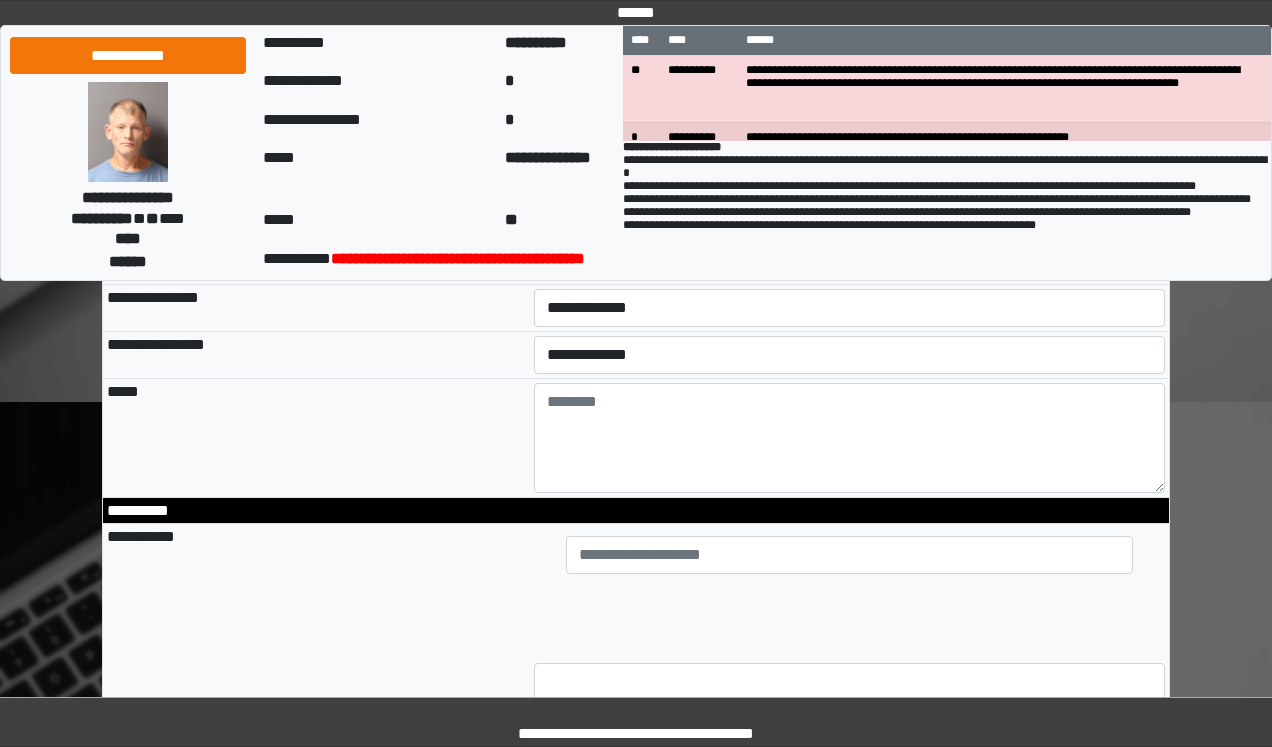 scroll, scrollTop: 1200, scrollLeft: 0, axis: vertical 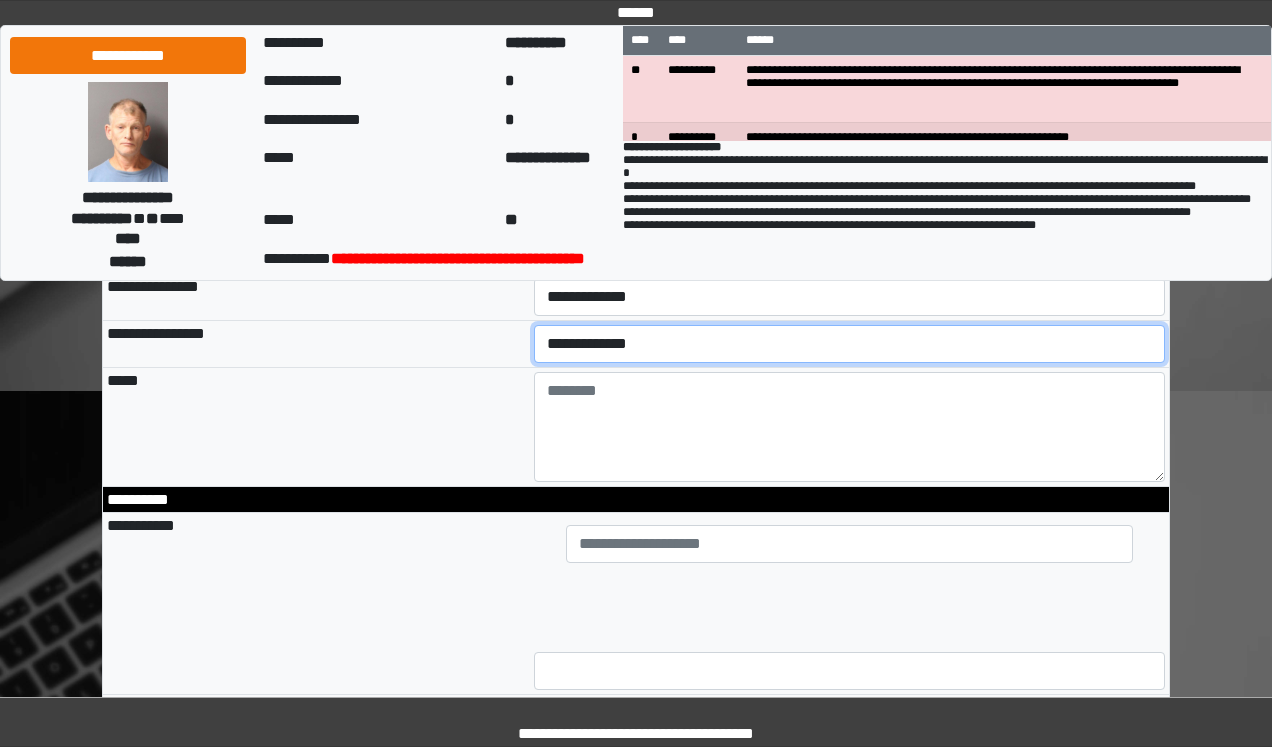 click on "**********" at bounding box center (850, 344) 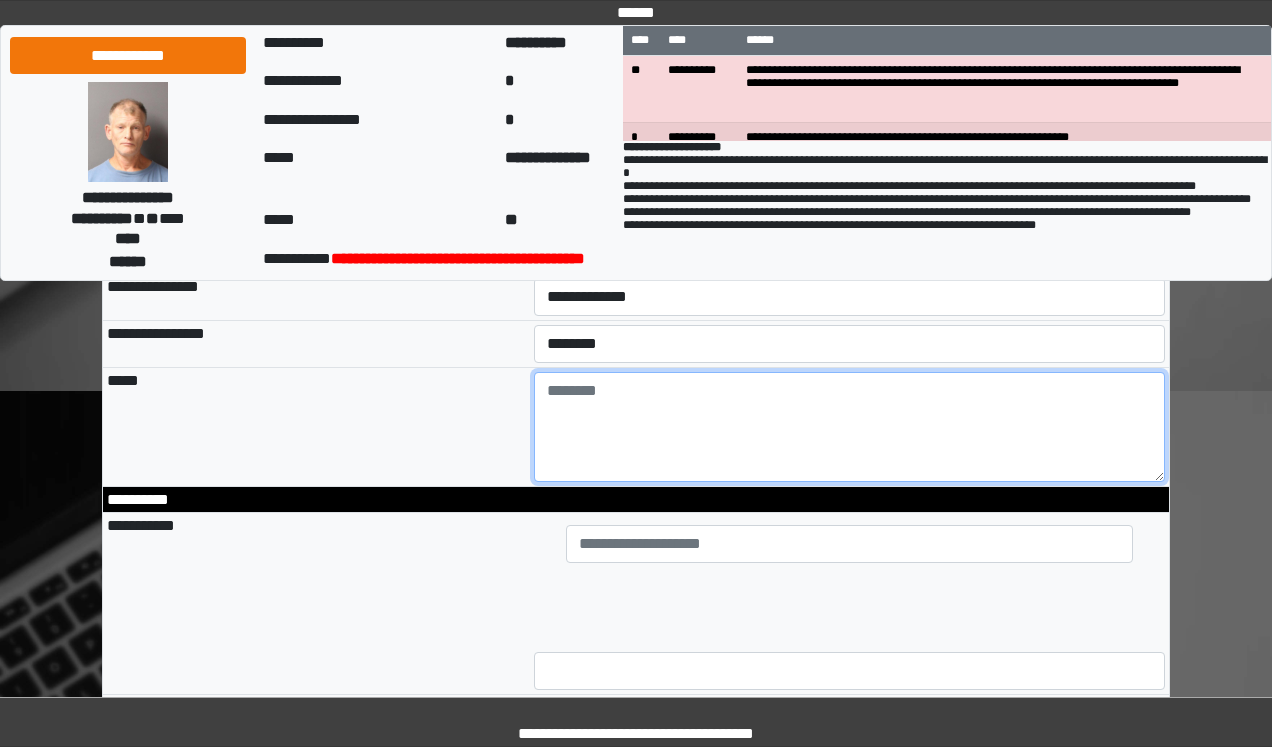 click at bounding box center [850, 427] 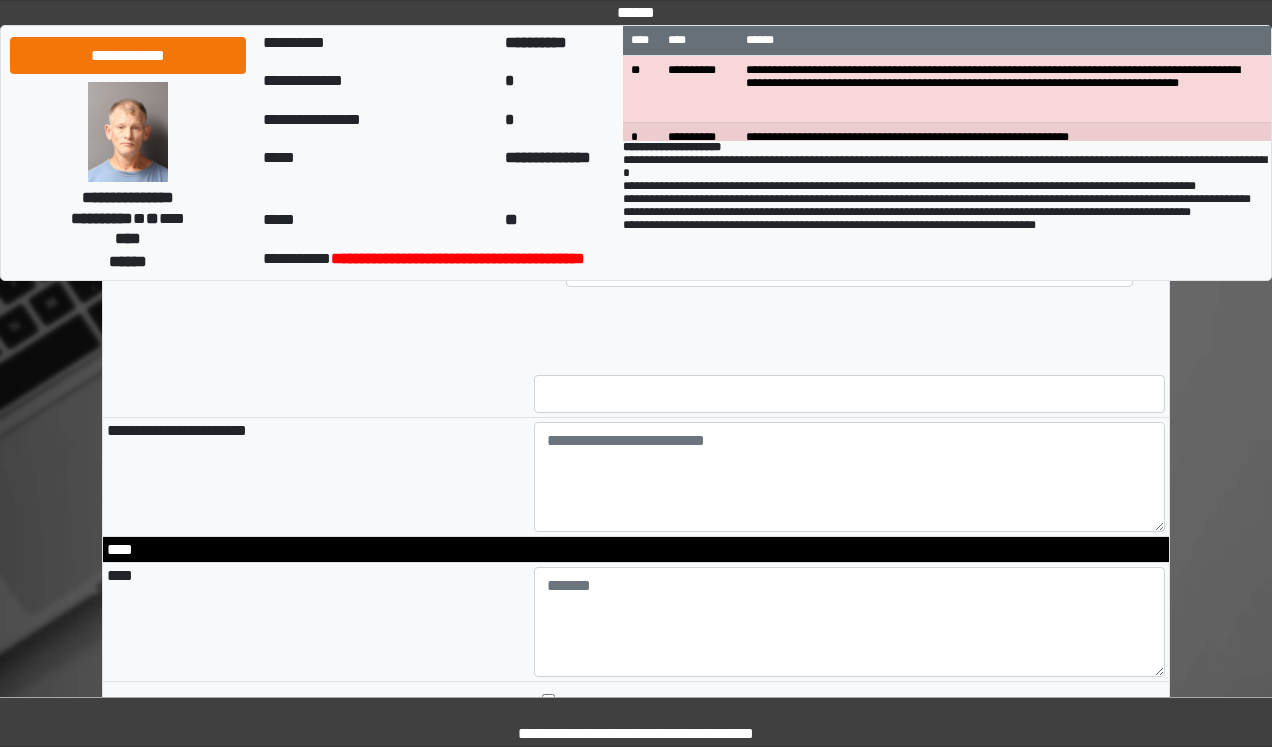 scroll, scrollTop: 1680, scrollLeft: 0, axis: vertical 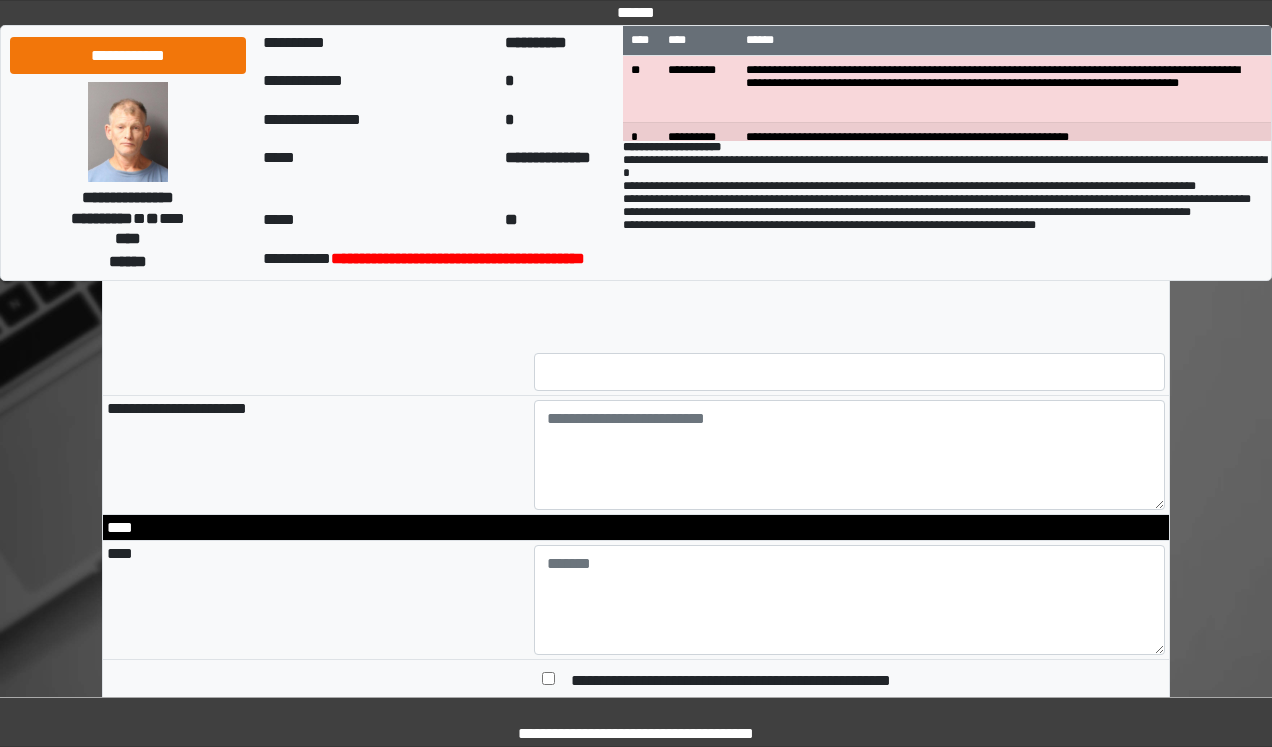 type on "***" 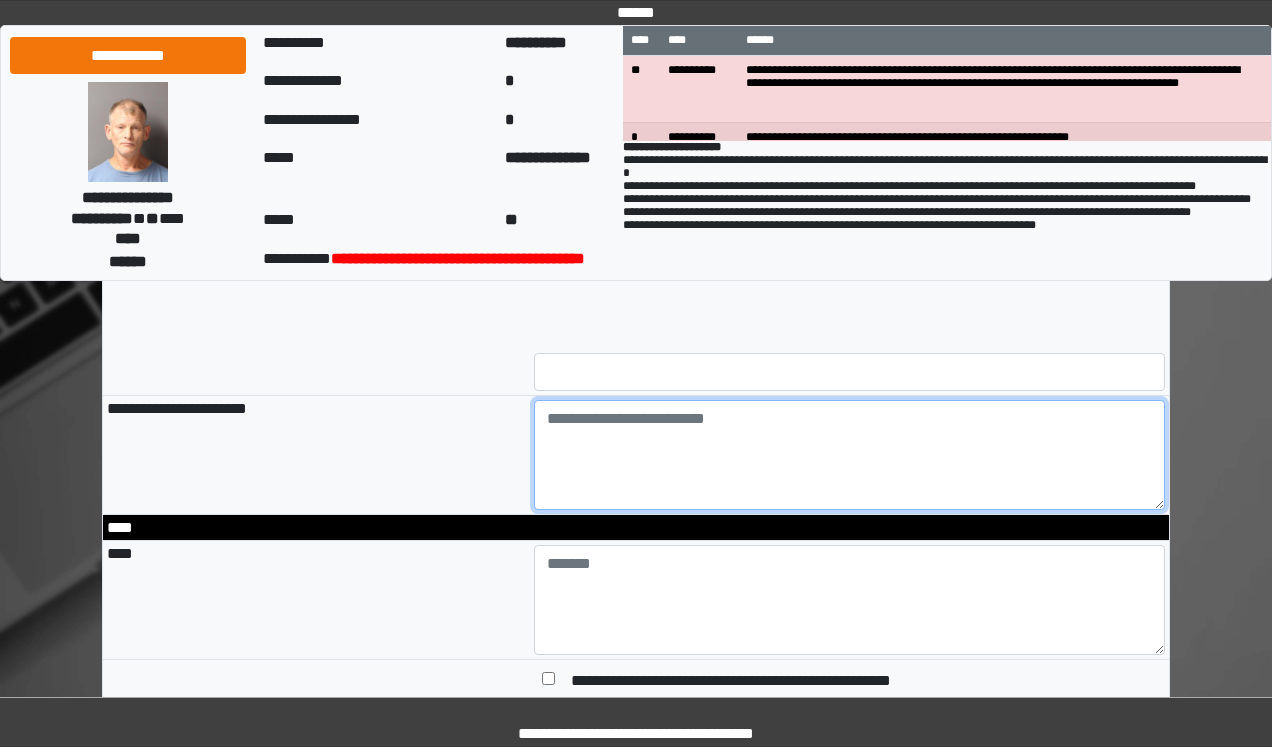 click at bounding box center (850, 455) 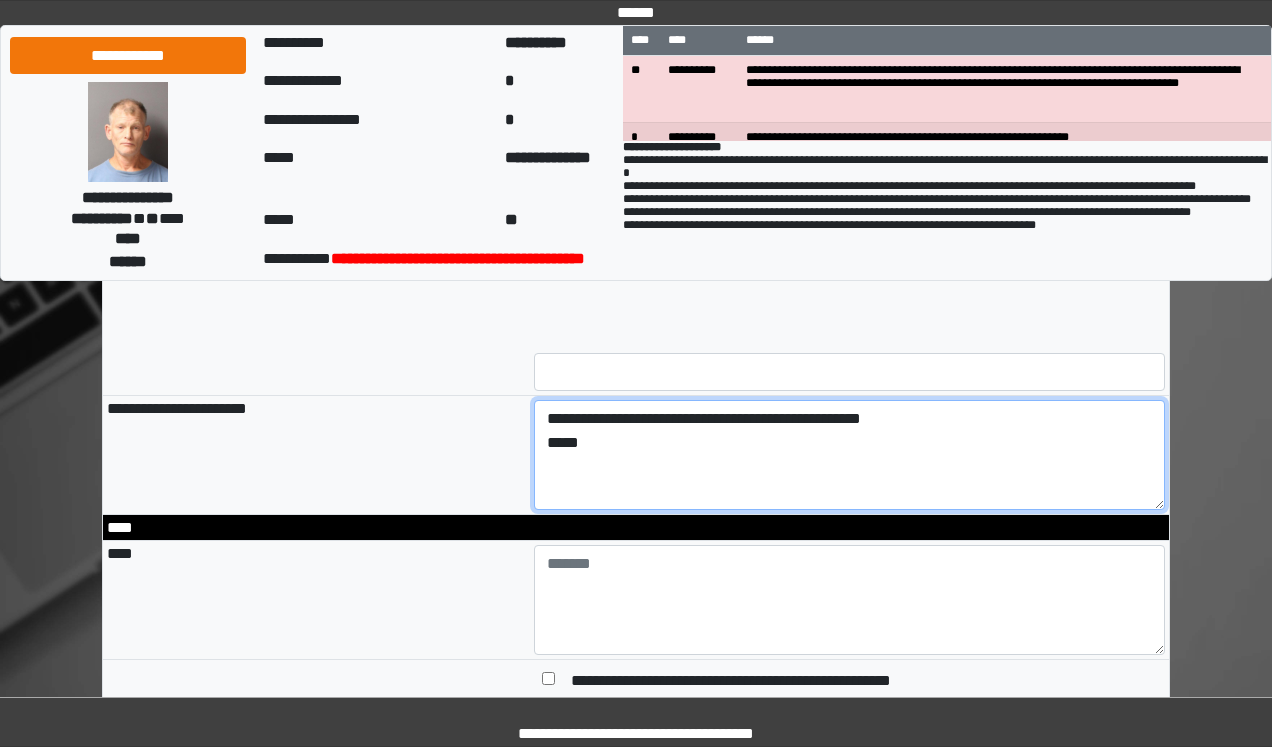 type on "**********" 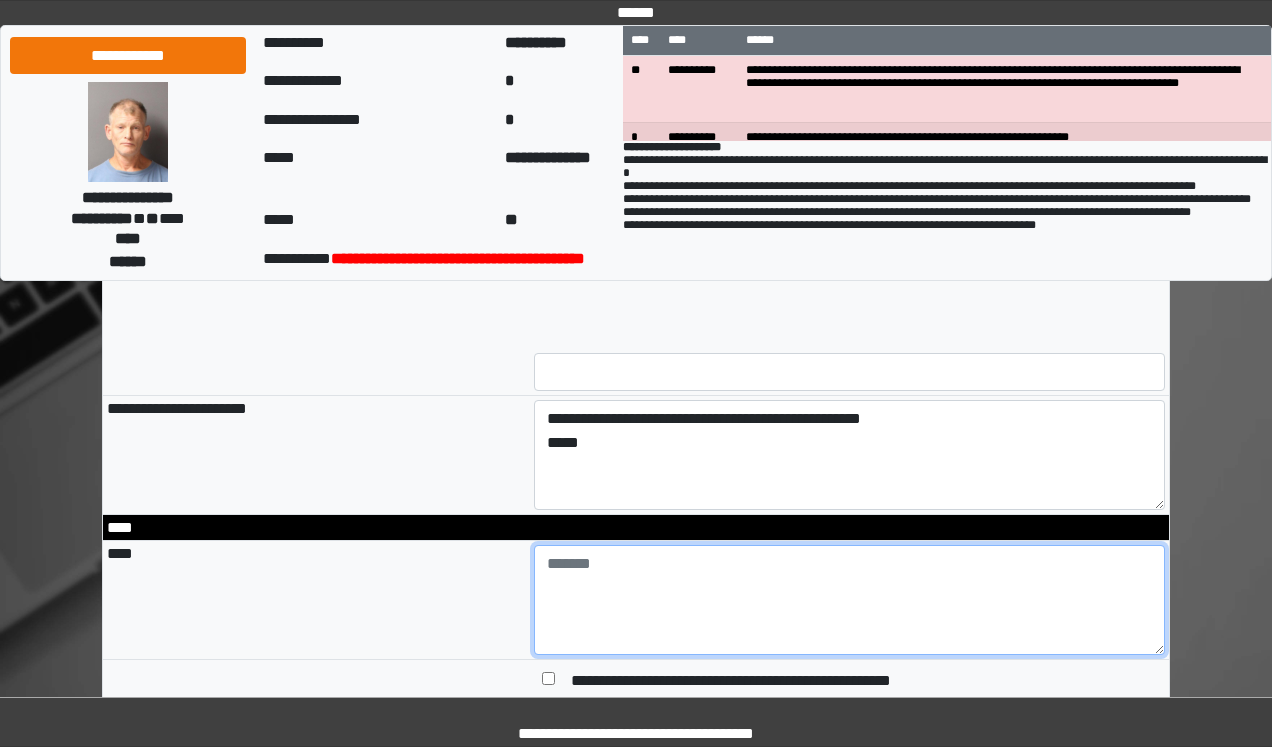 click at bounding box center (850, 600) 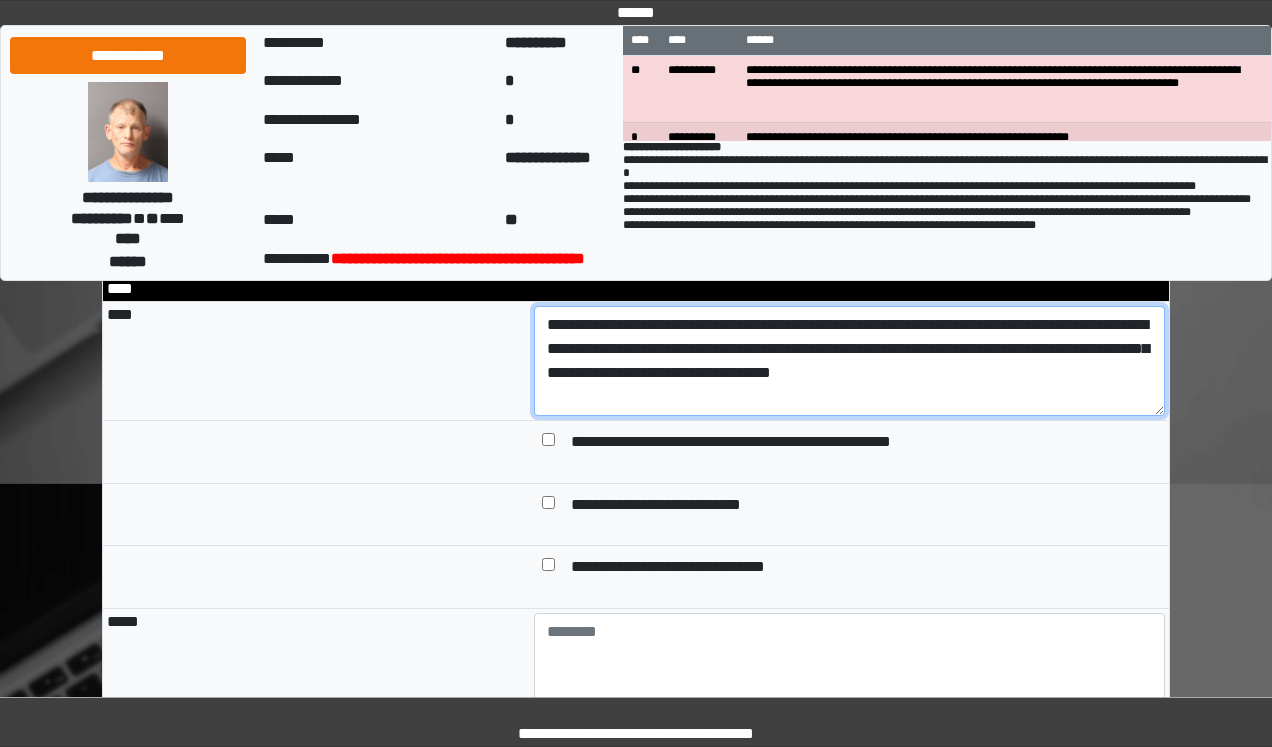 scroll, scrollTop: 1920, scrollLeft: 0, axis: vertical 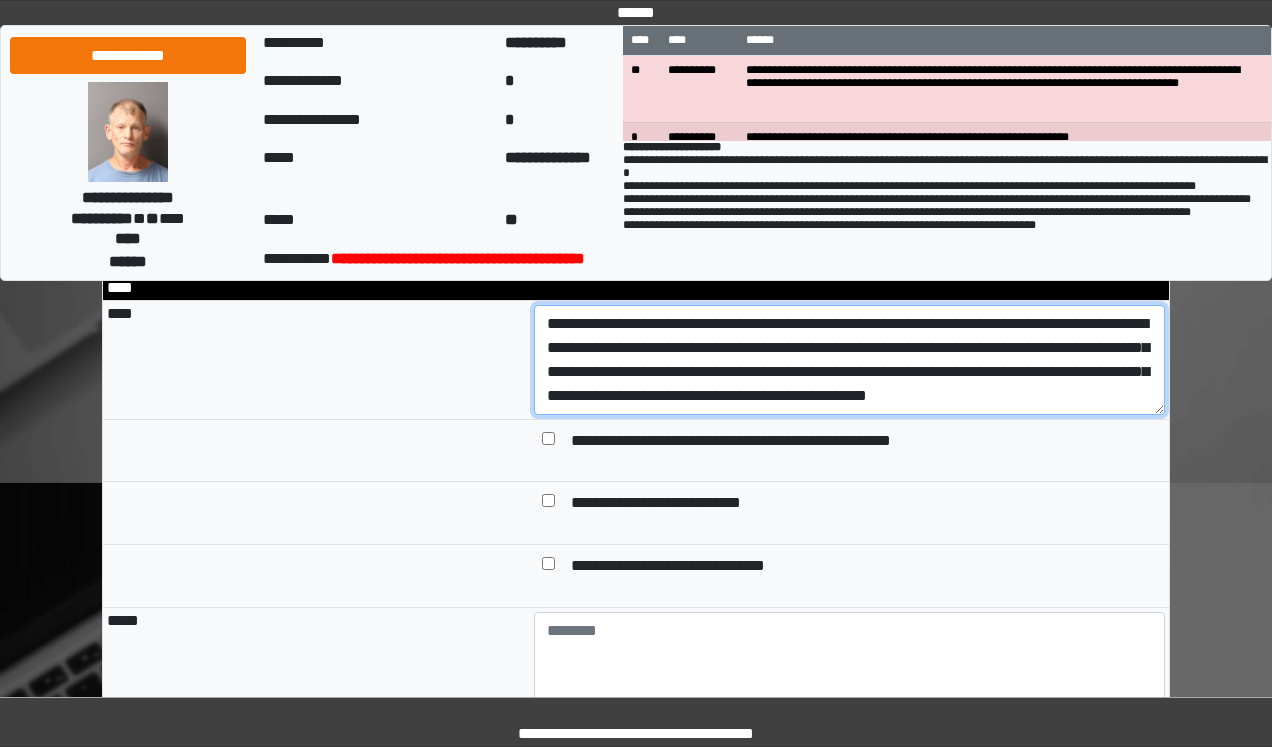 type on "**********" 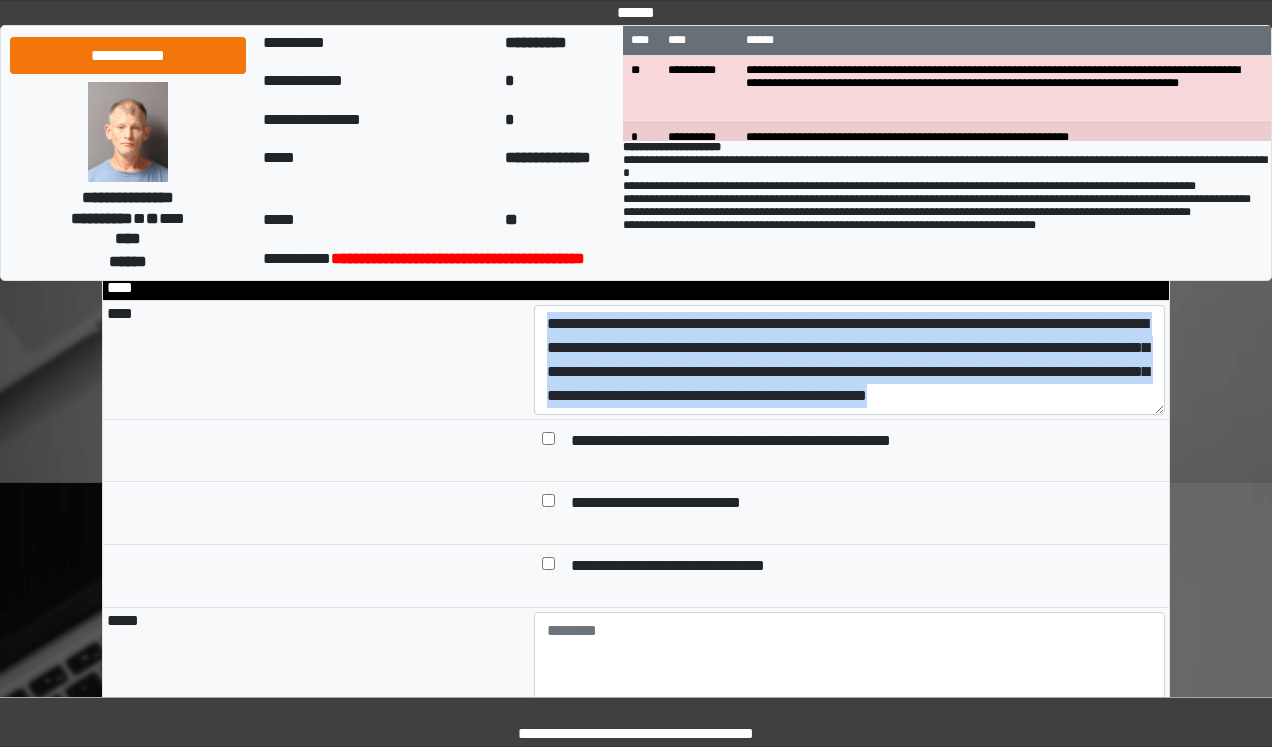drag, startPoint x: 804, startPoint y: 456, endPoint x: 677, endPoint y: 408, distance: 135.76819 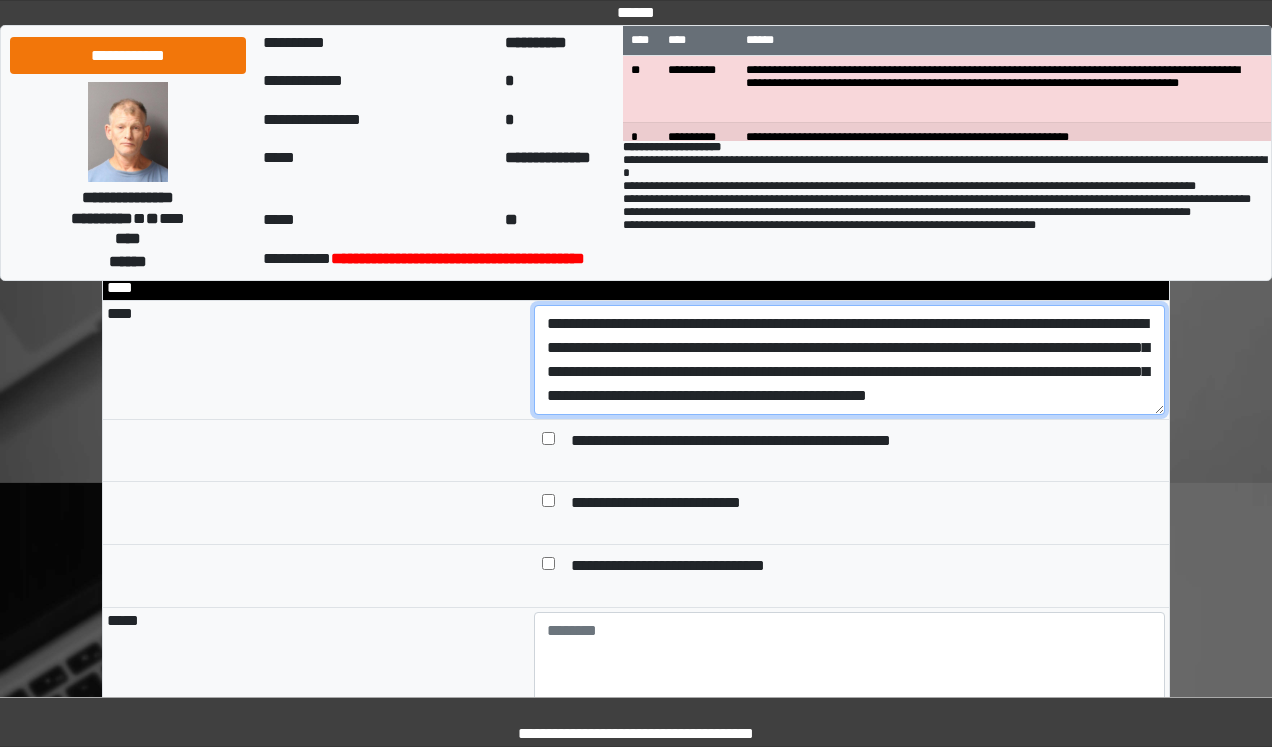 click on "**********" at bounding box center [850, 360] 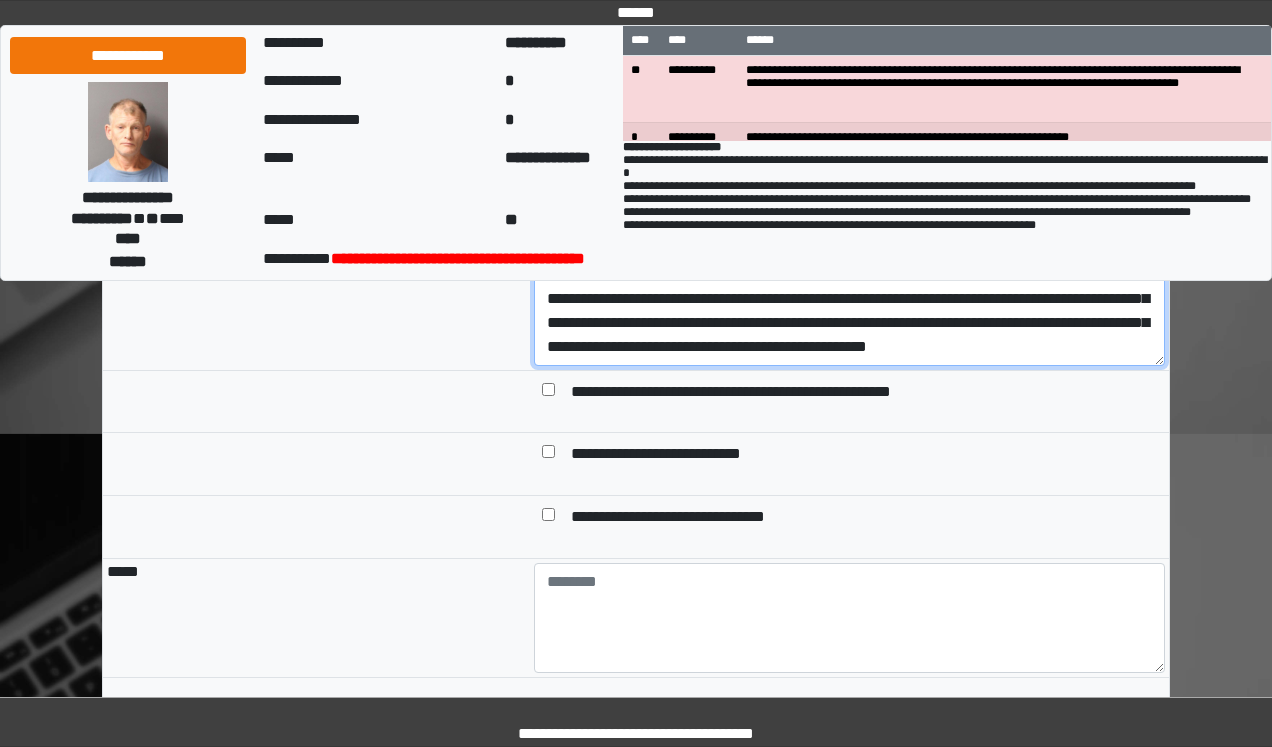 scroll, scrollTop: 2151, scrollLeft: 0, axis: vertical 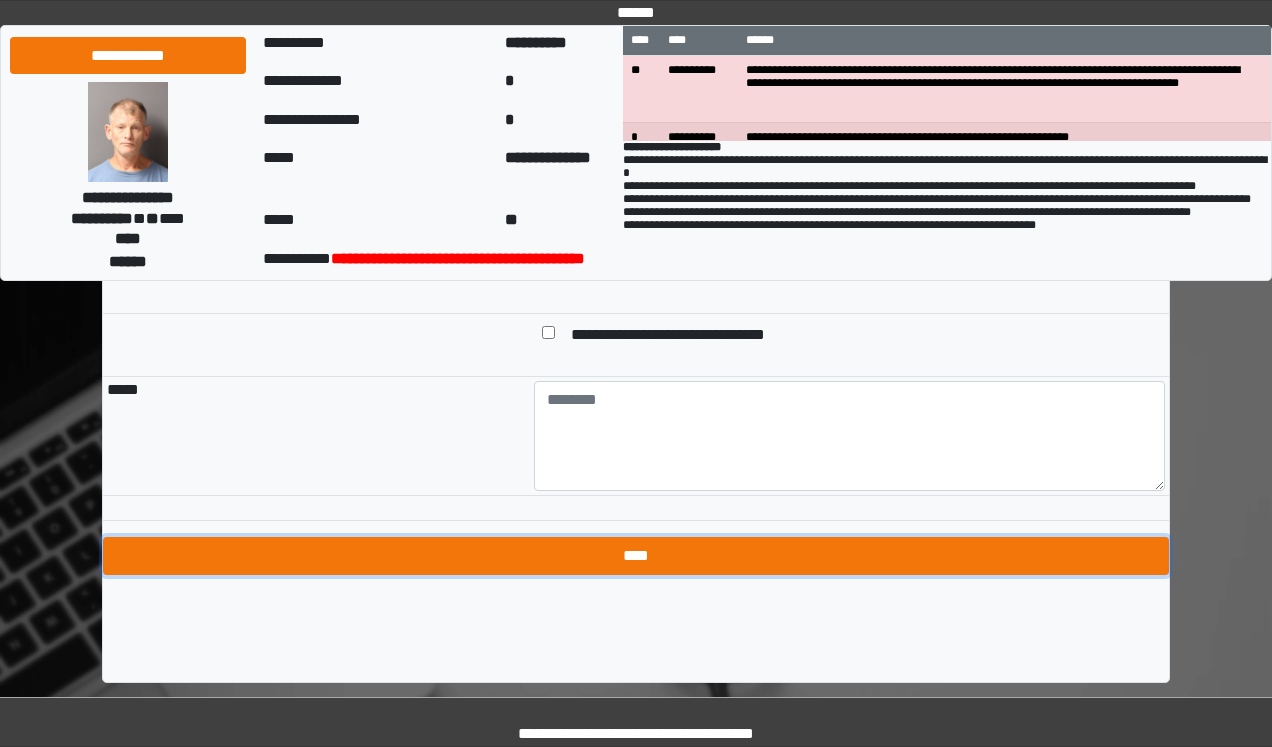 click on "****" at bounding box center (636, 556) 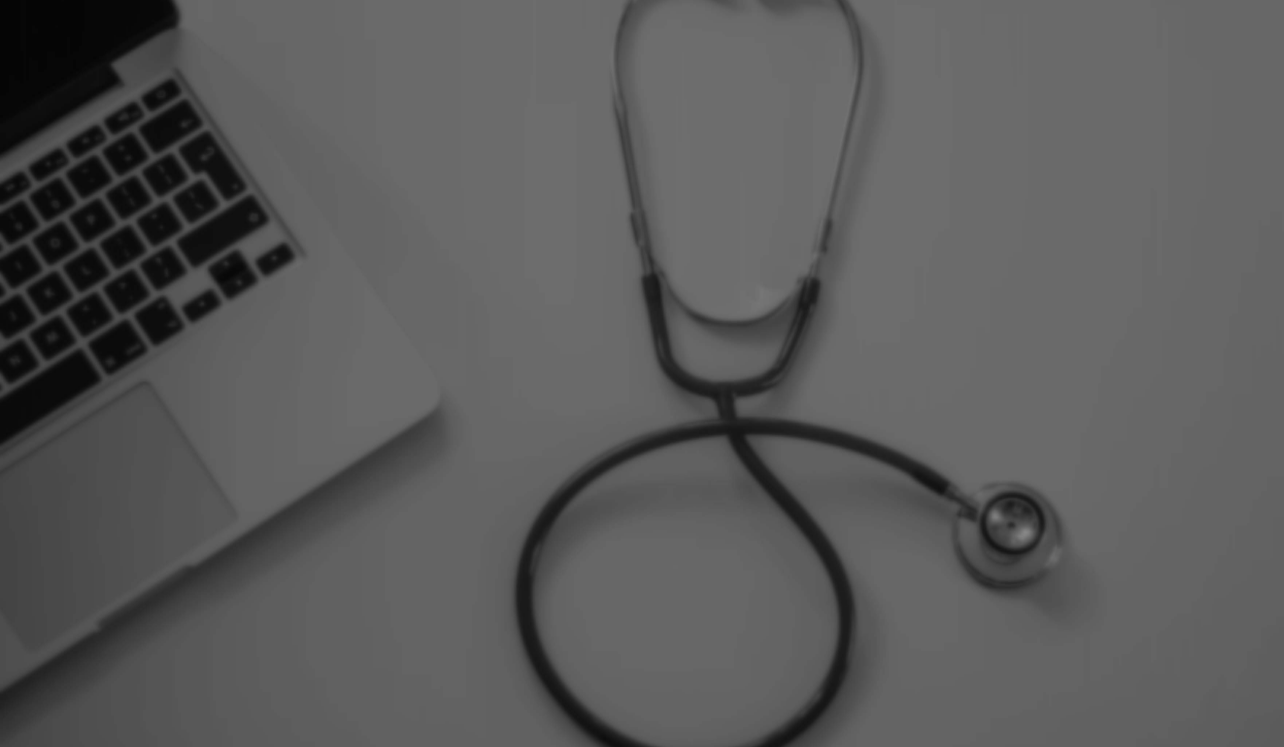 scroll, scrollTop: 0, scrollLeft: 0, axis: both 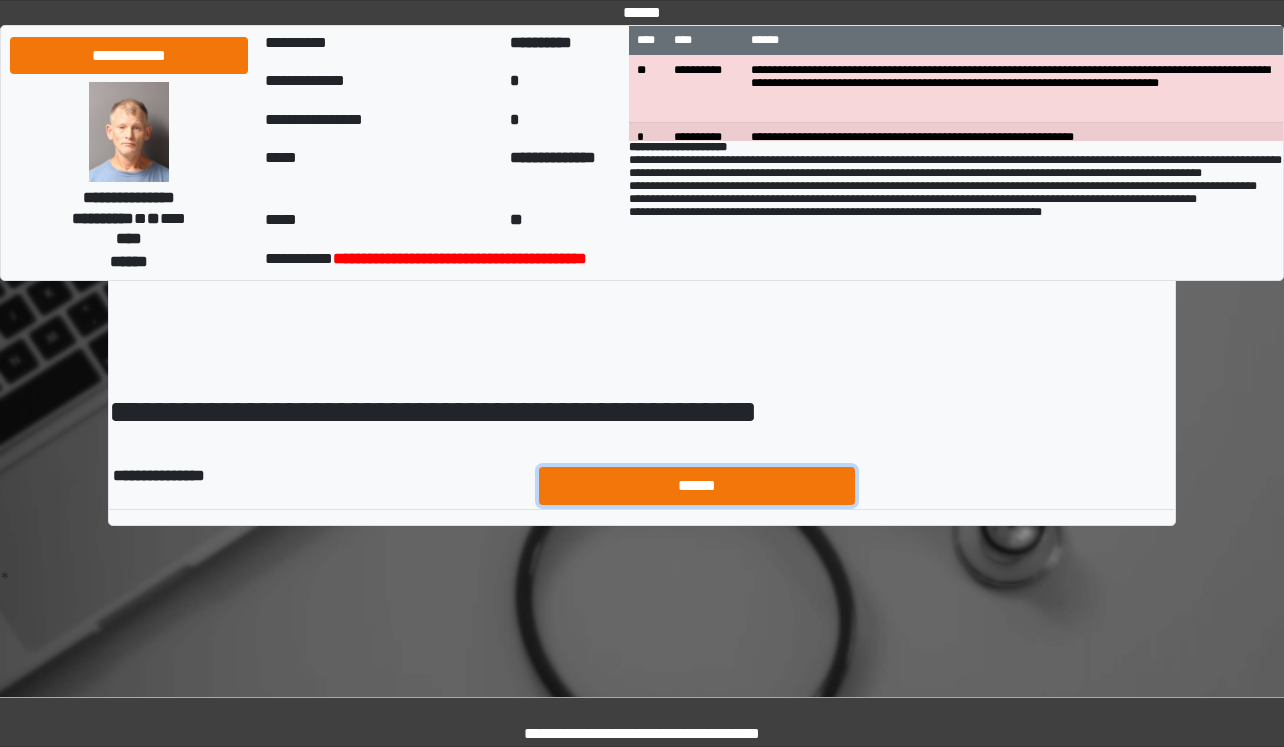 click on "******" at bounding box center (697, 486) 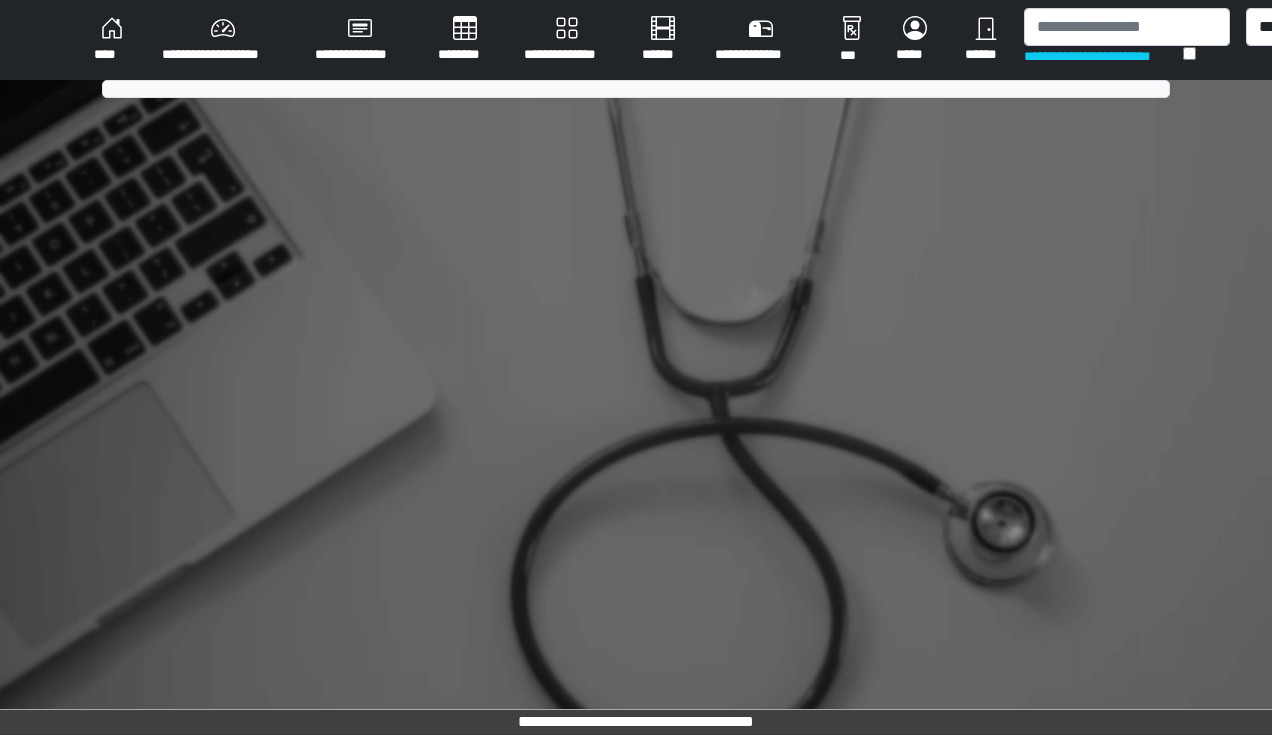 scroll, scrollTop: 0, scrollLeft: 0, axis: both 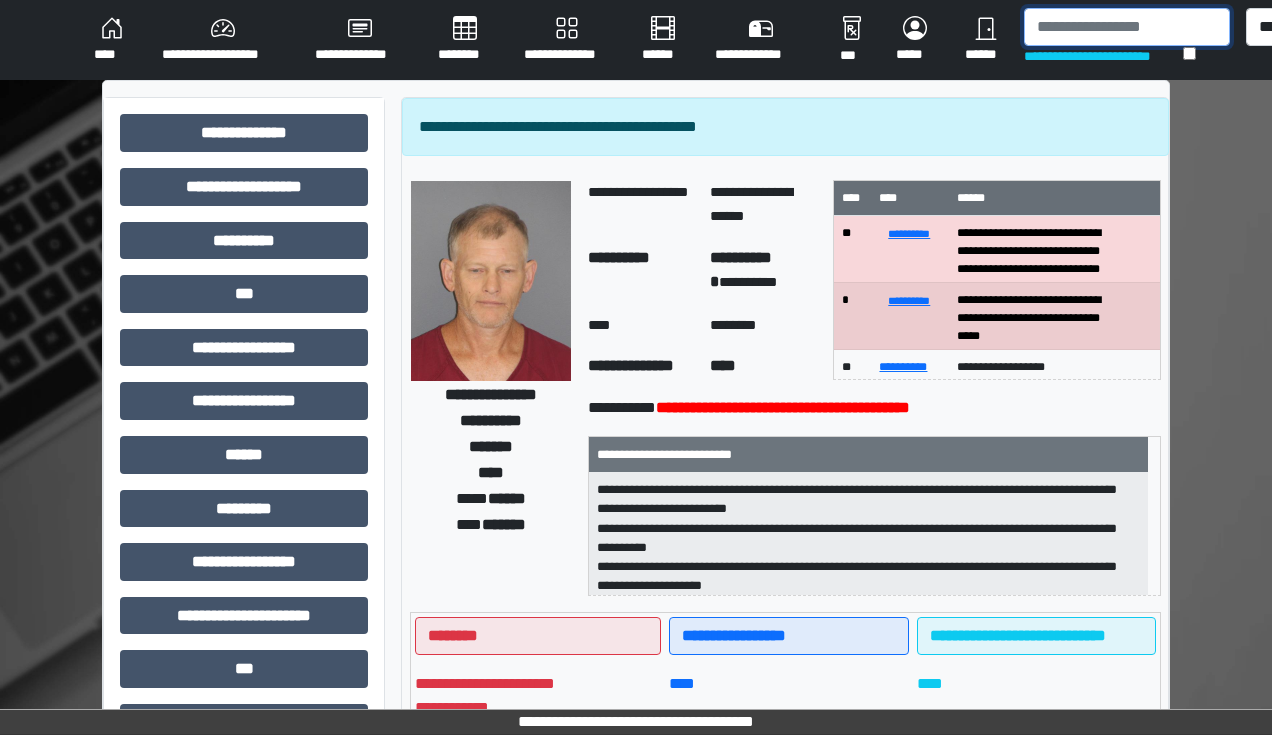 click at bounding box center [1127, 27] 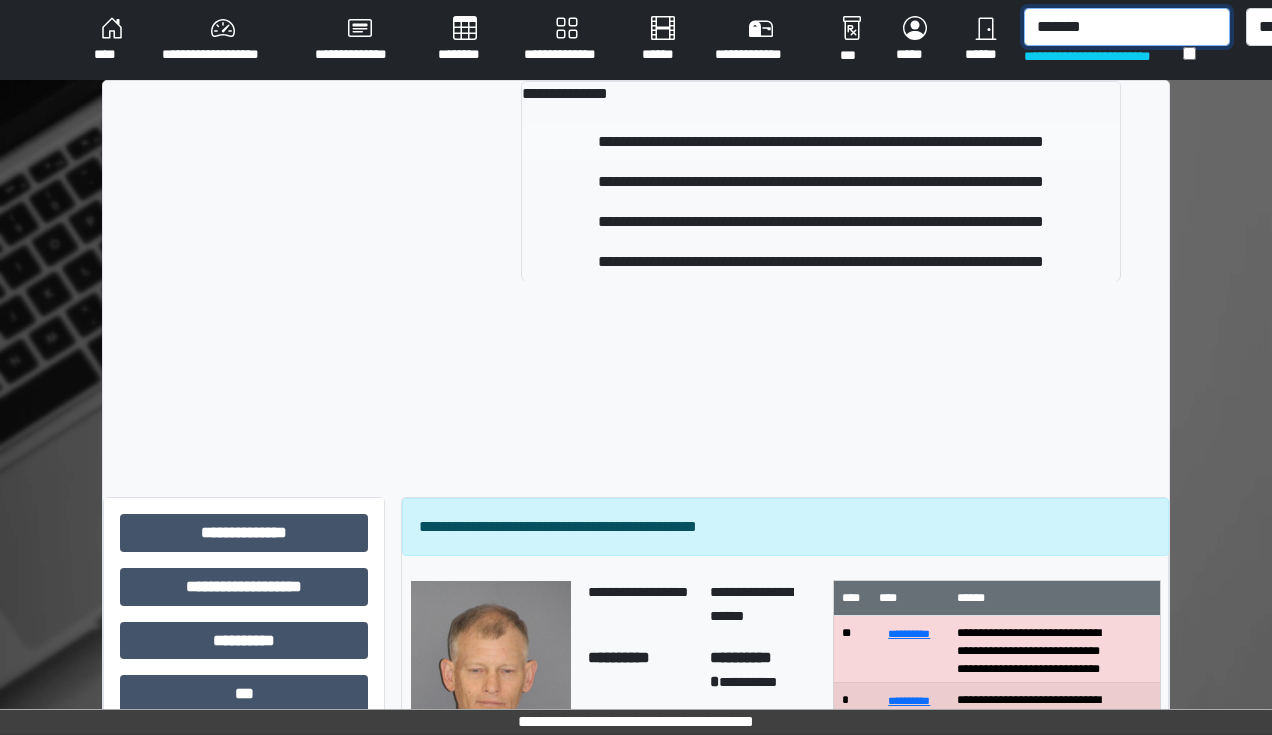 type on "*******" 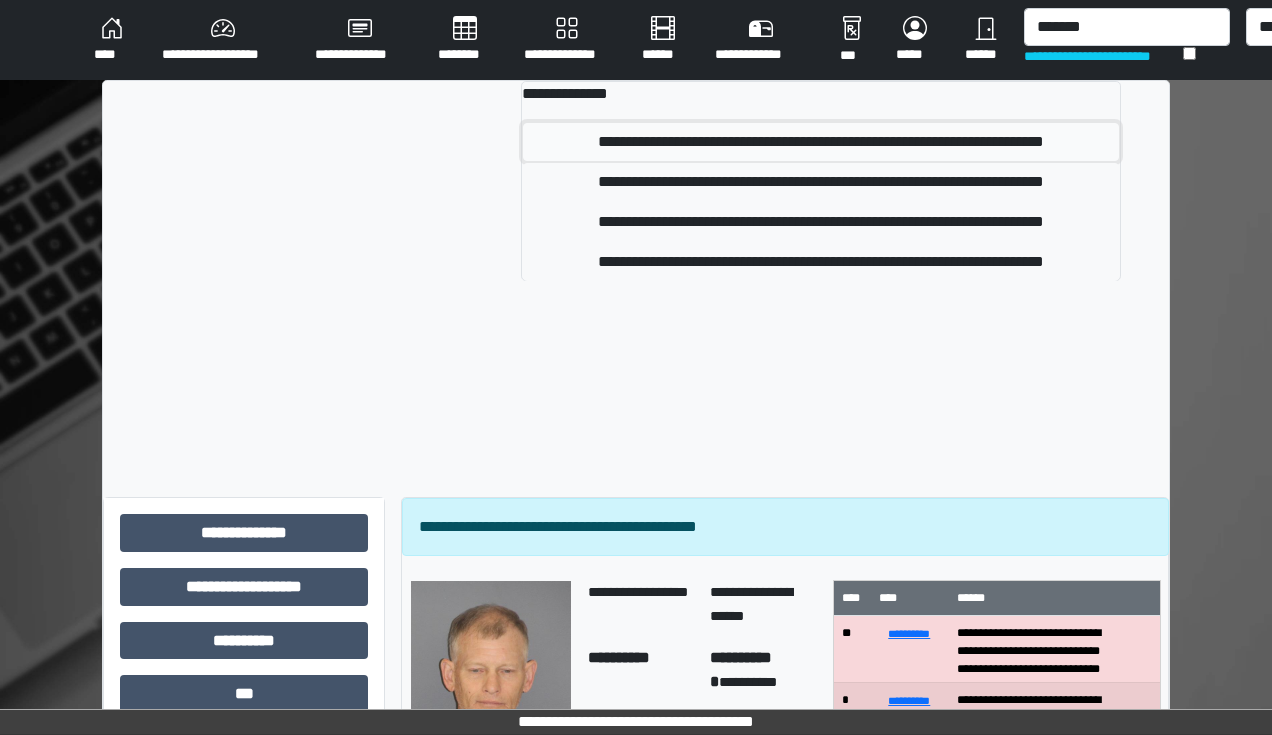 click on "**********" at bounding box center [821, 142] 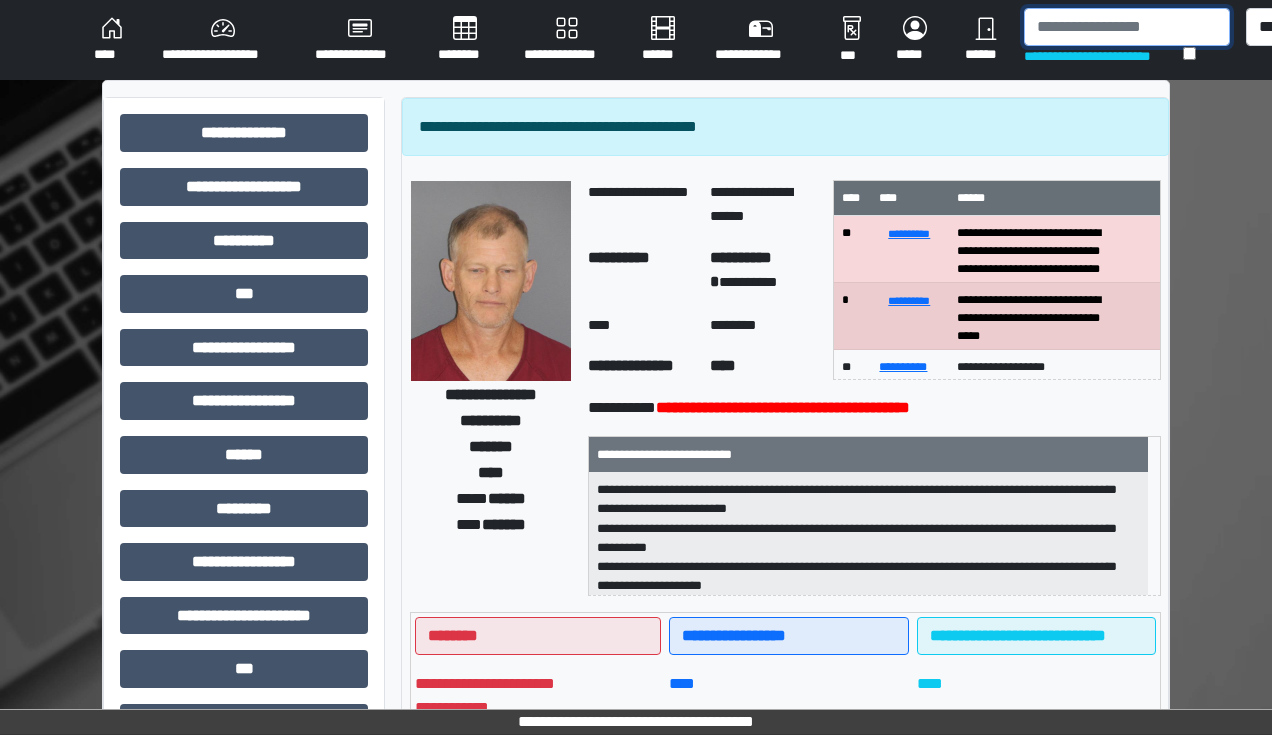 click at bounding box center (1127, 27) 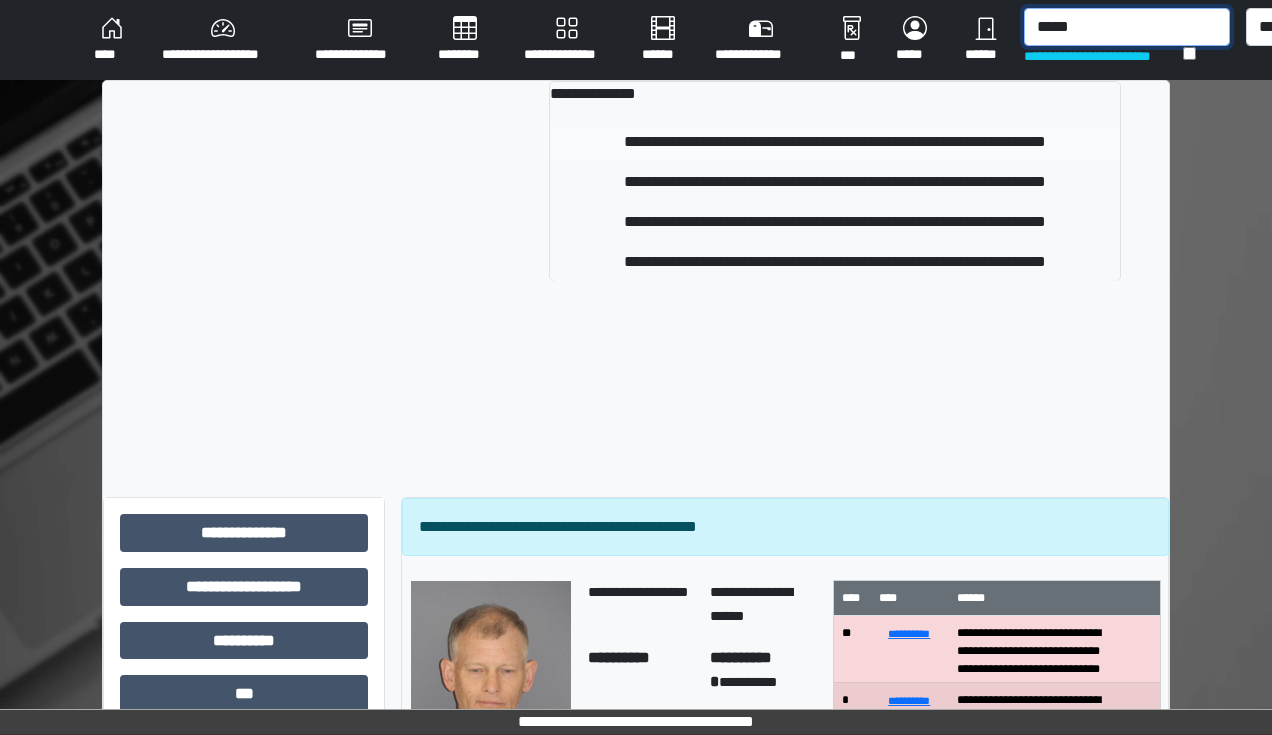 type on "*****" 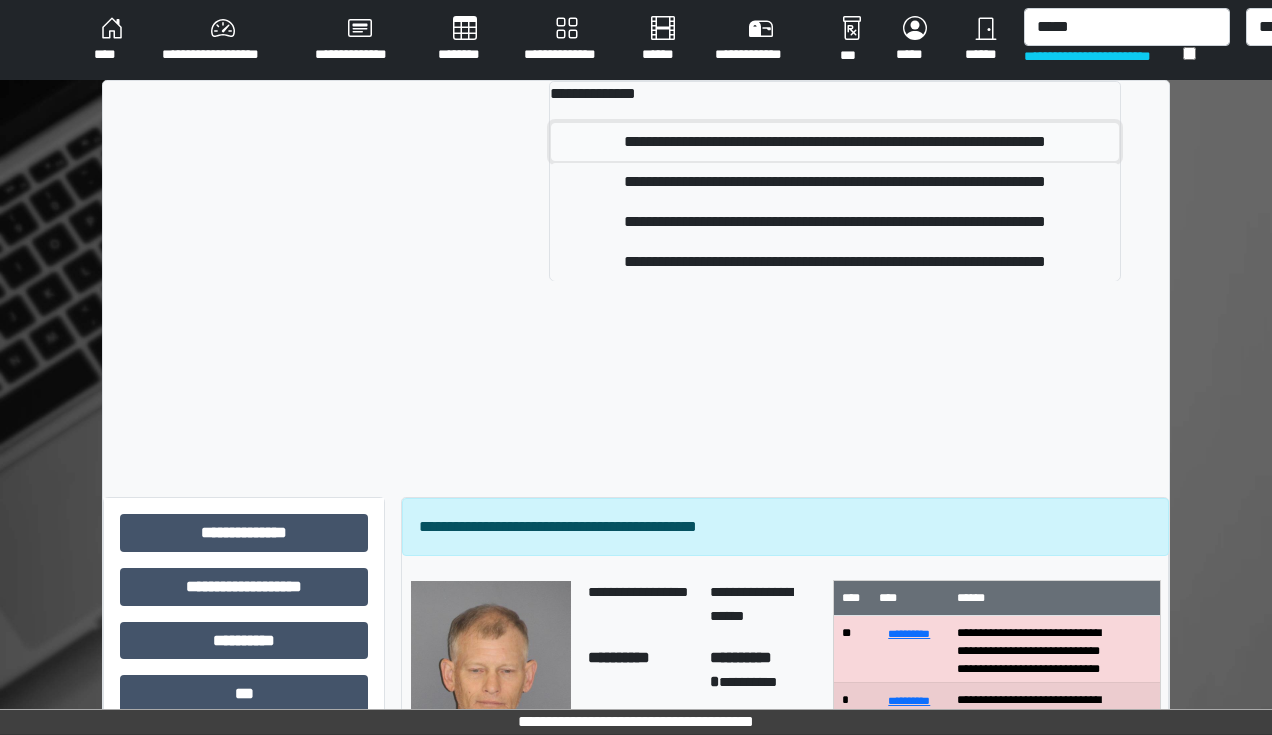 click on "**********" at bounding box center [835, 142] 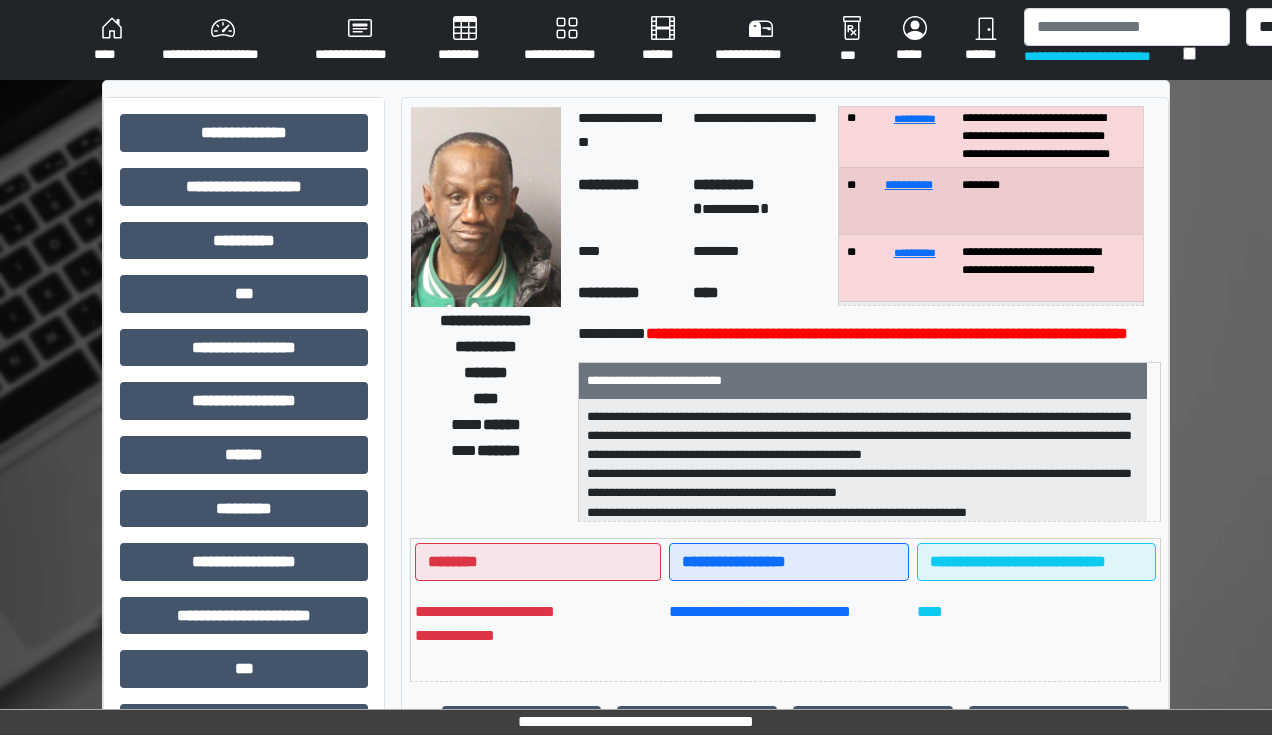 scroll, scrollTop: 80, scrollLeft: 0, axis: vertical 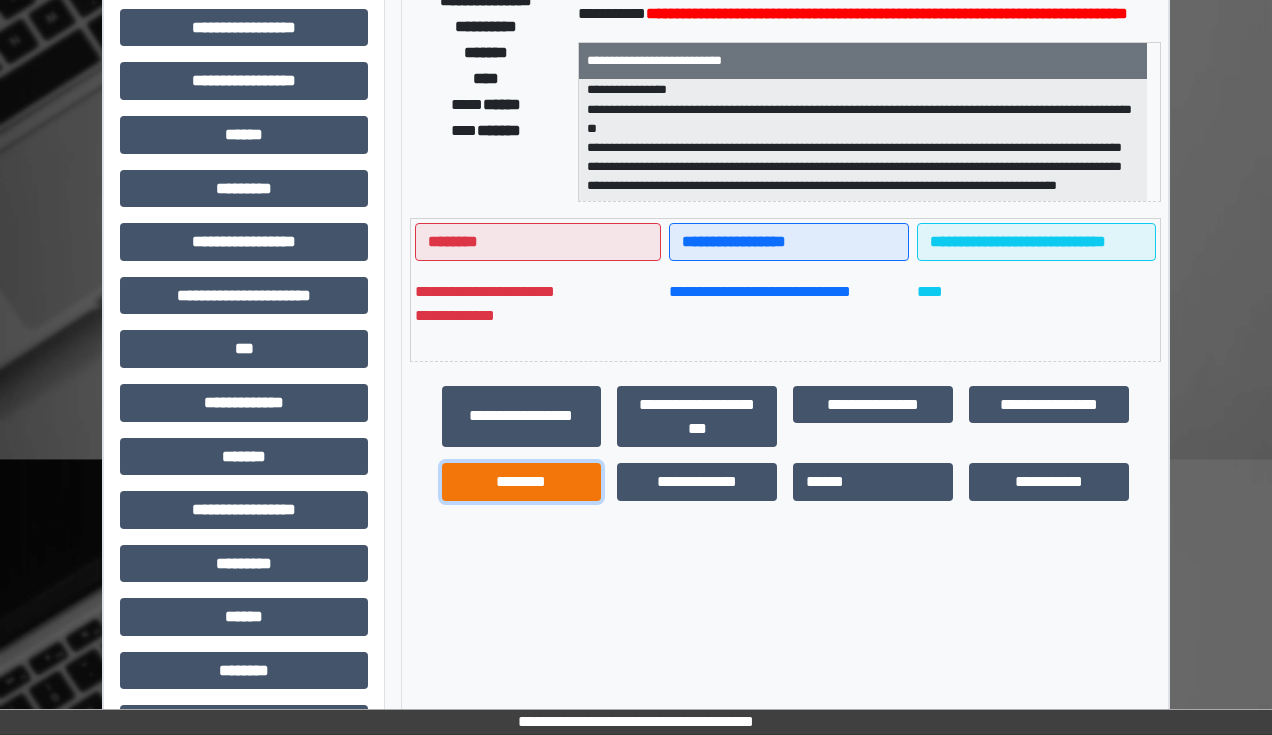 click on "********" at bounding box center [522, 482] 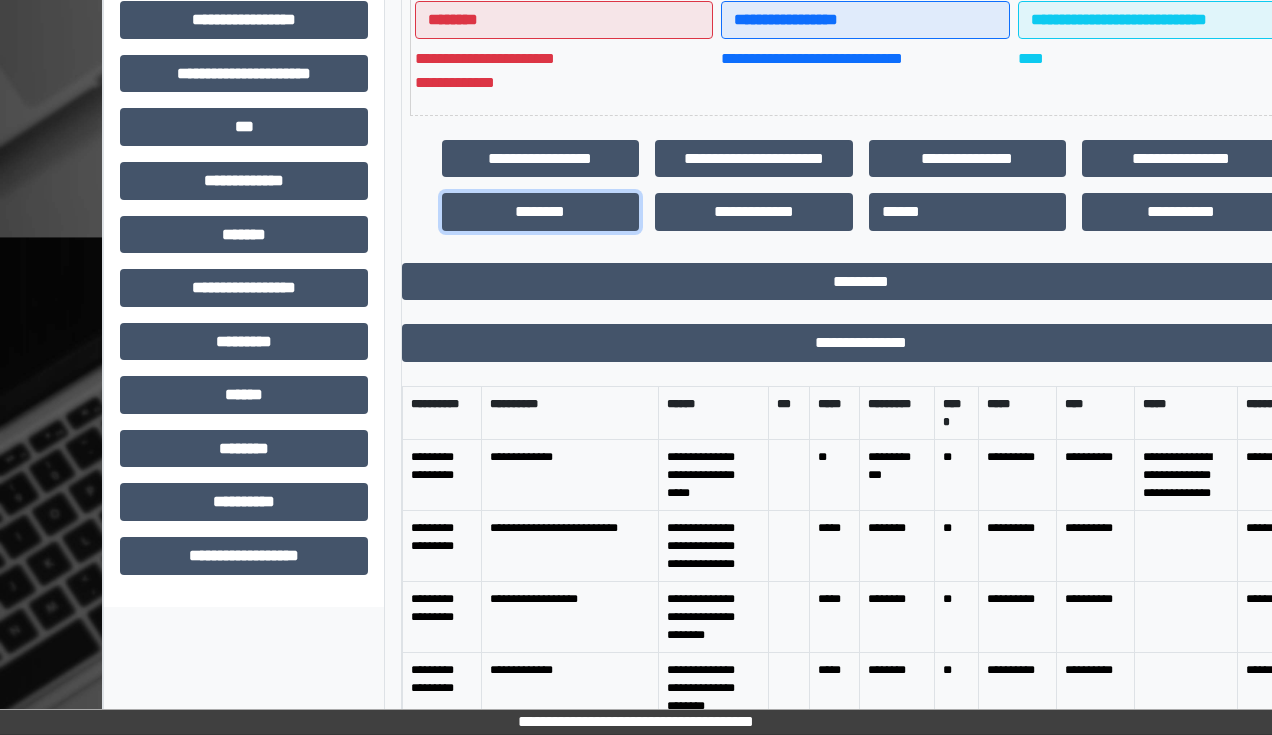 scroll, scrollTop: 560, scrollLeft: 0, axis: vertical 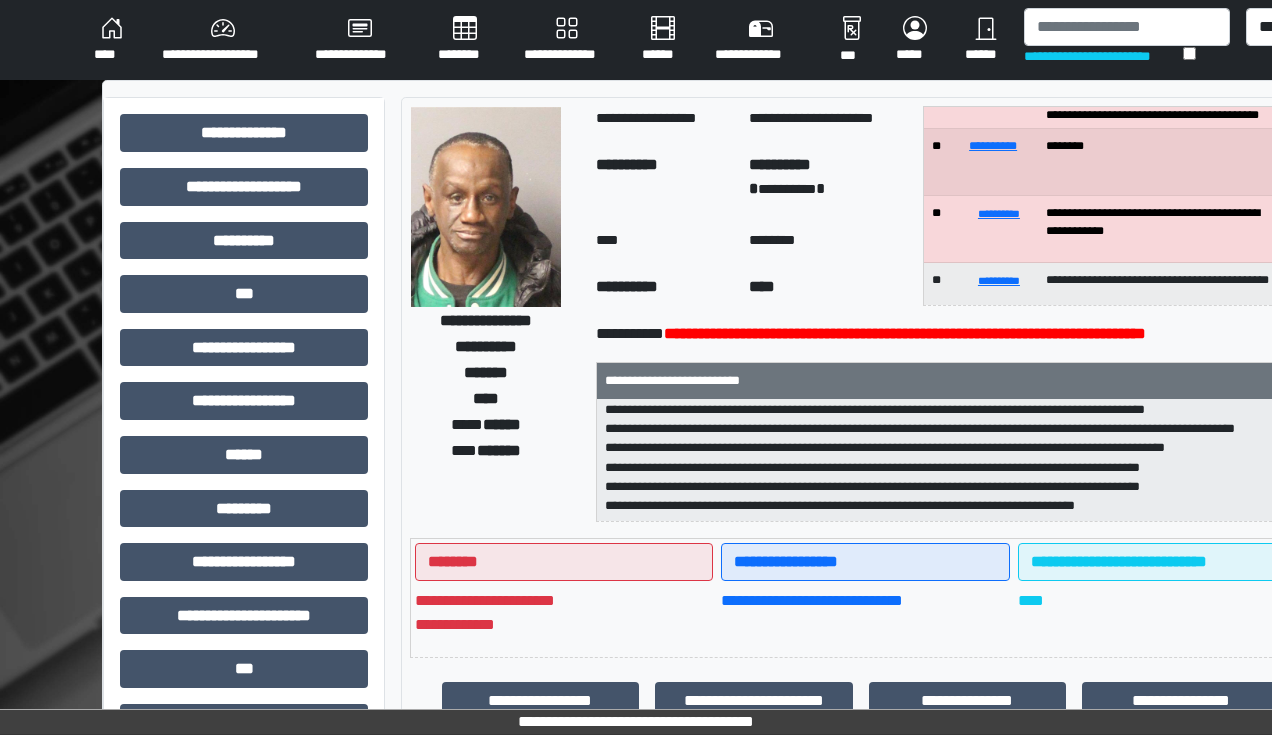 click on "**********" at bounding box center [636, 40] 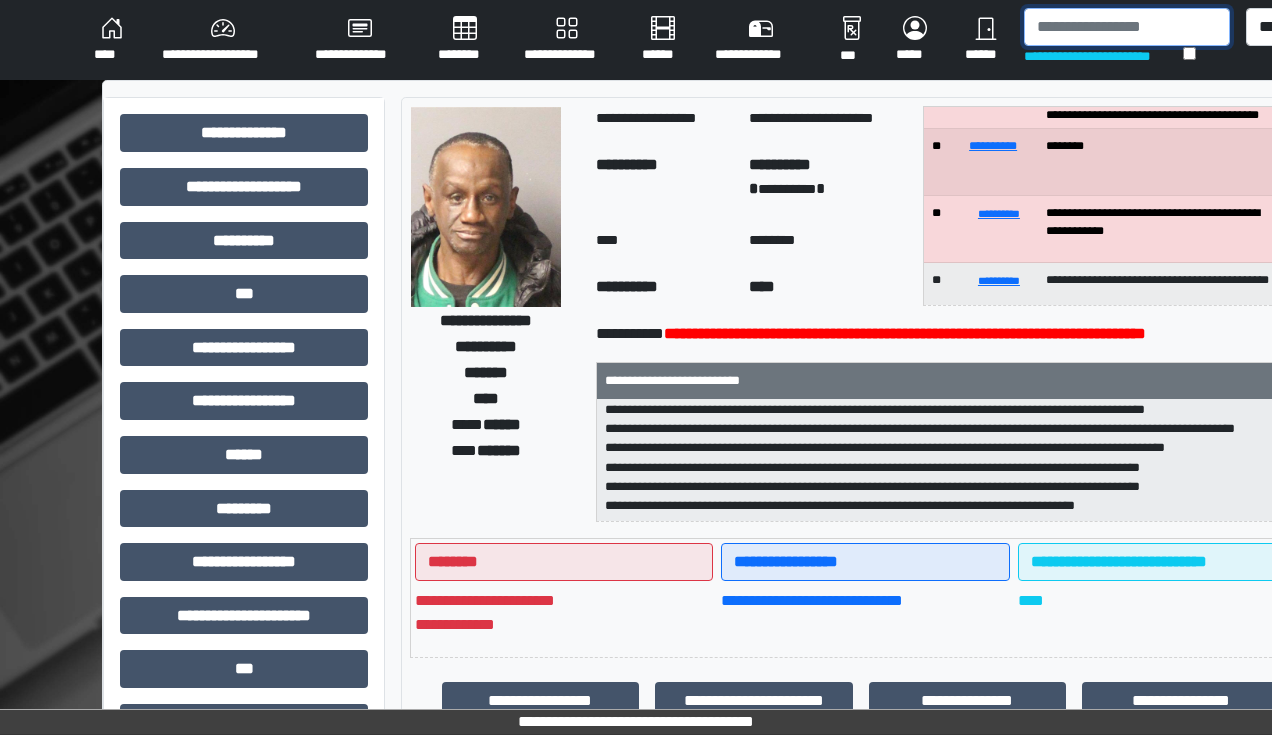 click at bounding box center [1127, 27] 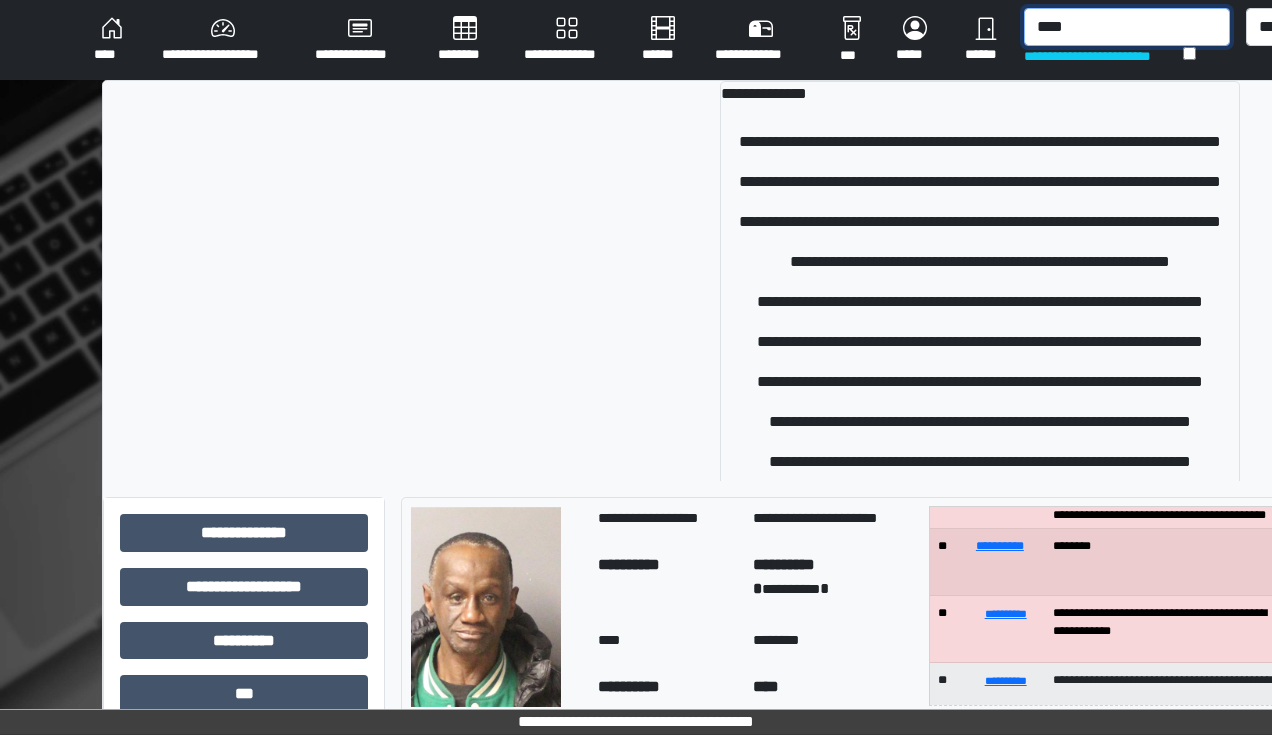 scroll, scrollTop: 179, scrollLeft: 0, axis: vertical 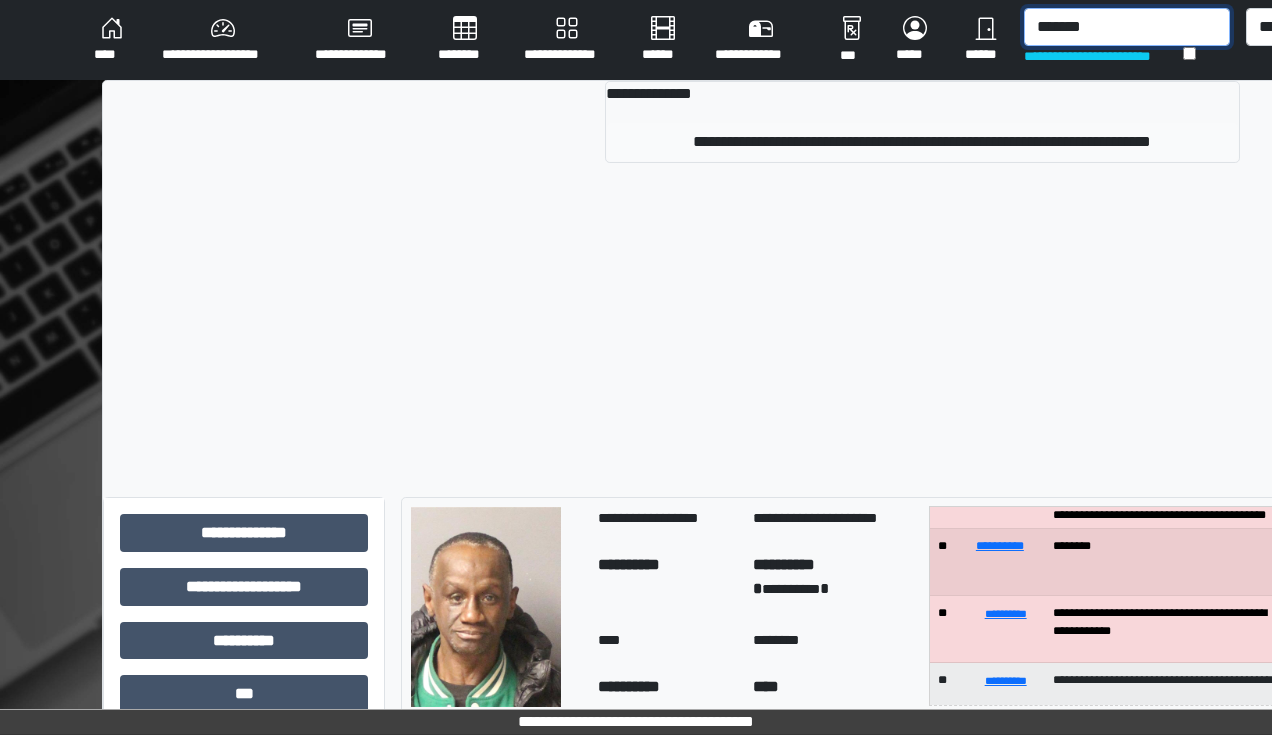 type on "*******" 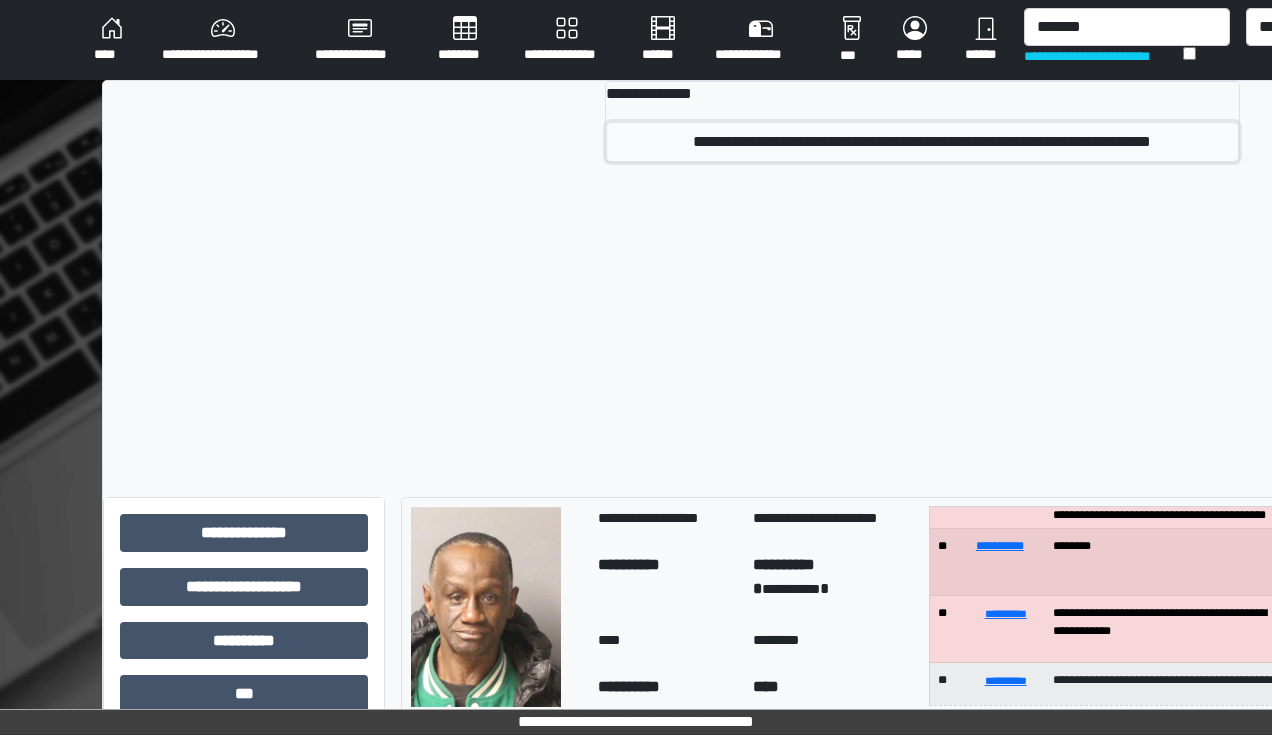 click on "**********" at bounding box center [922, 142] 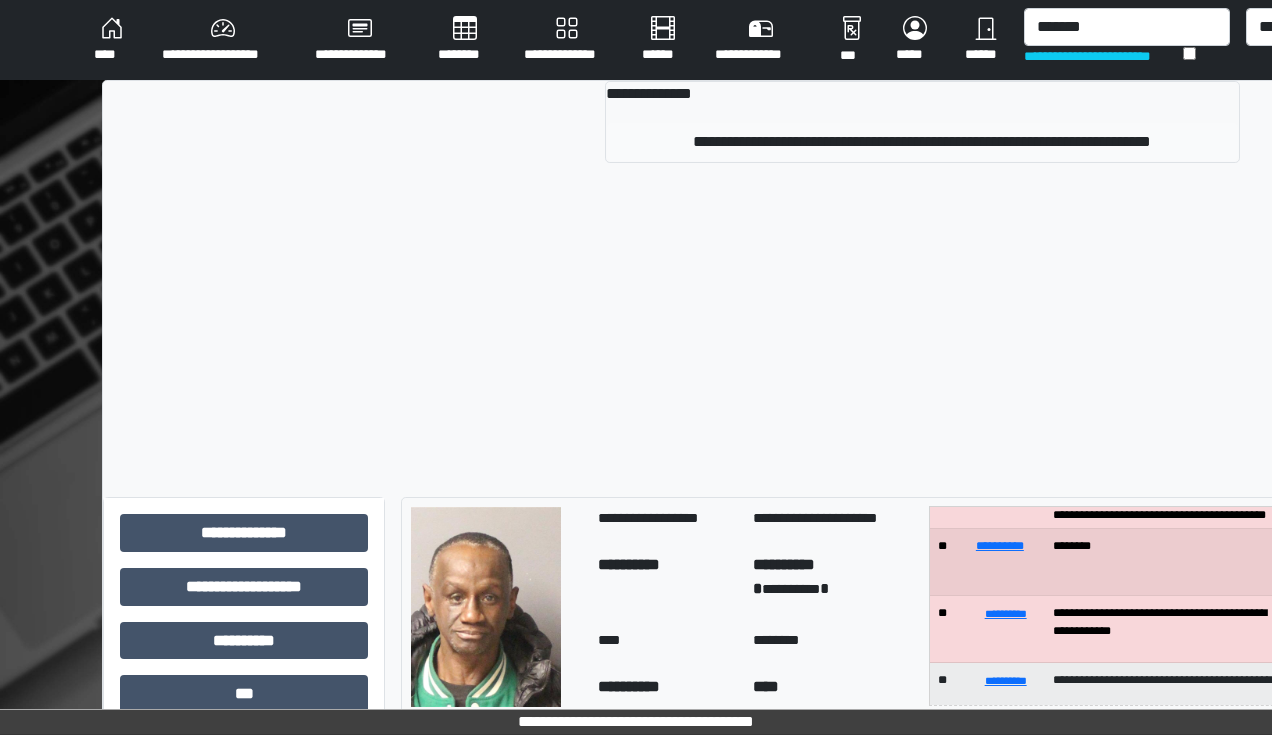 type 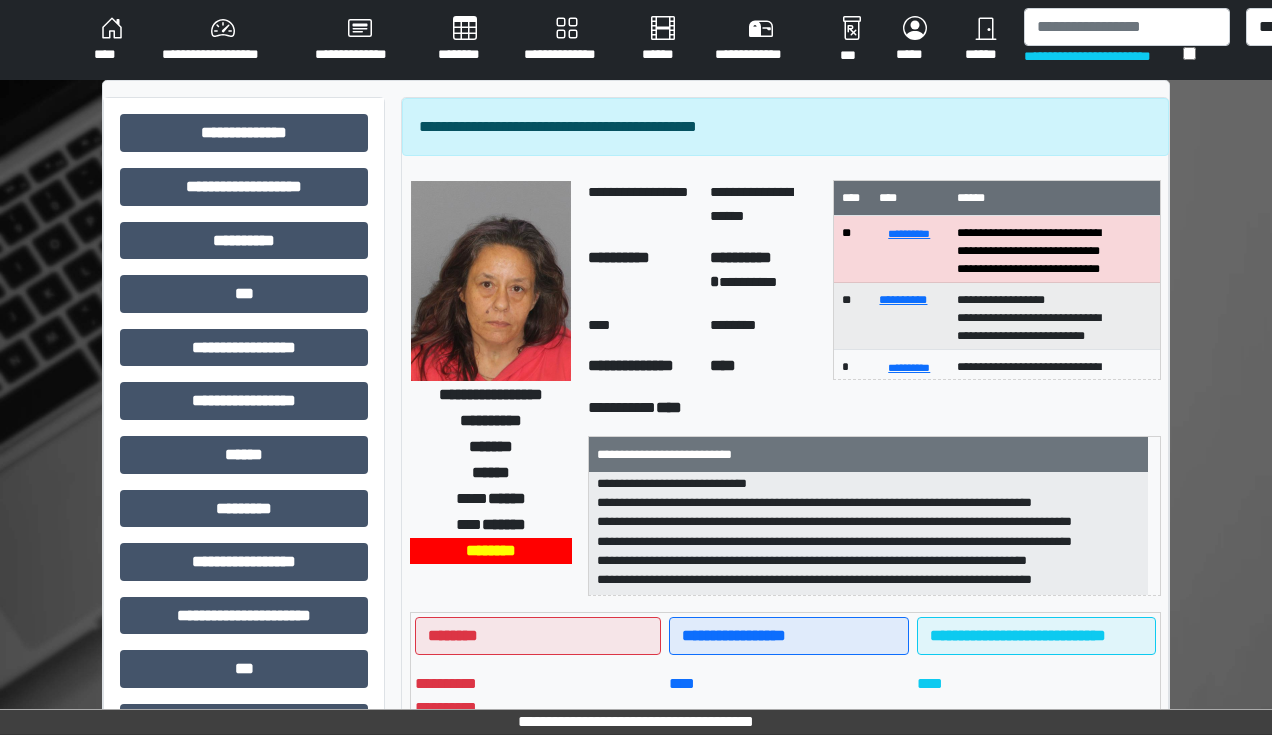 scroll, scrollTop: 236, scrollLeft: 0, axis: vertical 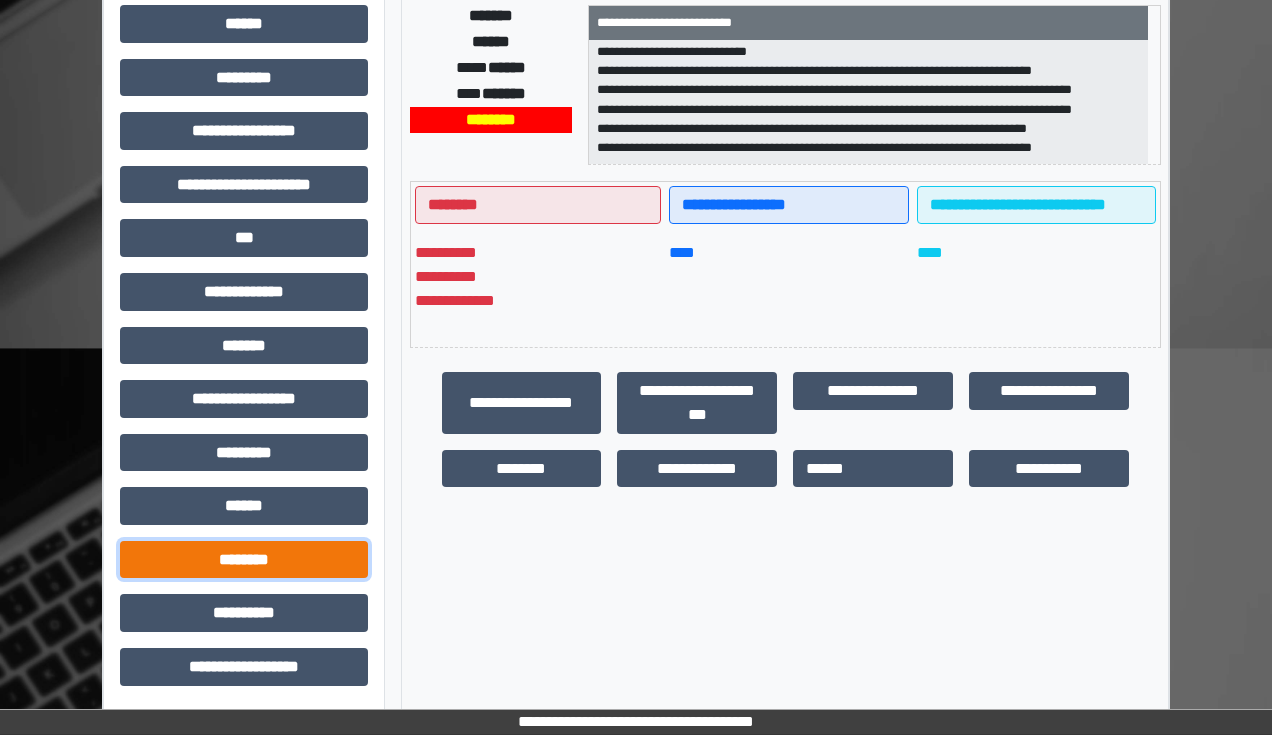 click on "********" at bounding box center (244, 560) 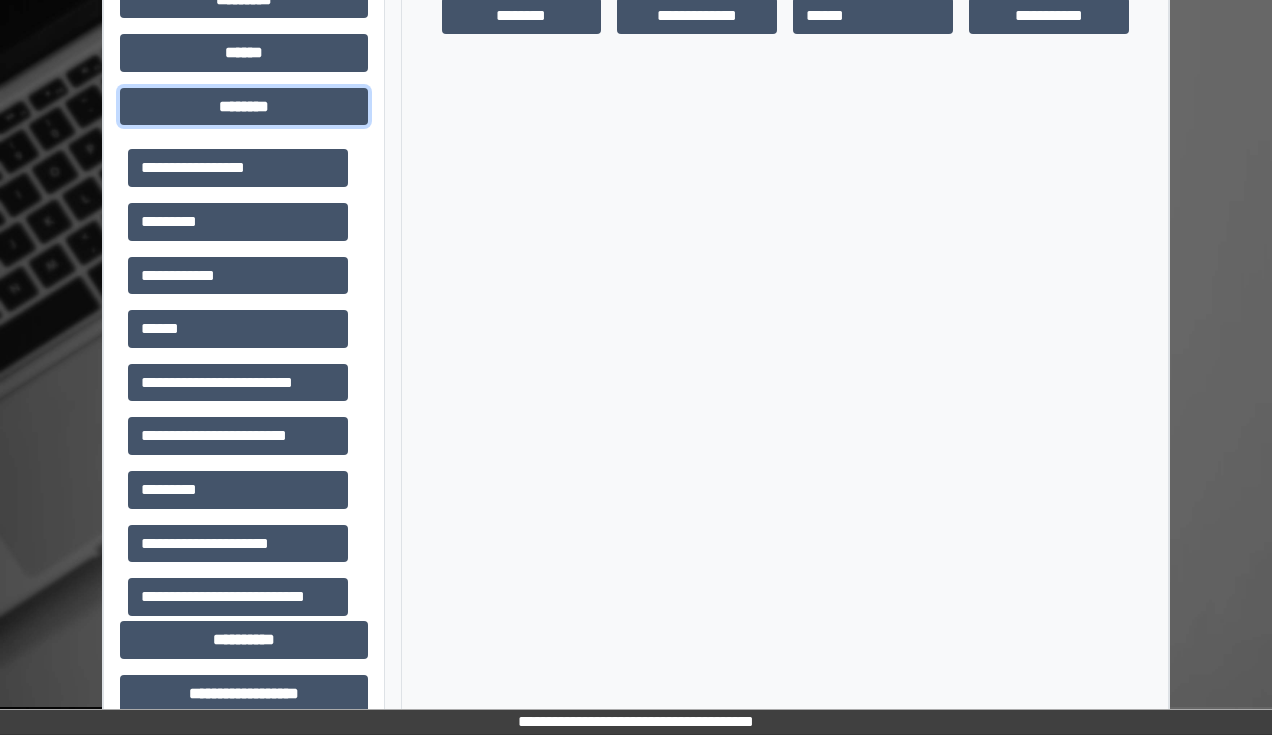 scroll, scrollTop: 911, scrollLeft: 0, axis: vertical 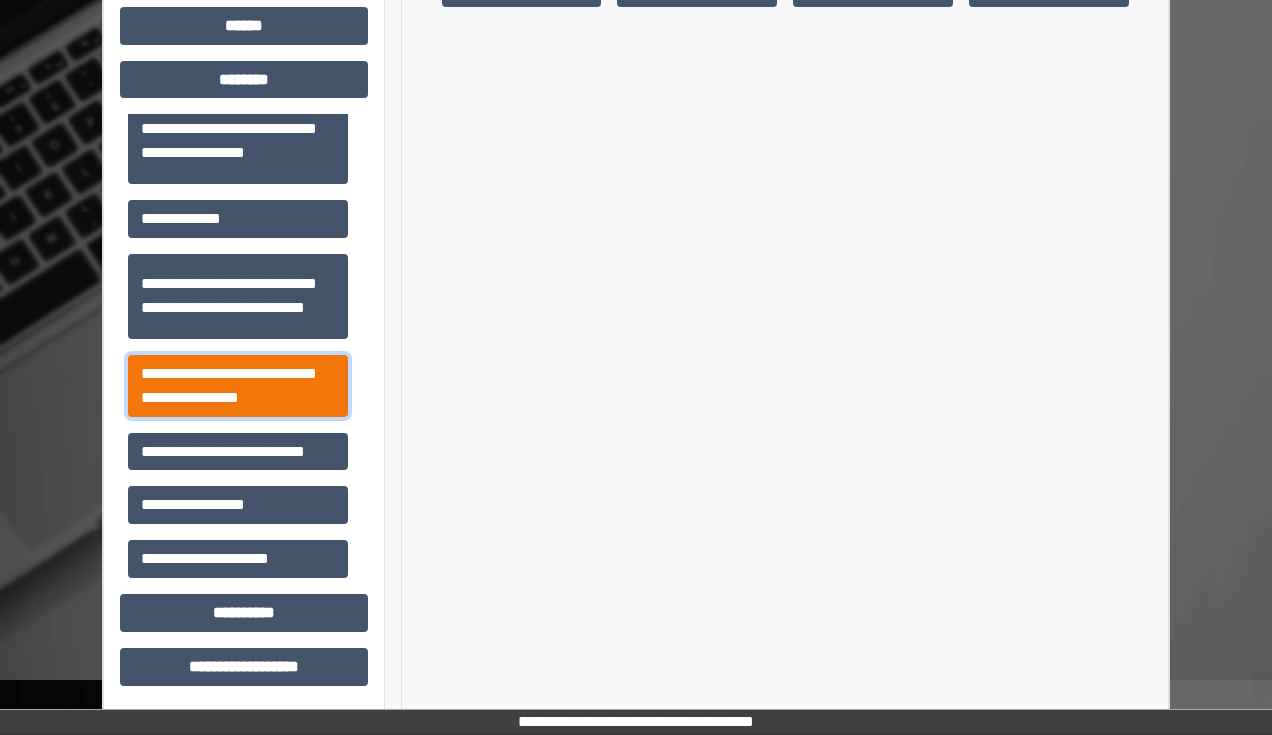 click on "**********" at bounding box center [238, 386] 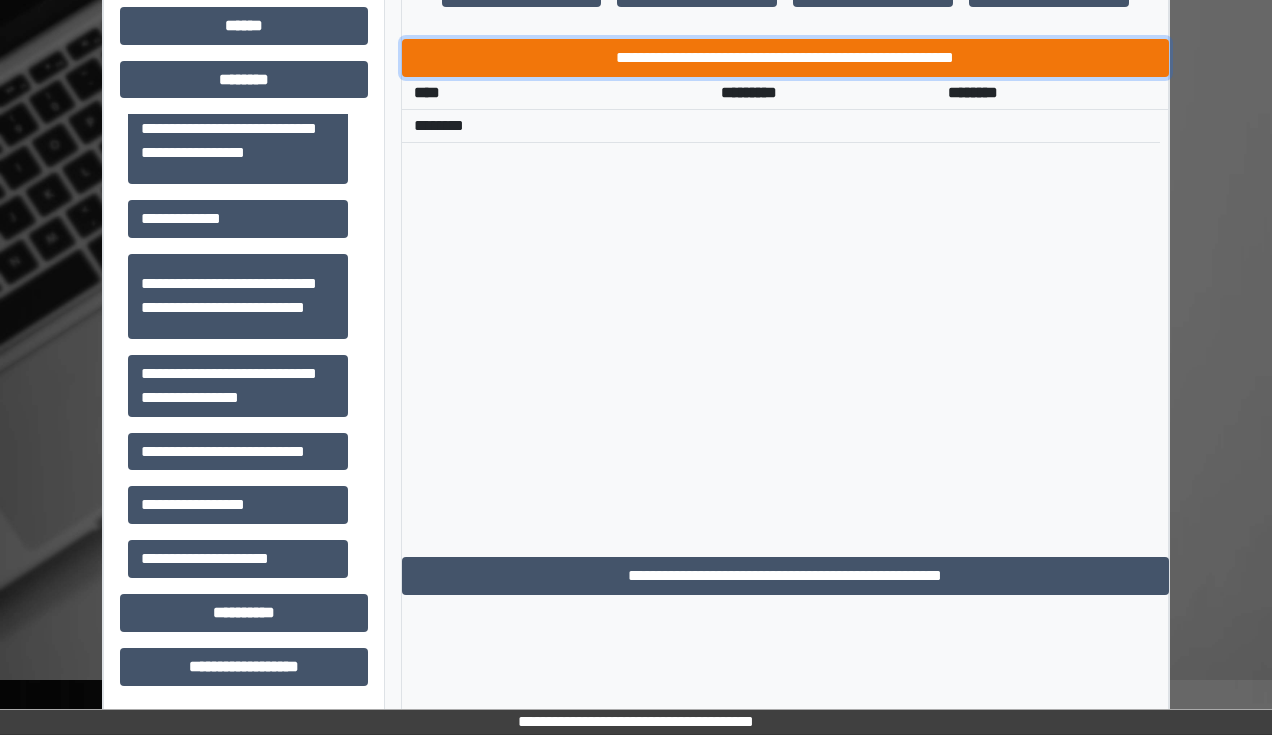 click on "**********" at bounding box center [785, 58] 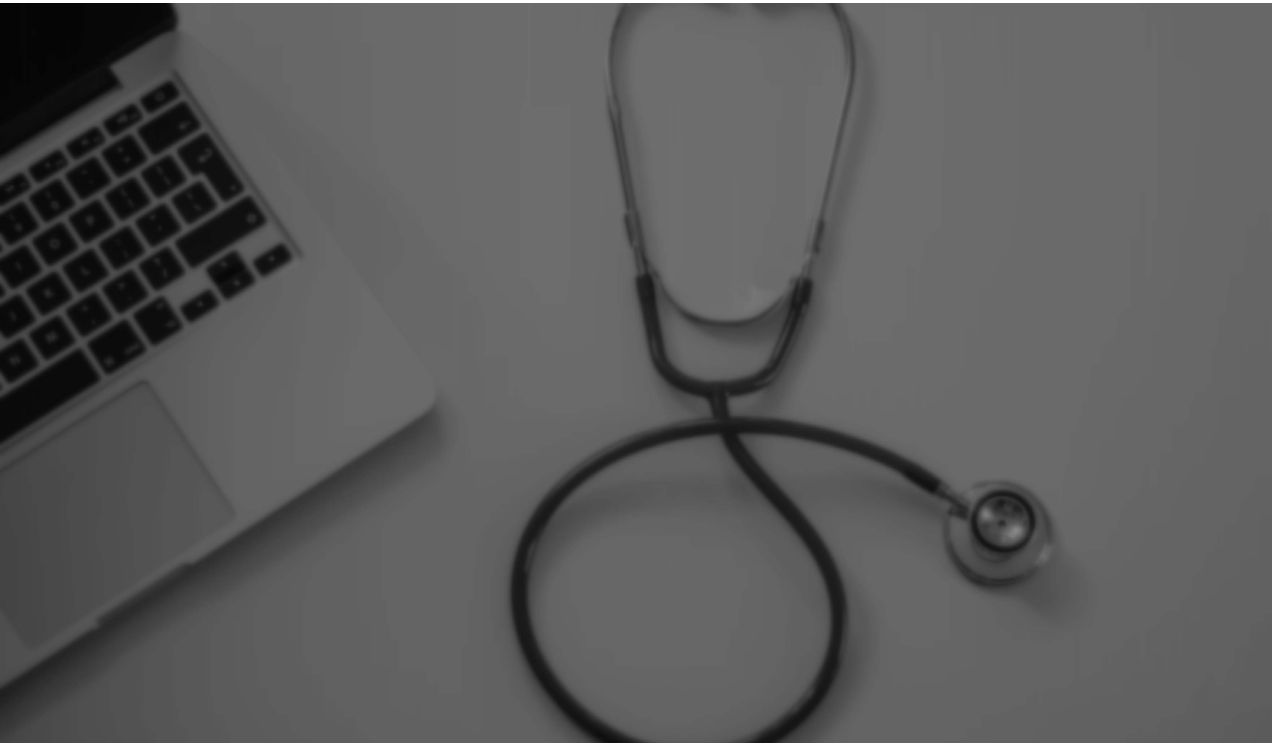 scroll, scrollTop: 0, scrollLeft: 0, axis: both 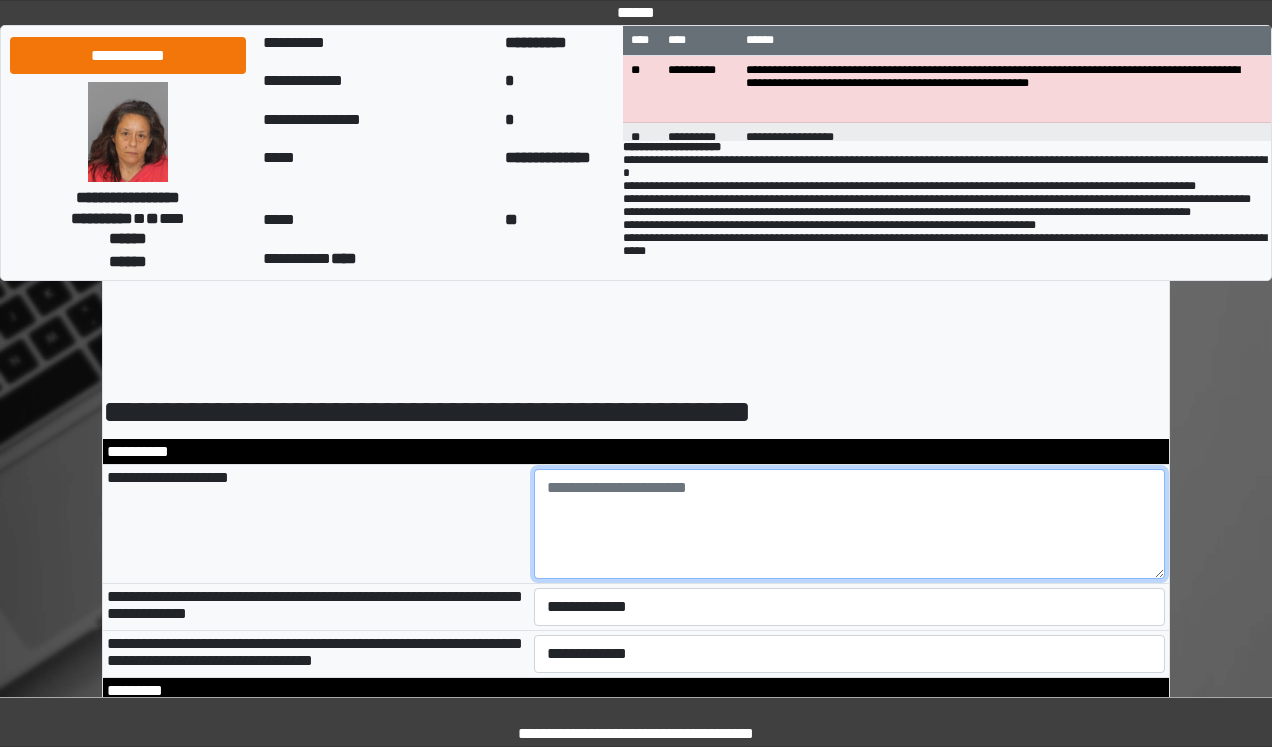 click at bounding box center (850, 524) 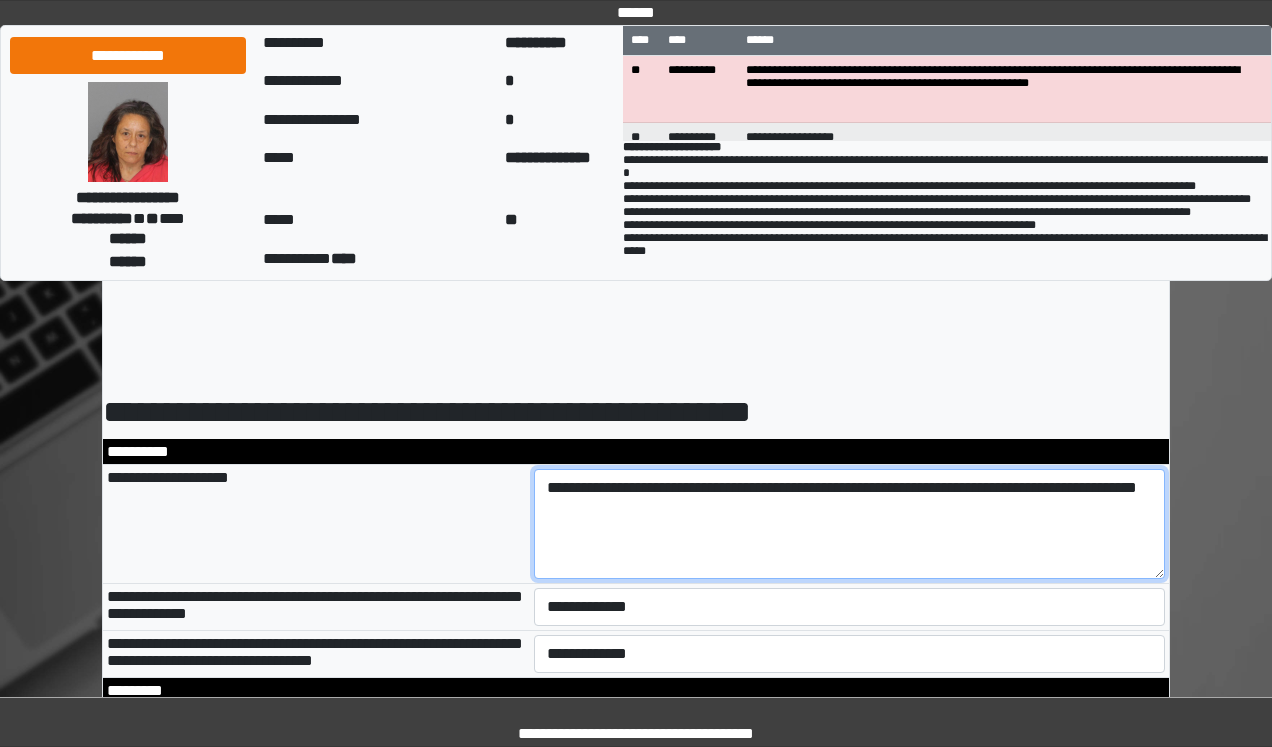 type on "**********" 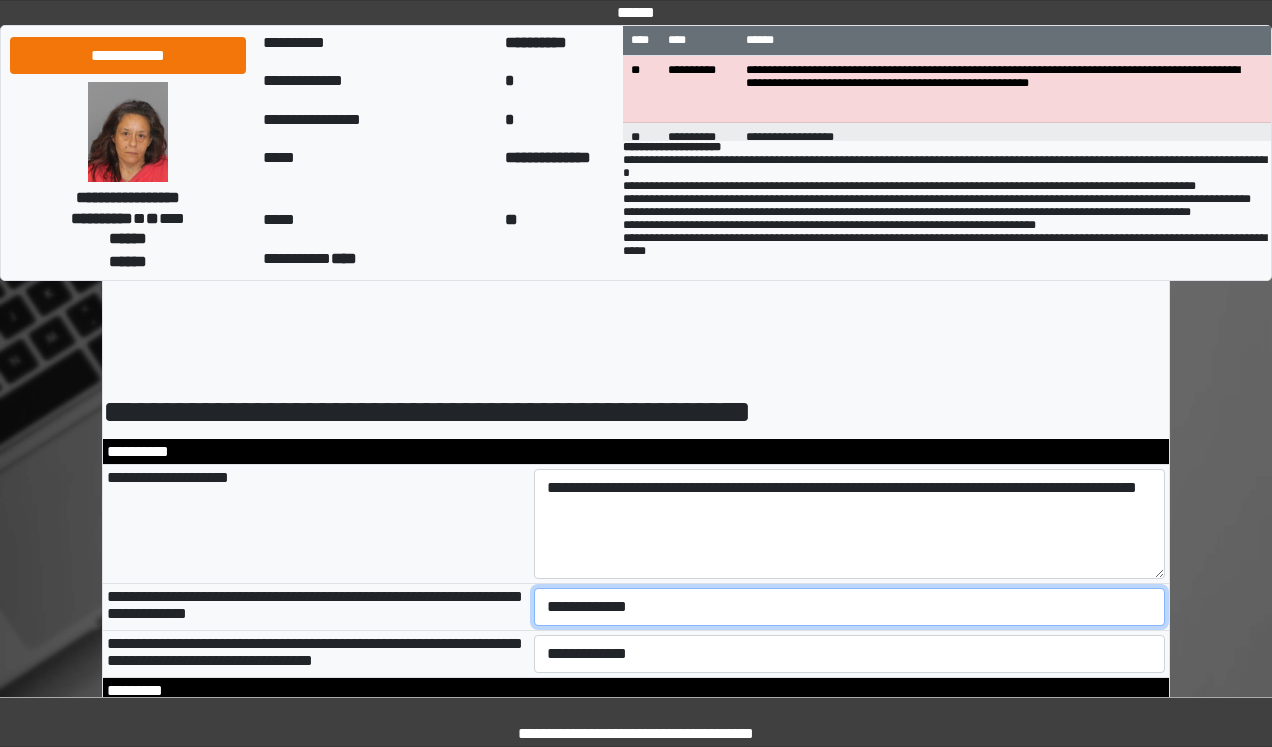 click on "**********" at bounding box center (850, 607) 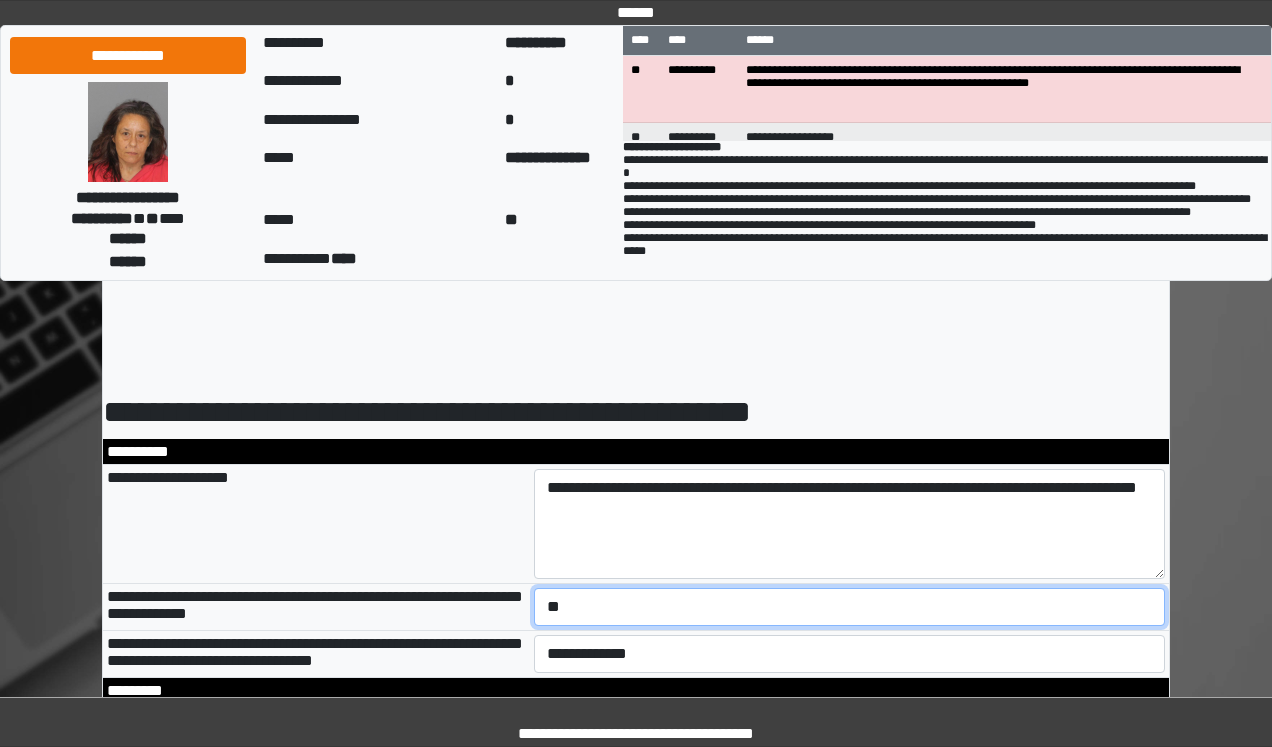 click on "**********" at bounding box center [850, 607] 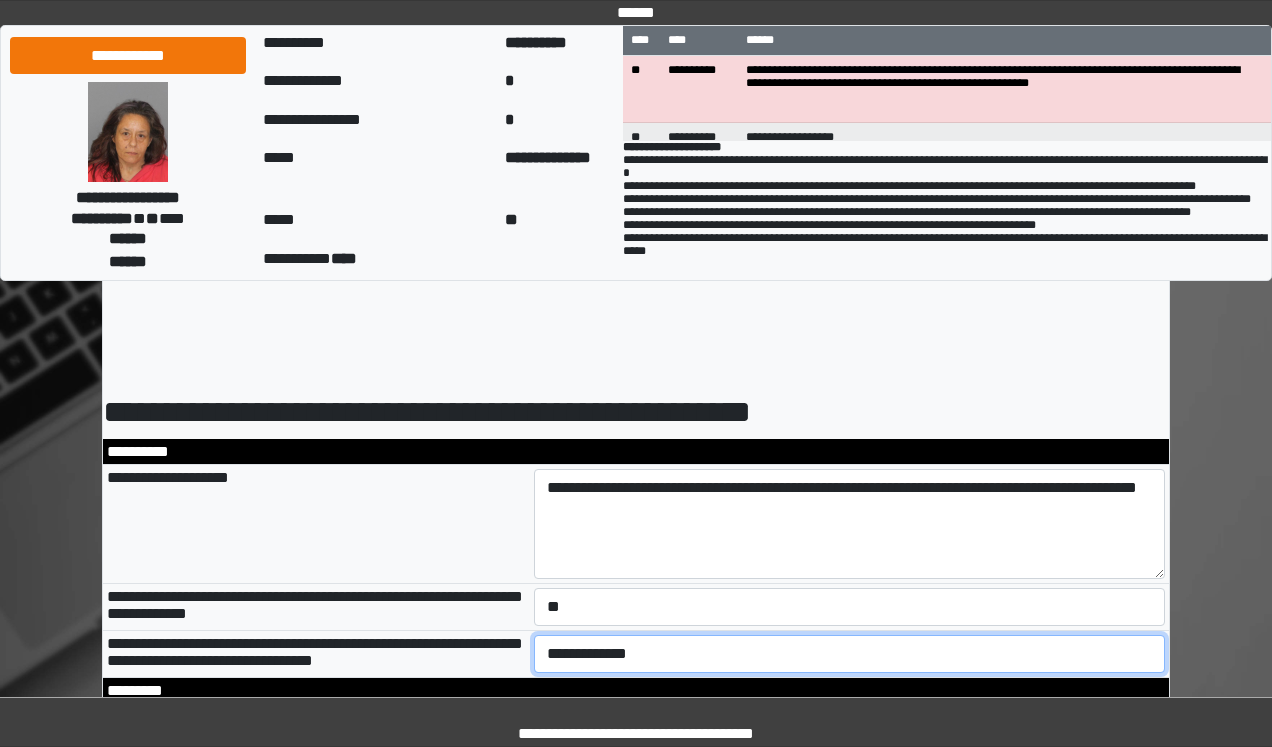 click on "**********" at bounding box center [850, 654] 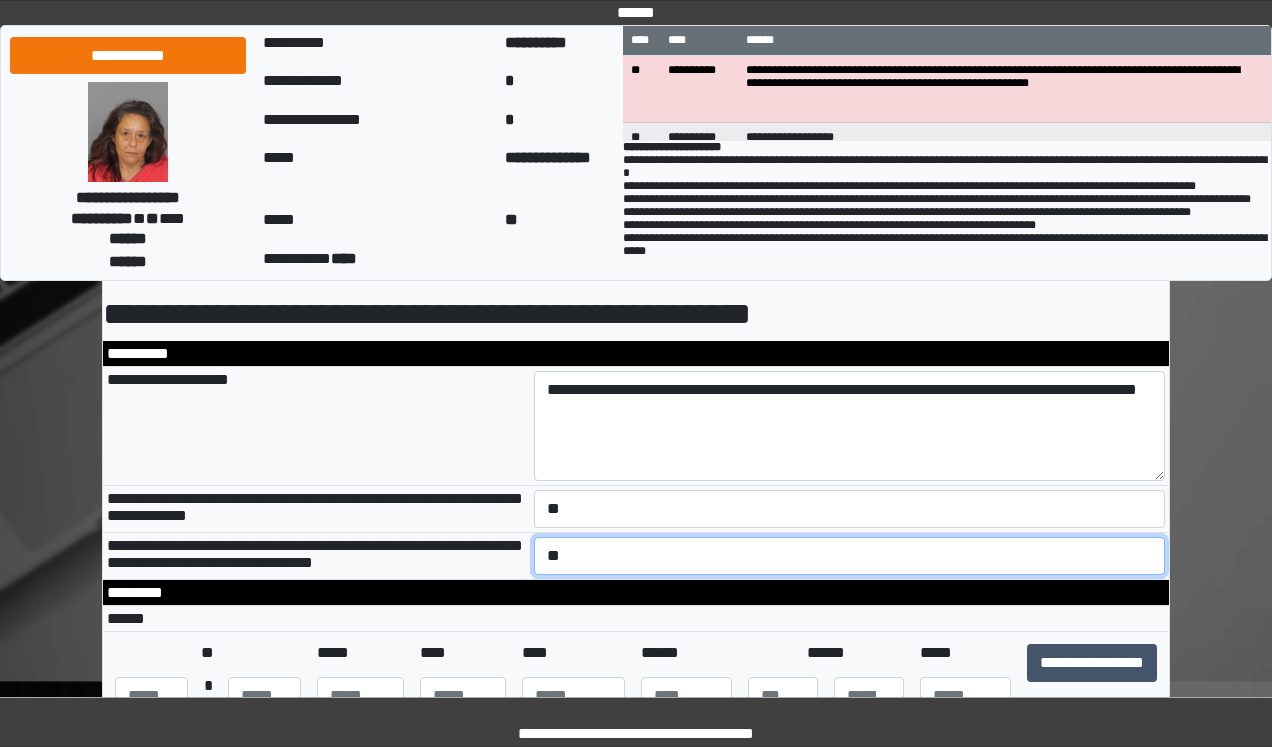 scroll, scrollTop: 320, scrollLeft: 0, axis: vertical 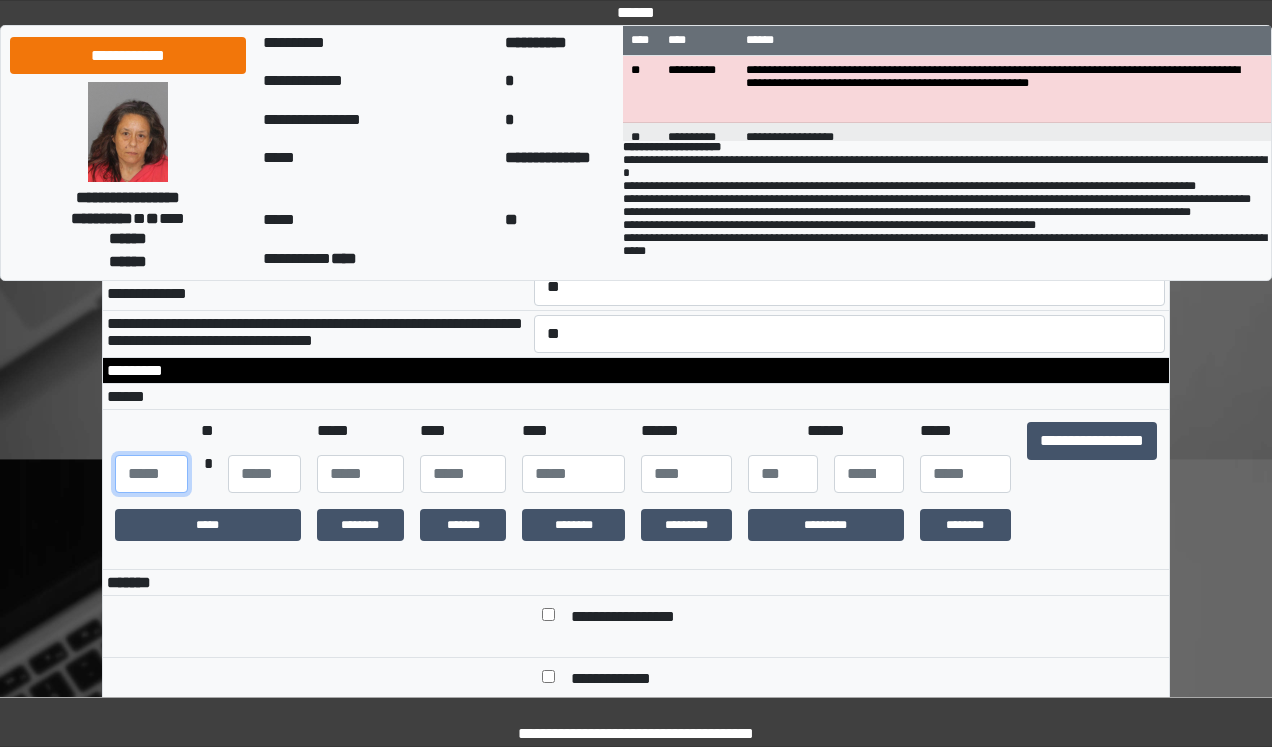click at bounding box center (151, 474) 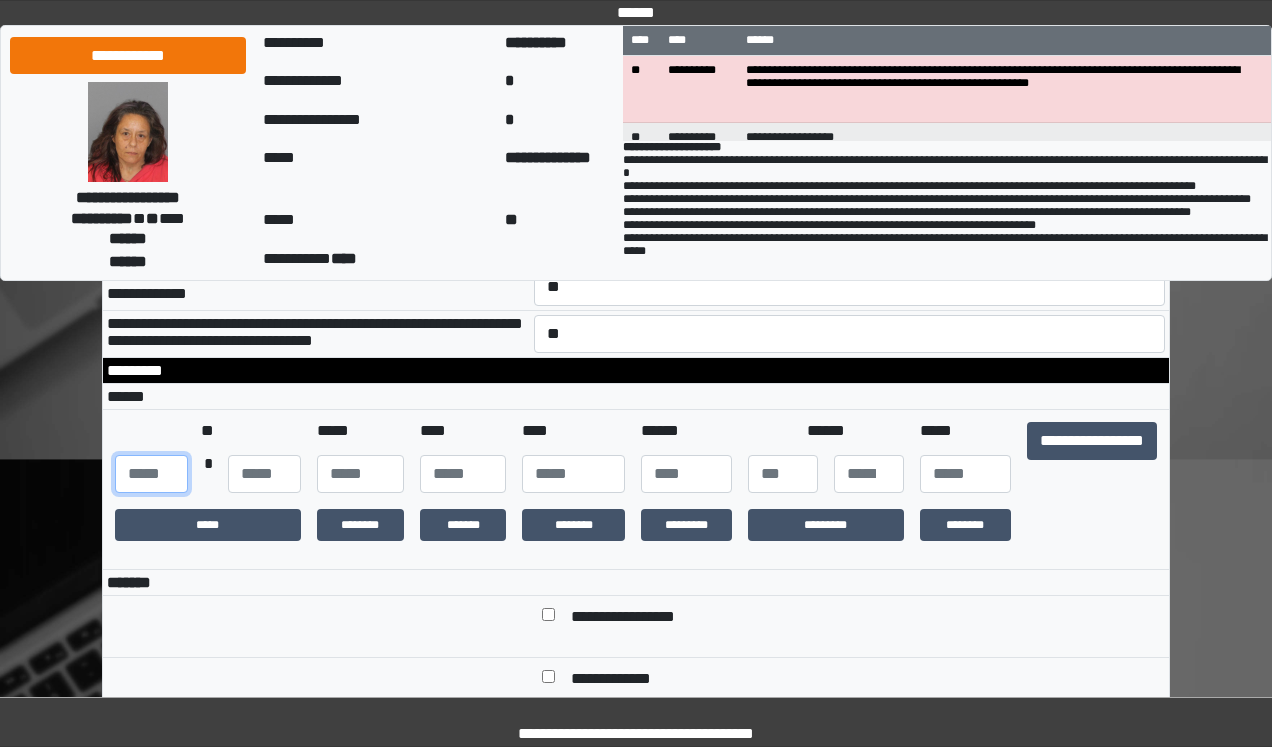 type on "***" 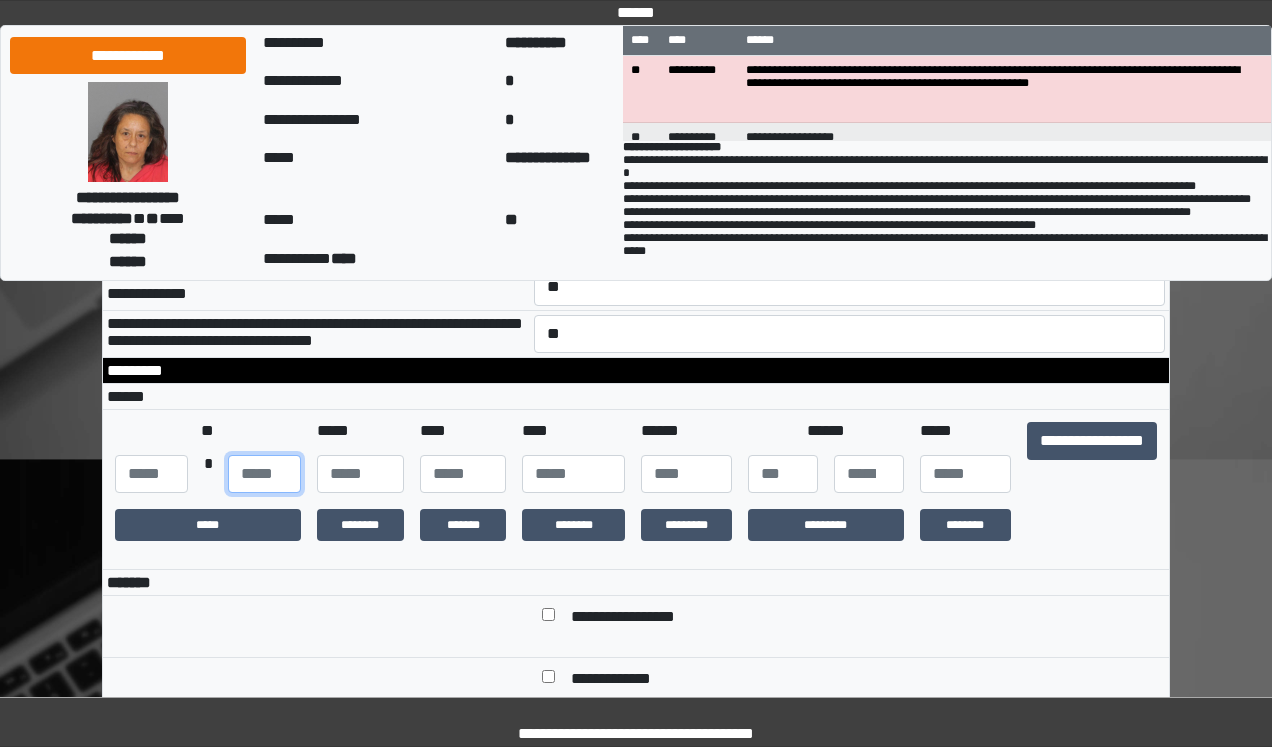 type on "**" 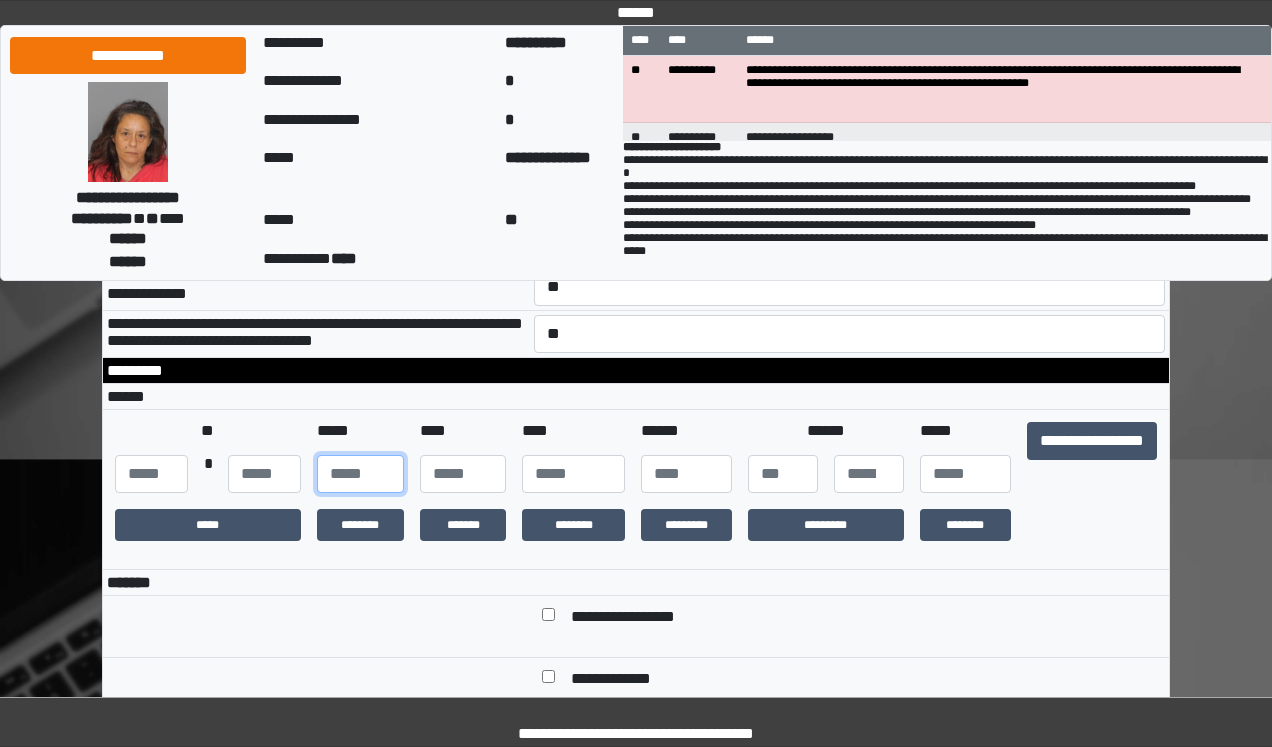 type on "**" 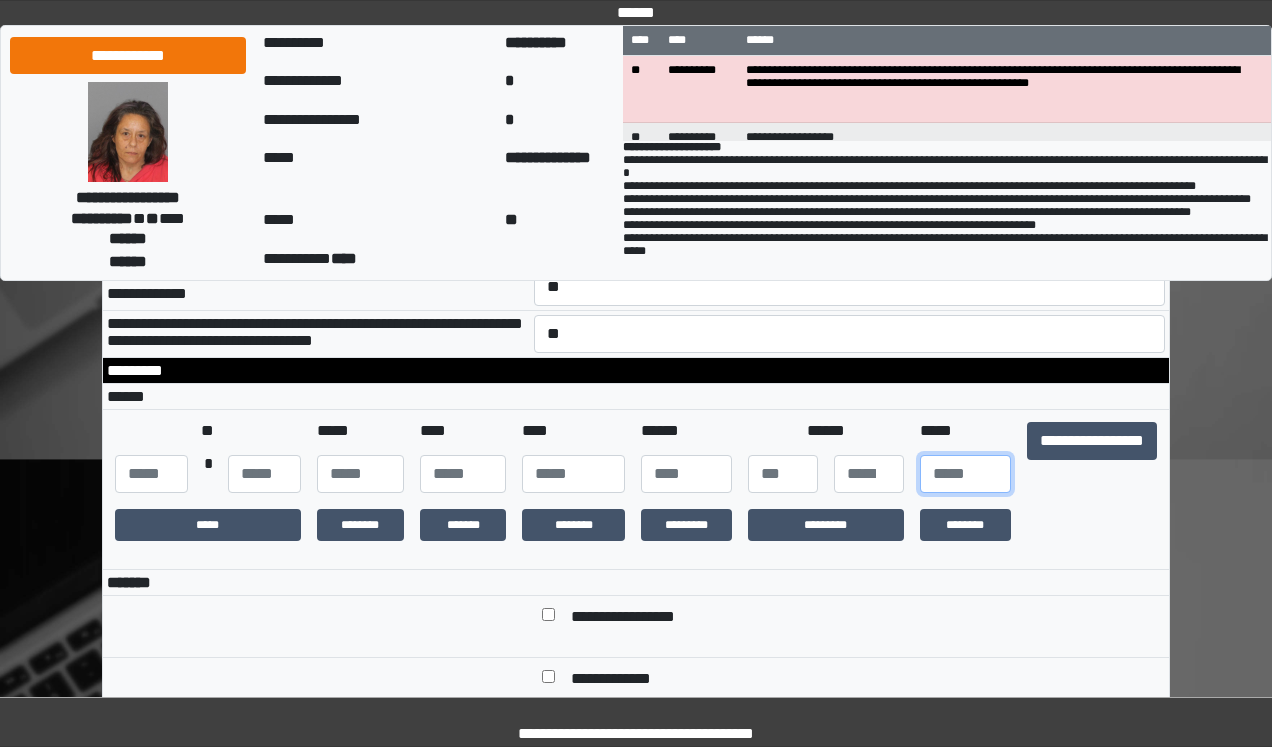 click at bounding box center [965, 474] 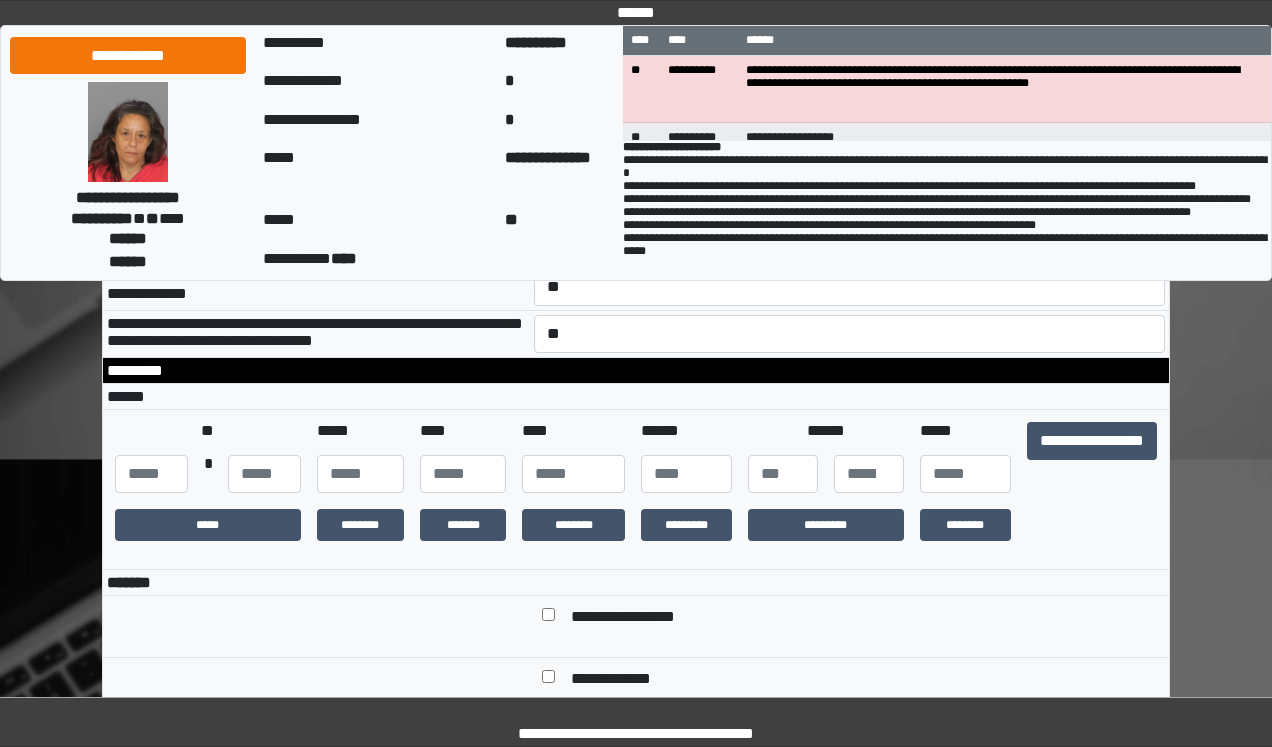 click on "**********" at bounding box center (1092, 457) 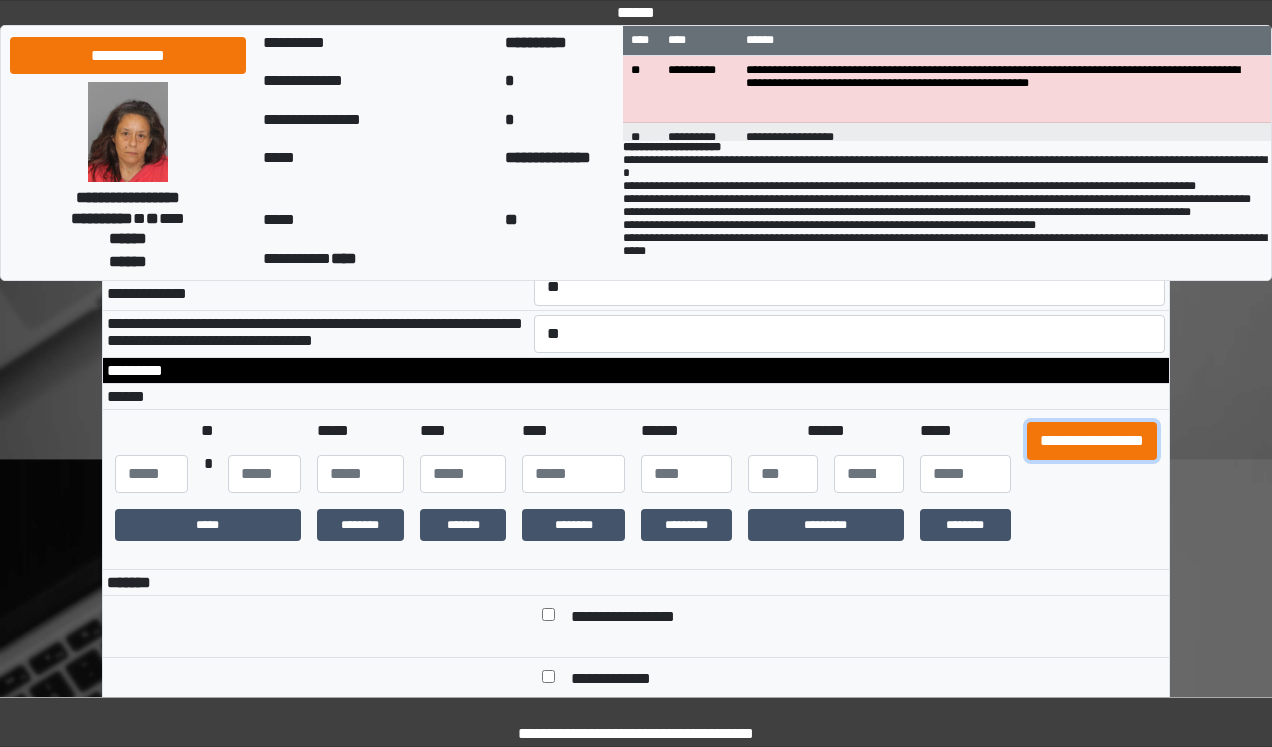 click on "**********" at bounding box center [1092, 441] 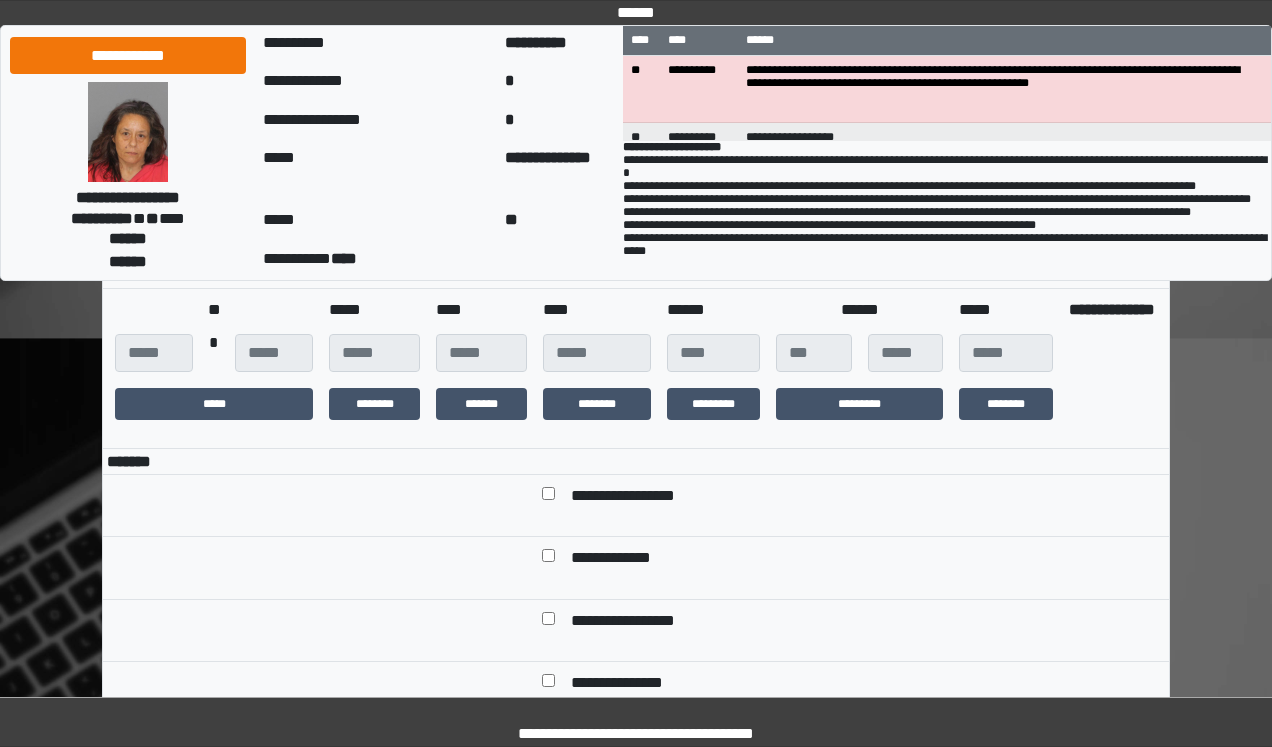 scroll, scrollTop: 640, scrollLeft: 0, axis: vertical 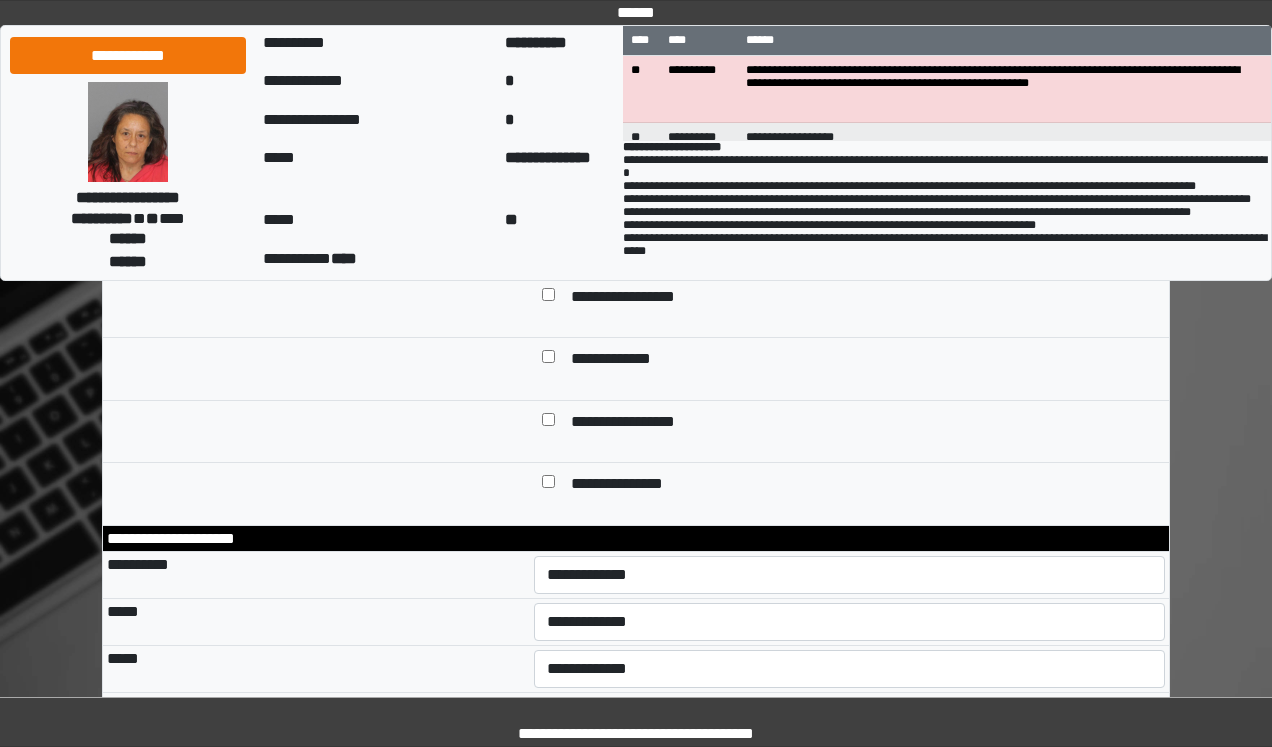 click on "**********" at bounding box center [634, 299] 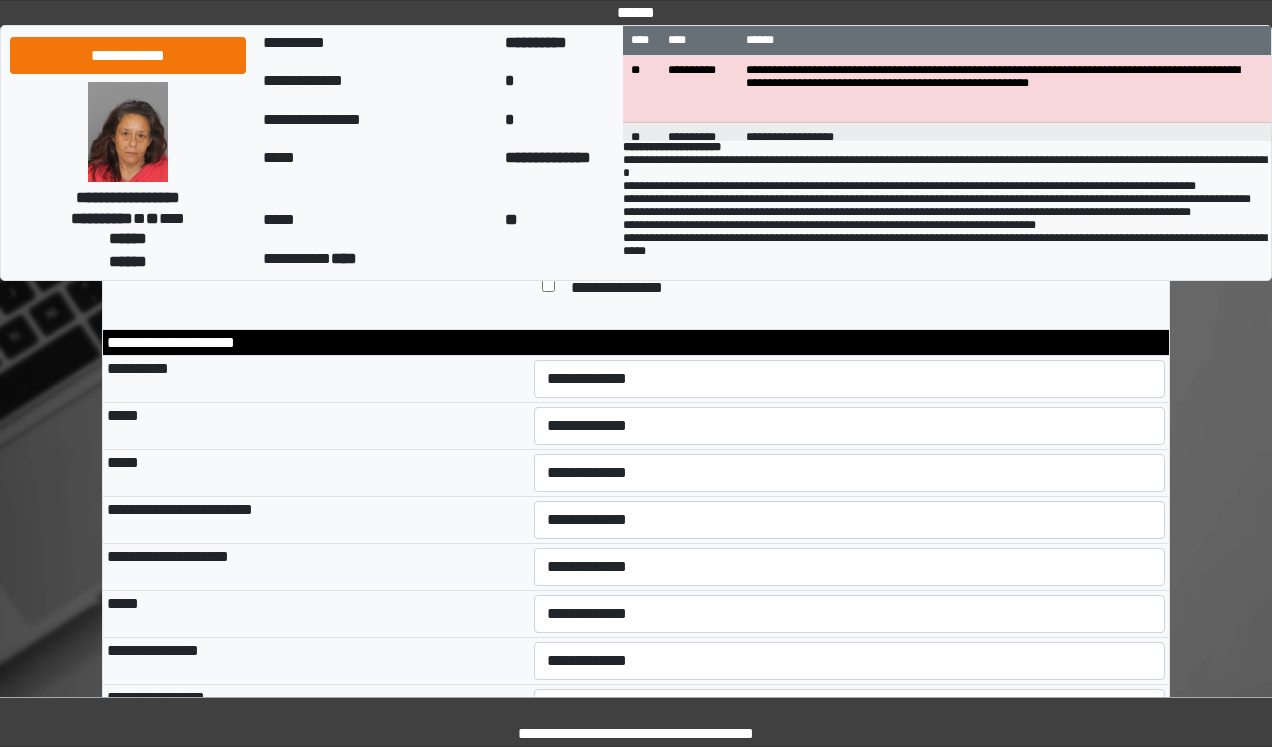 scroll, scrollTop: 880, scrollLeft: 0, axis: vertical 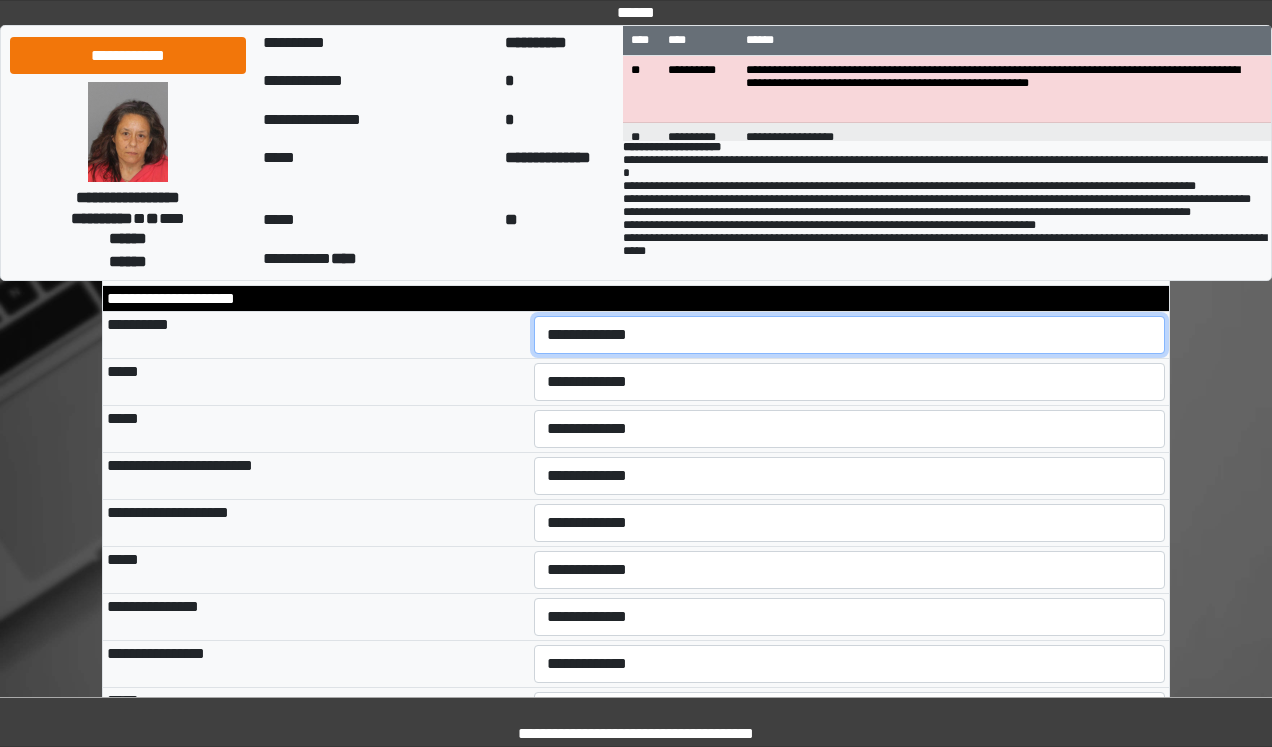 click on "**********" at bounding box center (850, 335) 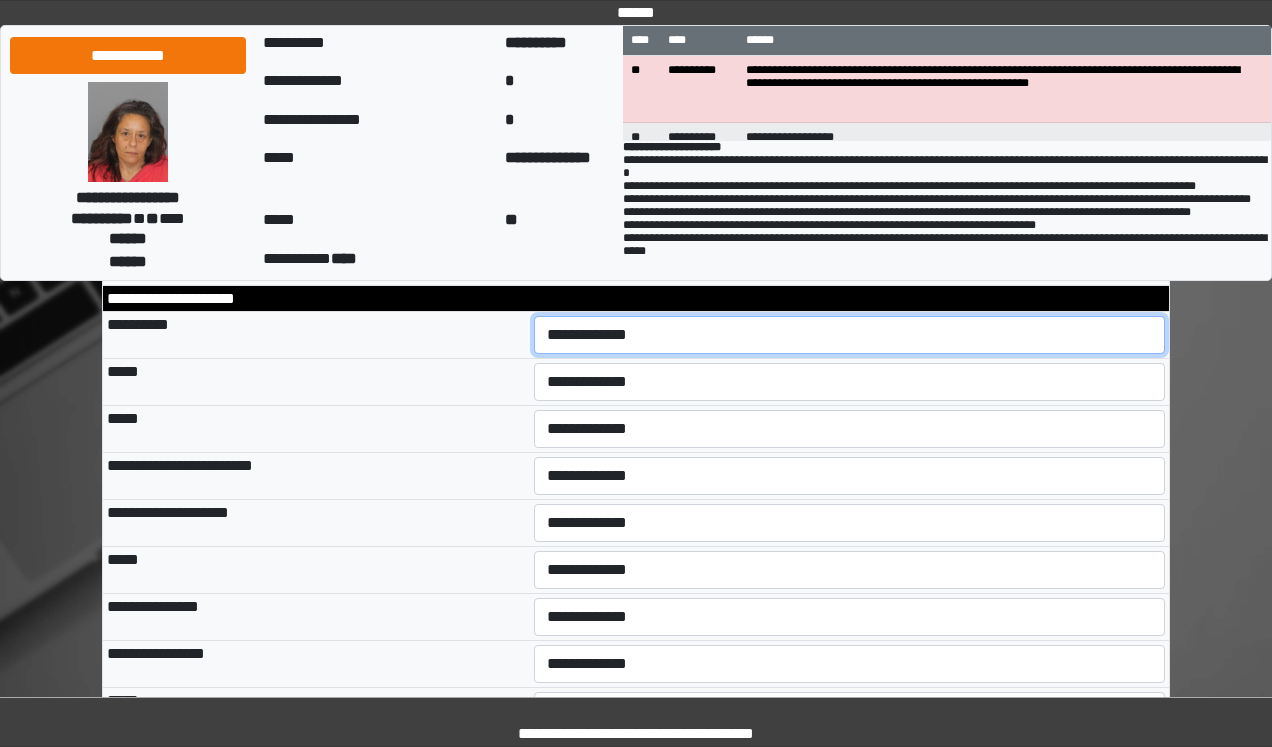 select on "***" 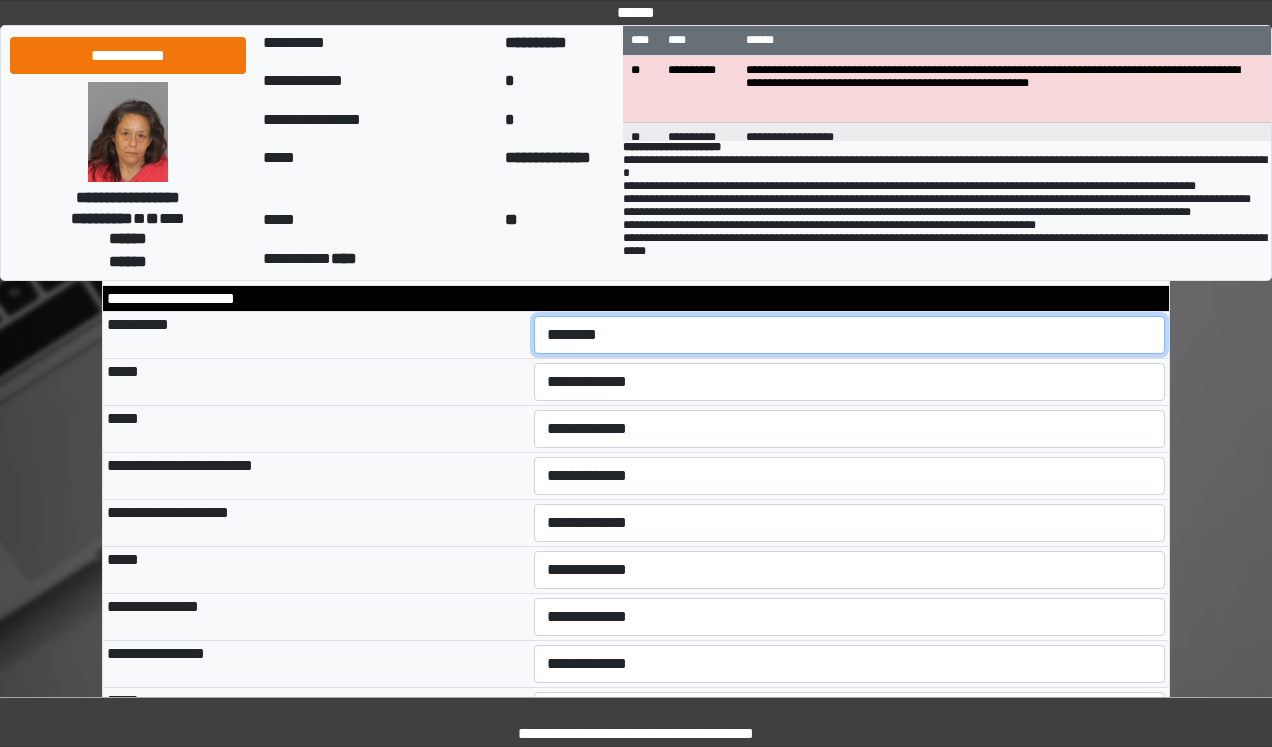 click on "**********" at bounding box center [850, 335] 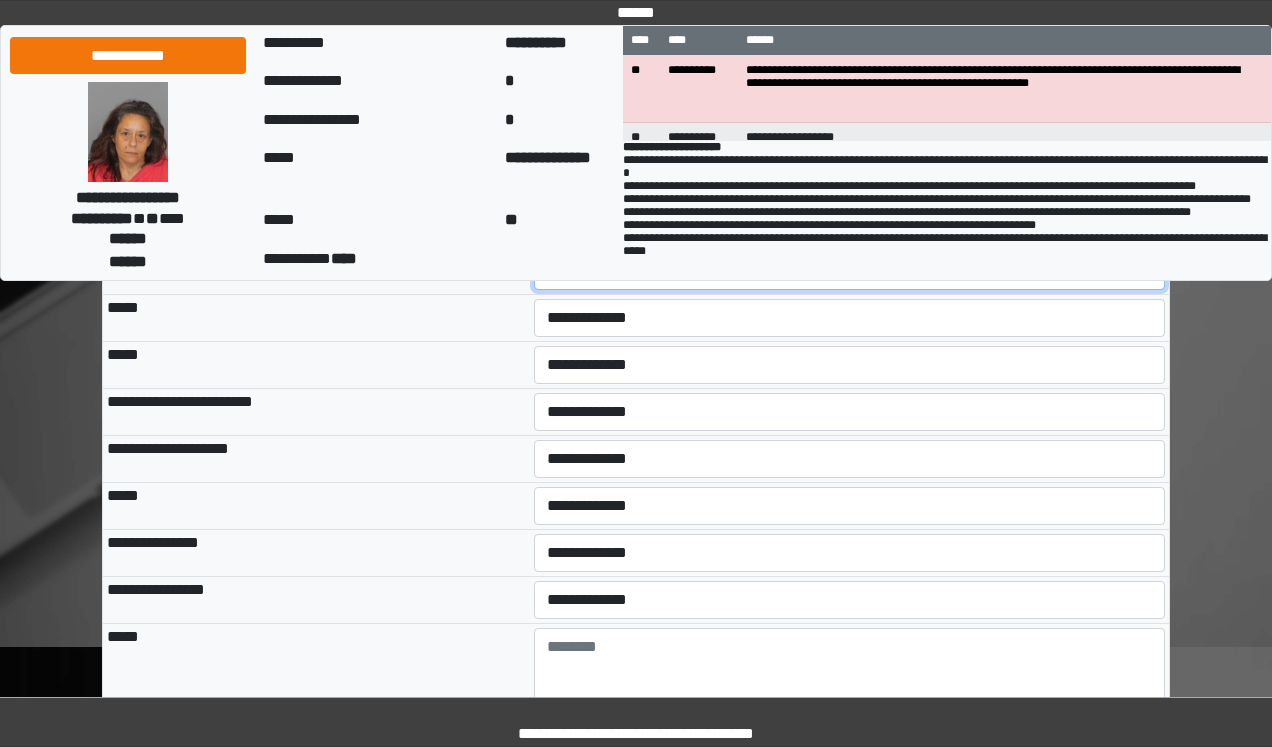 scroll, scrollTop: 1040, scrollLeft: 0, axis: vertical 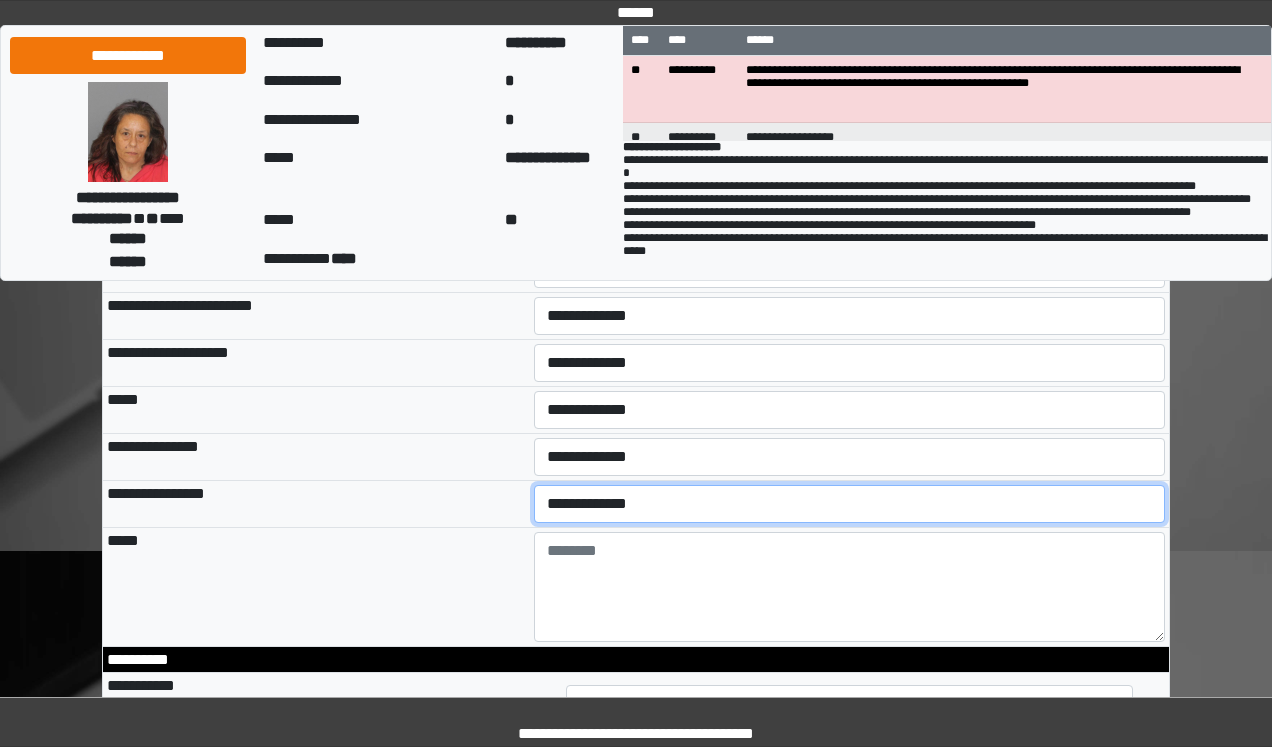 click on "**********" at bounding box center [850, 504] 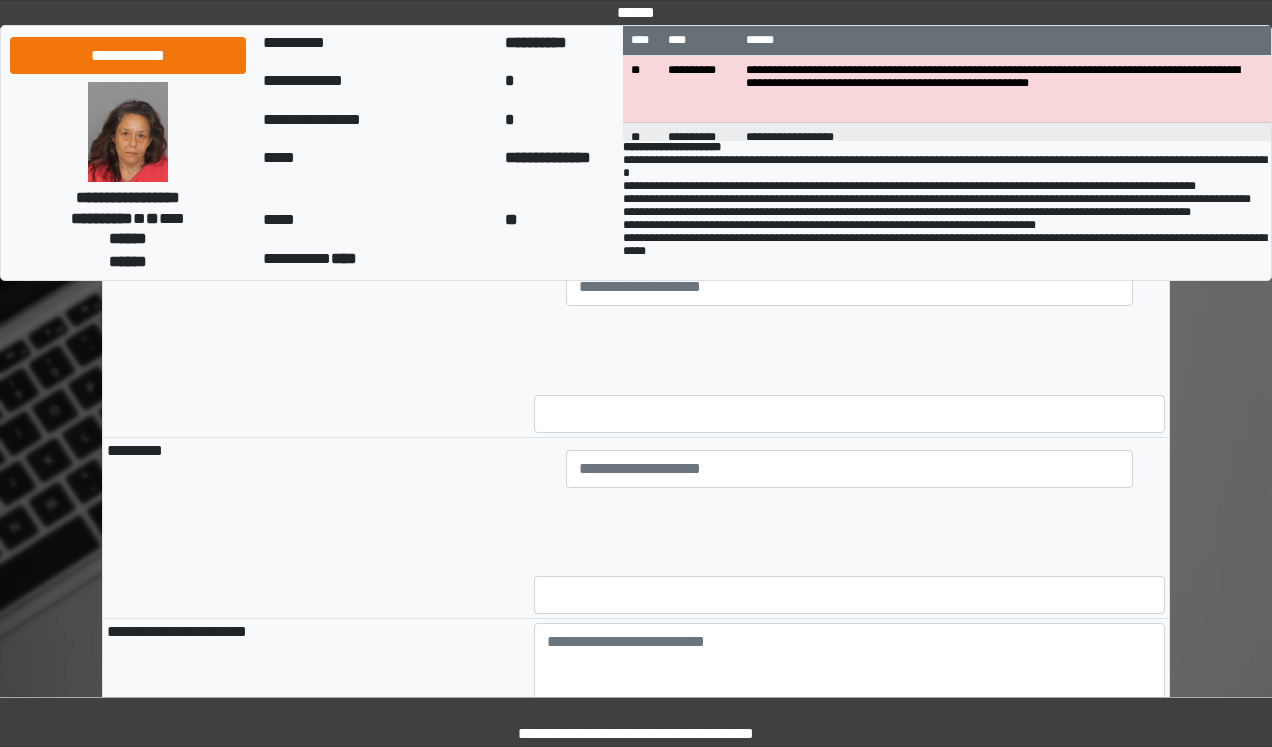 scroll, scrollTop: 1600, scrollLeft: 0, axis: vertical 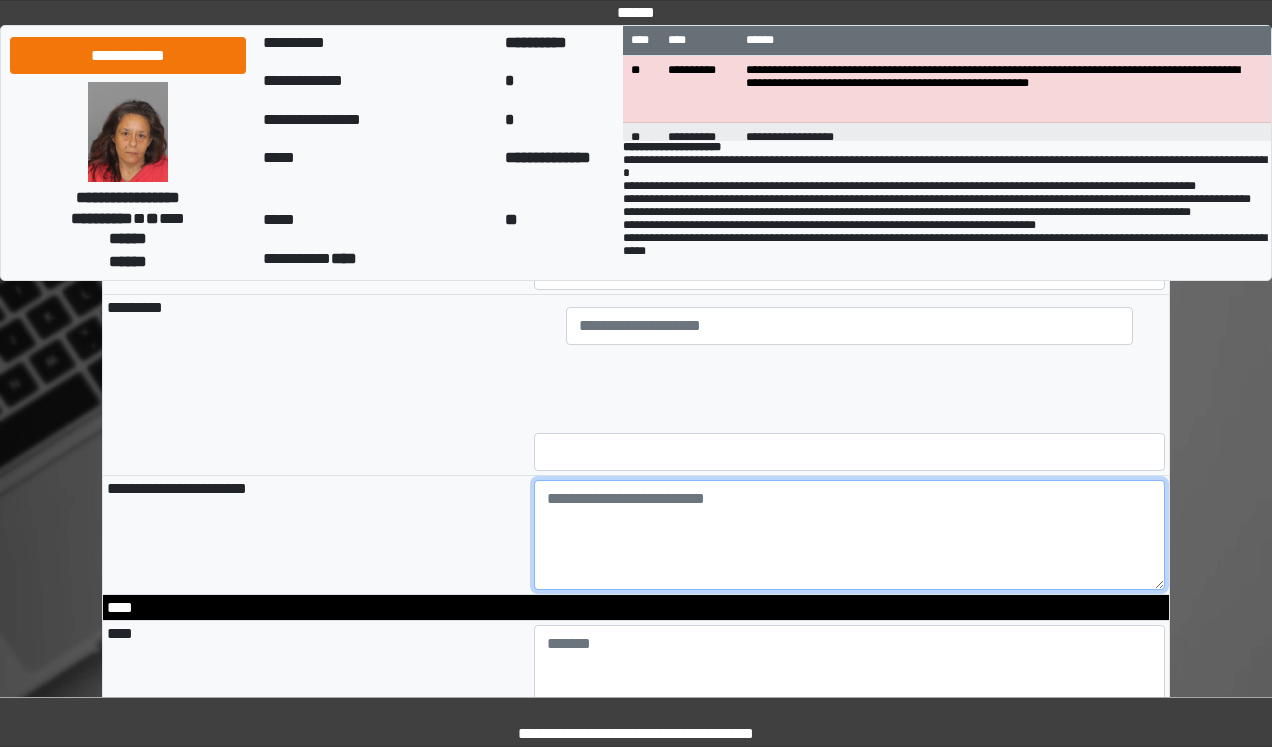 click at bounding box center [850, 535] 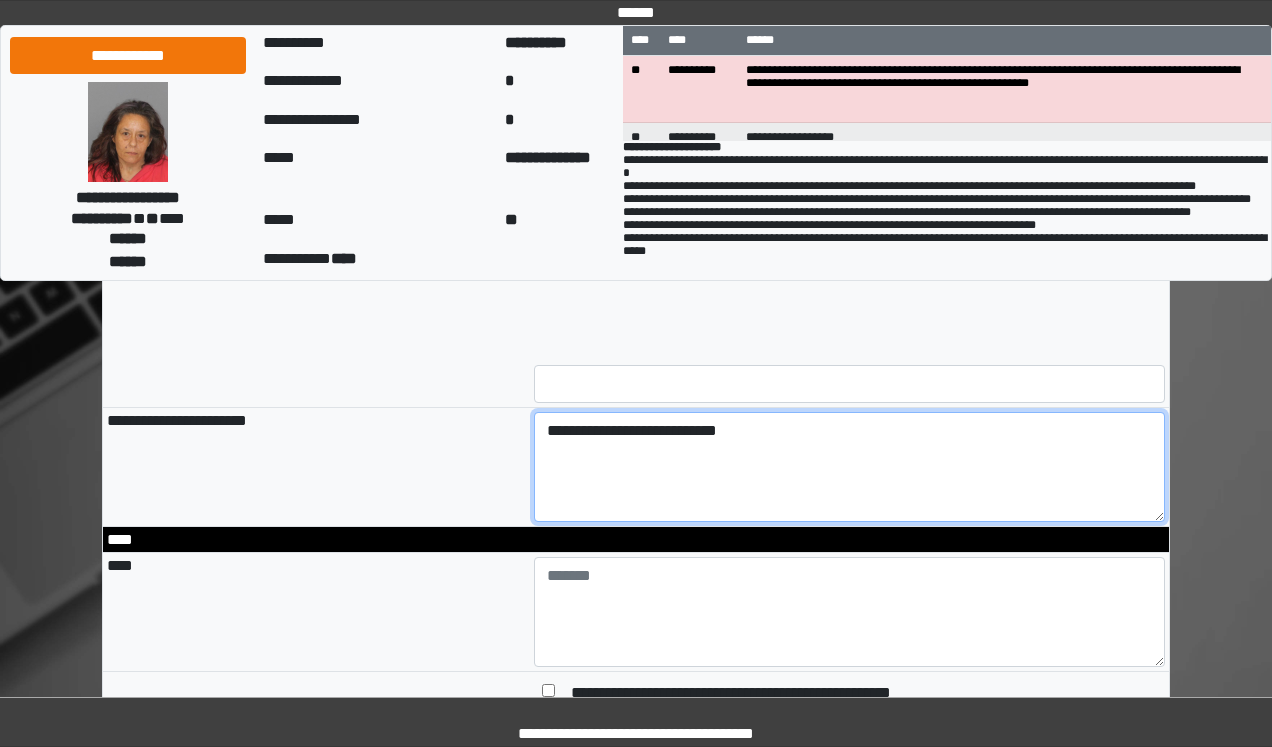 scroll, scrollTop: 1760, scrollLeft: 0, axis: vertical 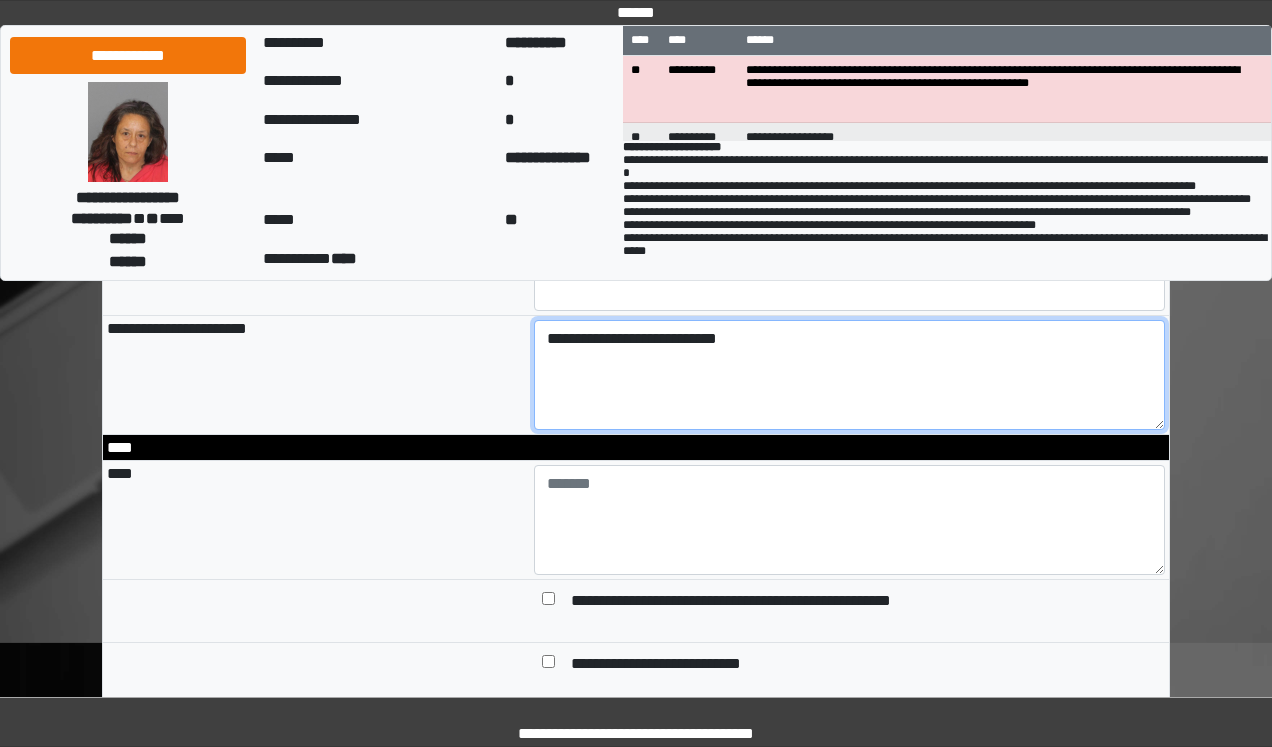 type on "**********" 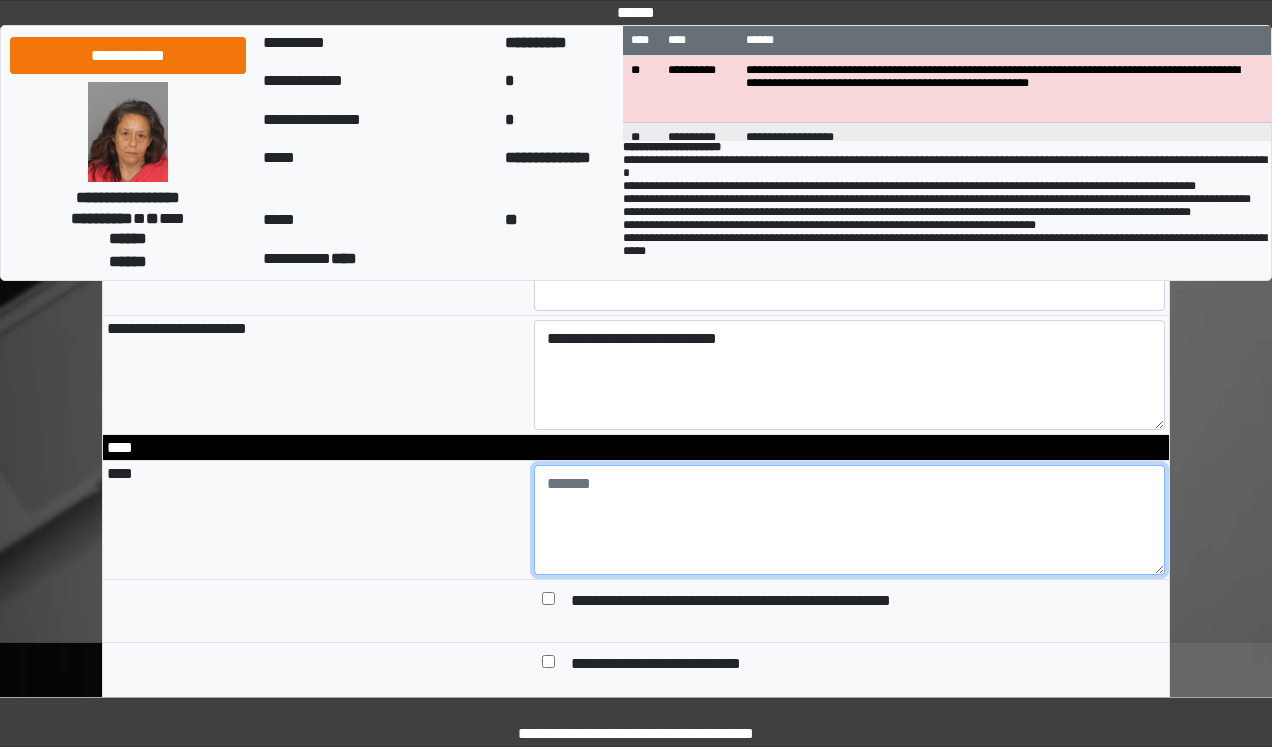 click at bounding box center [850, 520] 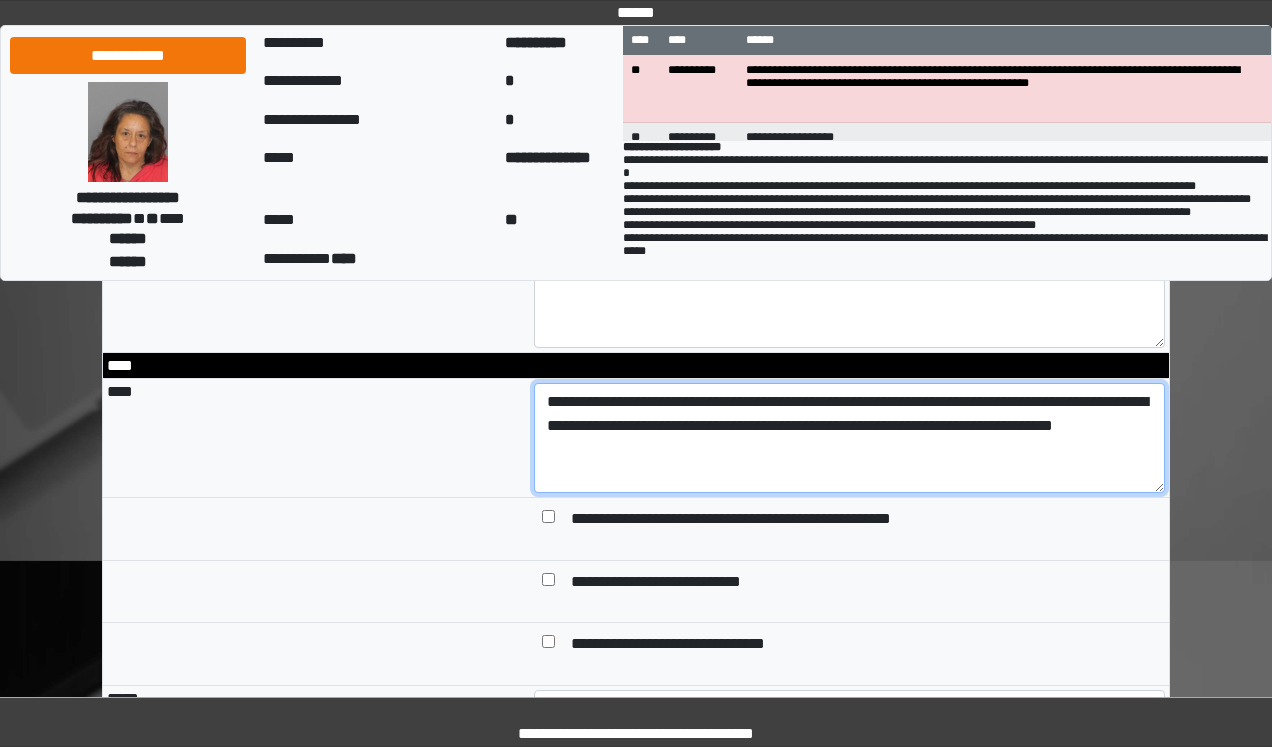 scroll, scrollTop: 1920, scrollLeft: 0, axis: vertical 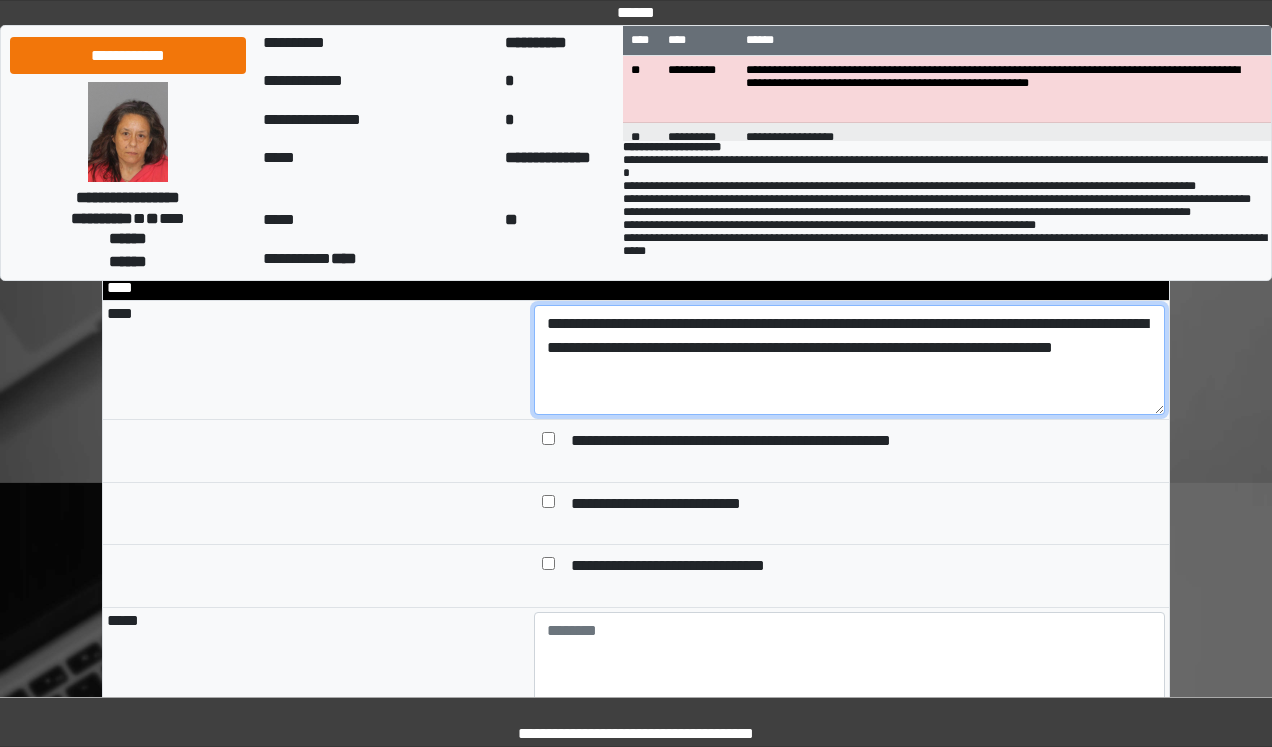 type on "**********" 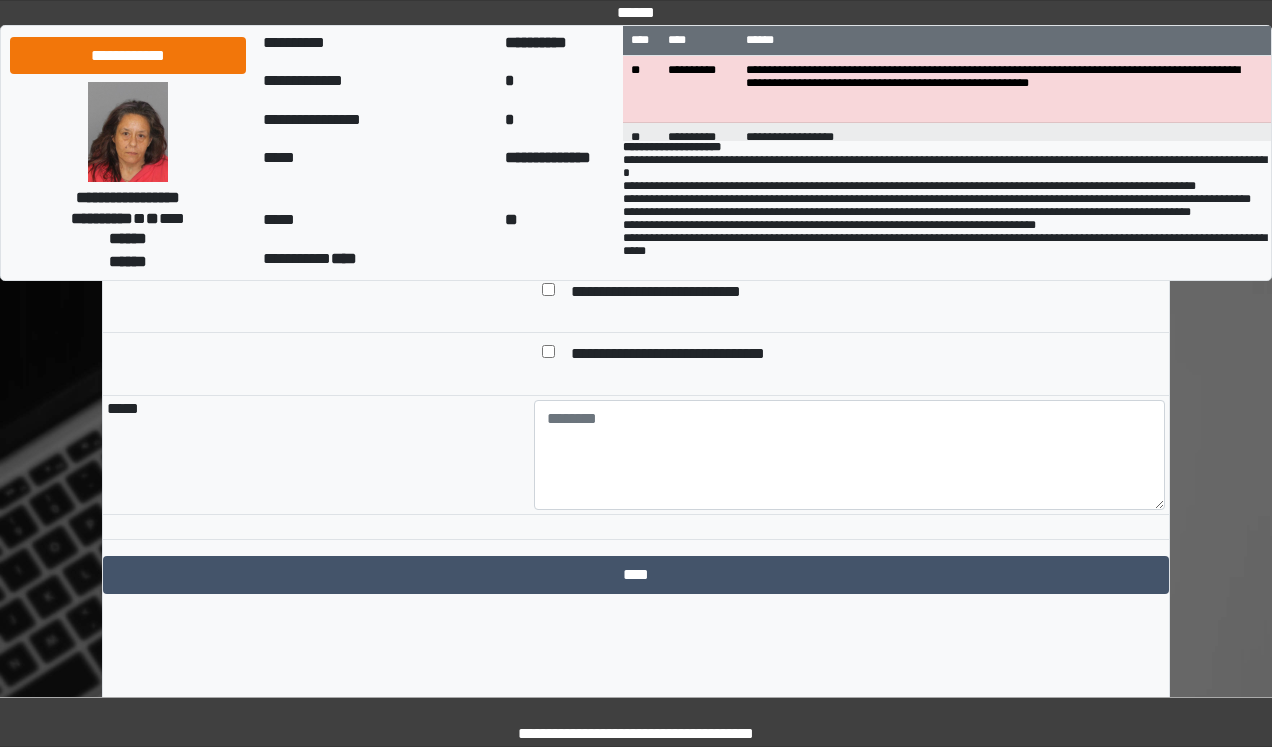 scroll, scrollTop: 2151, scrollLeft: 0, axis: vertical 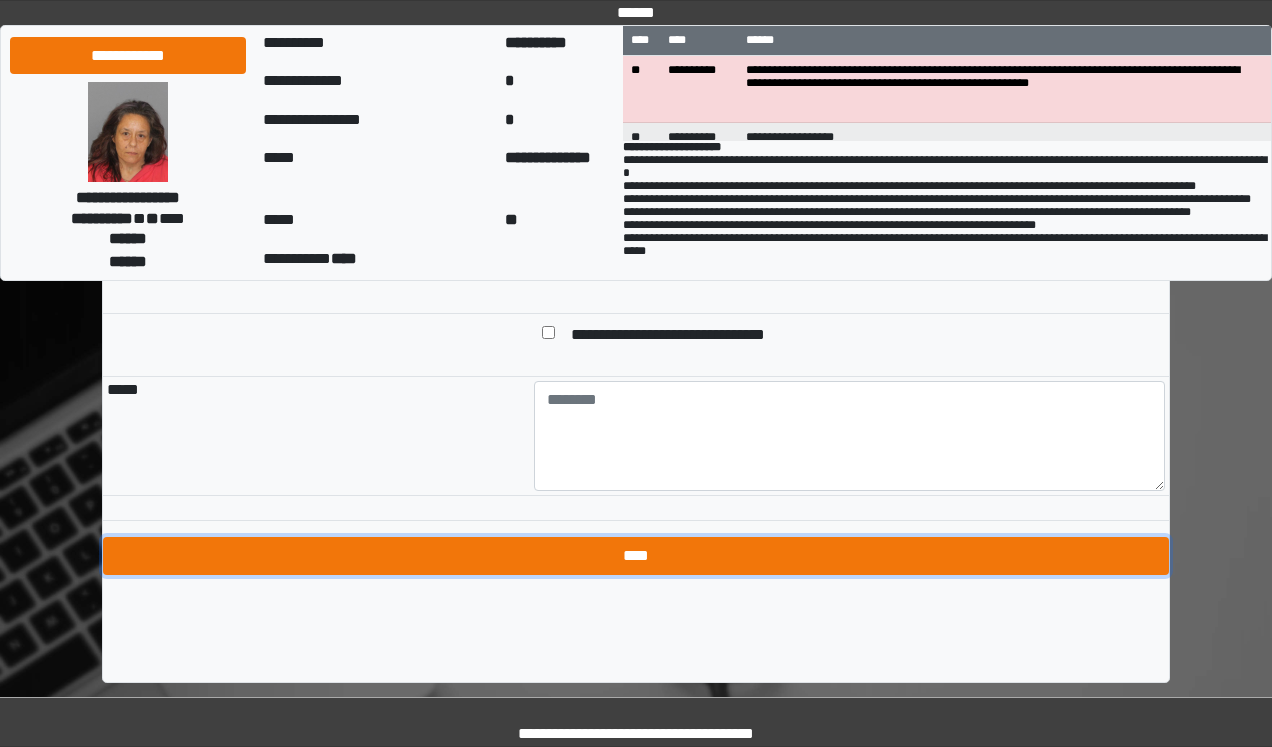 click on "****" at bounding box center [636, 556] 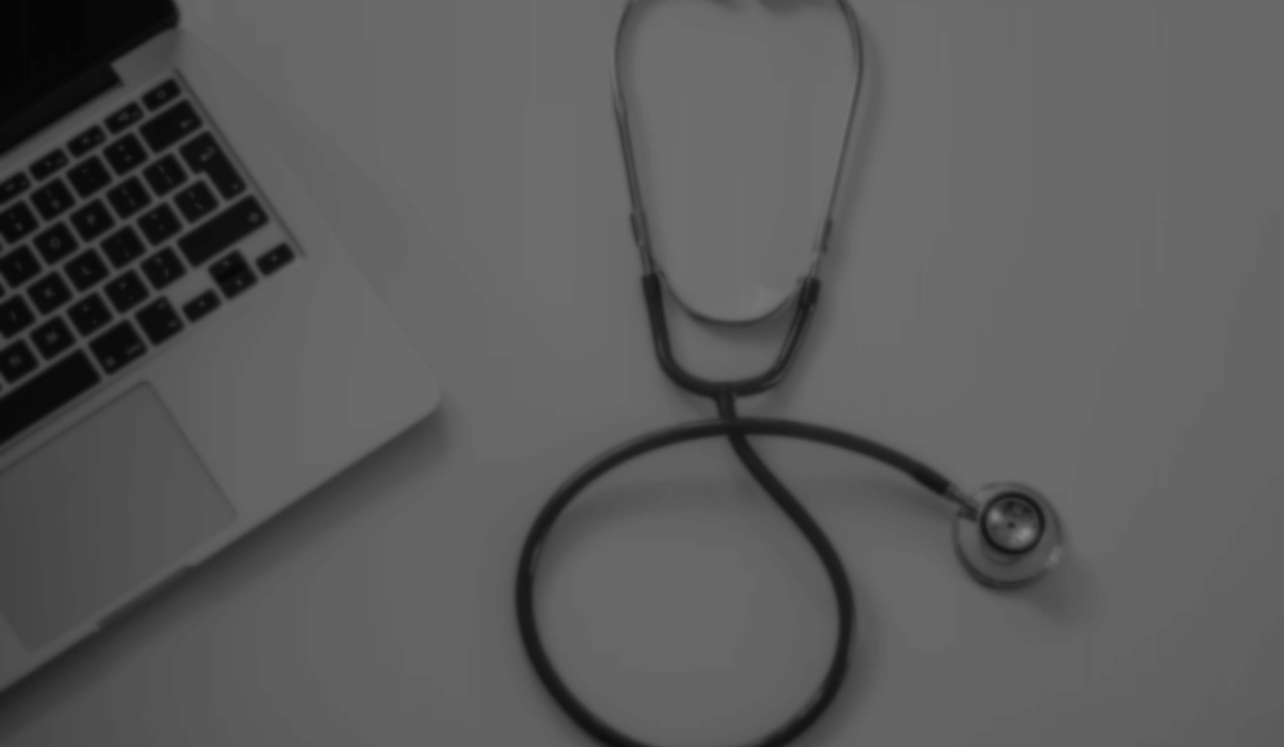 scroll, scrollTop: 0, scrollLeft: 0, axis: both 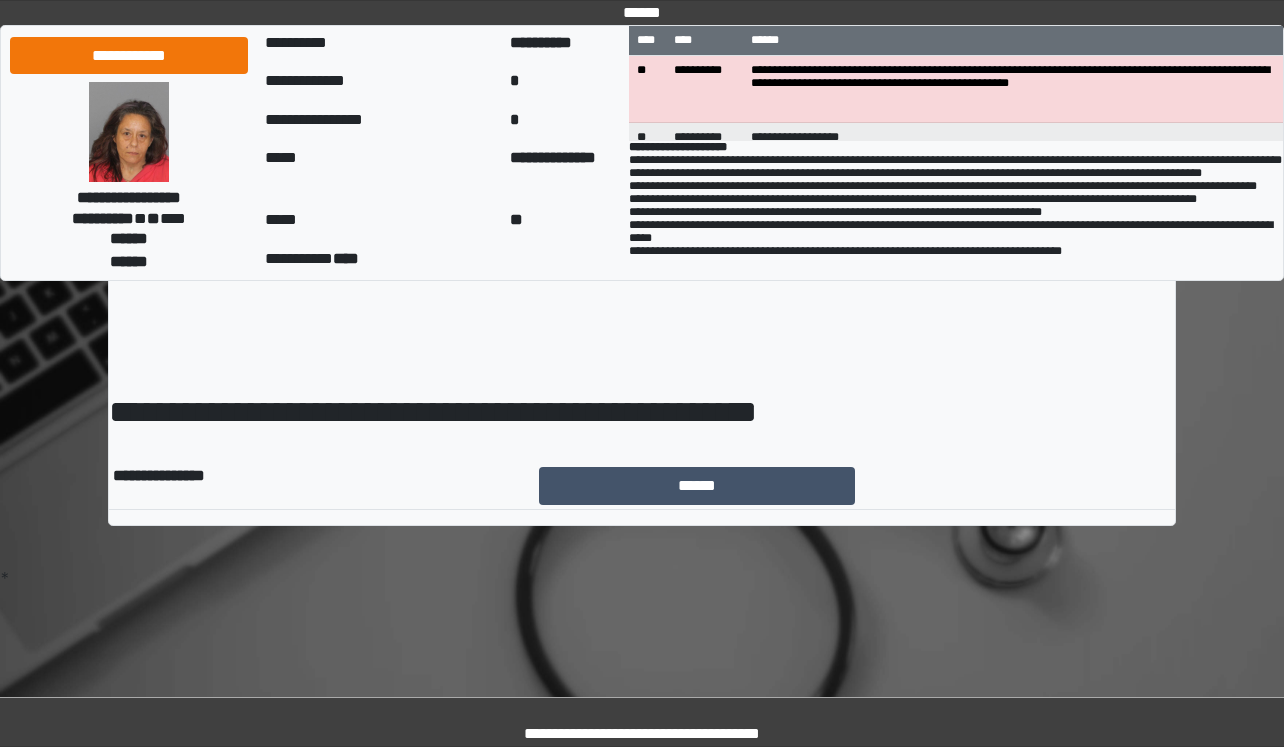 click on "**********" at bounding box center [642, 307] 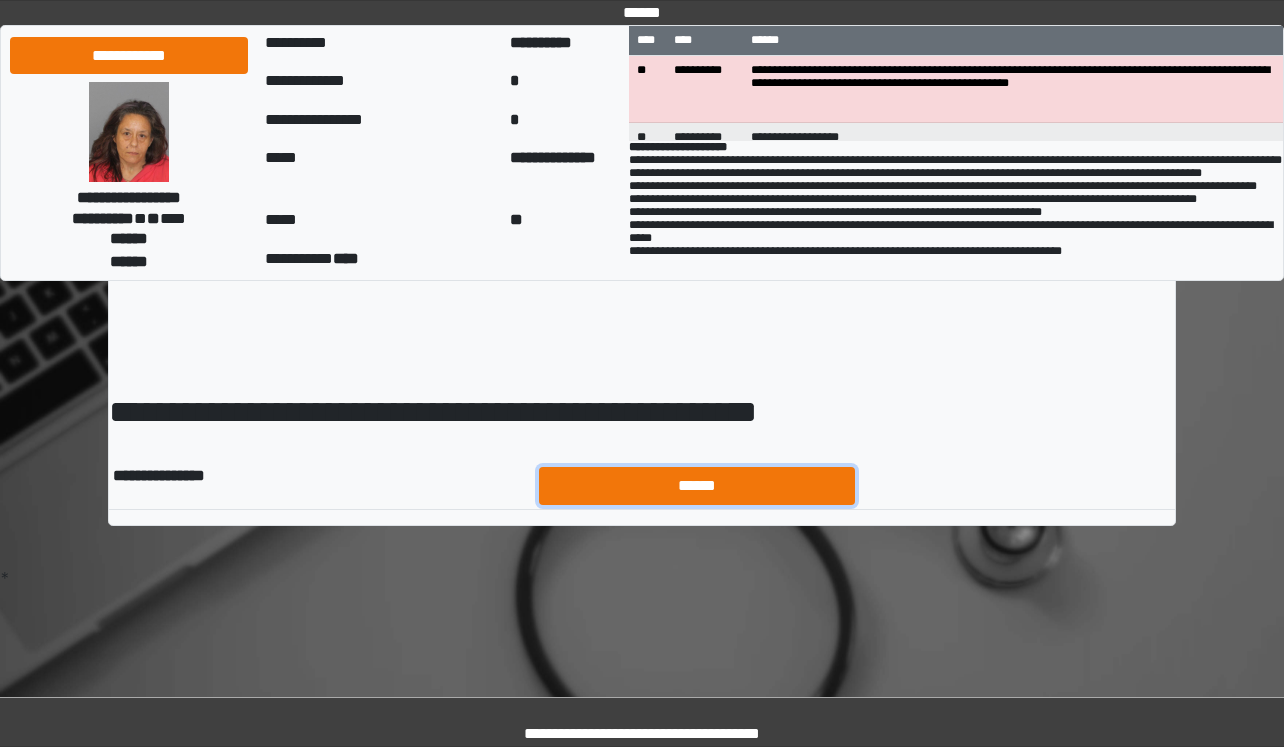 click on "******" at bounding box center (697, 486) 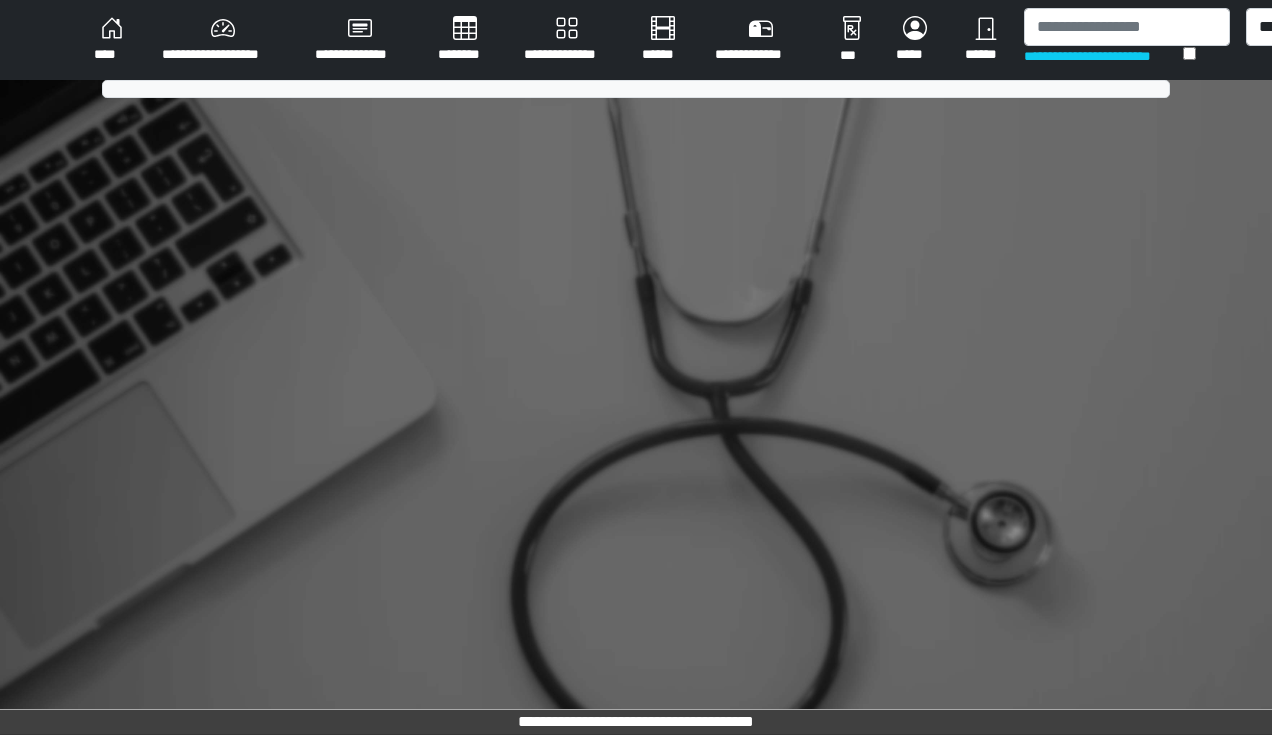 scroll, scrollTop: 0, scrollLeft: 0, axis: both 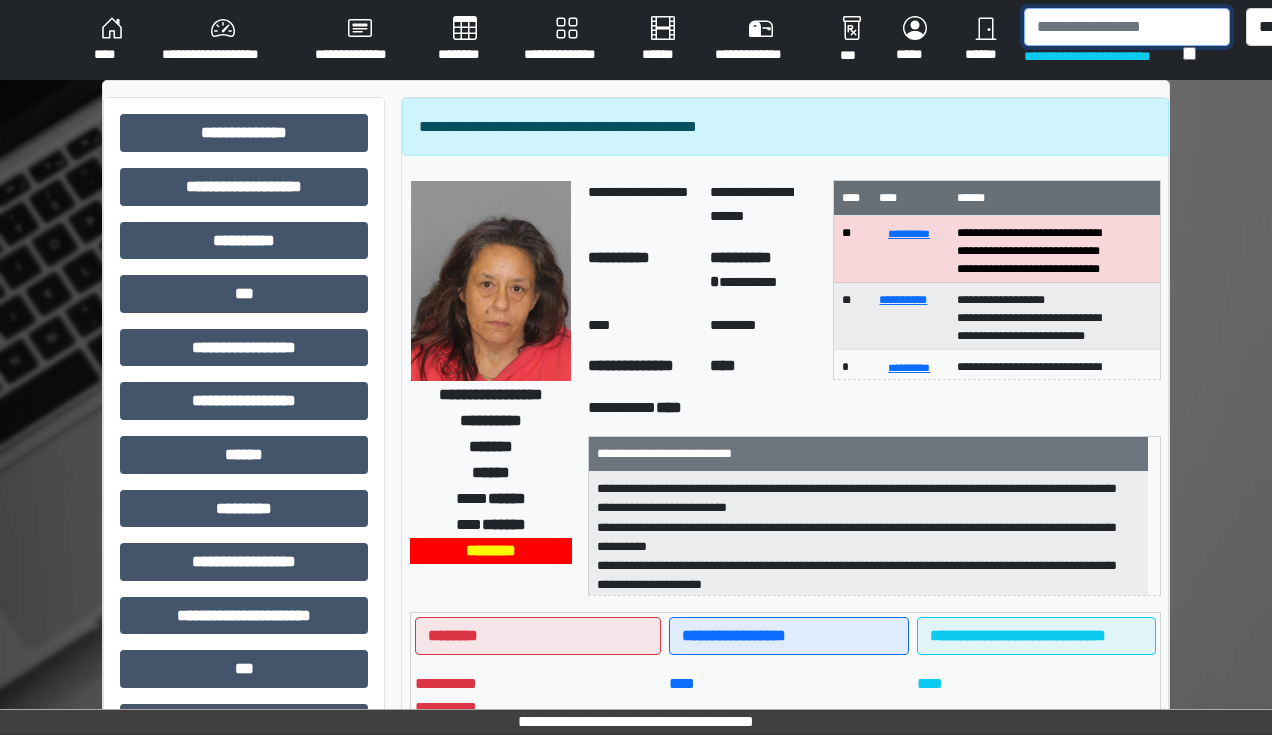 click at bounding box center [1127, 27] 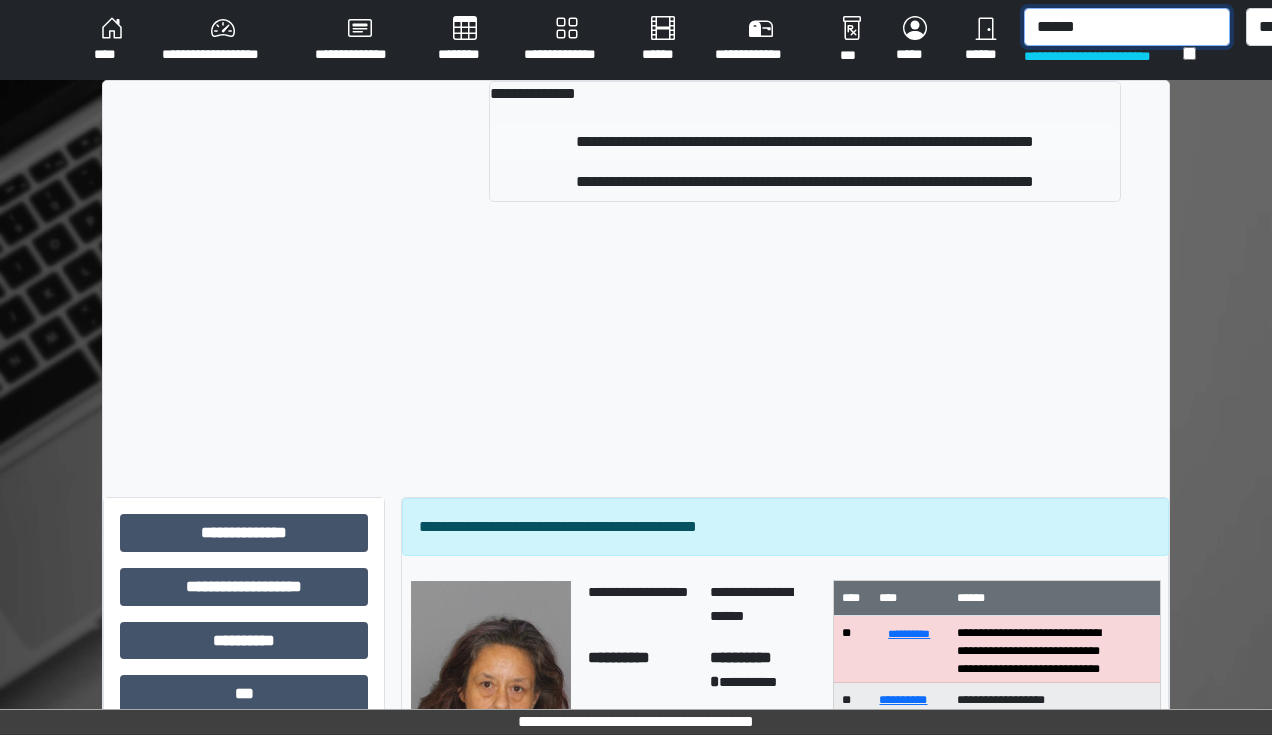 type on "******" 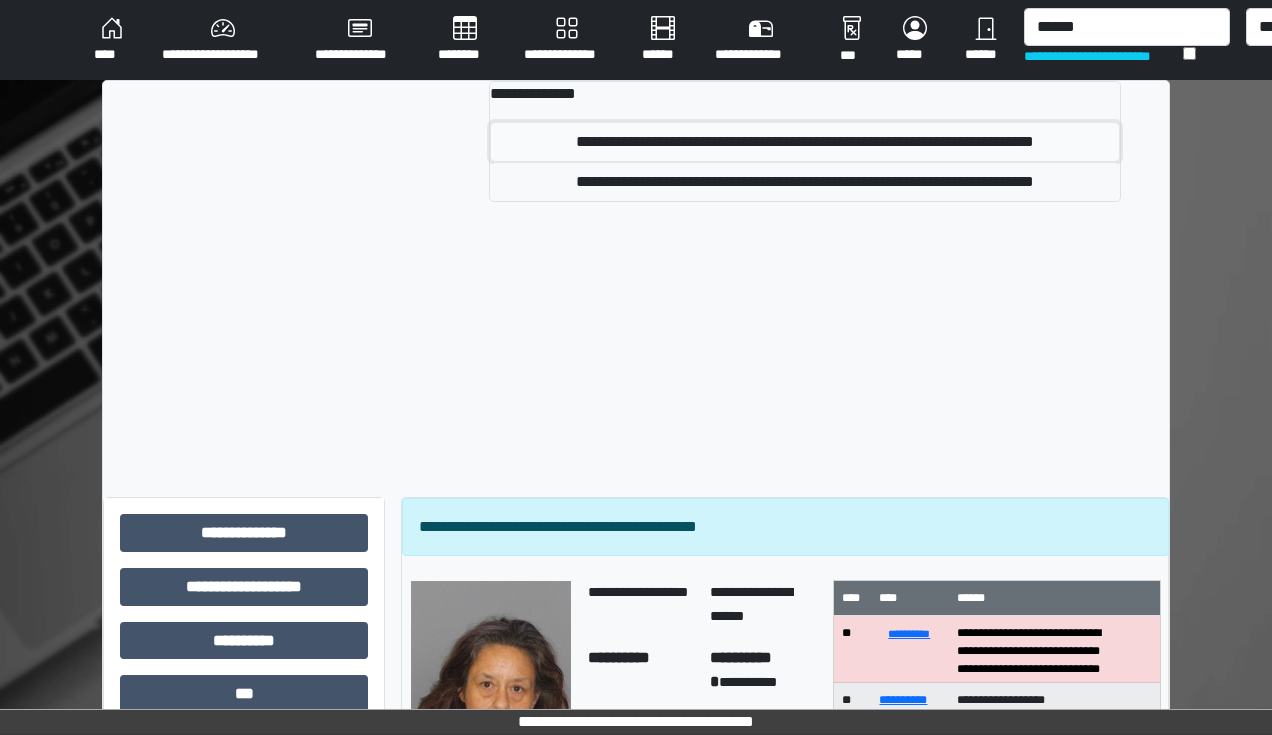 click on "**********" at bounding box center [805, 142] 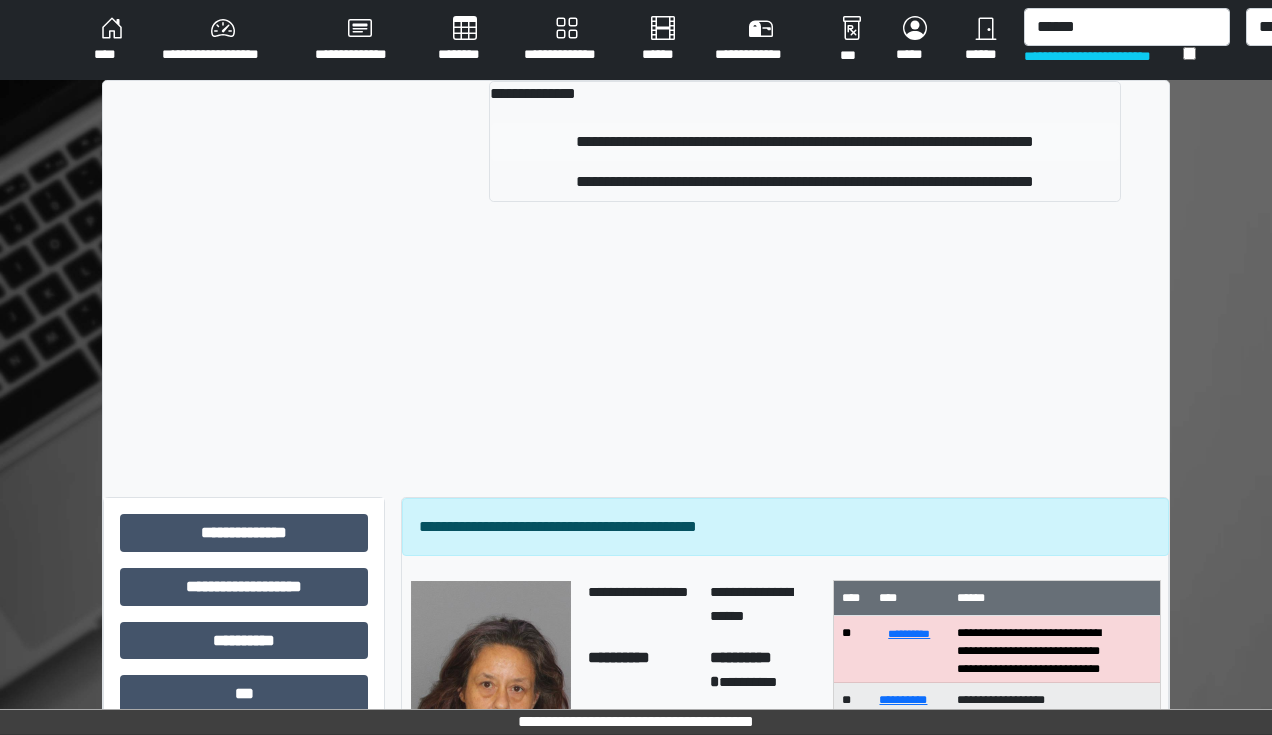 type 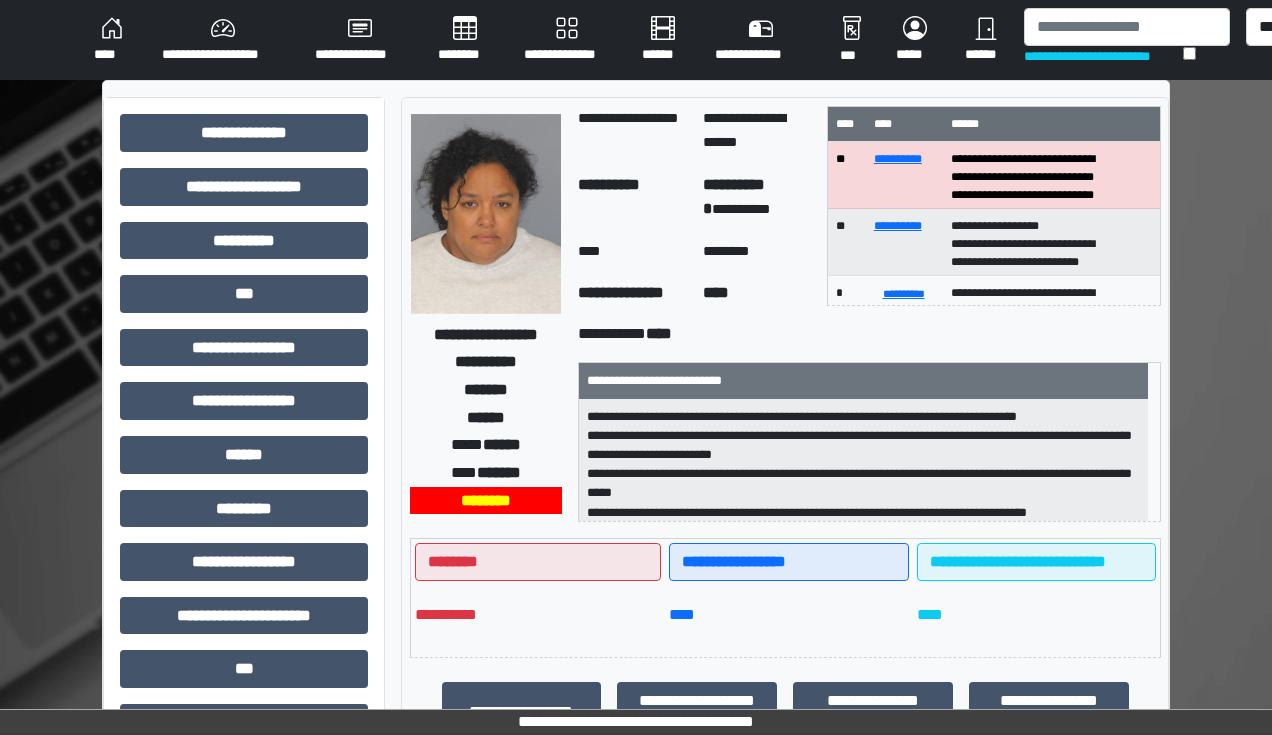 scroll, scrollTop: 80, scrollLeft: 0, axis: vertical 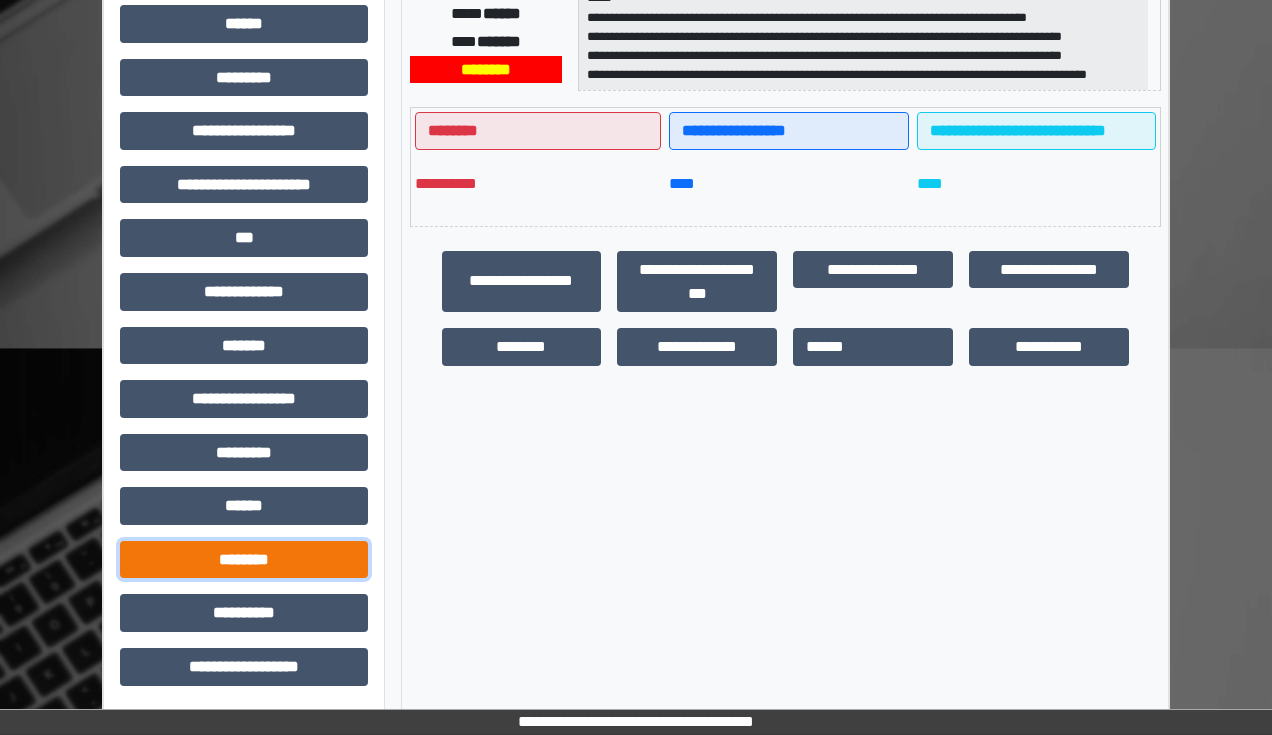 click on "********" at bounding box center (244, 560) 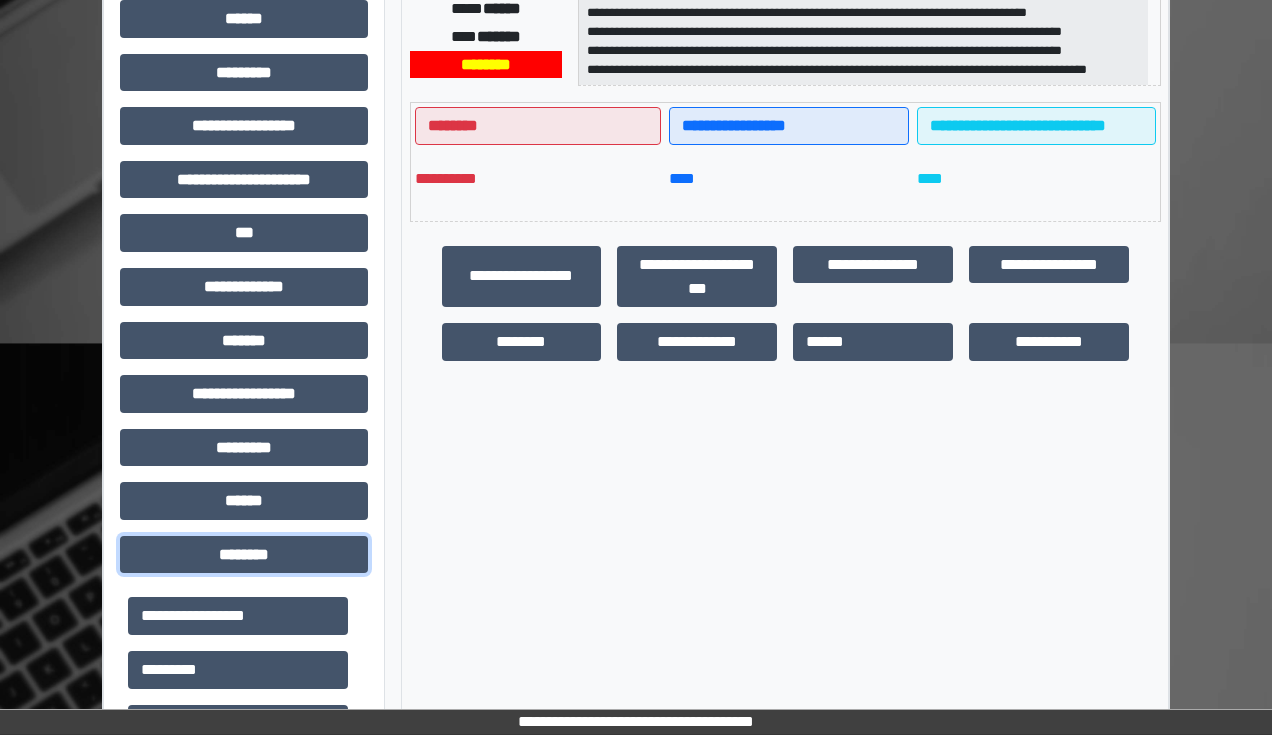 scroll, scrollTop: 431, scrollLeft: 0, axis: vertical 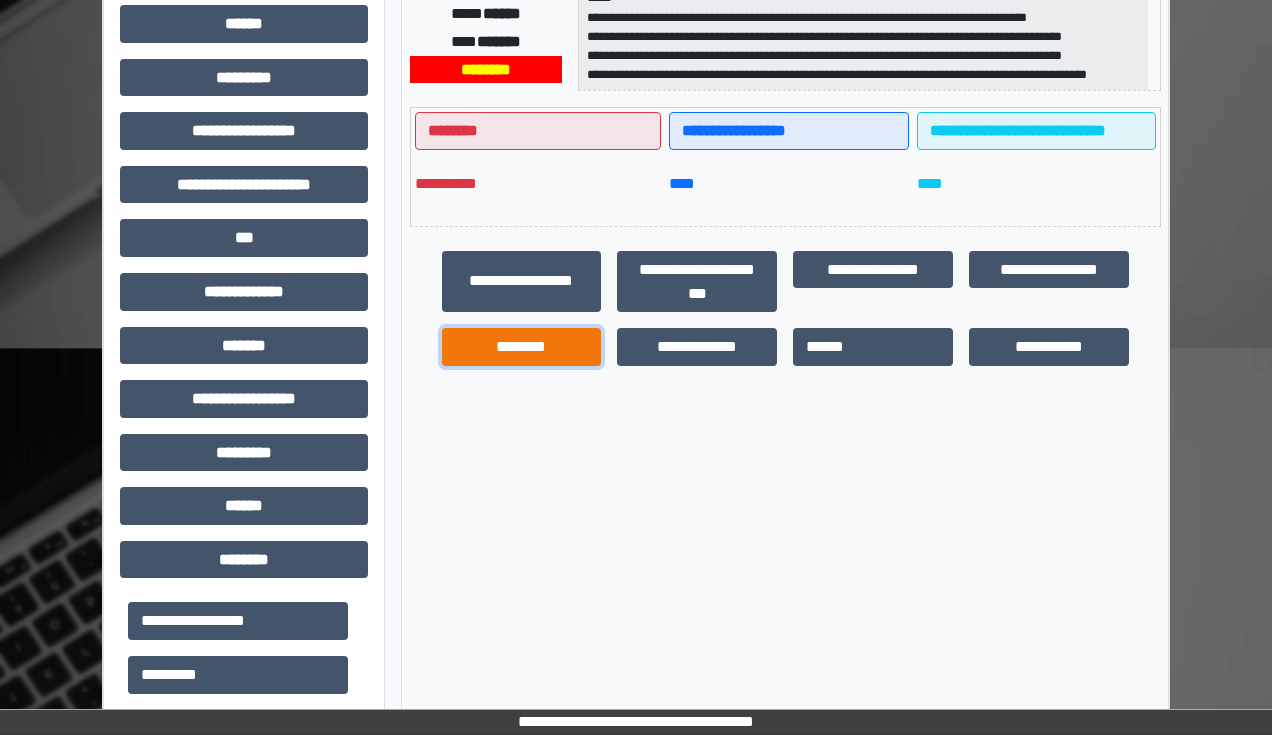 click on "********" at bounding box center [522, 347] 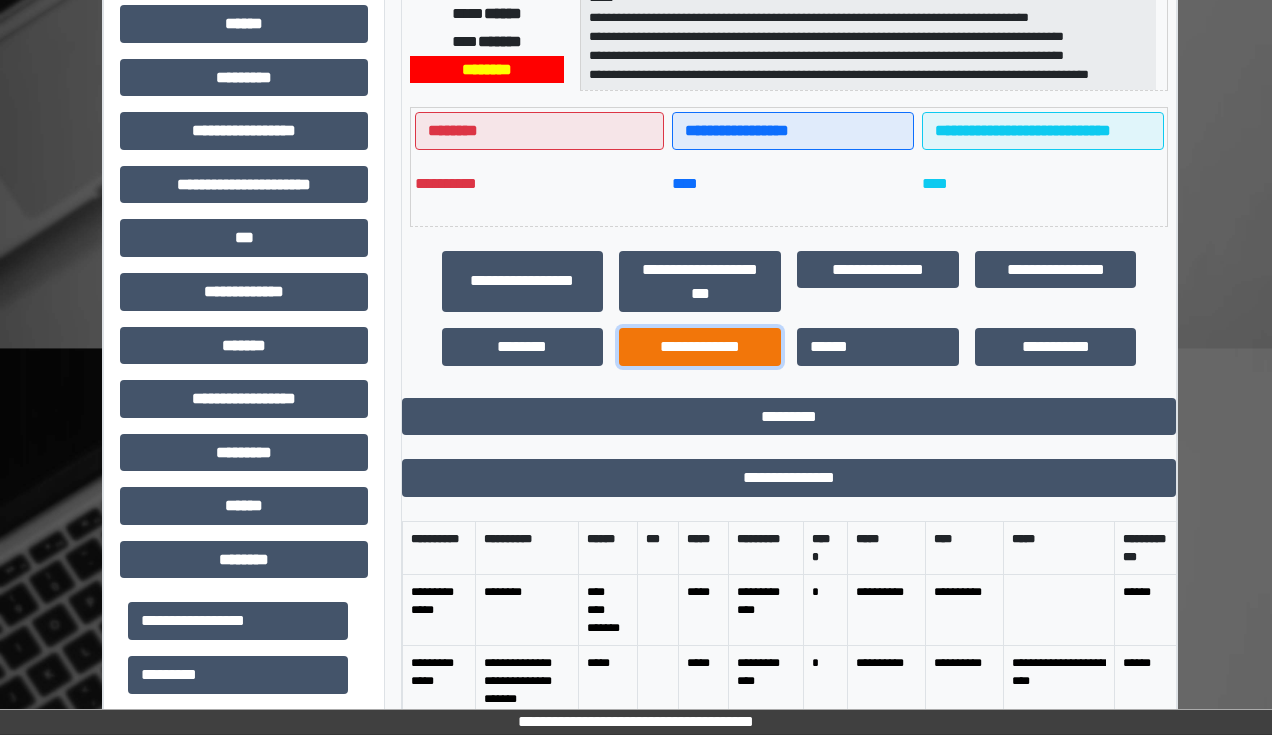 click on "**********" at bounding box center [700, 347] 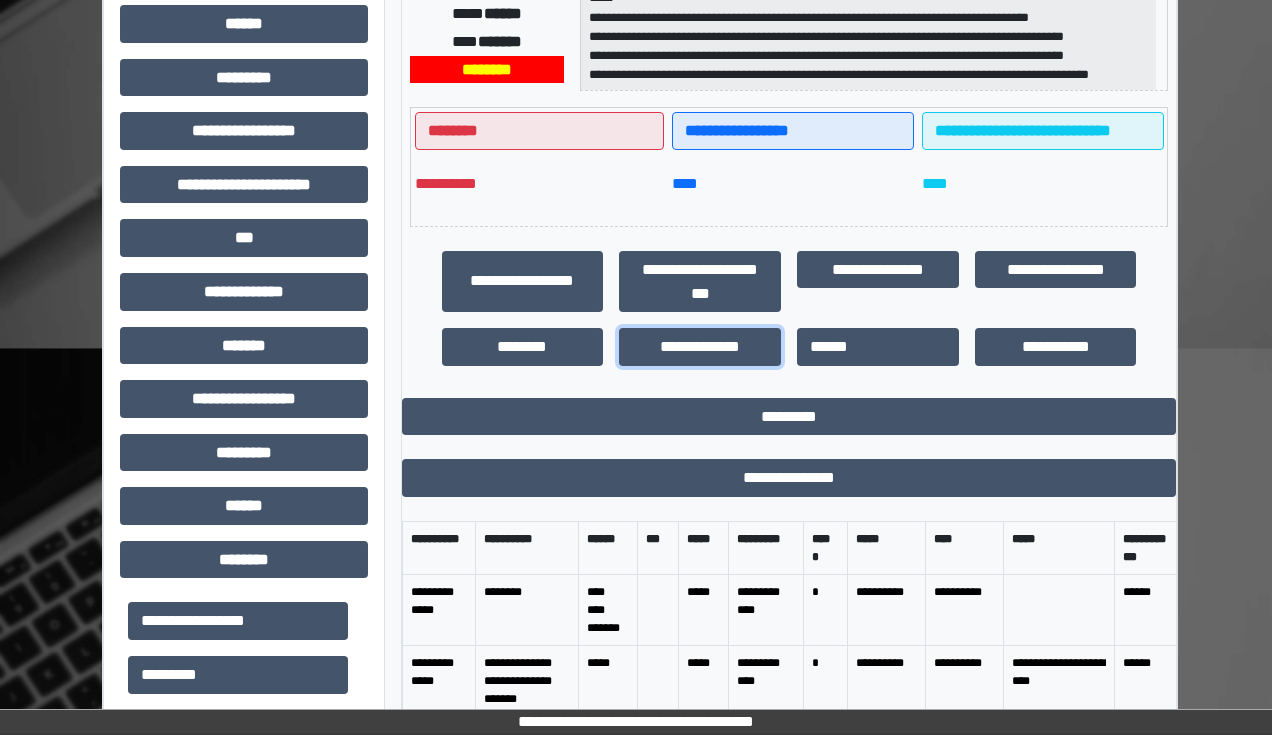 scroll, scrollTop: 121, scrollLeft: 0, axis: vertical 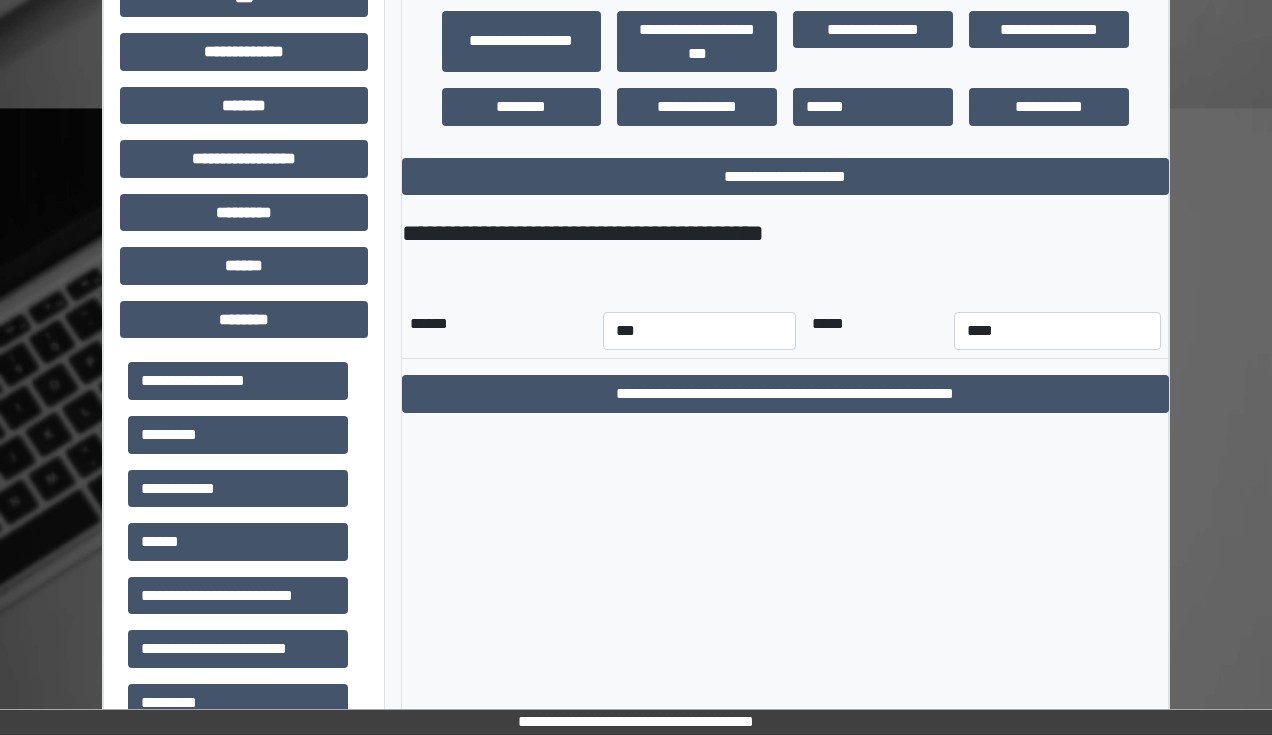 click on "***
***
***
***
***
***
***
***
***
***
***
***" at bounding box center [699, 331] 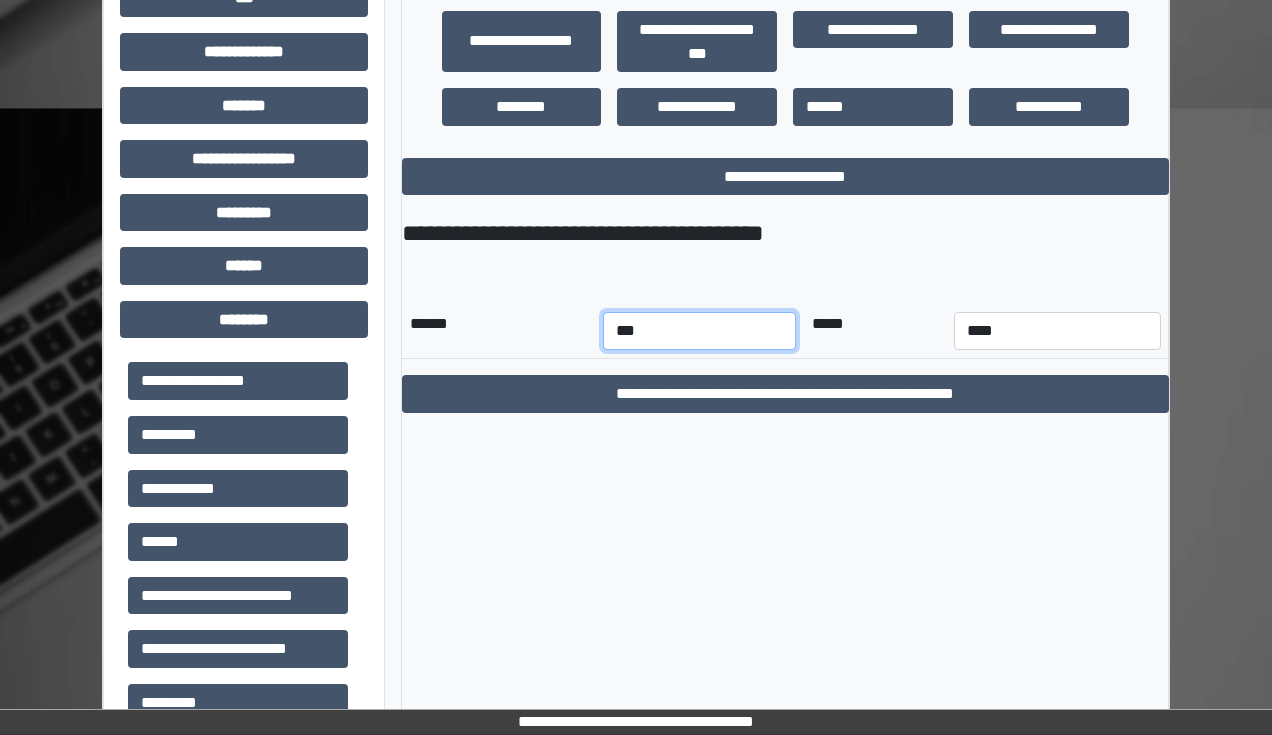 click on "***
***
***
***
***
***
***
***
***
***
***
***" at bounding box center [699, 331] 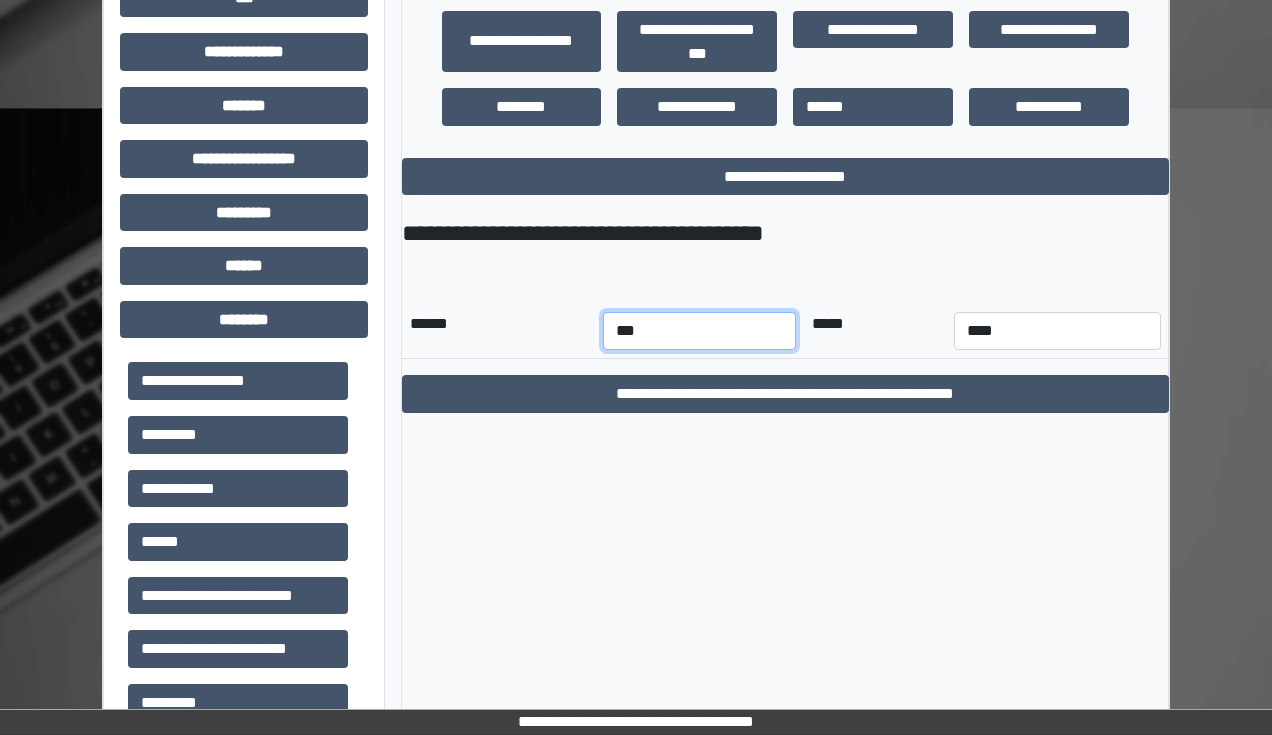 click on "***
***
***
***
***
***
***
***
***
***
***
***" at bounding box center [699, 331] 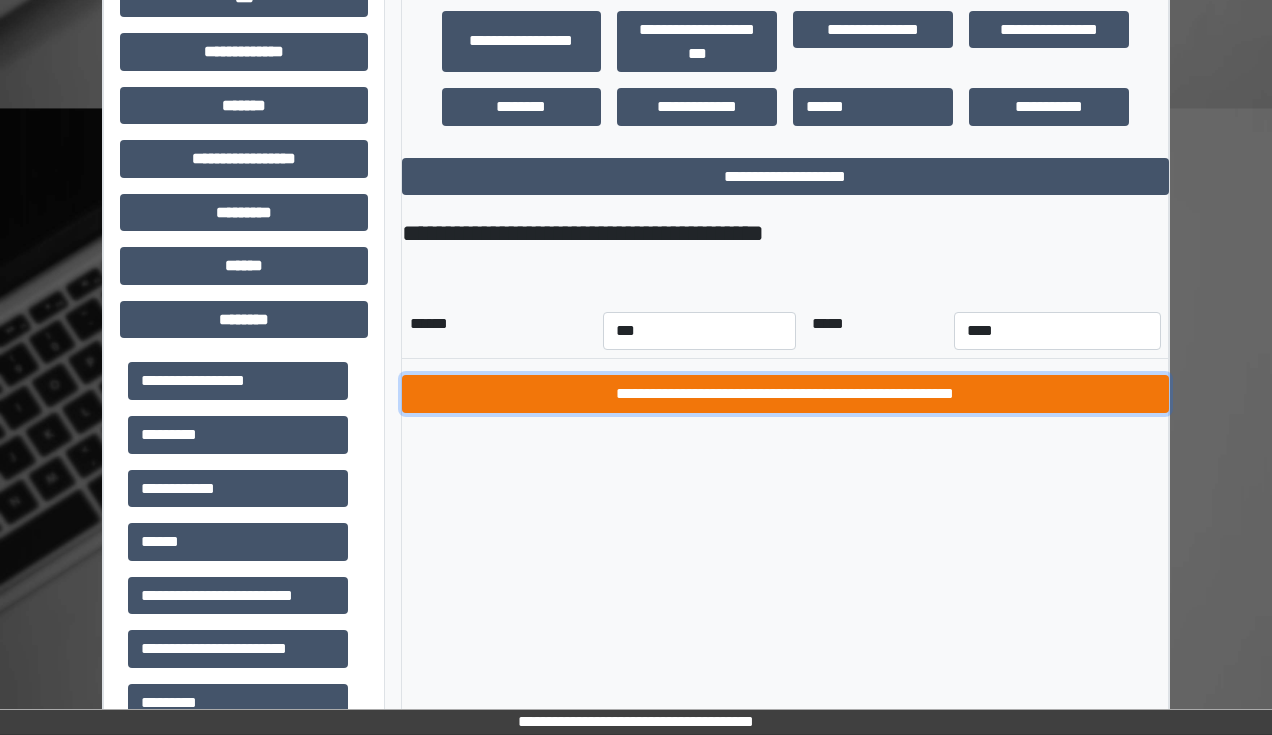 click on "**********" at bounding box center [785, 394] 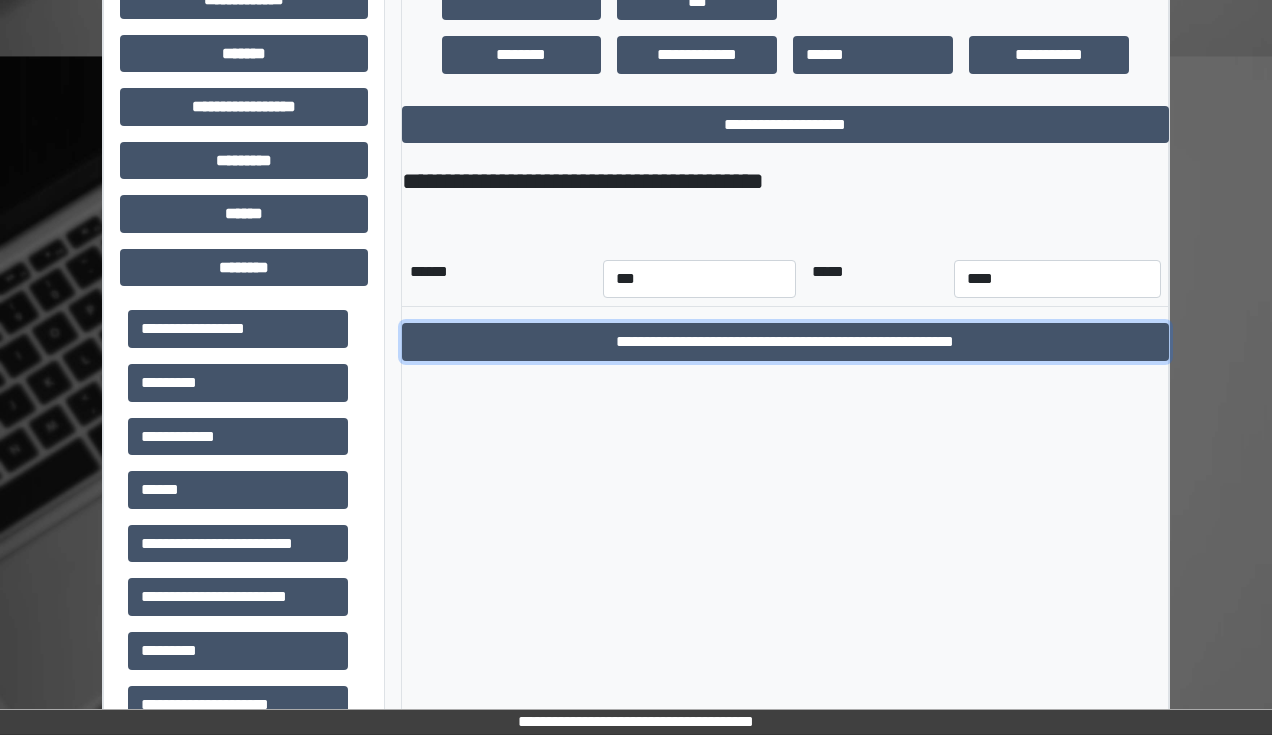 scroll, scrollTop: 751, scrollLeft: 0, axis: vertical 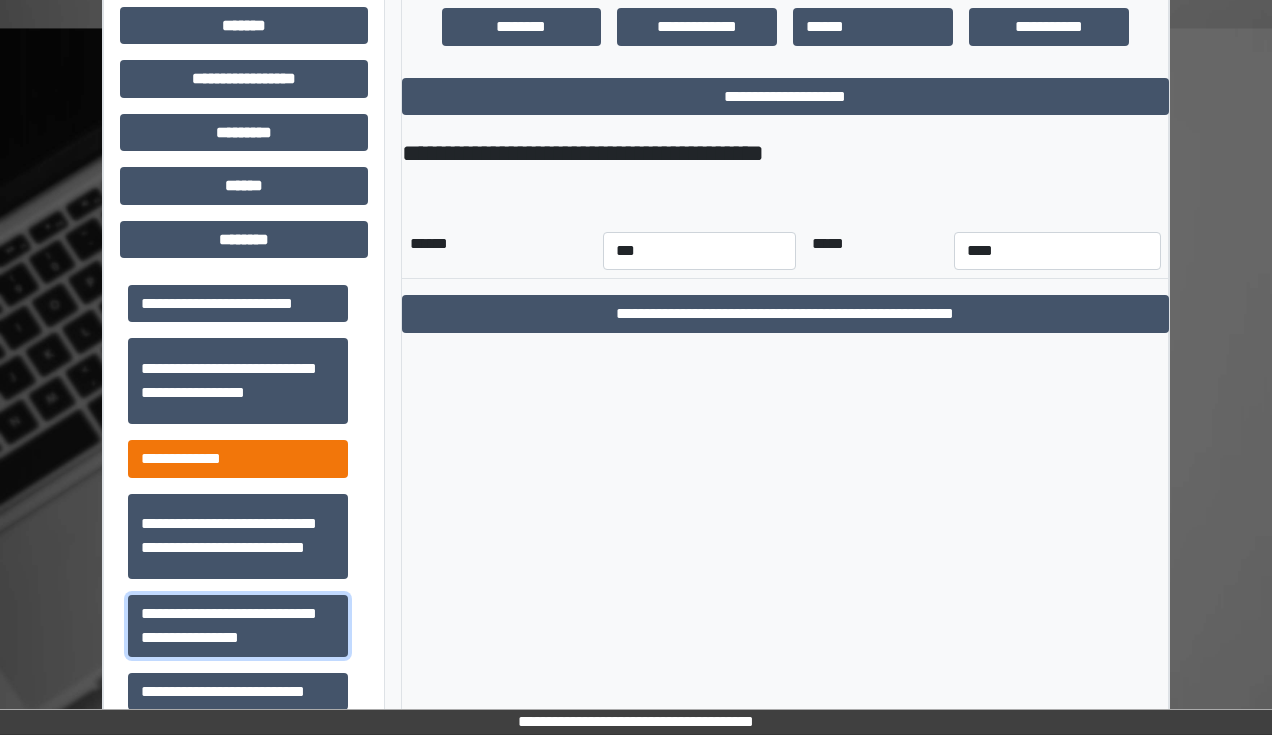 click on "**********" at bounding box center [238, 626] 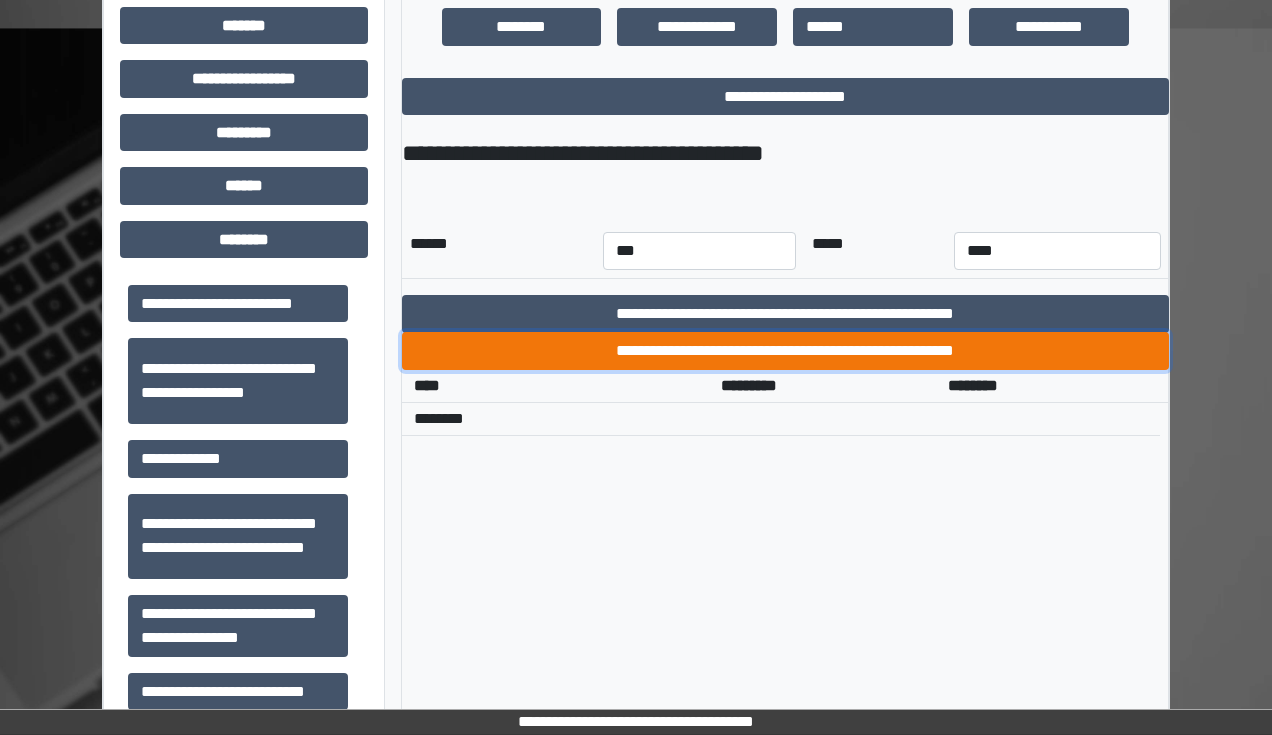 click on "**********" at bounding box center (785, 351) 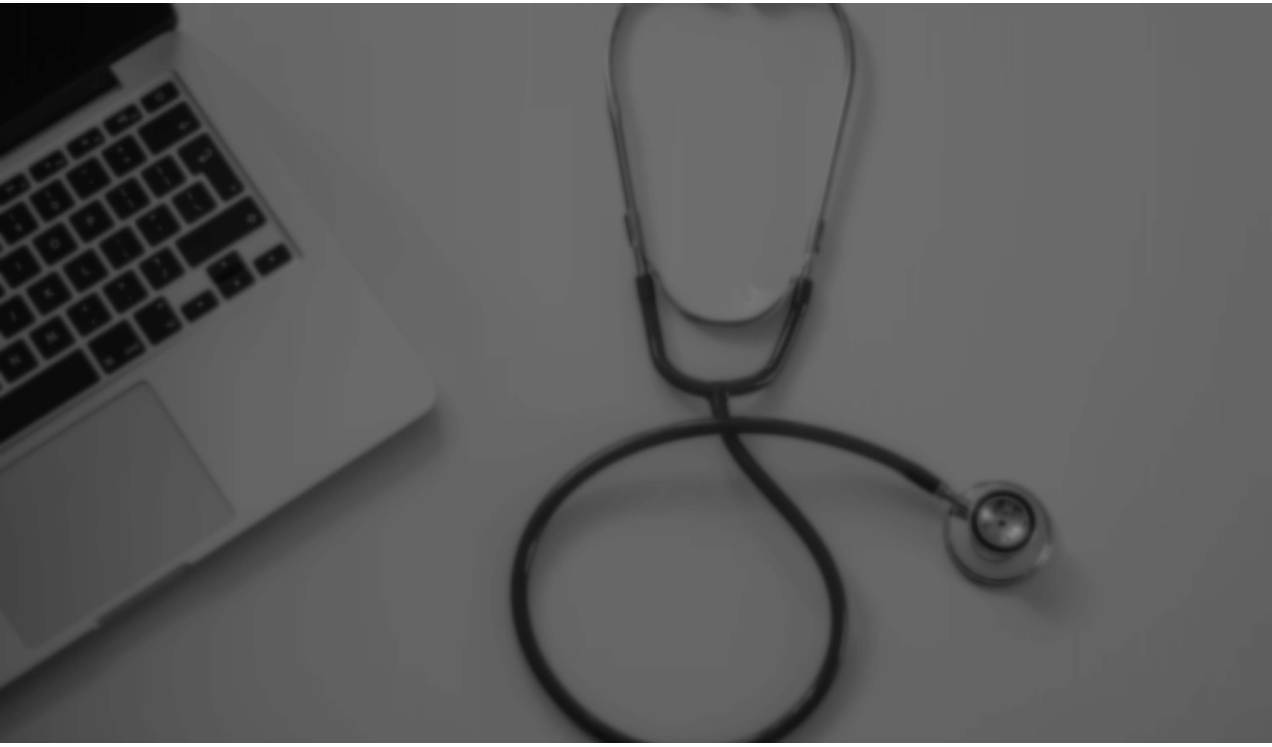 scroll, scrollTop: 0, scrollLeft: 0, axis: both 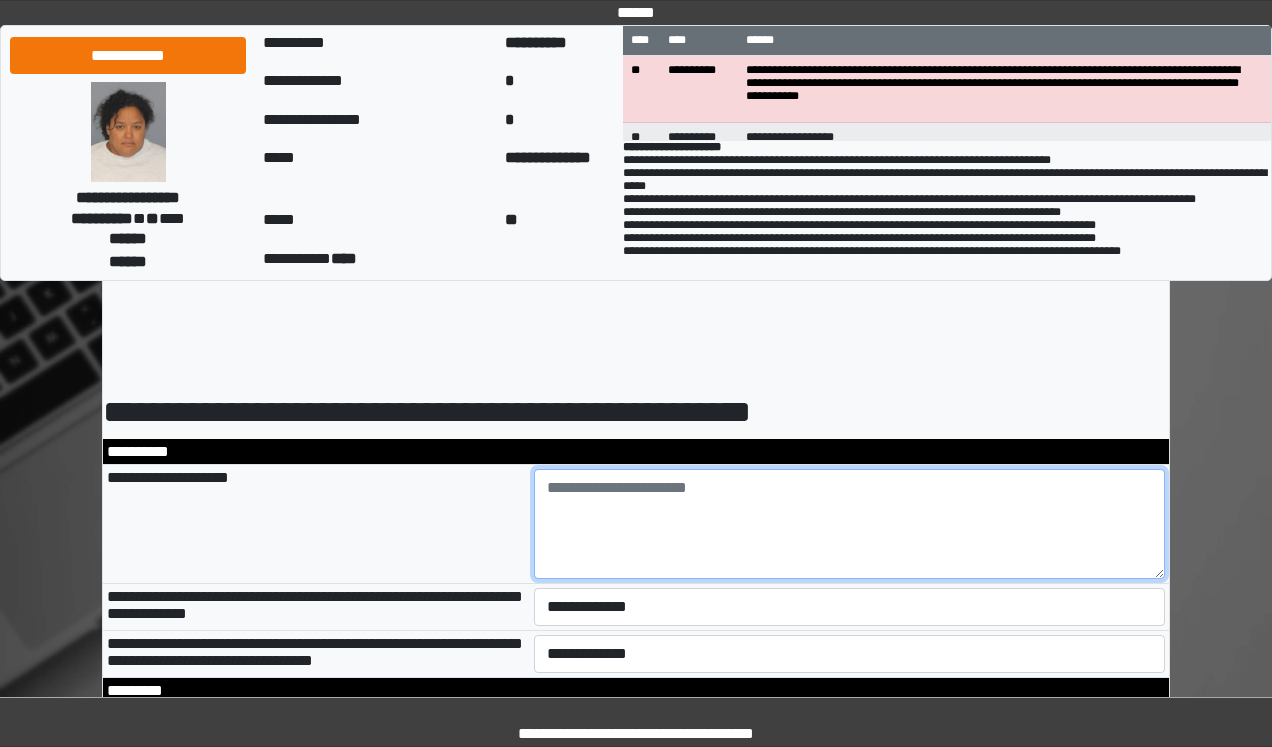 click at bounding box center (850, 524) 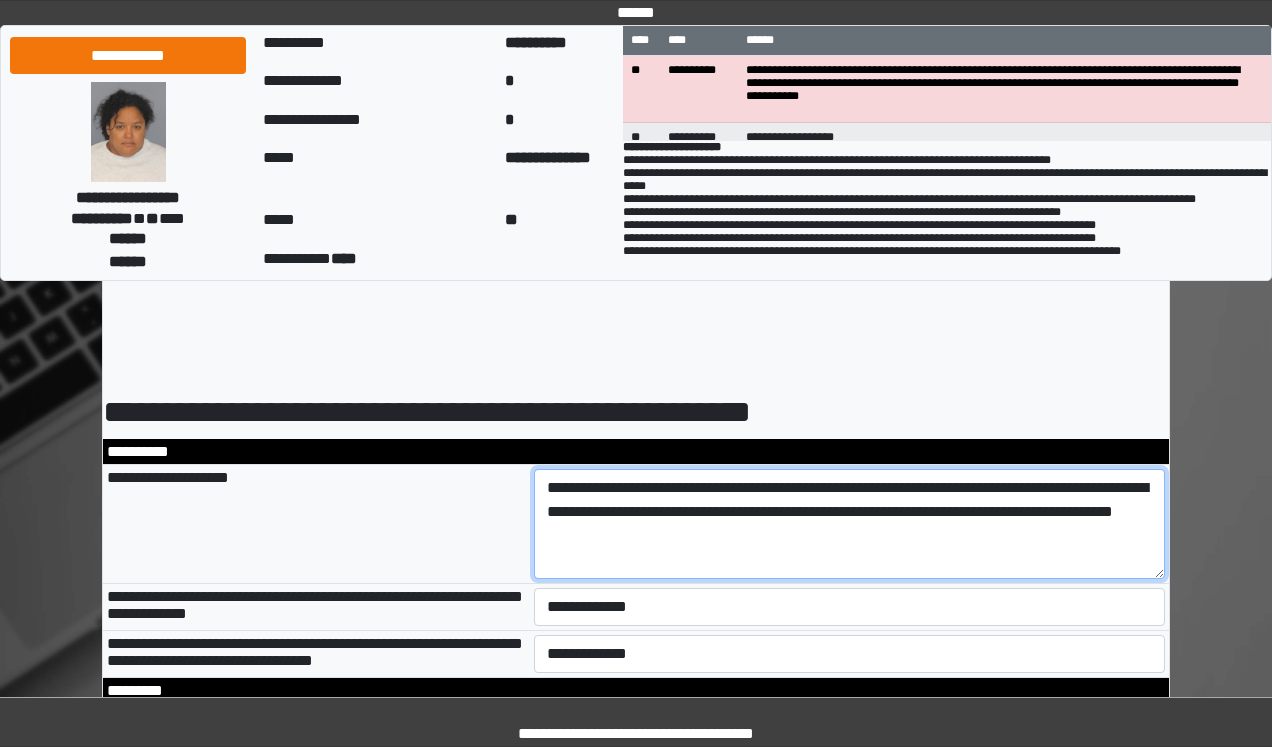 scroll, scrollTop: 80, scrollLeft: 0, axis: vertical 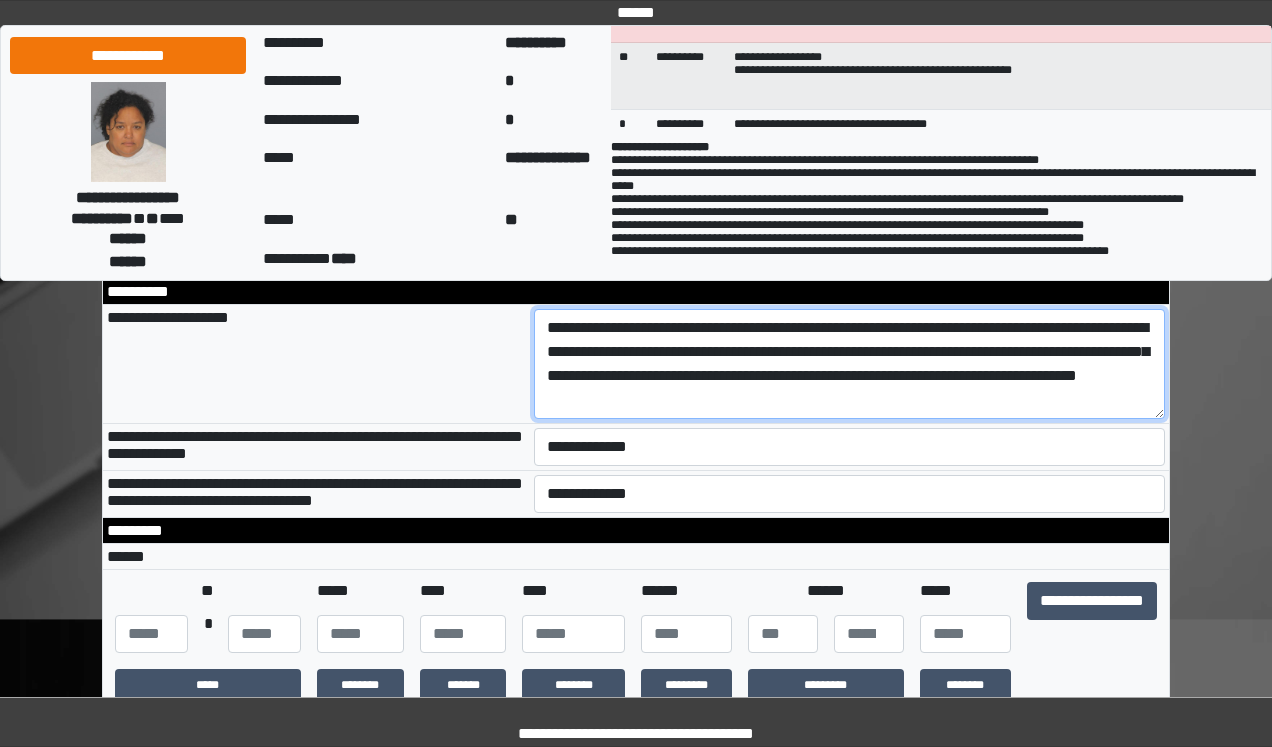 type on "**********" 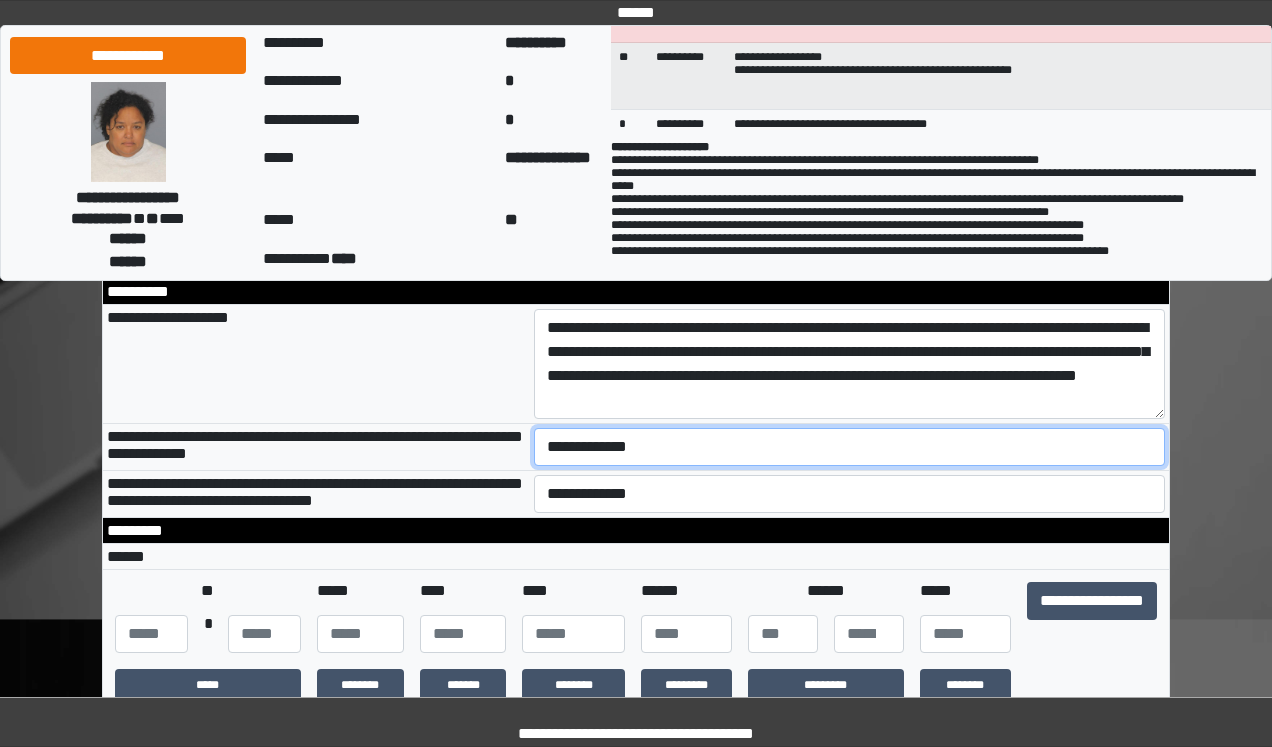 click on "**********" at bounding box center (850, 447) 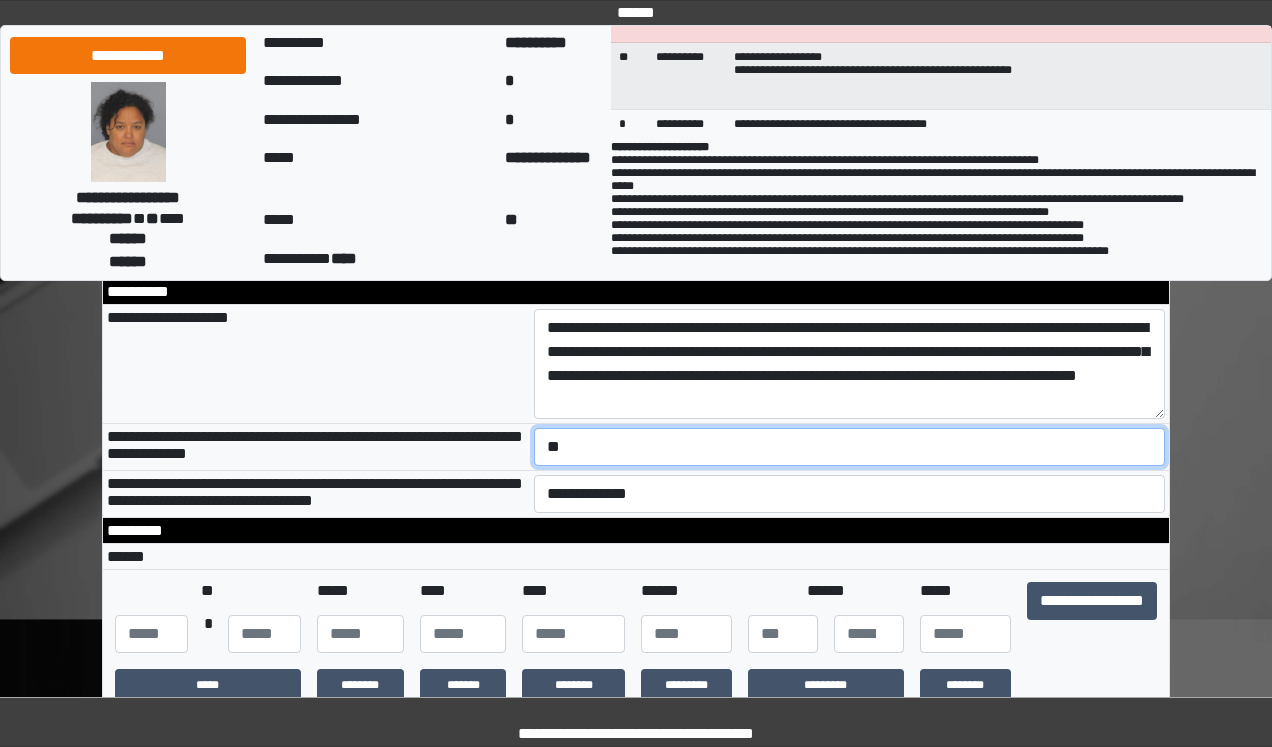 click on "**********" at bounding box center [850, 447] 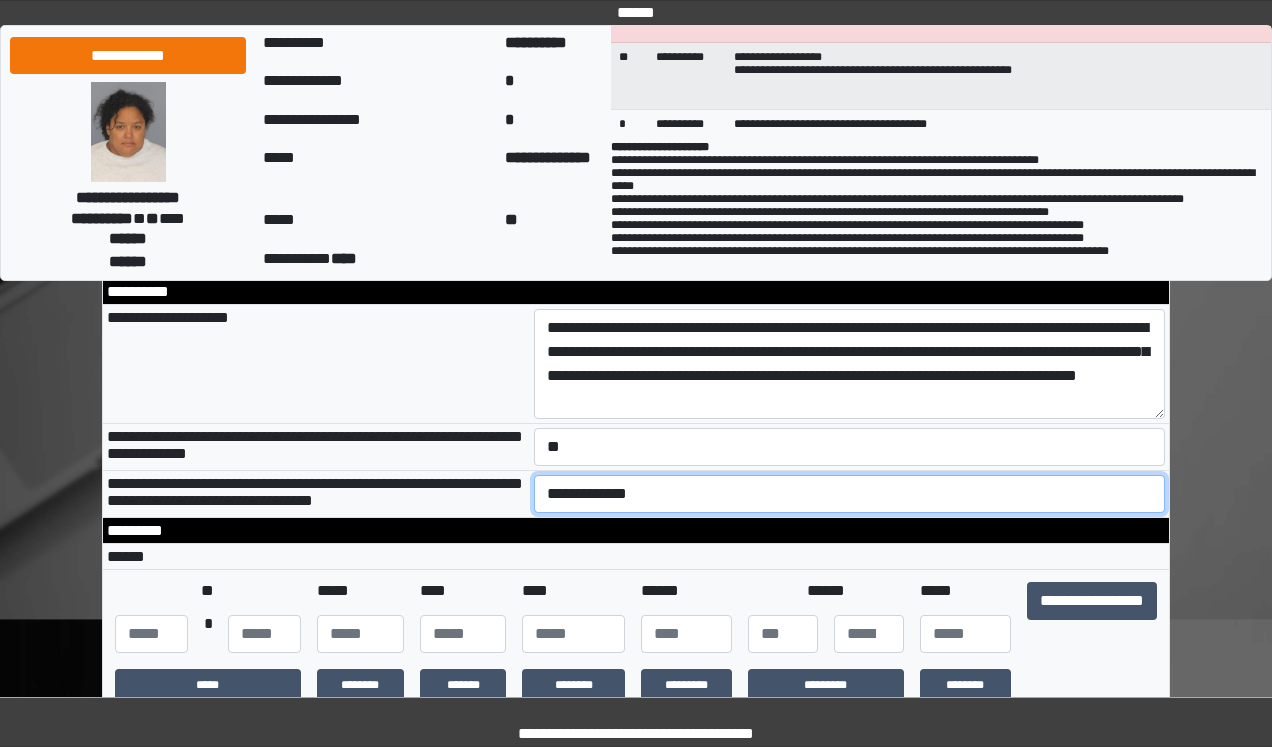 click on "**********" at bounding box center [850, 494] 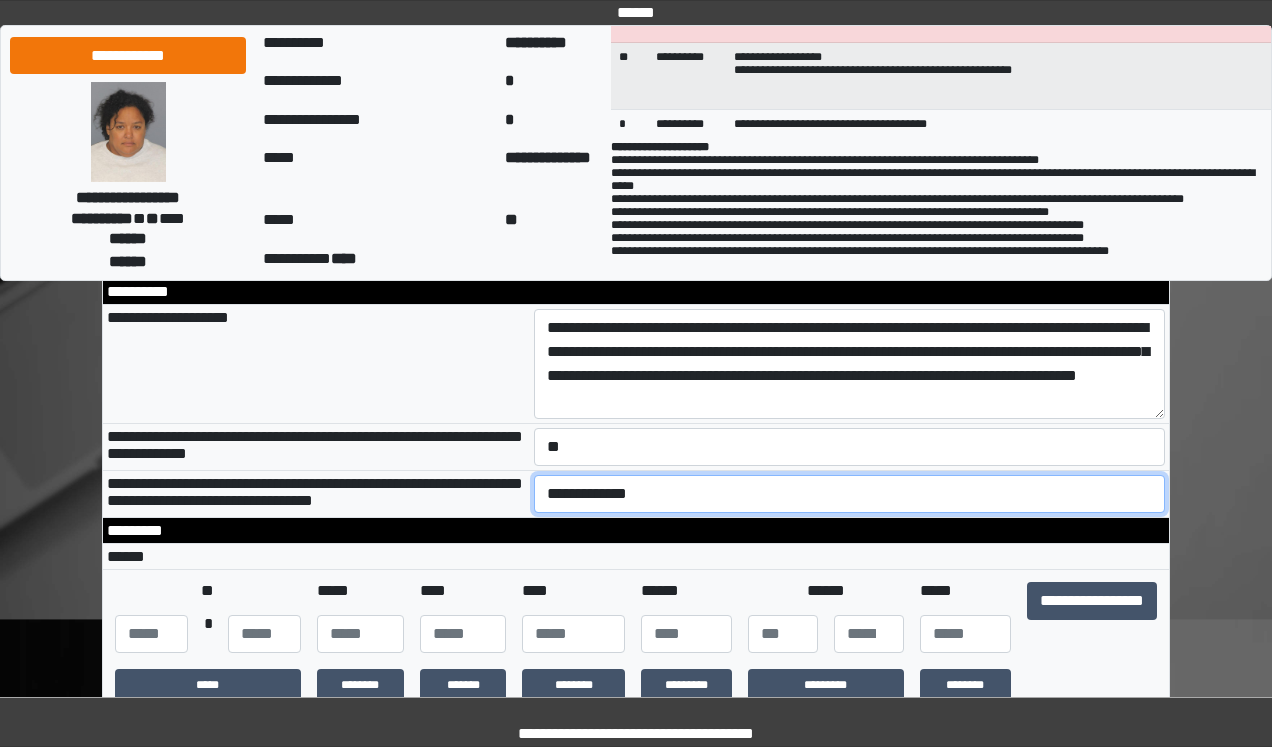 select on "*" 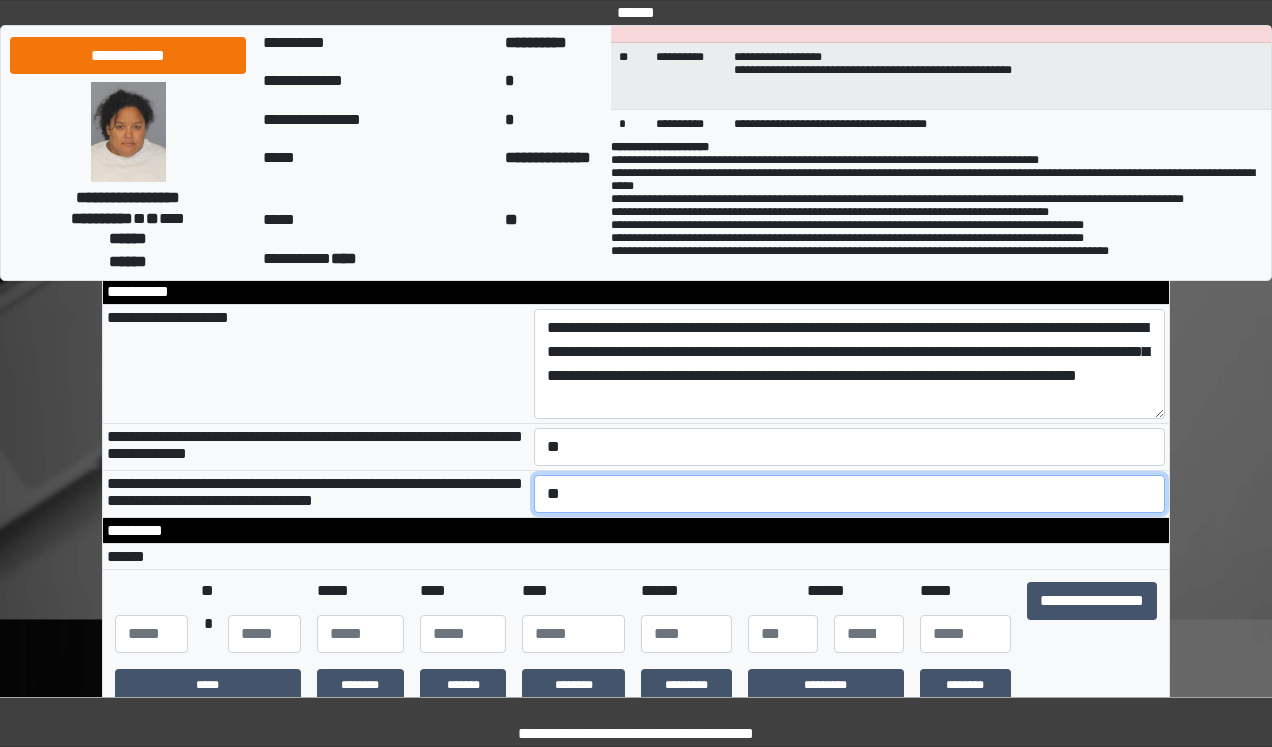 click on "**********" at bounding box center (850, 494) 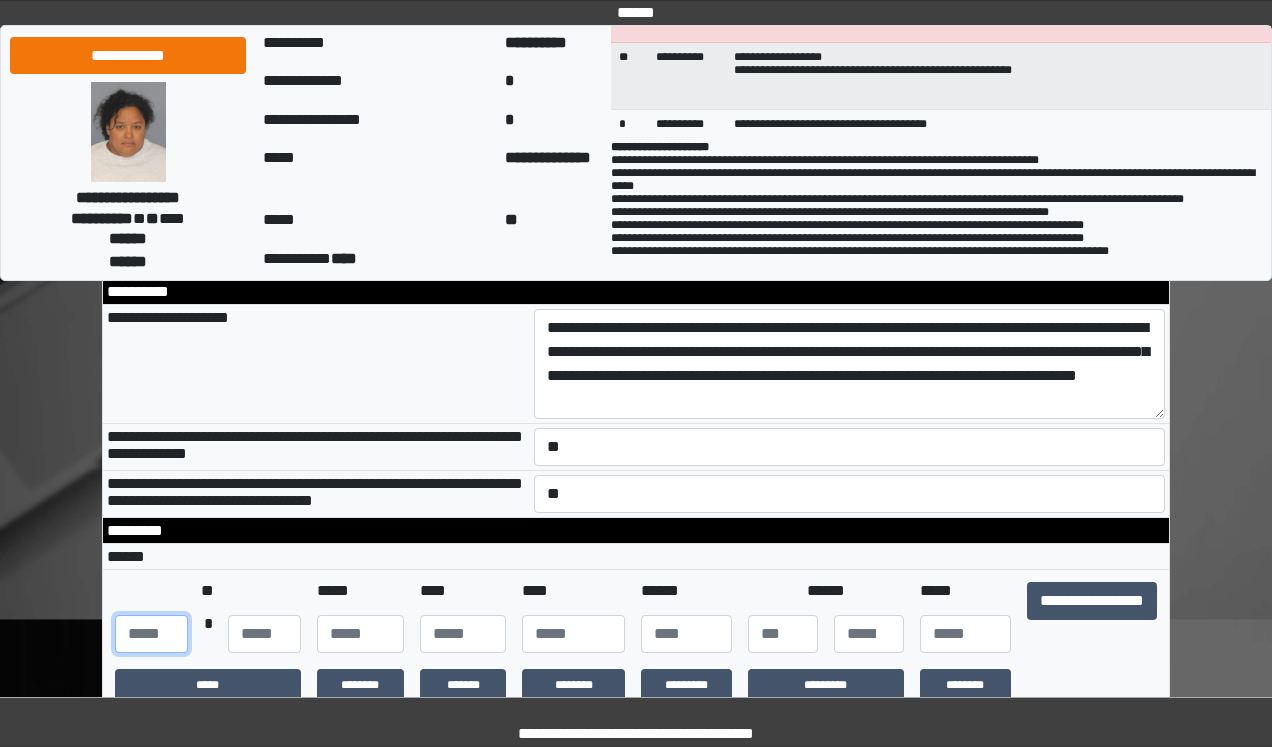 click at bounding box center [151, 634] 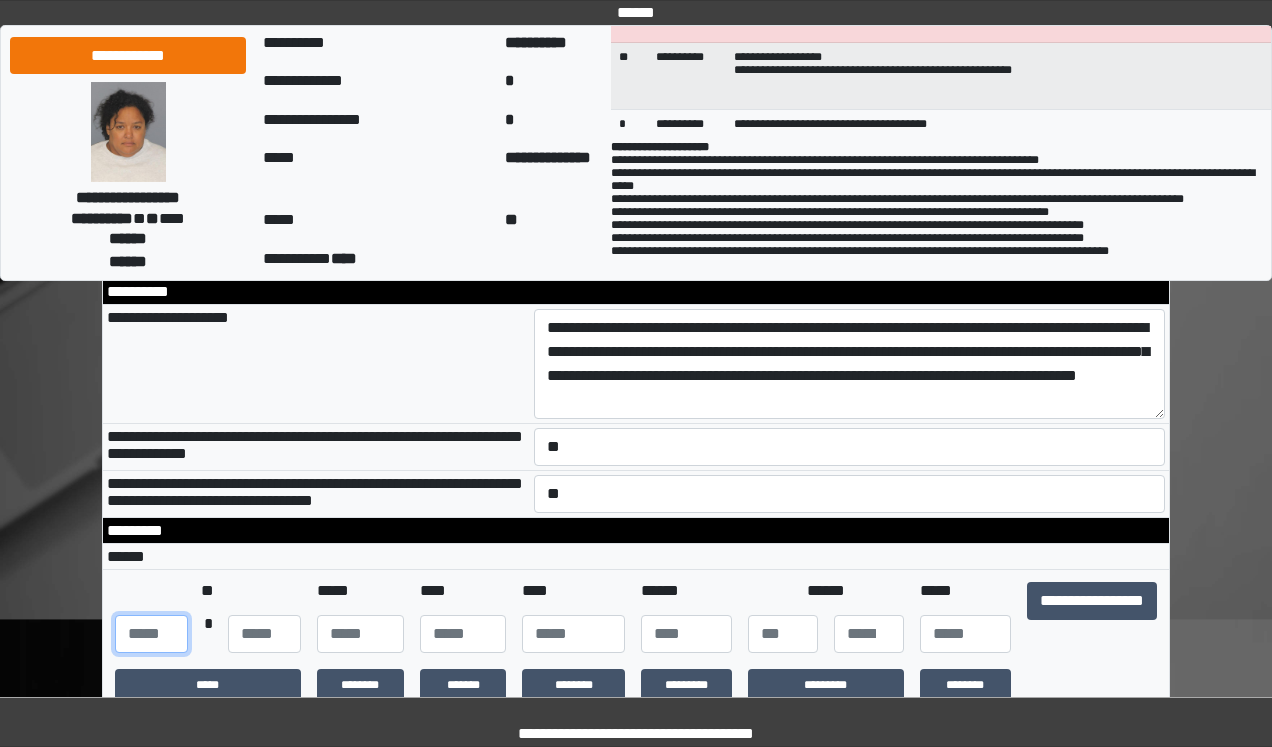 type on "**" 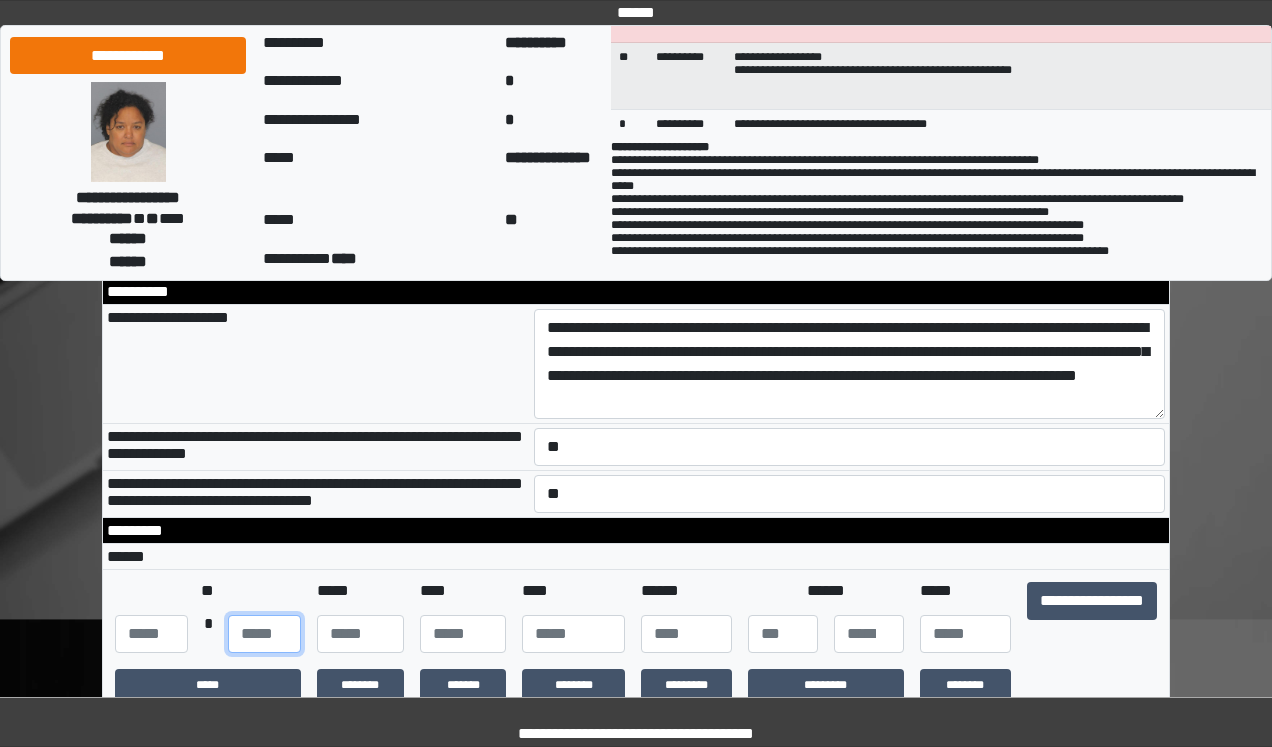 type on "**" 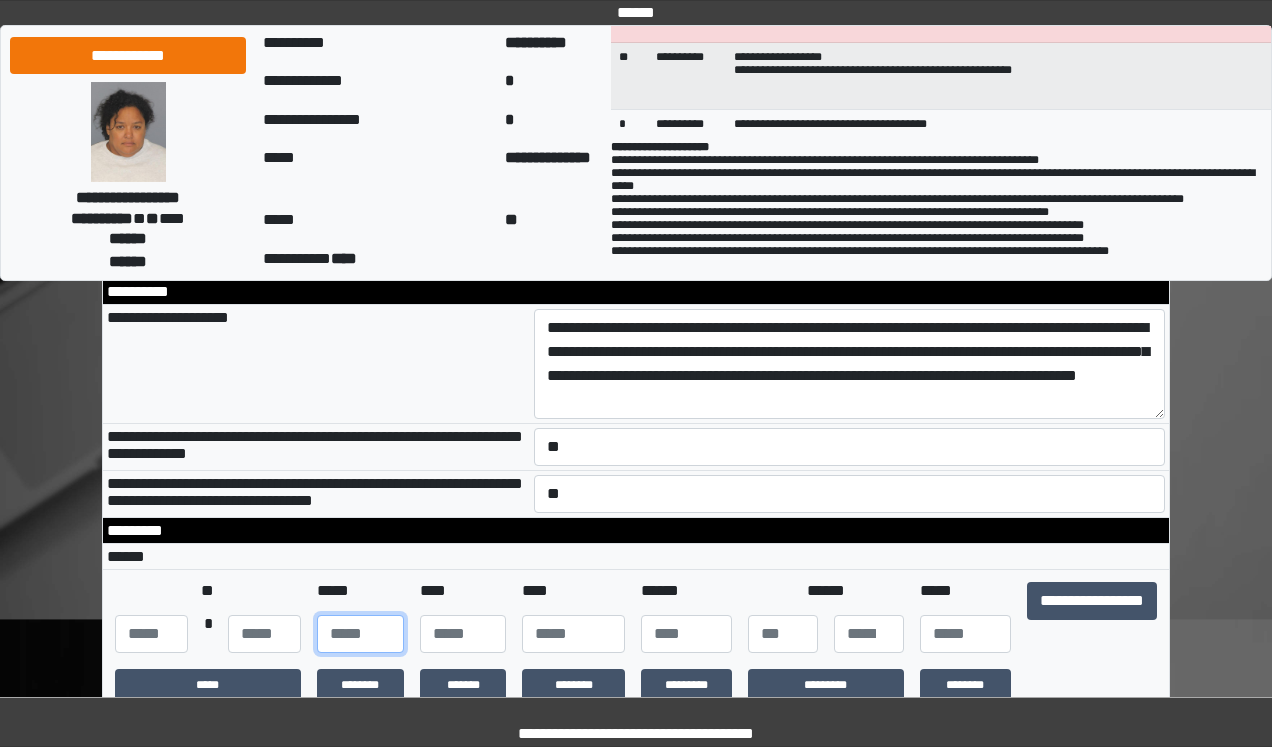 type on "**" 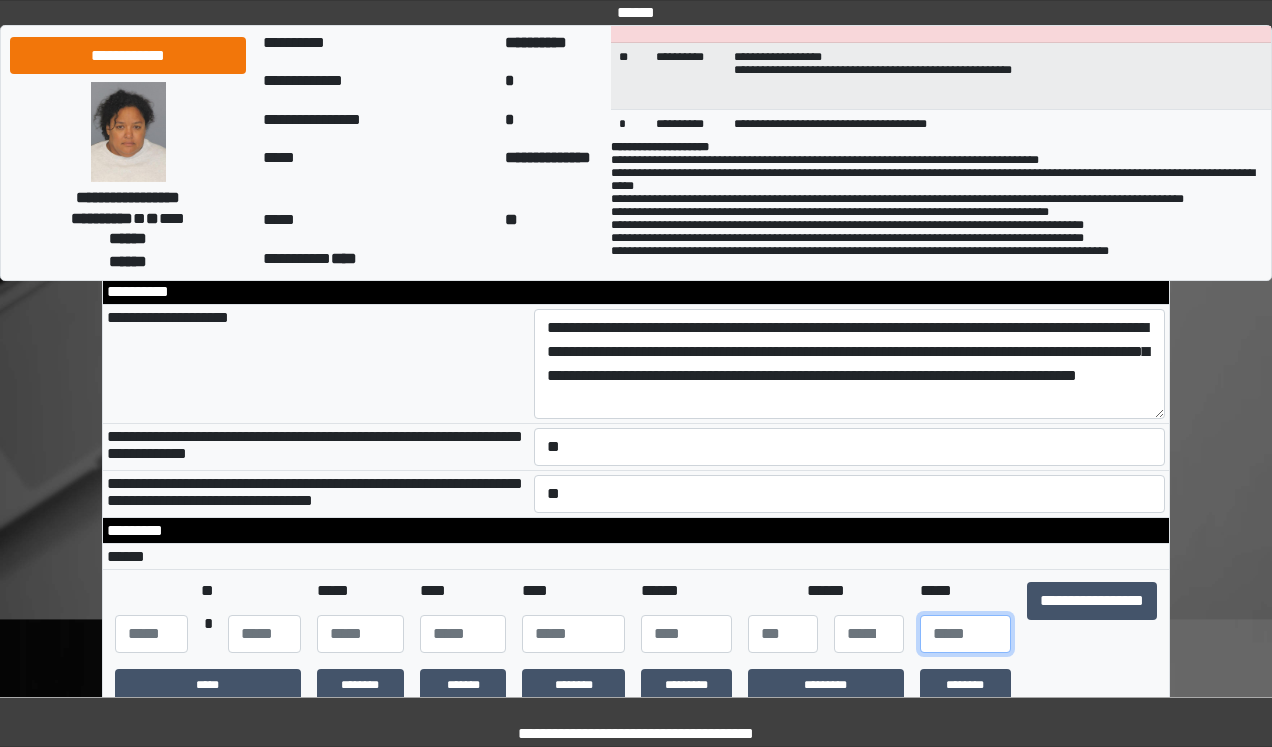 click at bounding box center [965, 634] 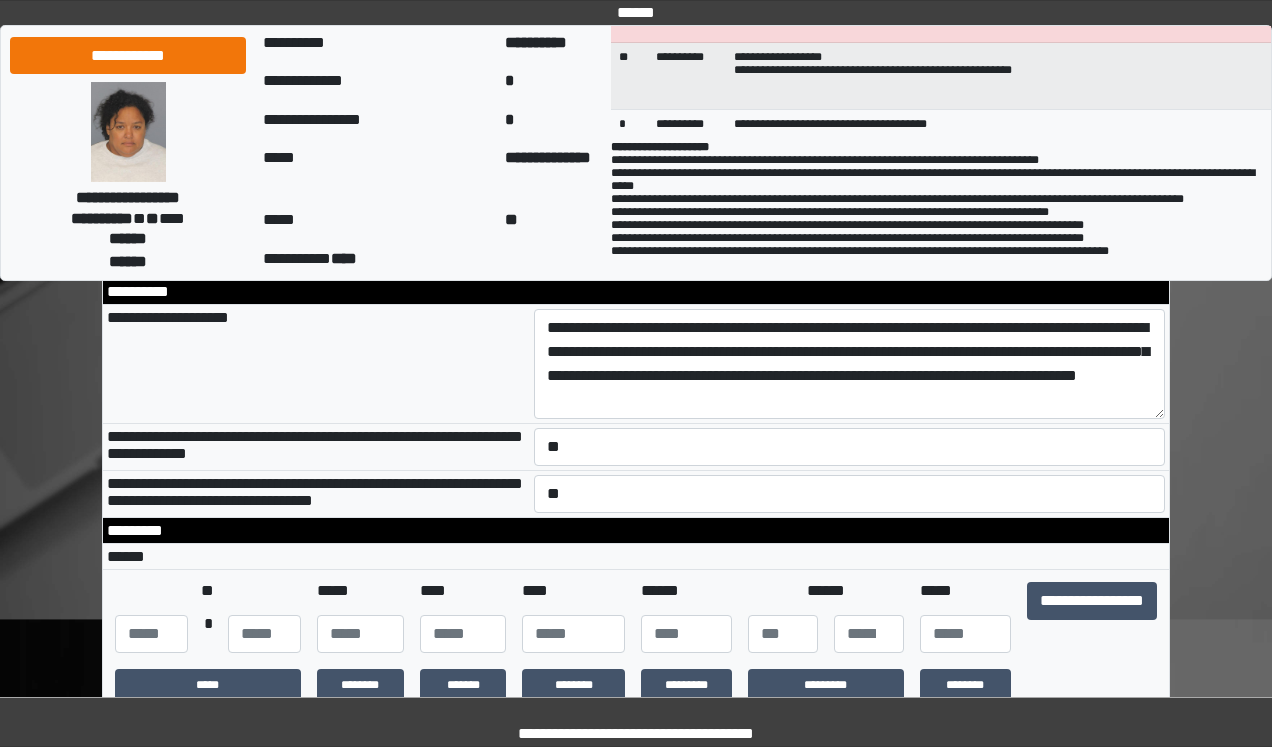 click on "**********" at bounding box center (1092, 617) 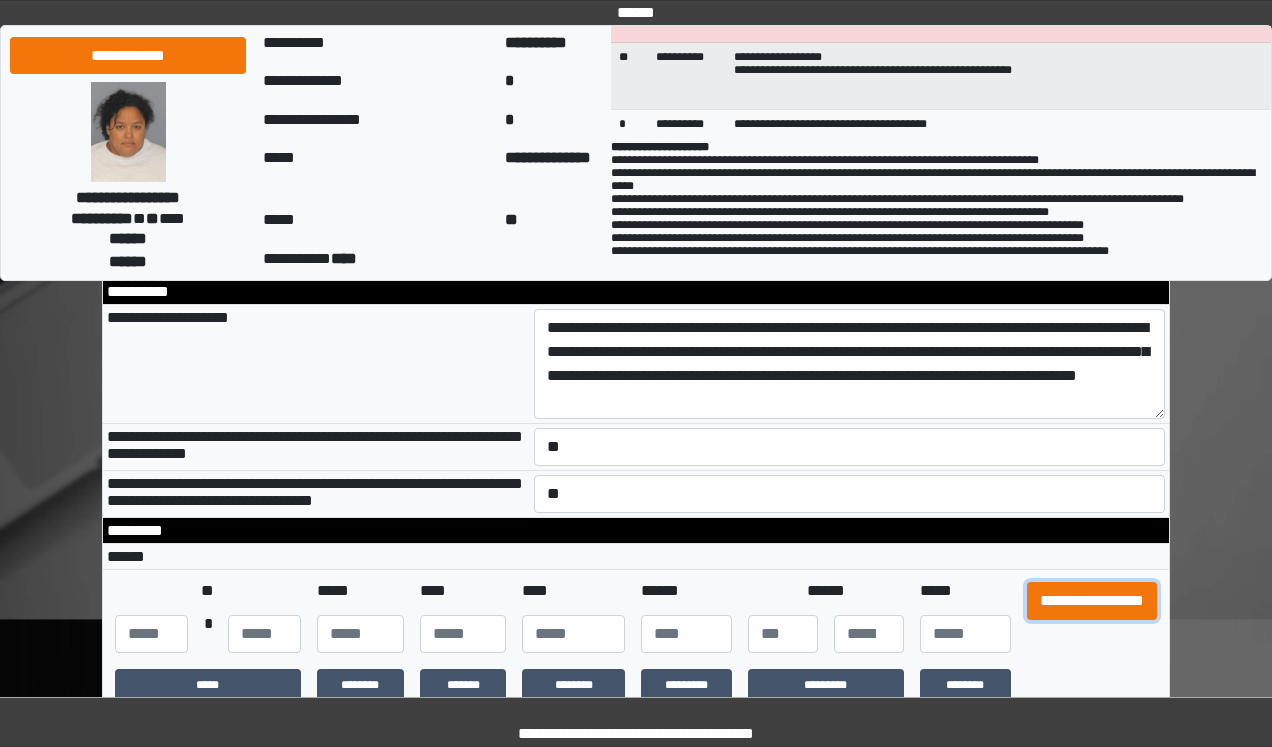 click on "**********" at bounding box center (1092, 601) 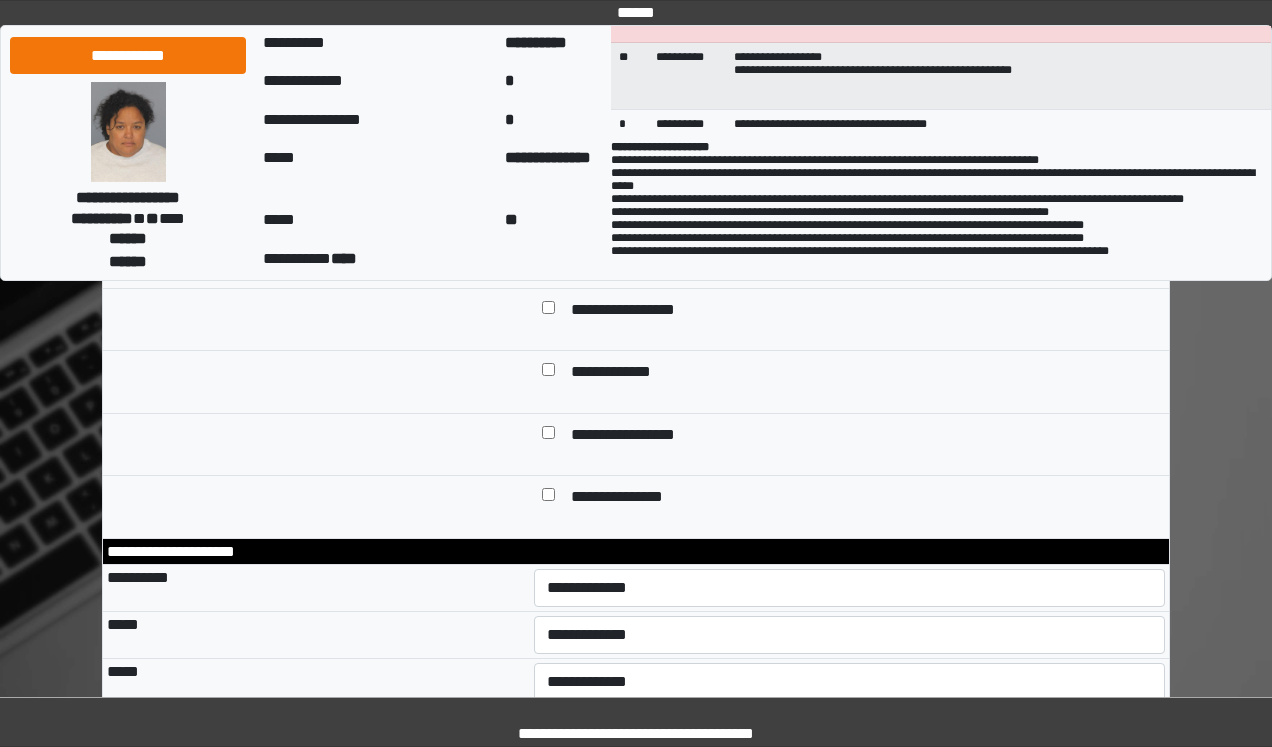 scroll, scrollTop: 640, scrollLeft: 0, axis: vertical 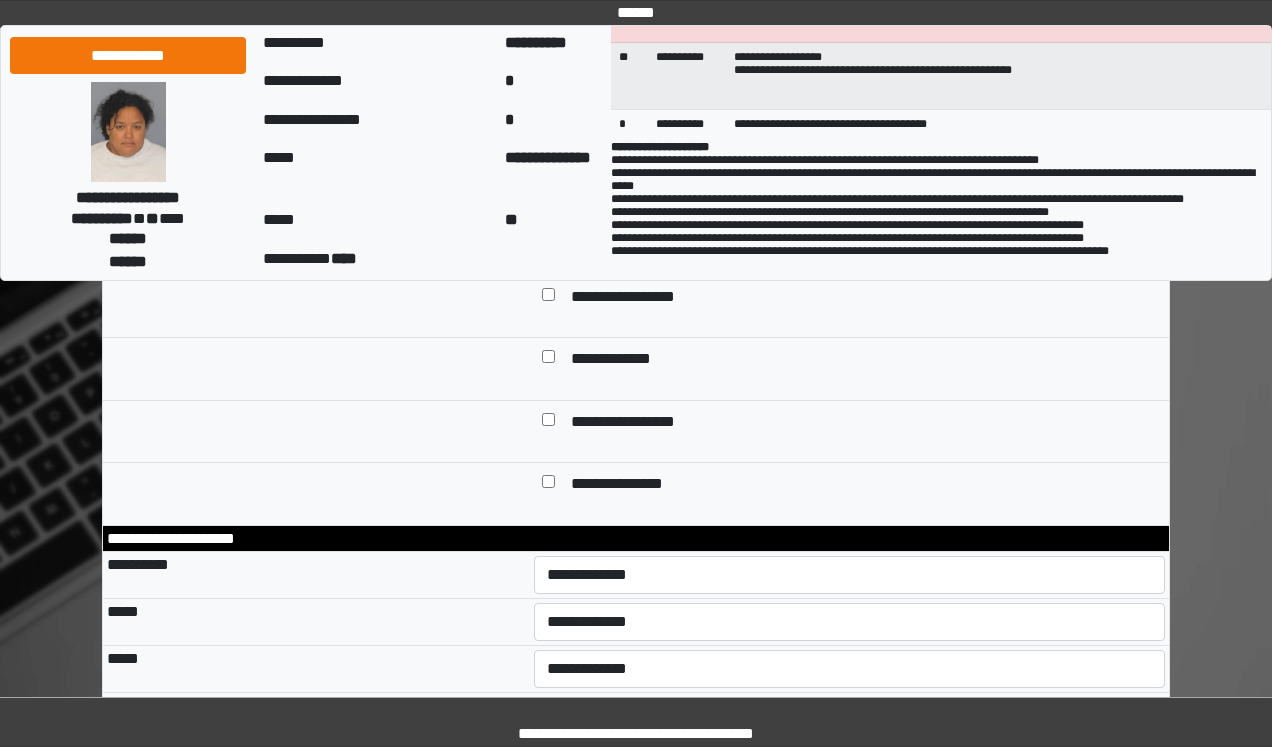 click on "**********" at bounding box center [634, 299] 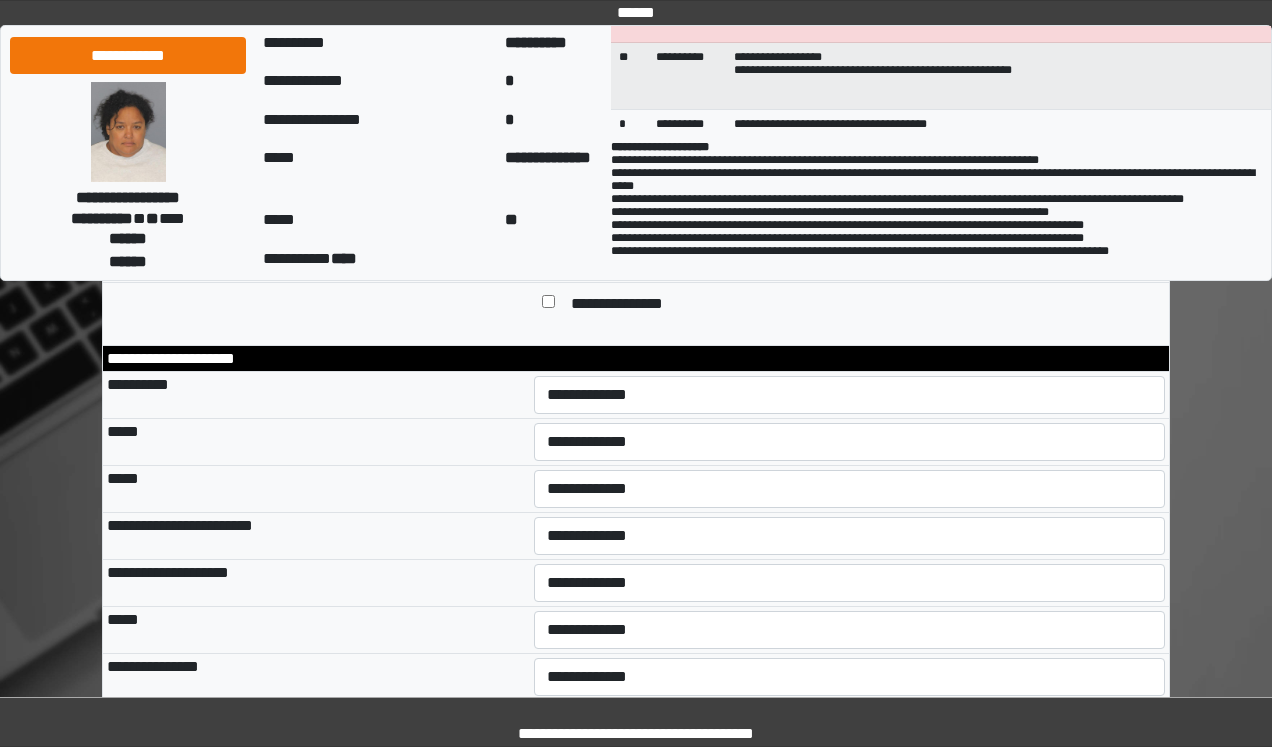 scroll, scrollTop: 880, scrollLeft: 0, axis: vertical 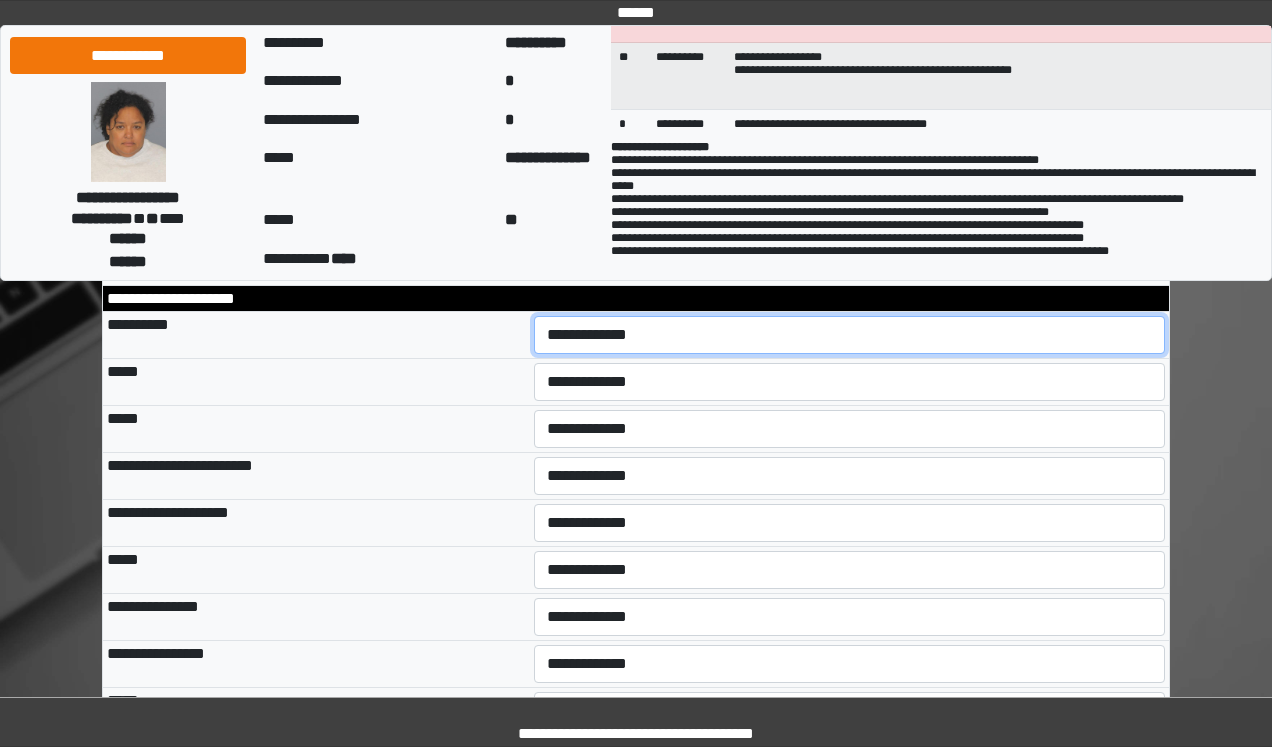 click on "**********" at bounding box center [850, 335] 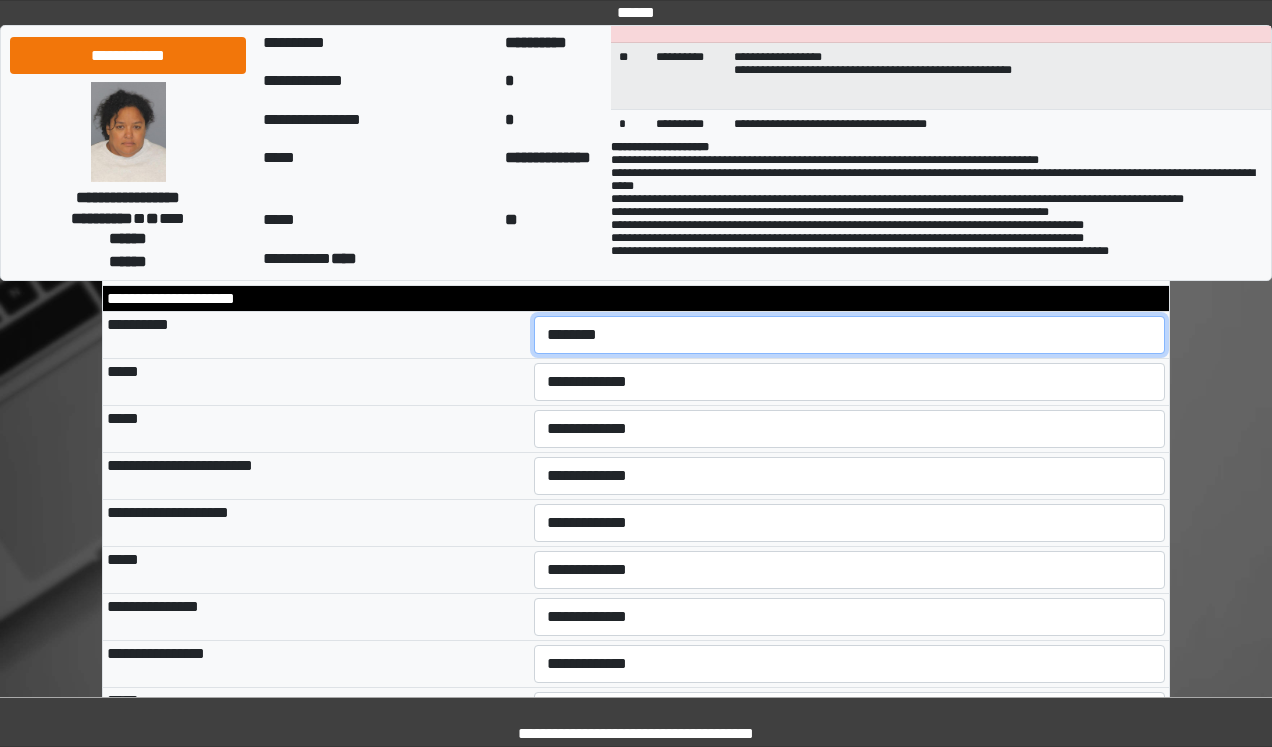 click on "**********" at bounding box center [850, 335] 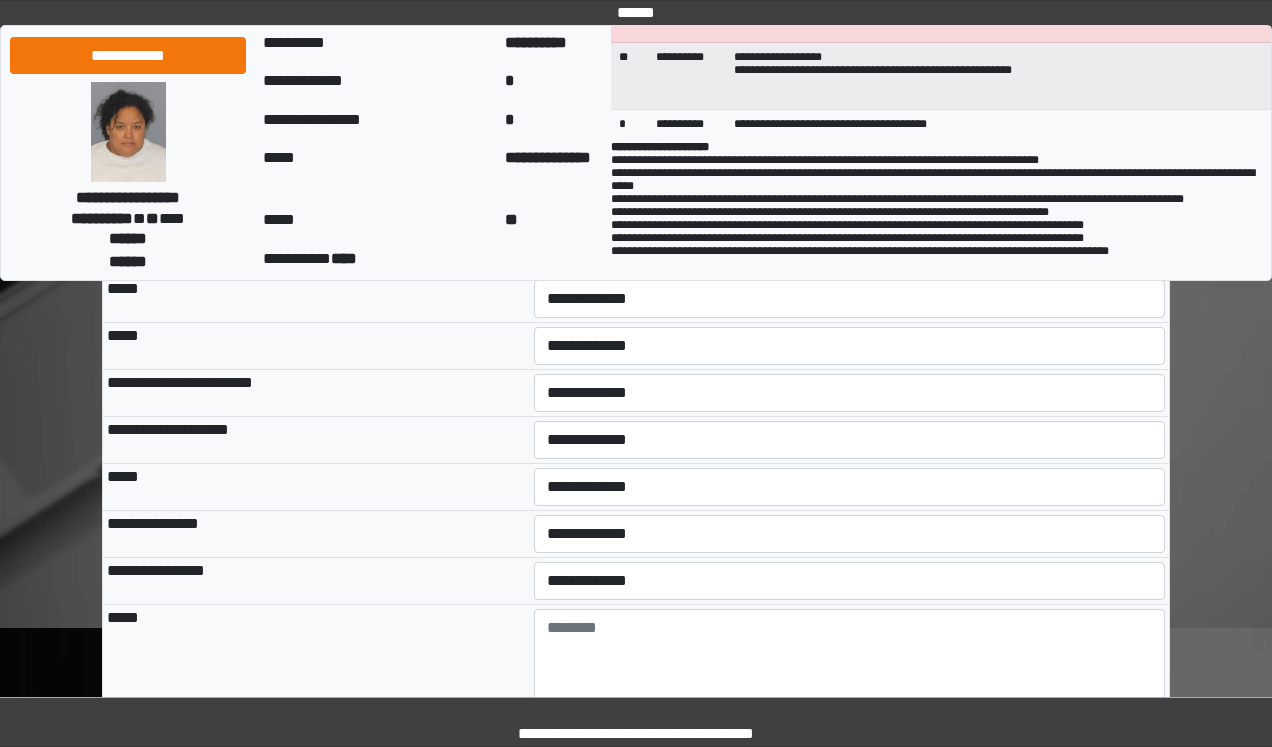 scroll, scrollTop: 1040, scrollLeft: 0, axis: vertical 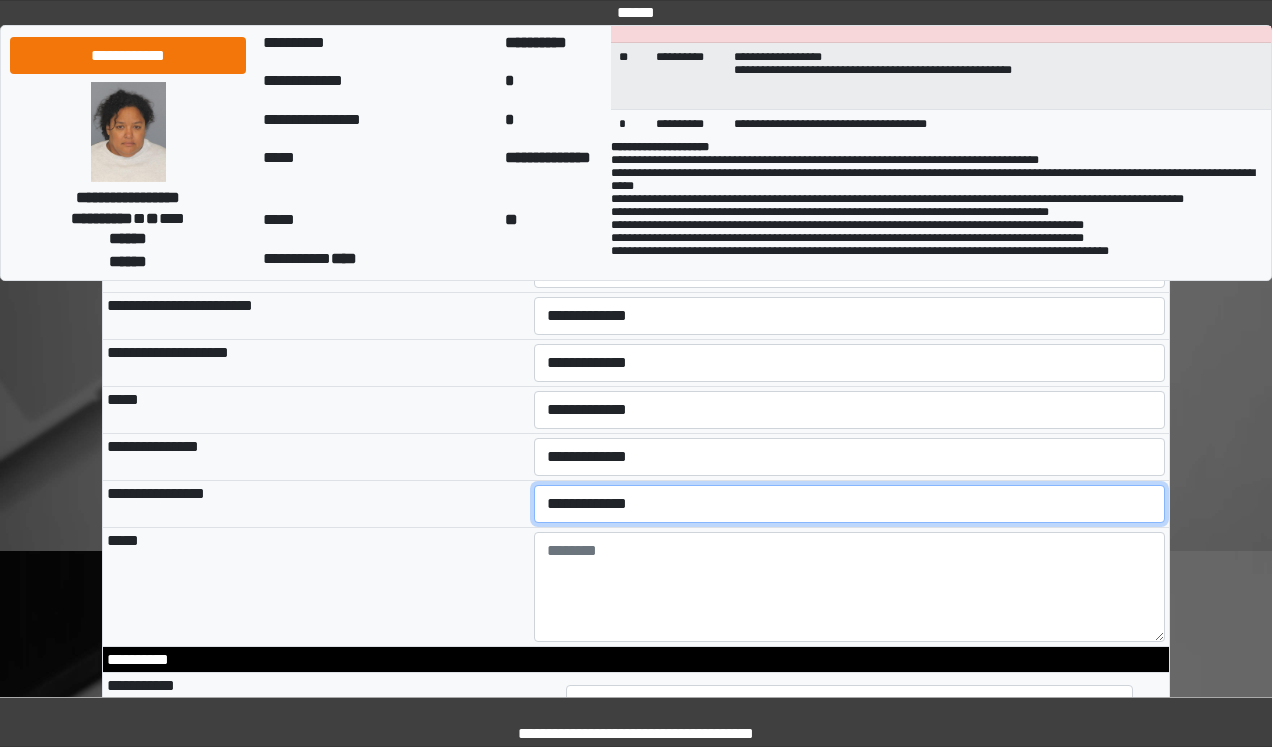 click on "**********" at bounding box center (850, 504) 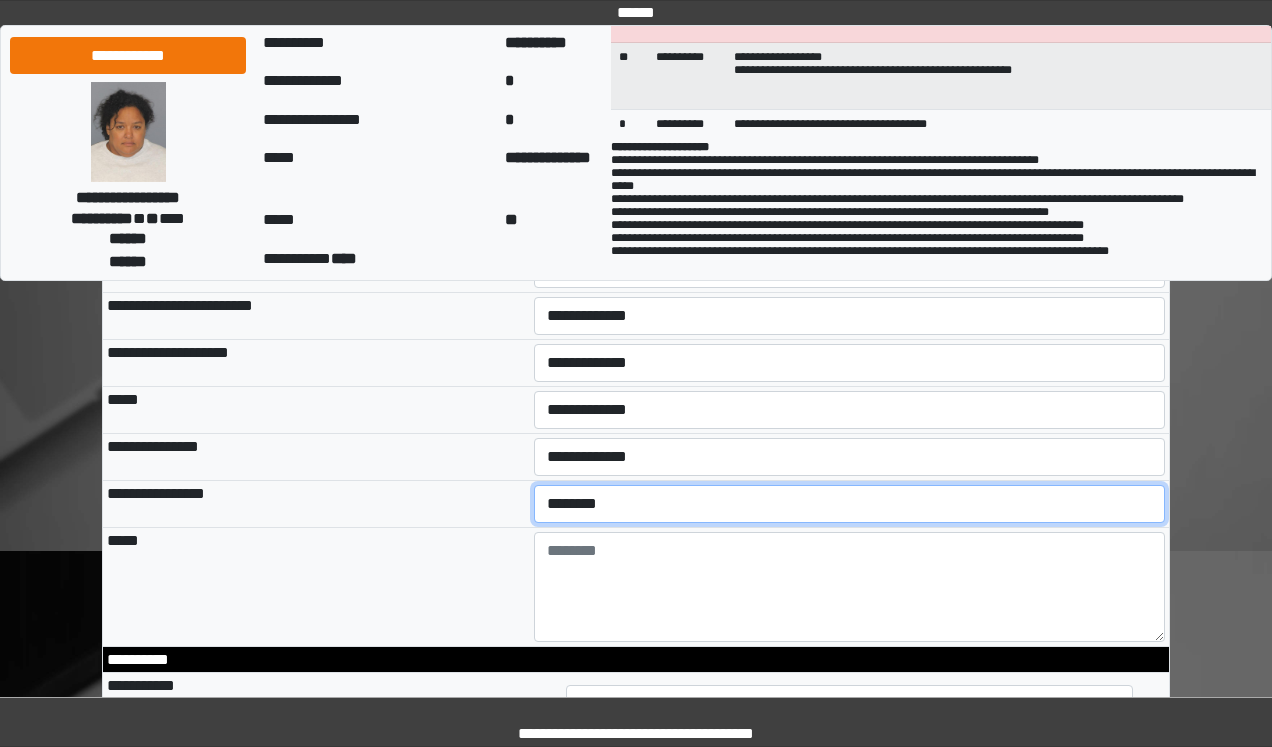 click on "**********" at bounding box center (850, 504) 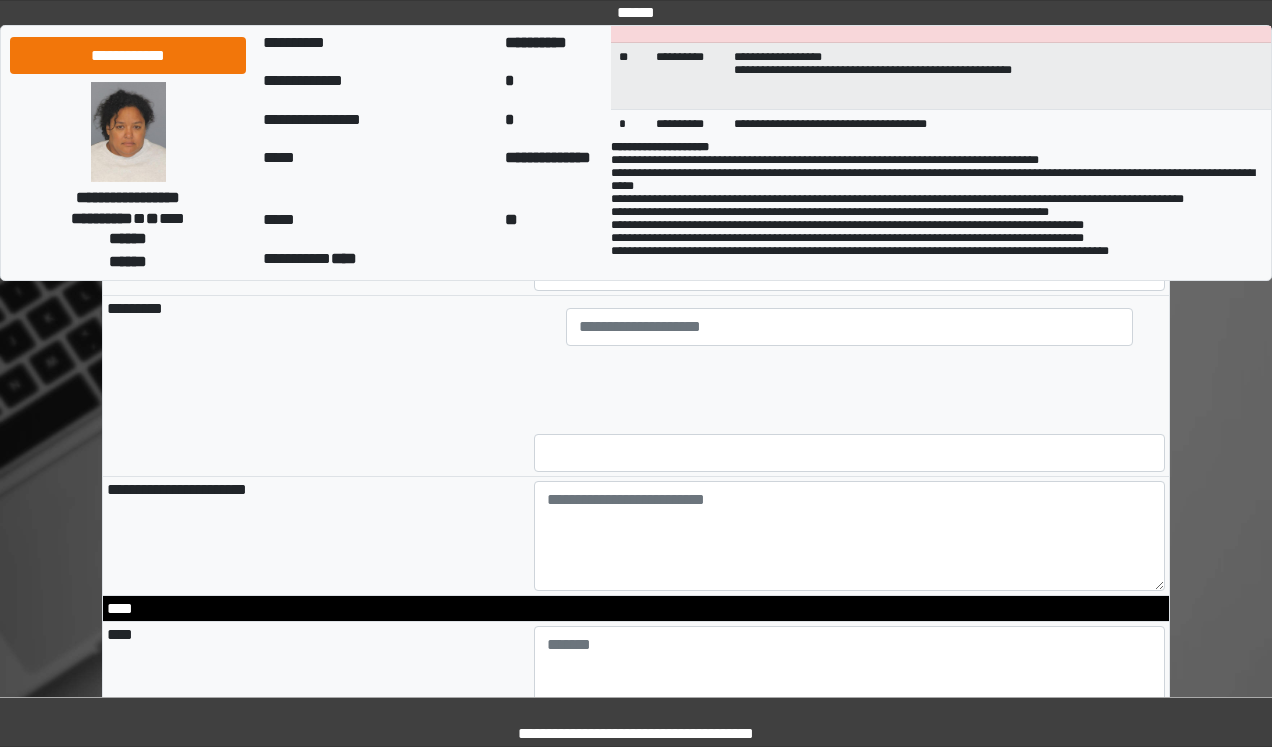 scroll, scrollTop: 1600, scrollLeft: 0, axis: vertical 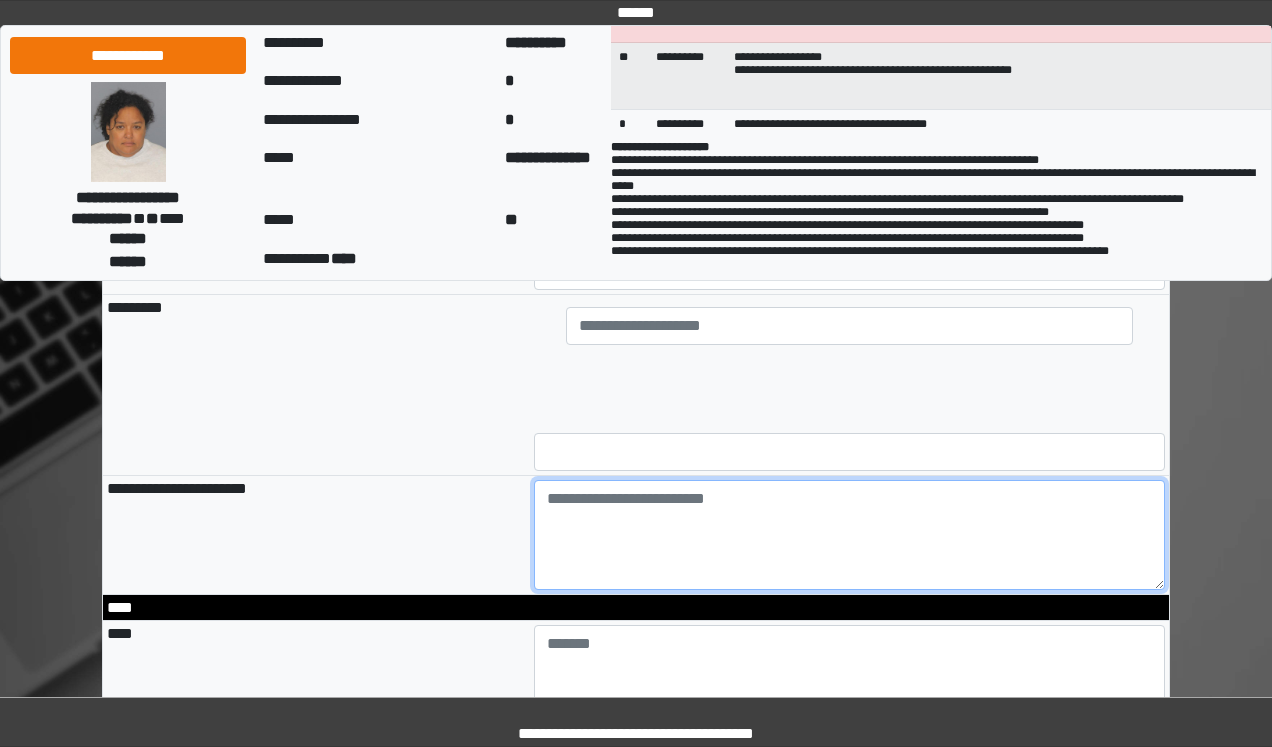 click at bounding box center [850, 535] 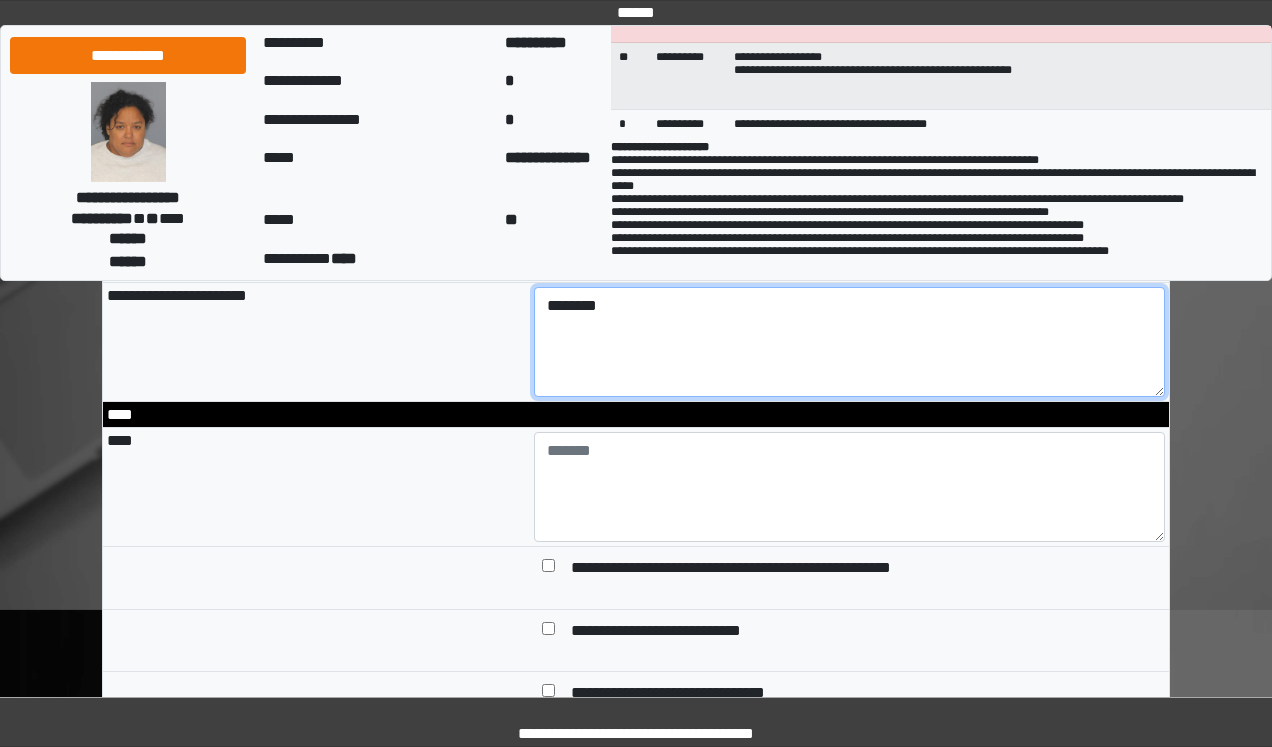 scroll, scrollTop: 1840, scrollLeft: 0, axis: vertical 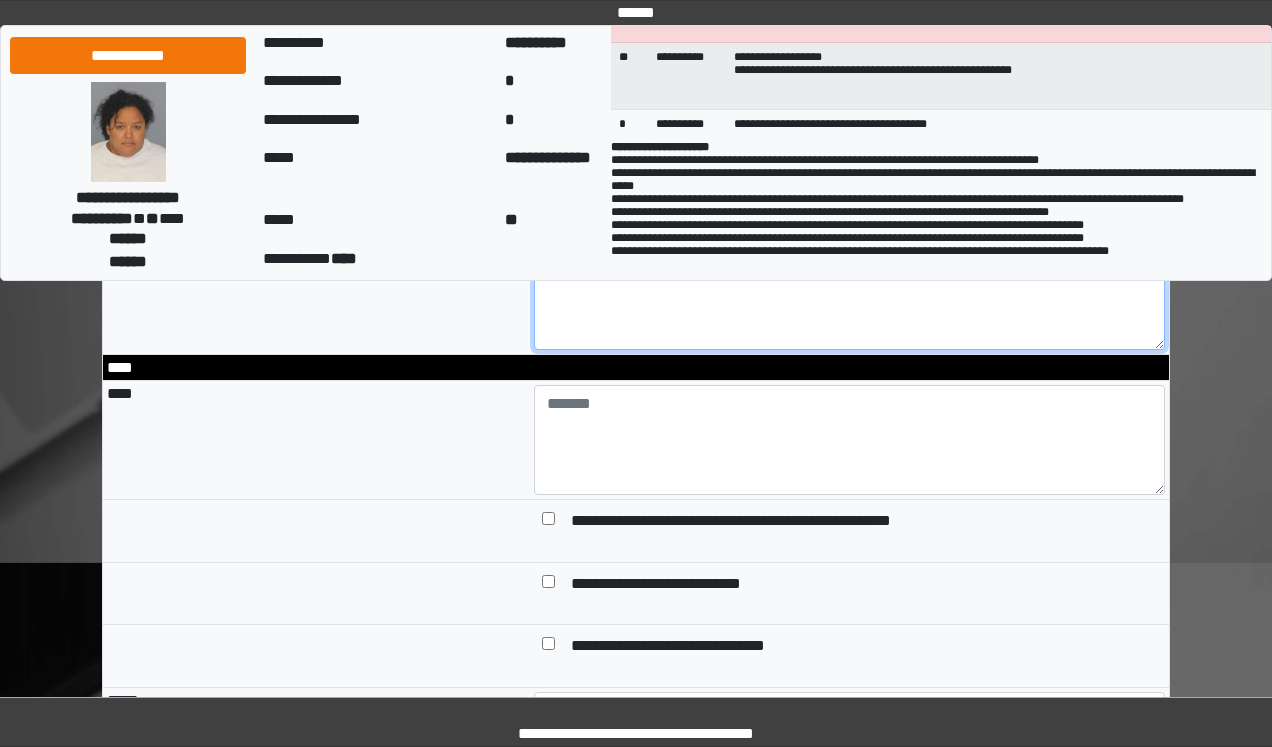 type on "********" 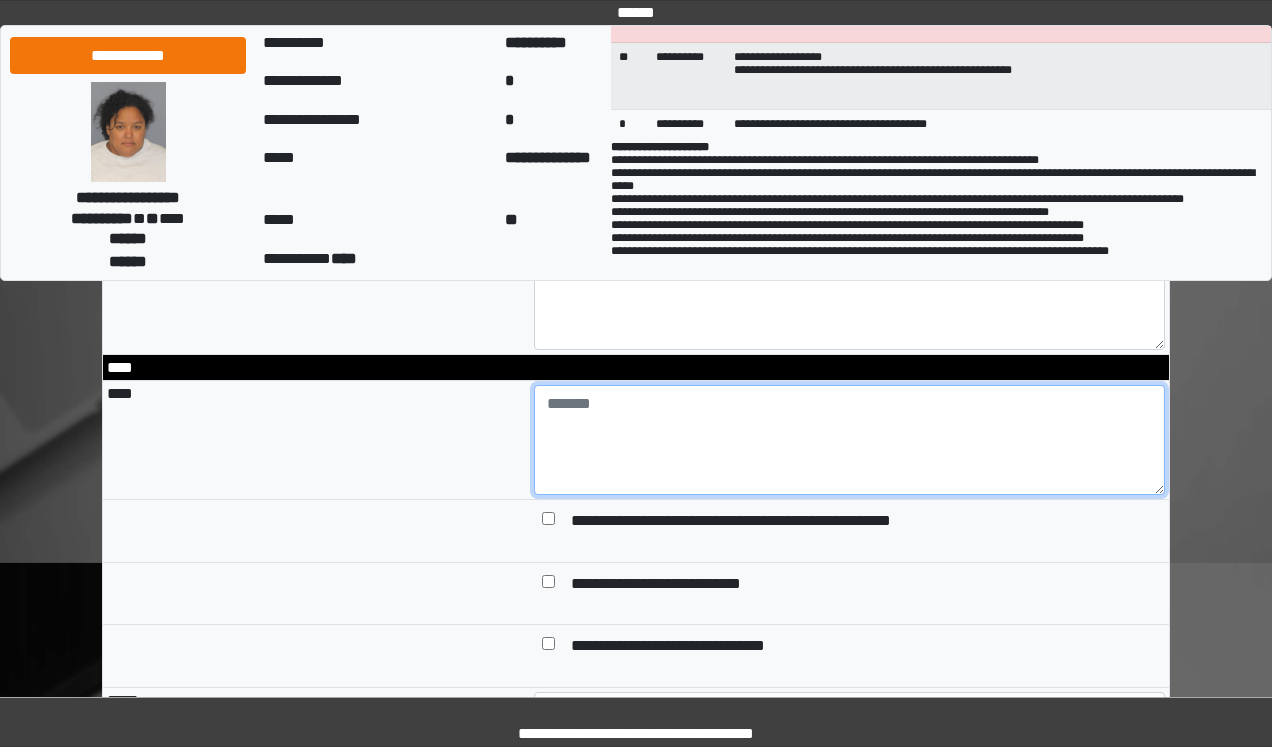 click at bounding box center [850, 440] 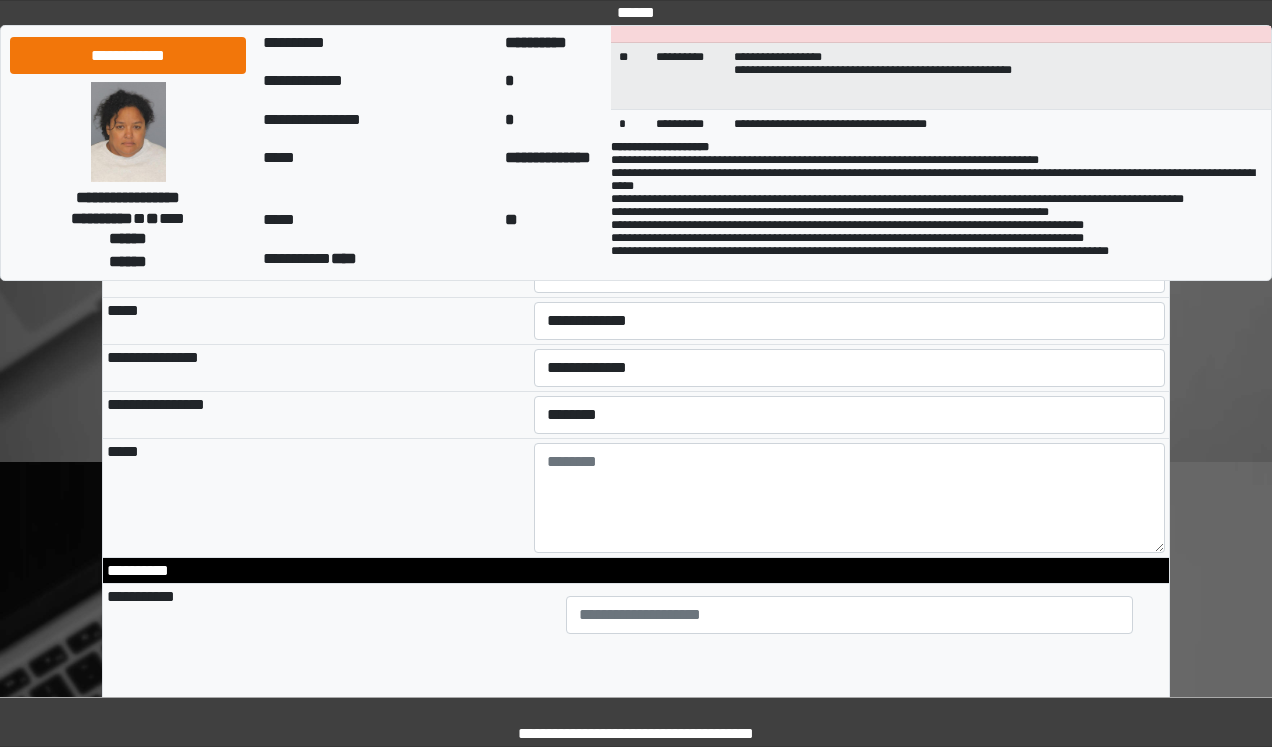 scroll, scrollTop: 1120, scrollLeft: 0, axis: vertical 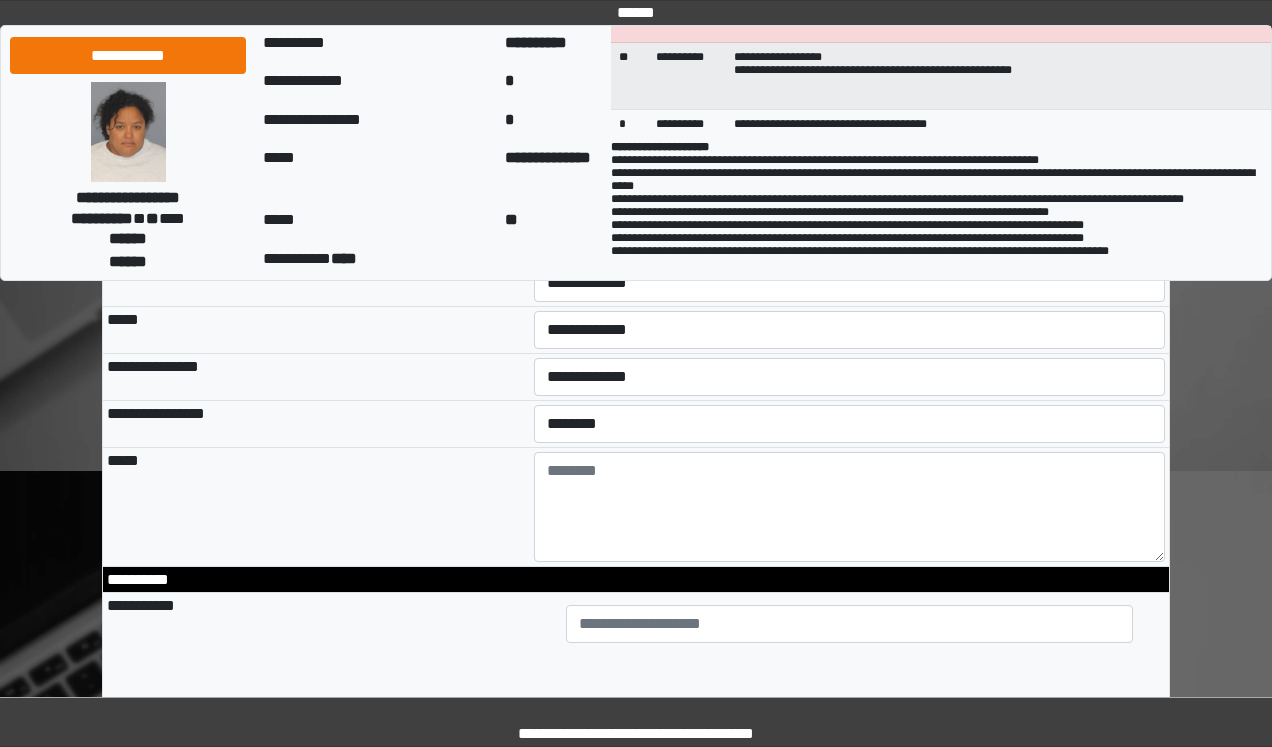 type on "**********" 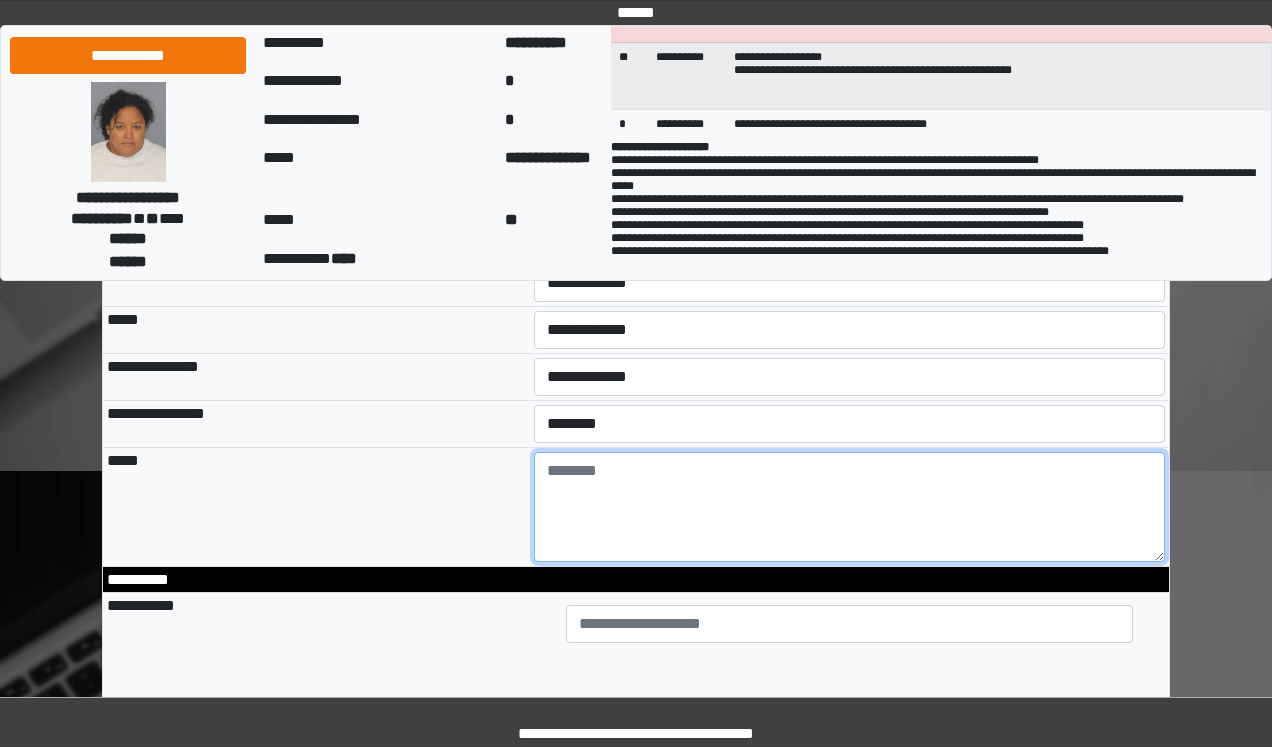 click at bounding box center (850, 507) 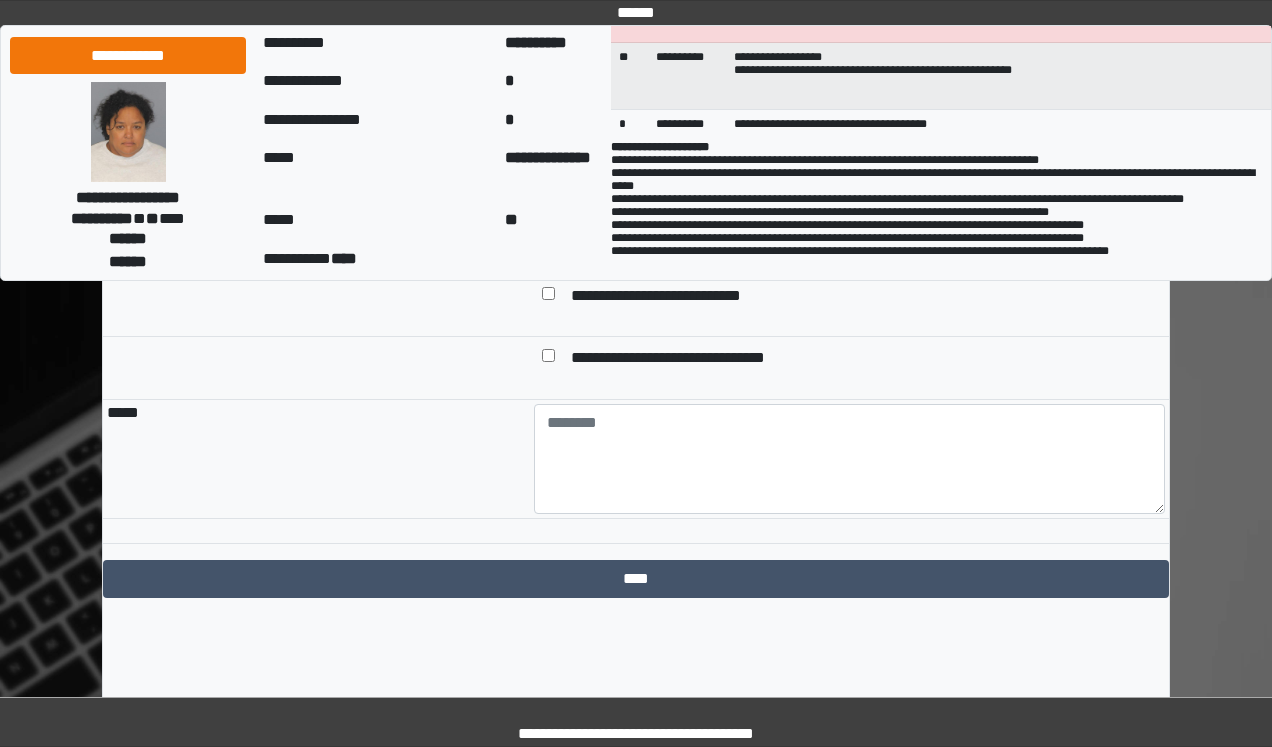 scroll, scrollTop: 2151, scrollLeft: 0, axis: vertical 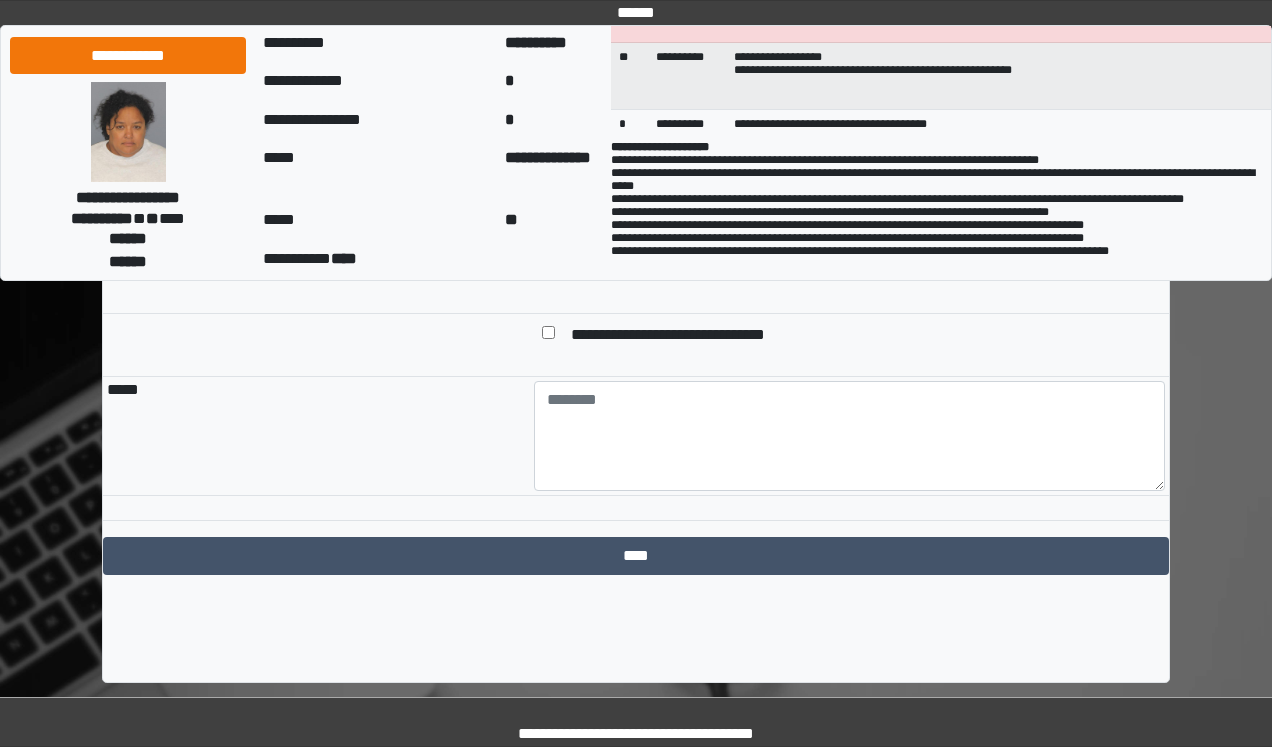 type on "**********" 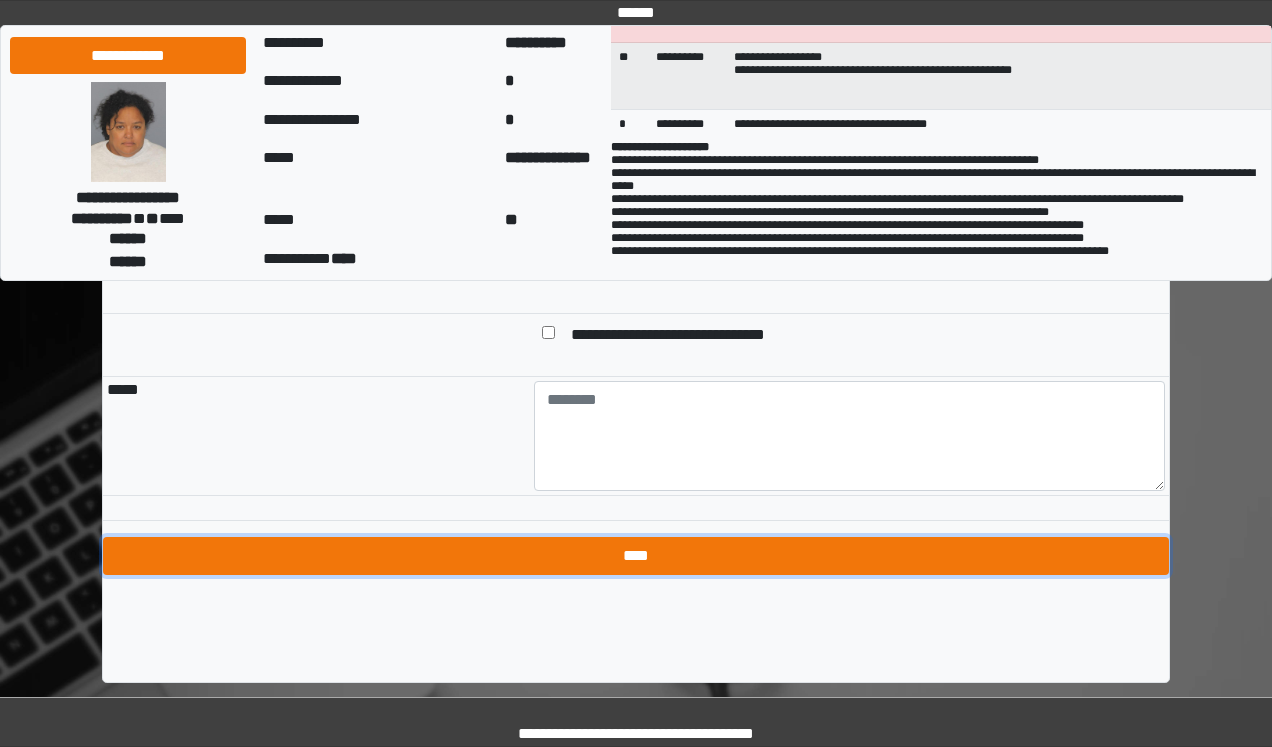click on "****" at bounding box center [636, 556] 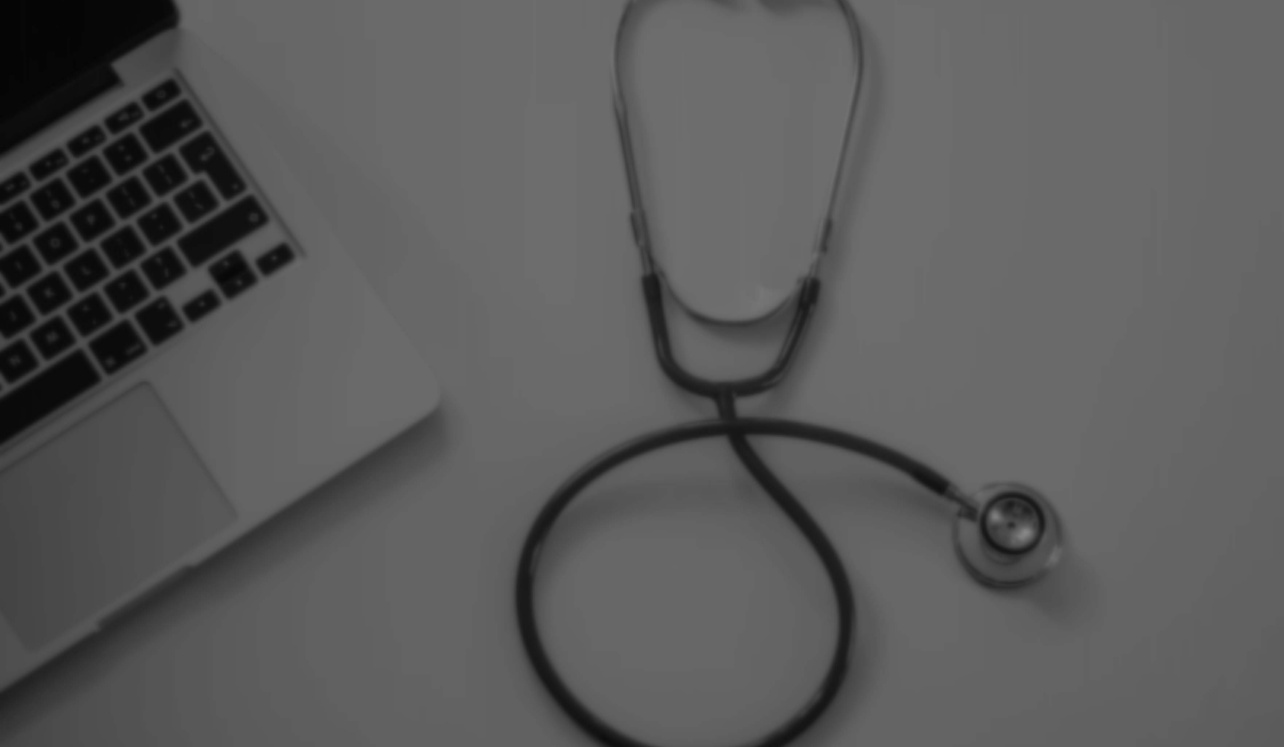 scroll, scrollTop: 0, scrollLeft: 0, axis: both 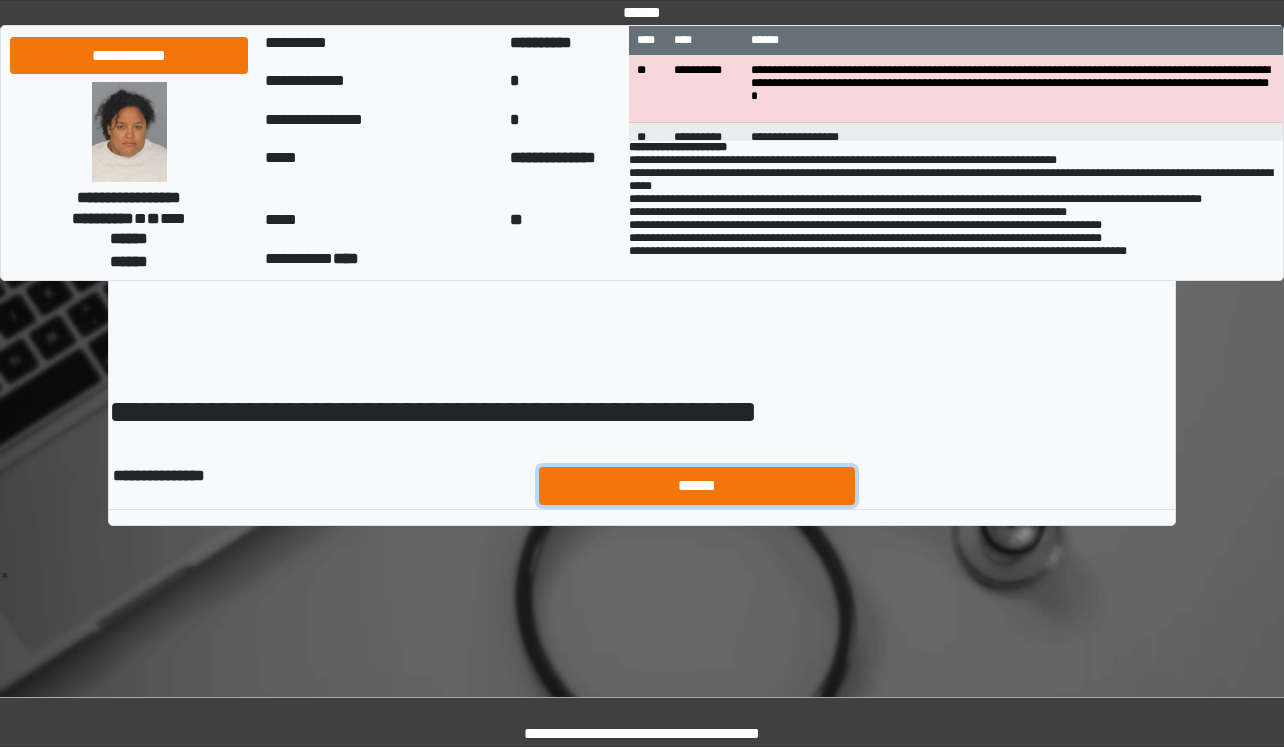click on "******" at bounding box center [697, 486] 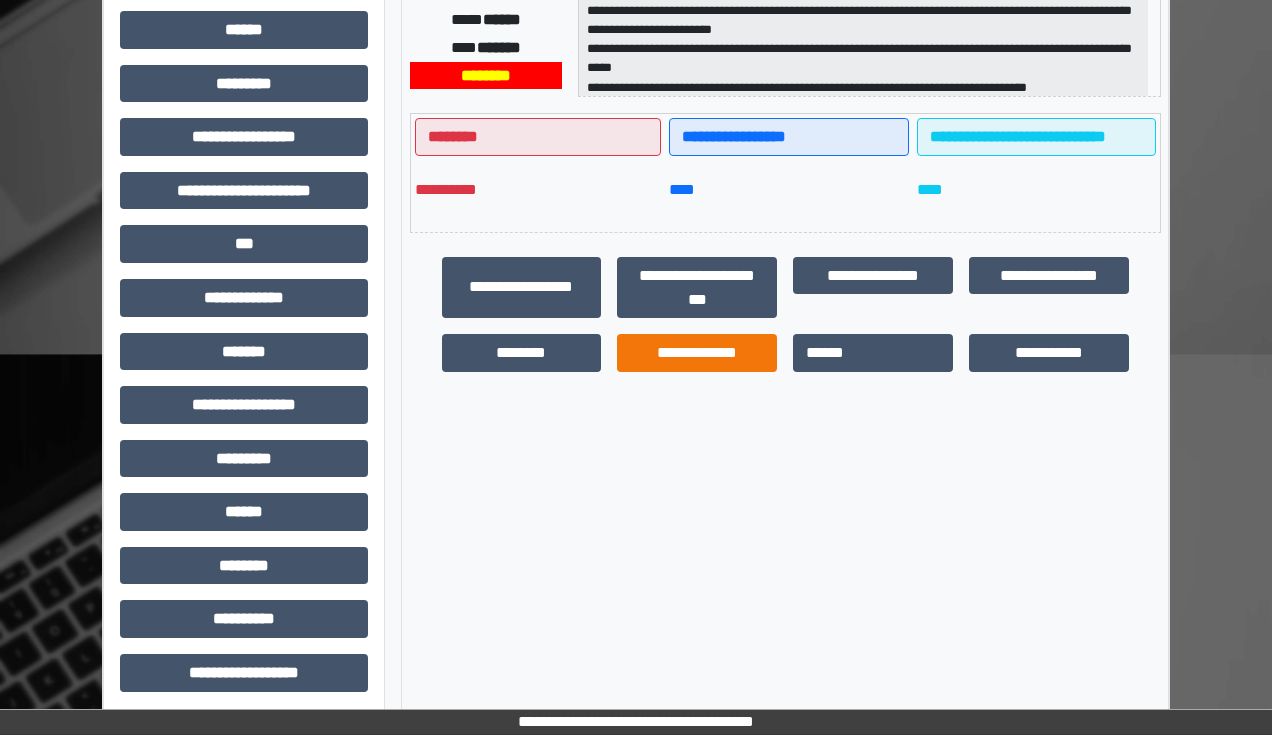 scroll, scrollTop: 431, scrollLeft: 0, axis: vertical 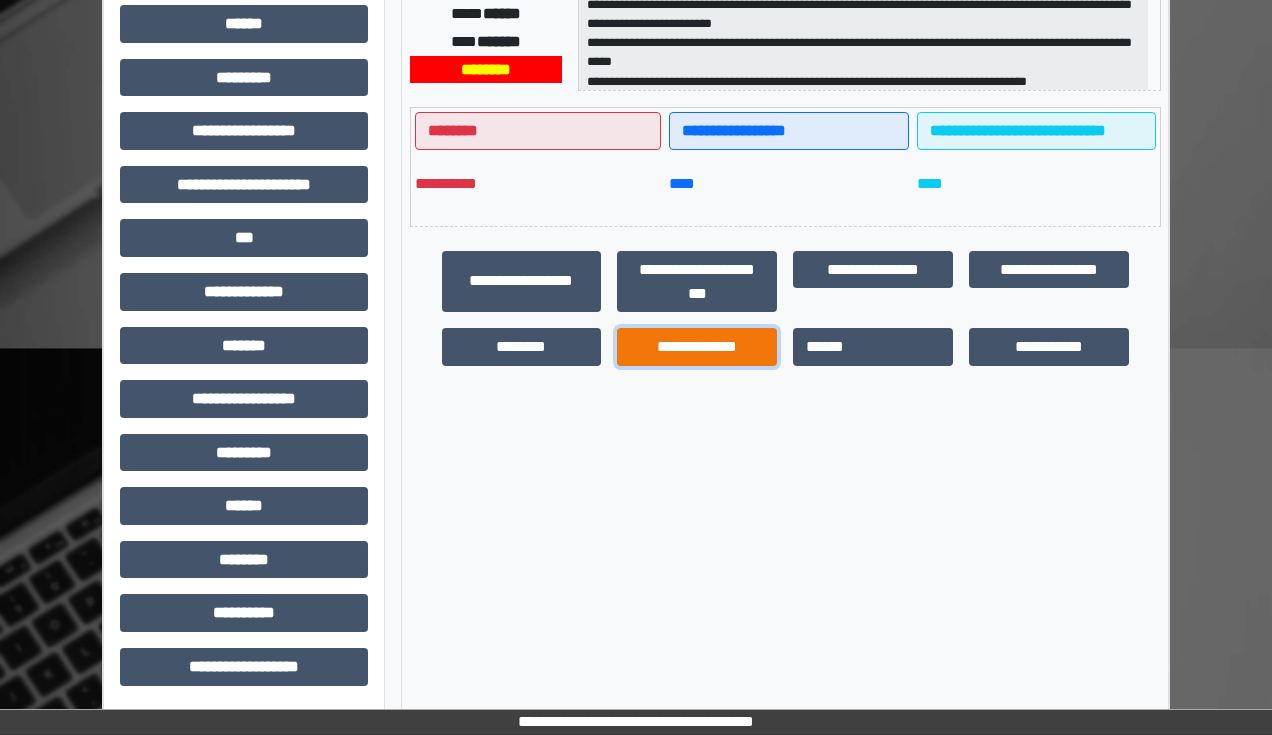 click on "**********" at bounding box center (697, 347) 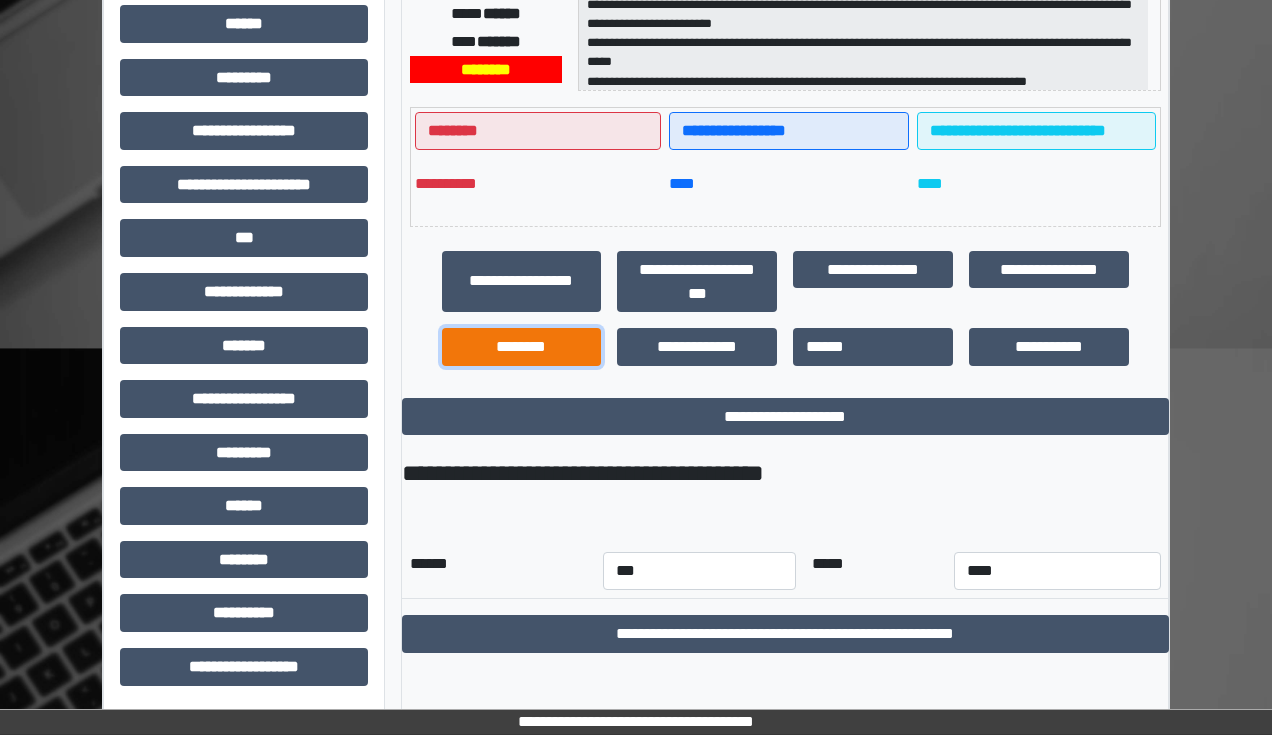 click on "********" at bounding box center (522, 347) 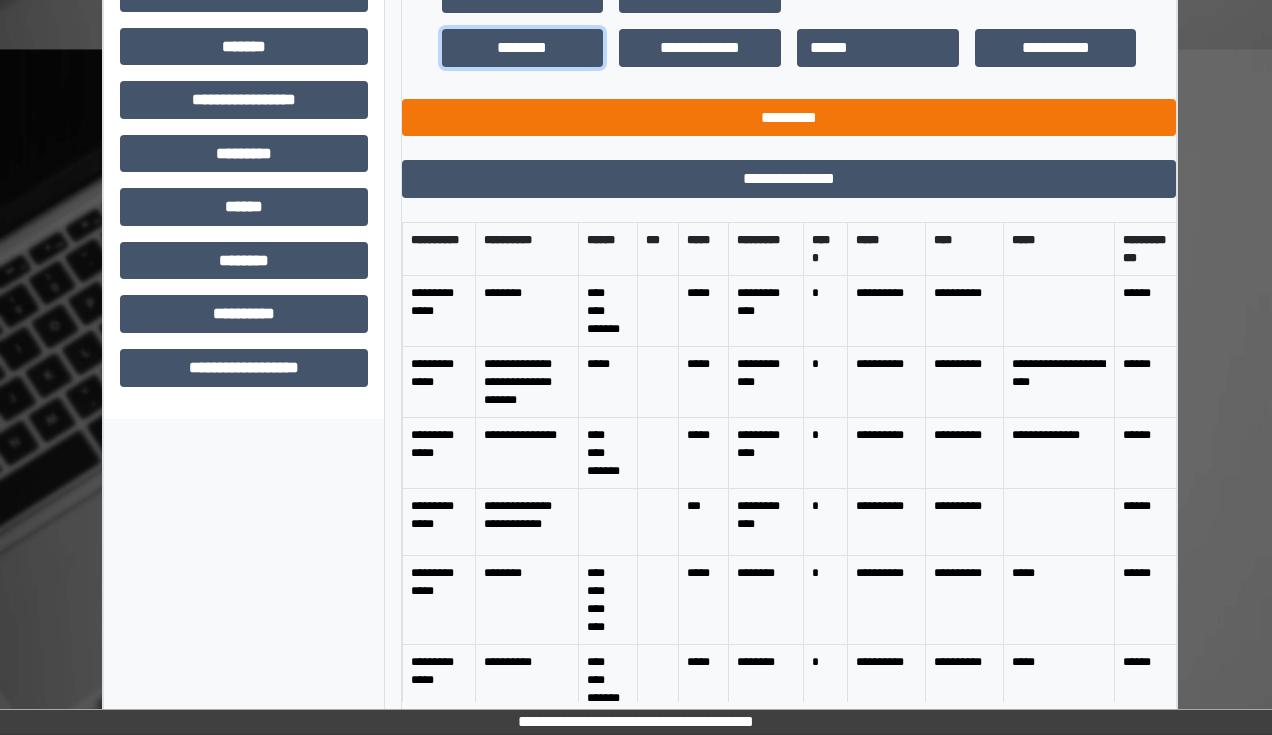scroll, scrollTop: 330, scrollLeft: 0, axis: vertical 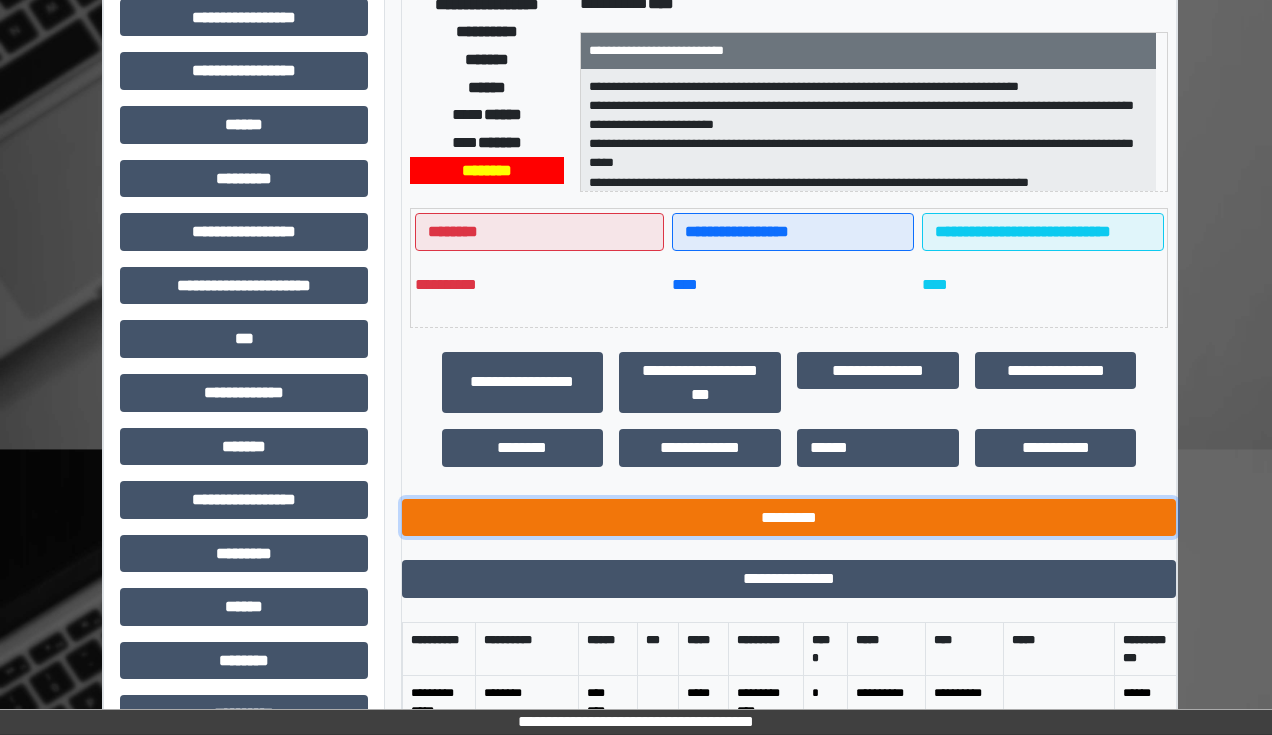 click on "*********" at bounding box center (789, 518) 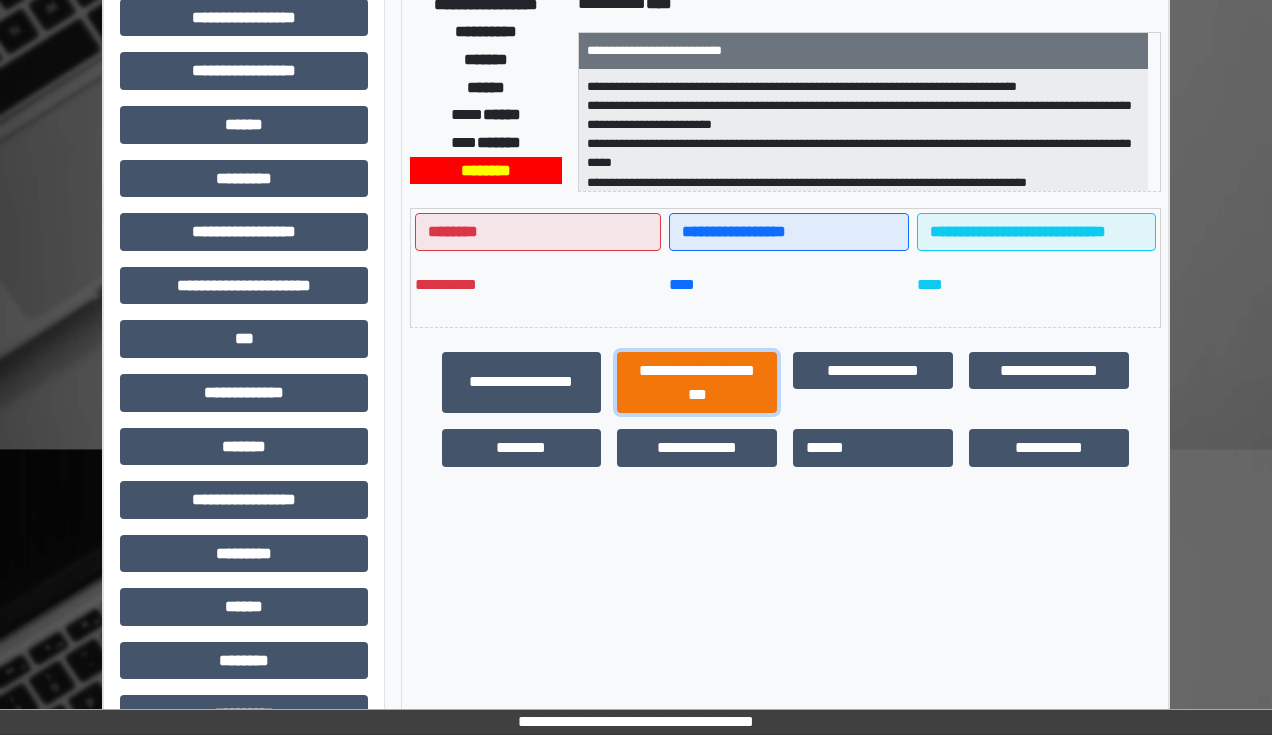 click on "**********" at bounding box center (697, 383) 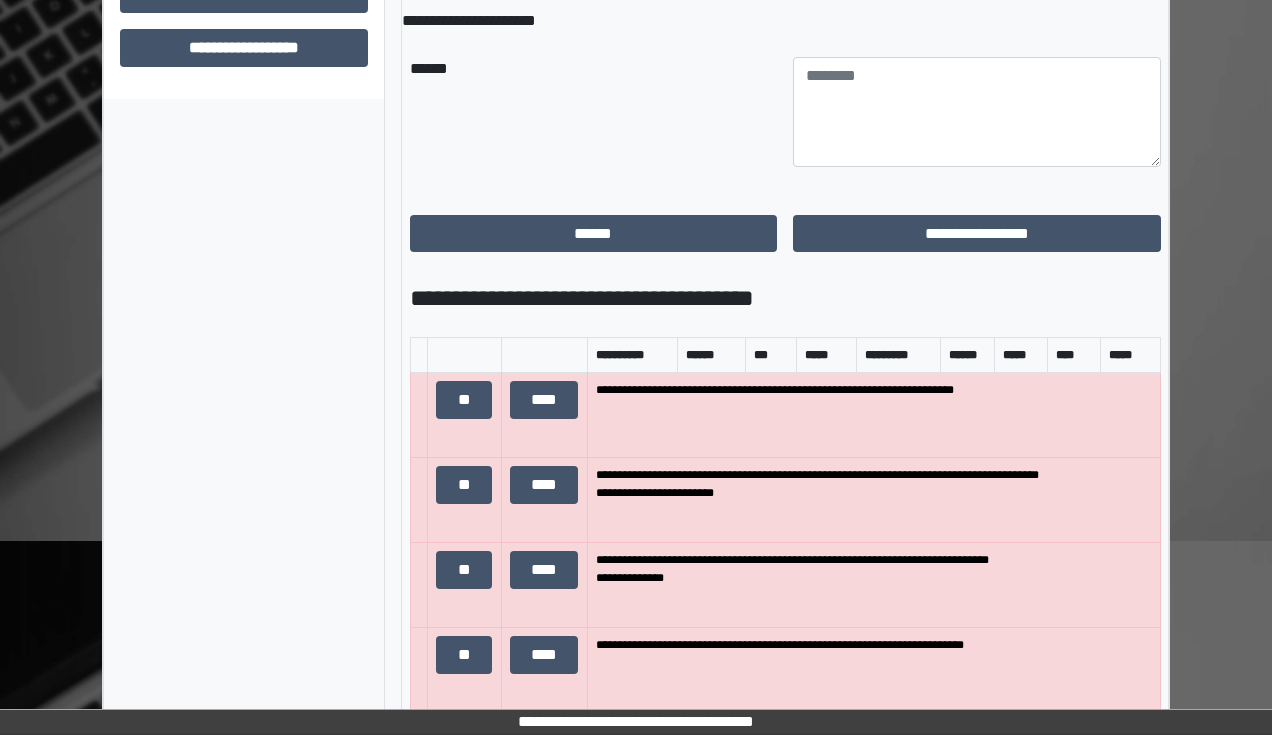 scroll, scrollTop: 1210, scrollLeft: 0, axis: vertical 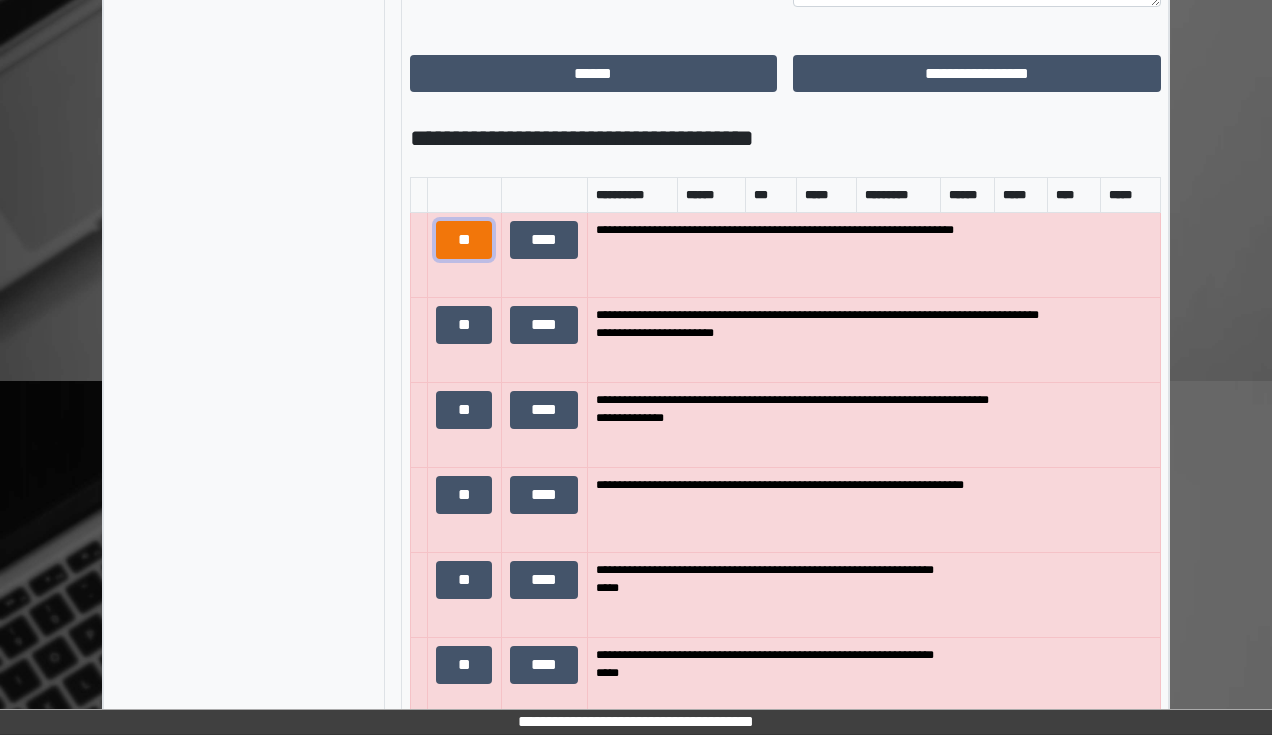 click on "**" at bounding box center (464, 240) 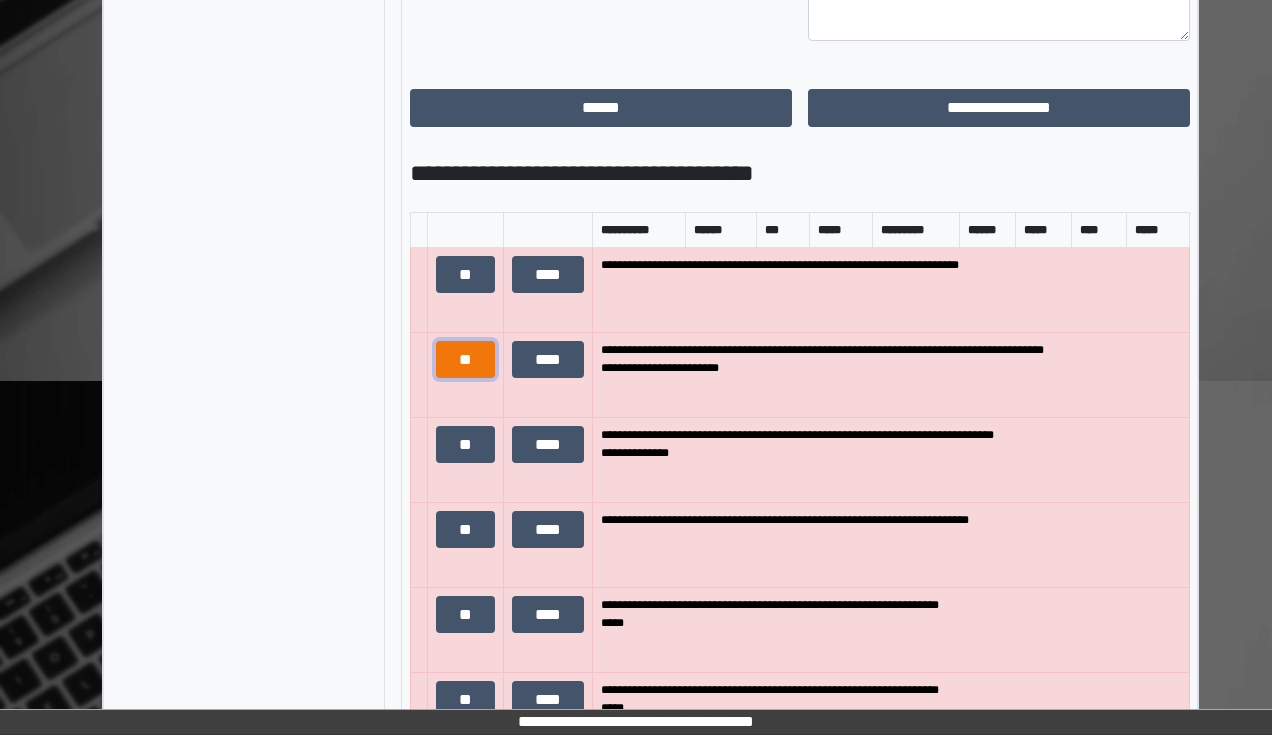 click on "**" at bounding box center [465, 360] 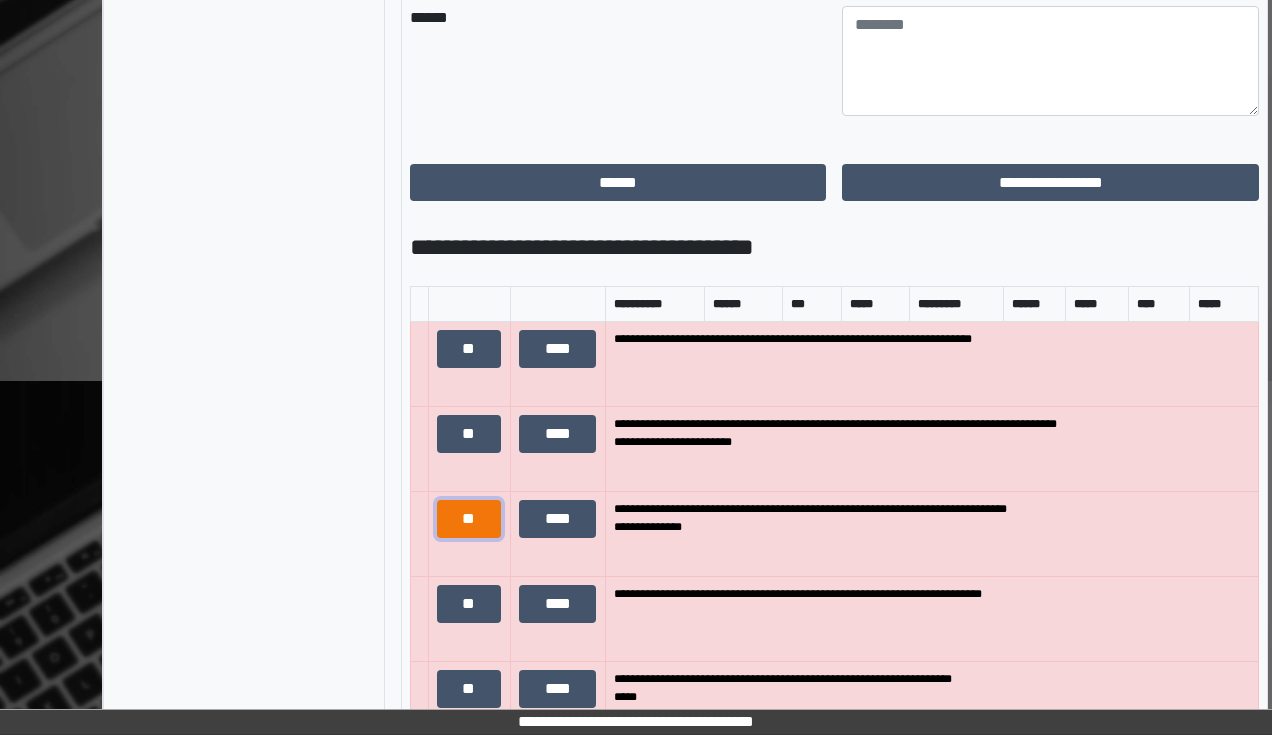 click on "**" at bounding box center [469, 519] 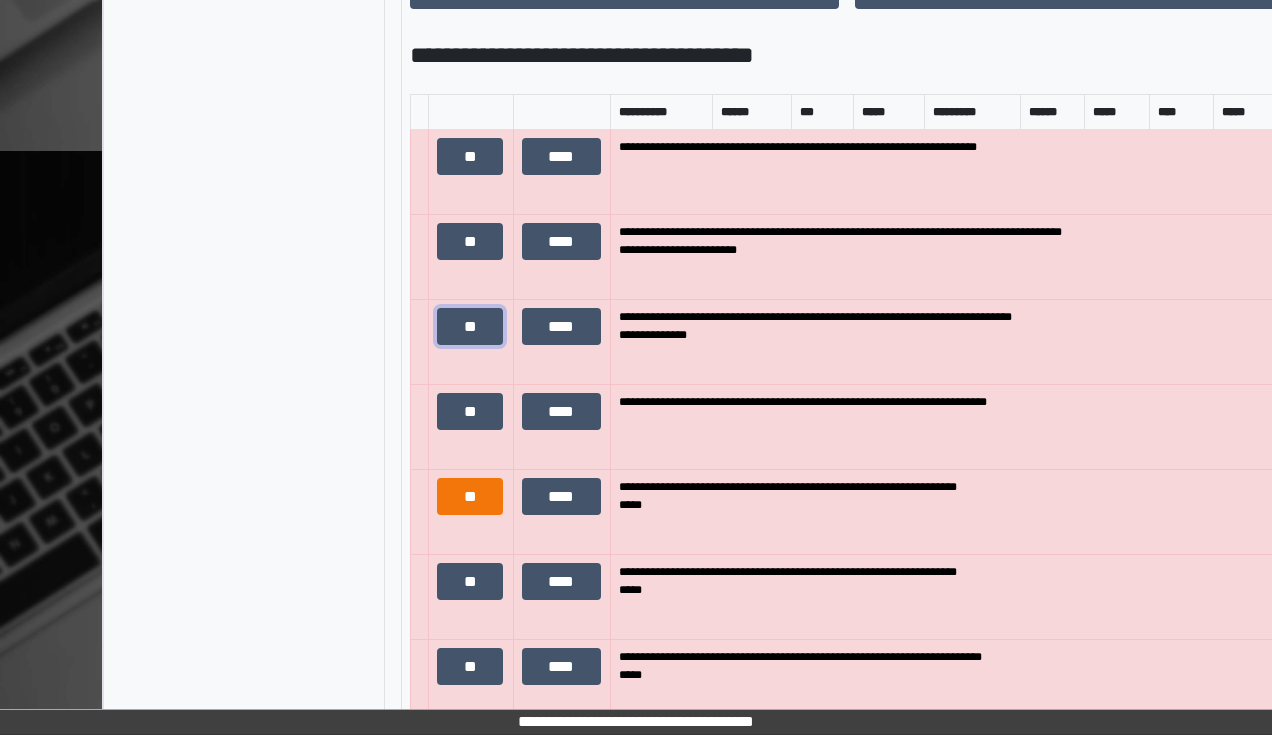 scroll, scrollTop: 1450, scrollLeft: 0, axis: vertical 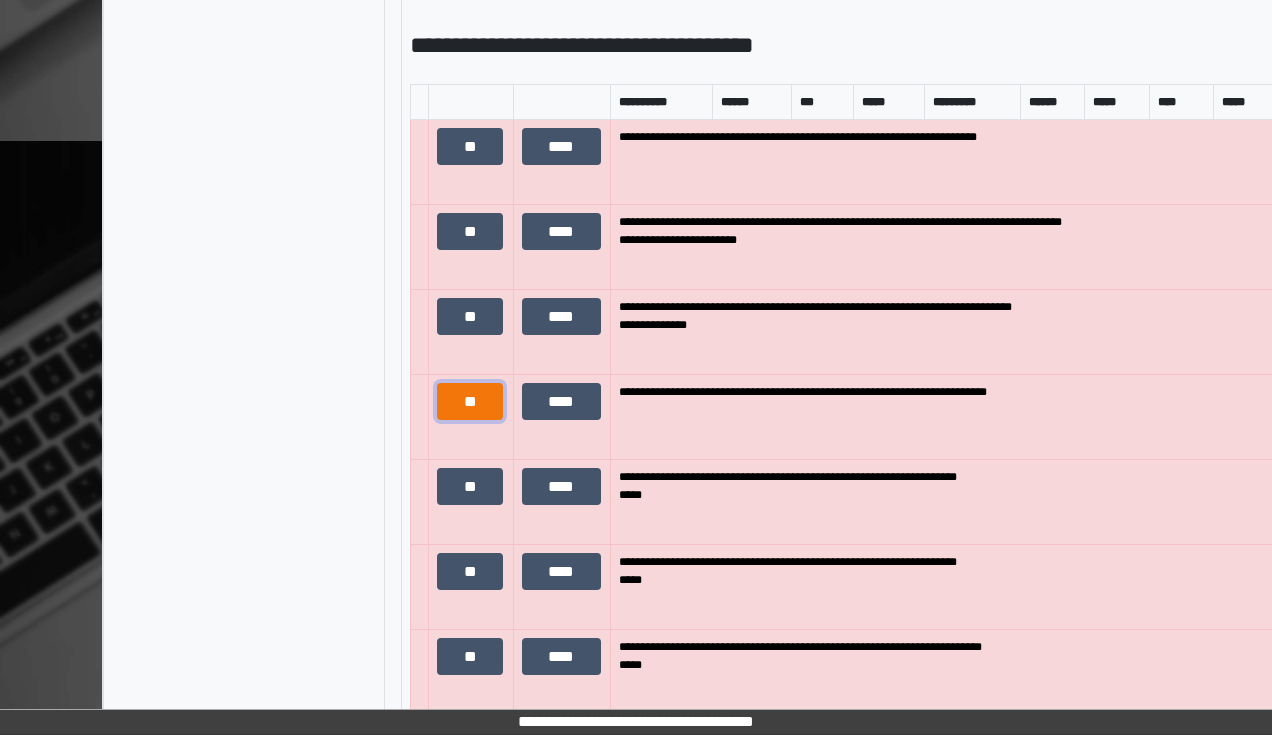 click on "**" at bounding box center (470, 402) 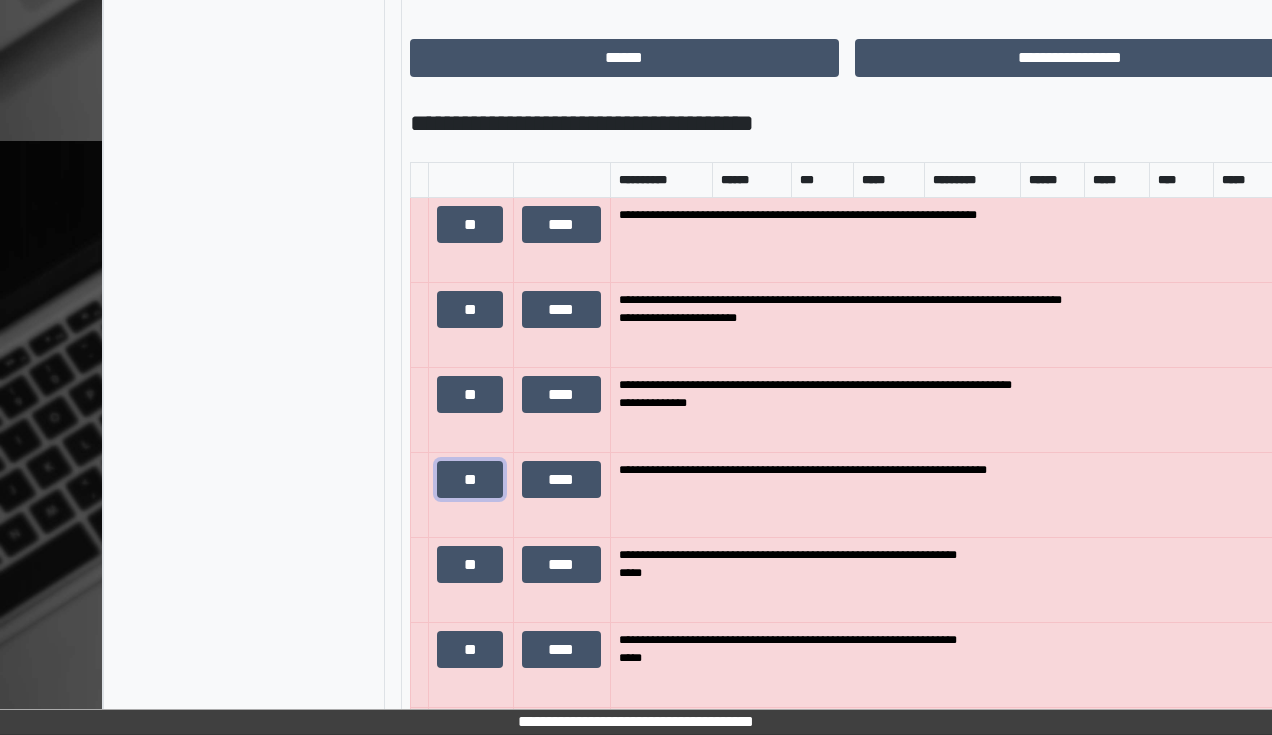 scroll, scrollTop: 1690, scrollLeft: 0, axis: vertical 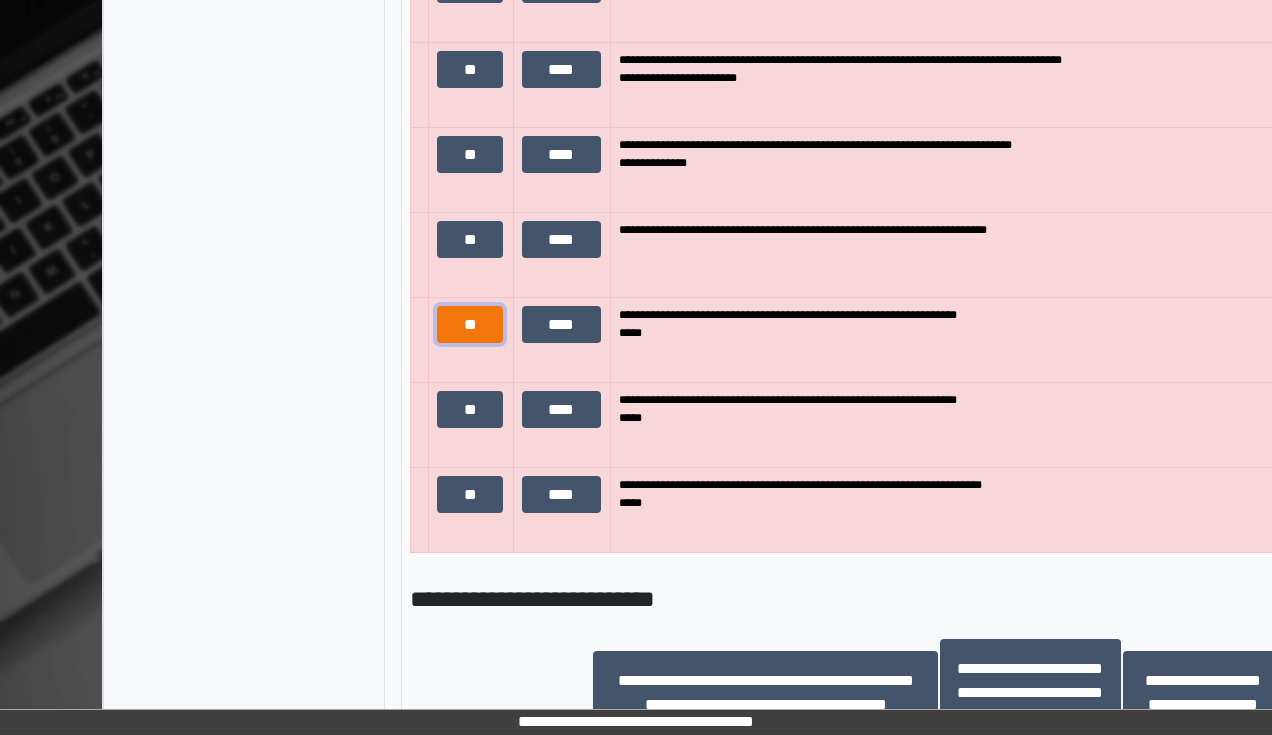 click on "**" at bounding box center [470, 325] 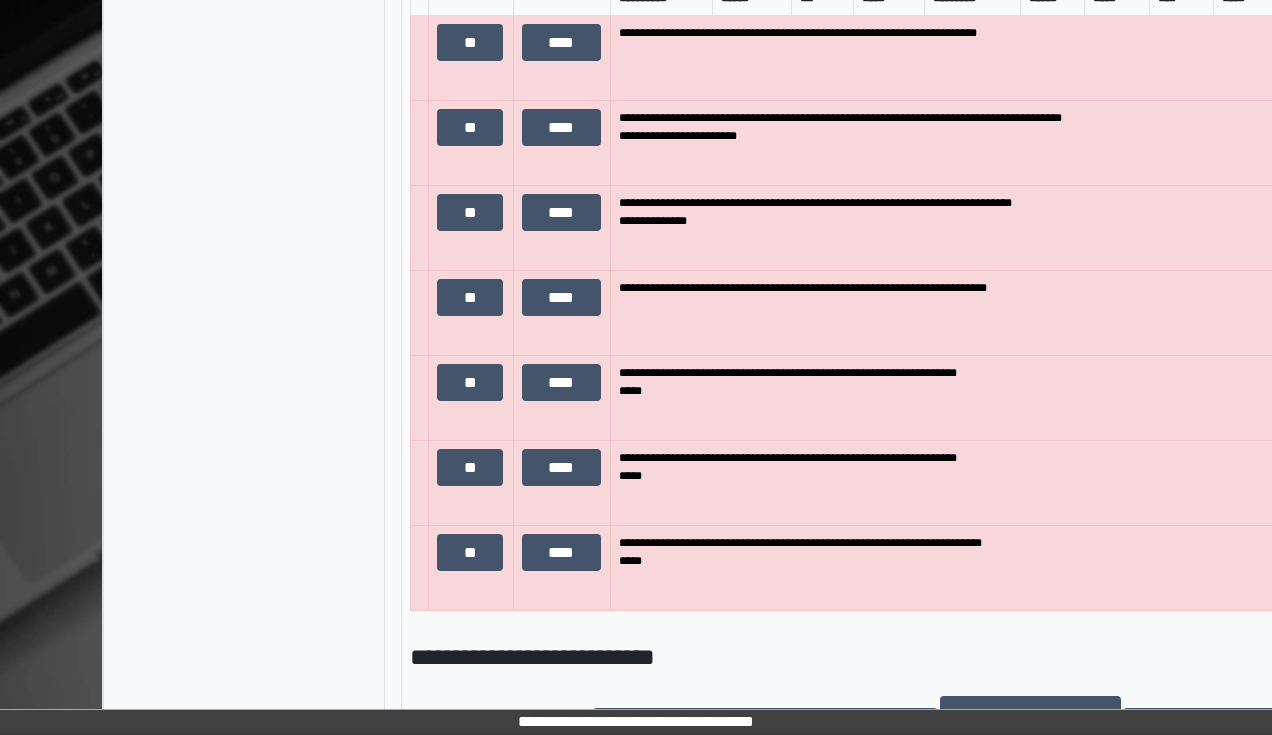 click on "**" at bounding box center [471, 482] 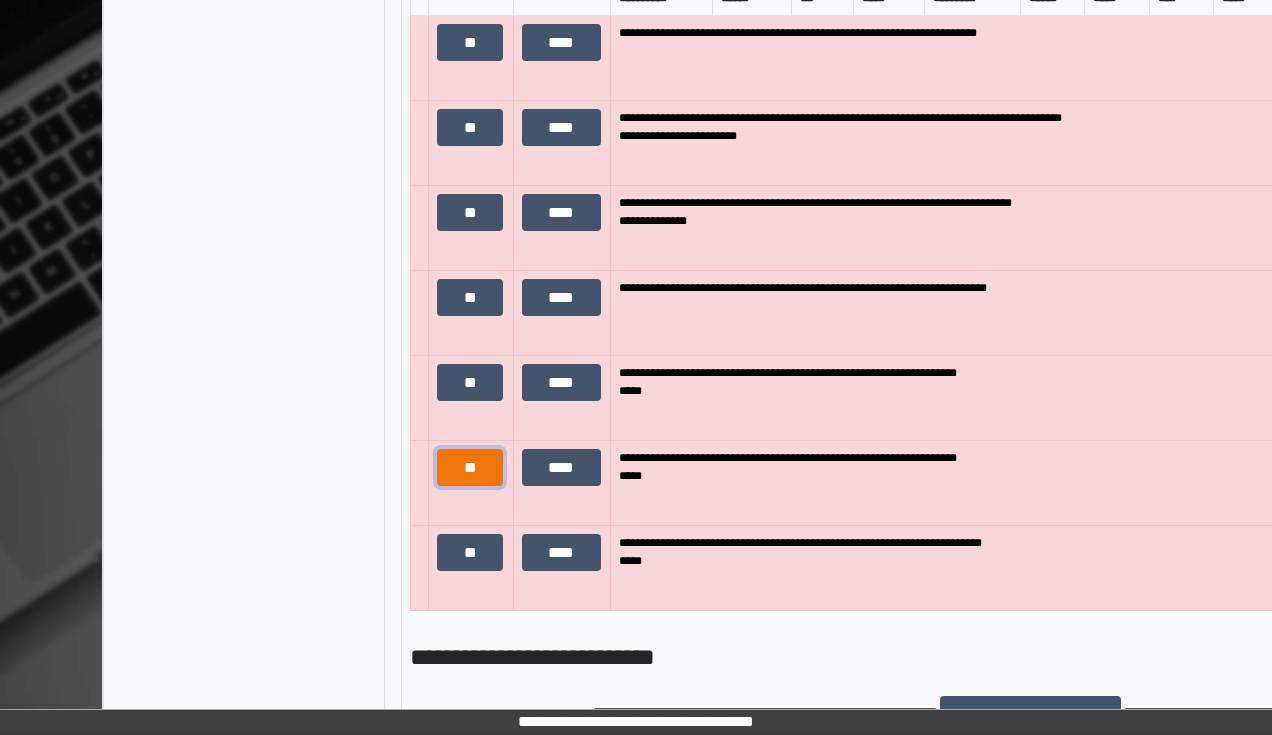 click on "**" at bounding box center (470, 468) 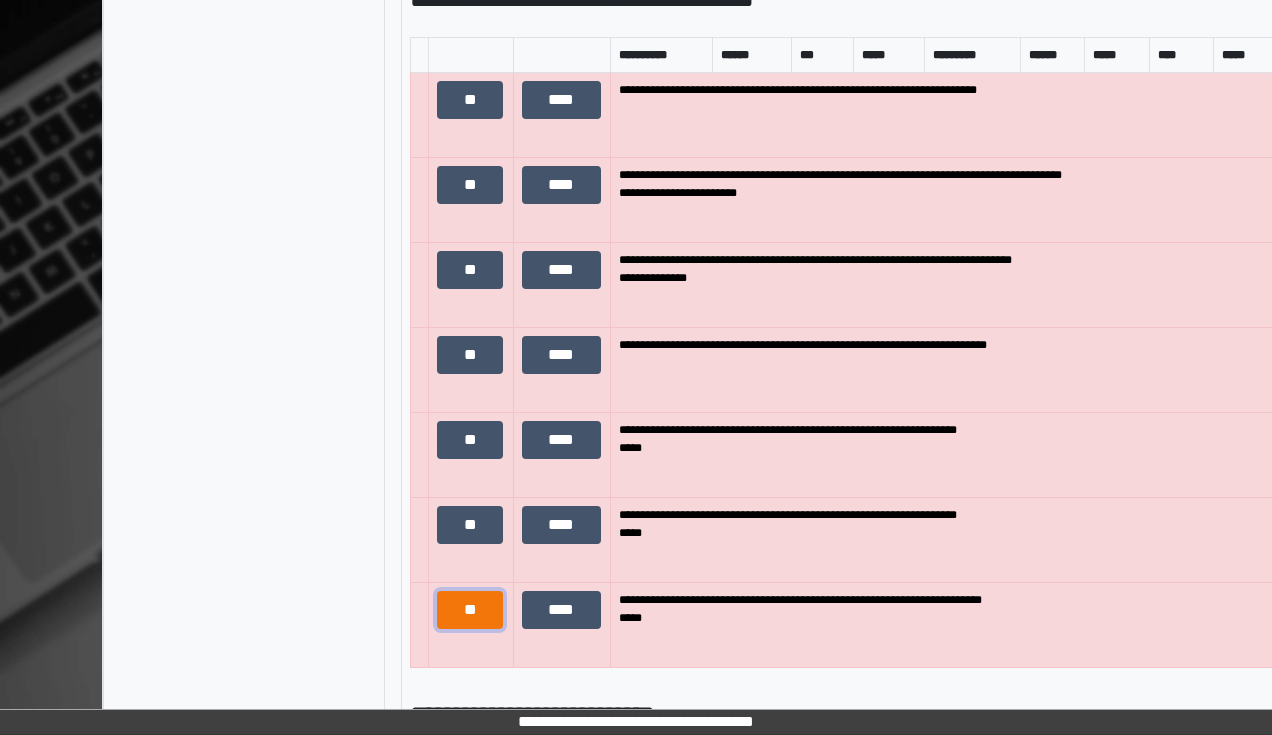 click on "**" at bounding box center (470, 610) 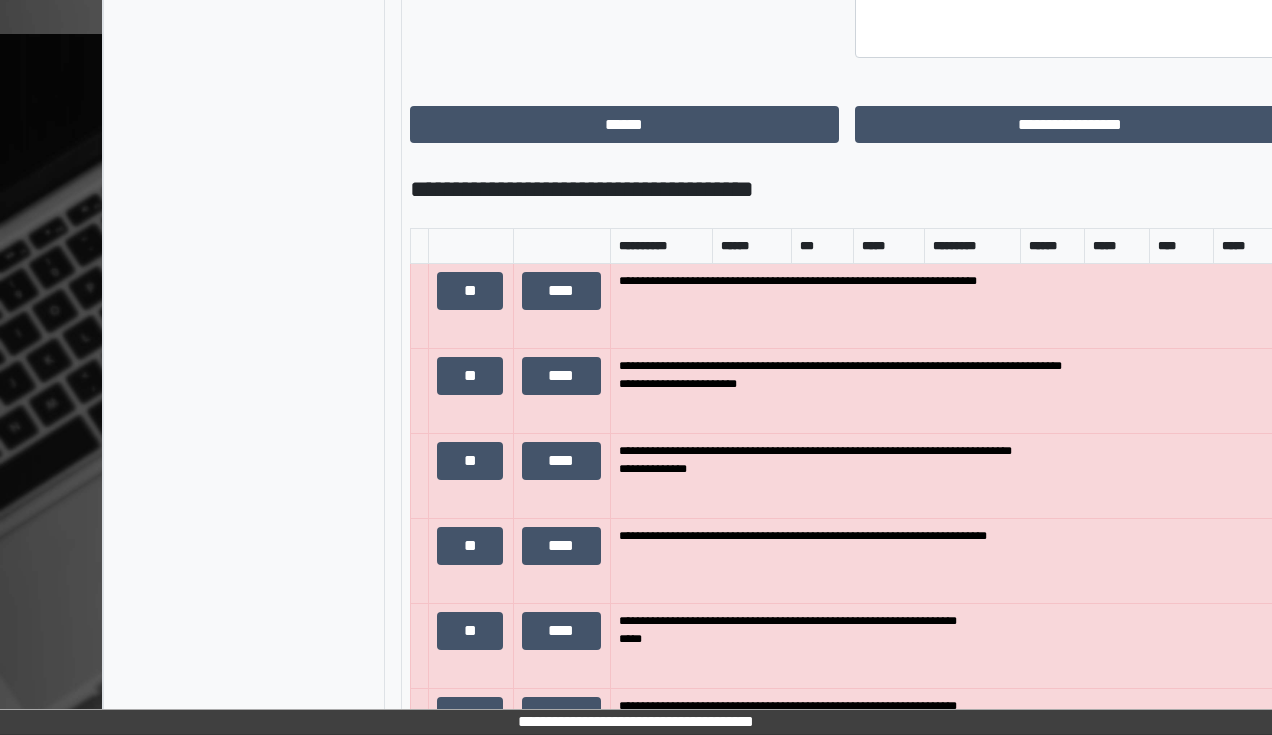 scroll, scrollTop: 1210, scrollLeft: 0, axis: vertical 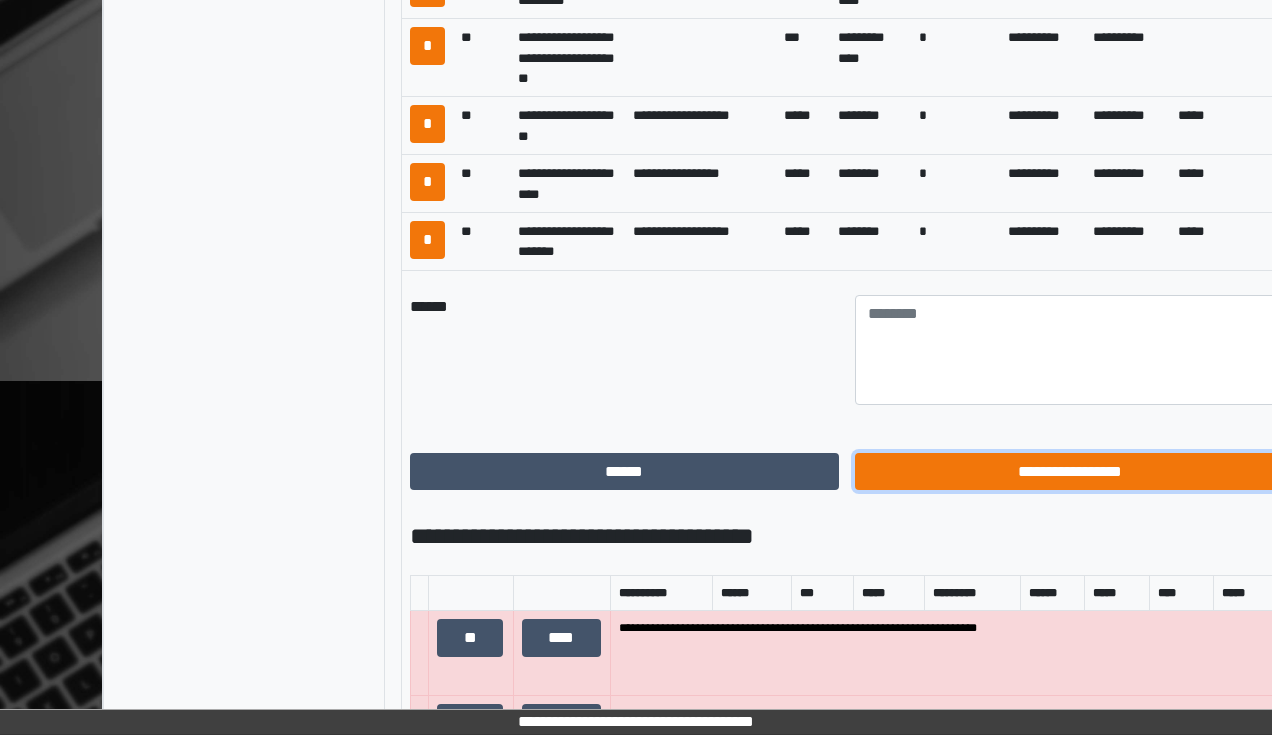 click on "**********" at bounding box center (1070, 472) 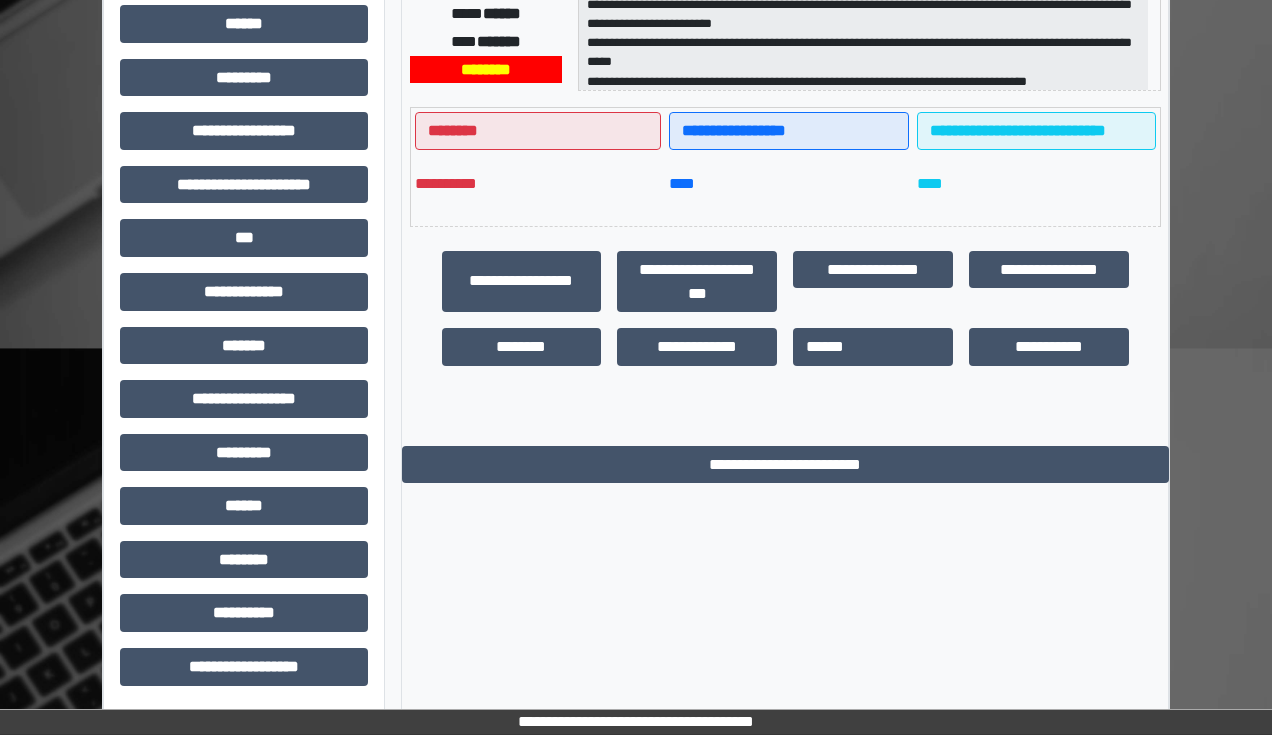 scroll, scrollTop: 431, scrollLeft: 0, axis: vertical 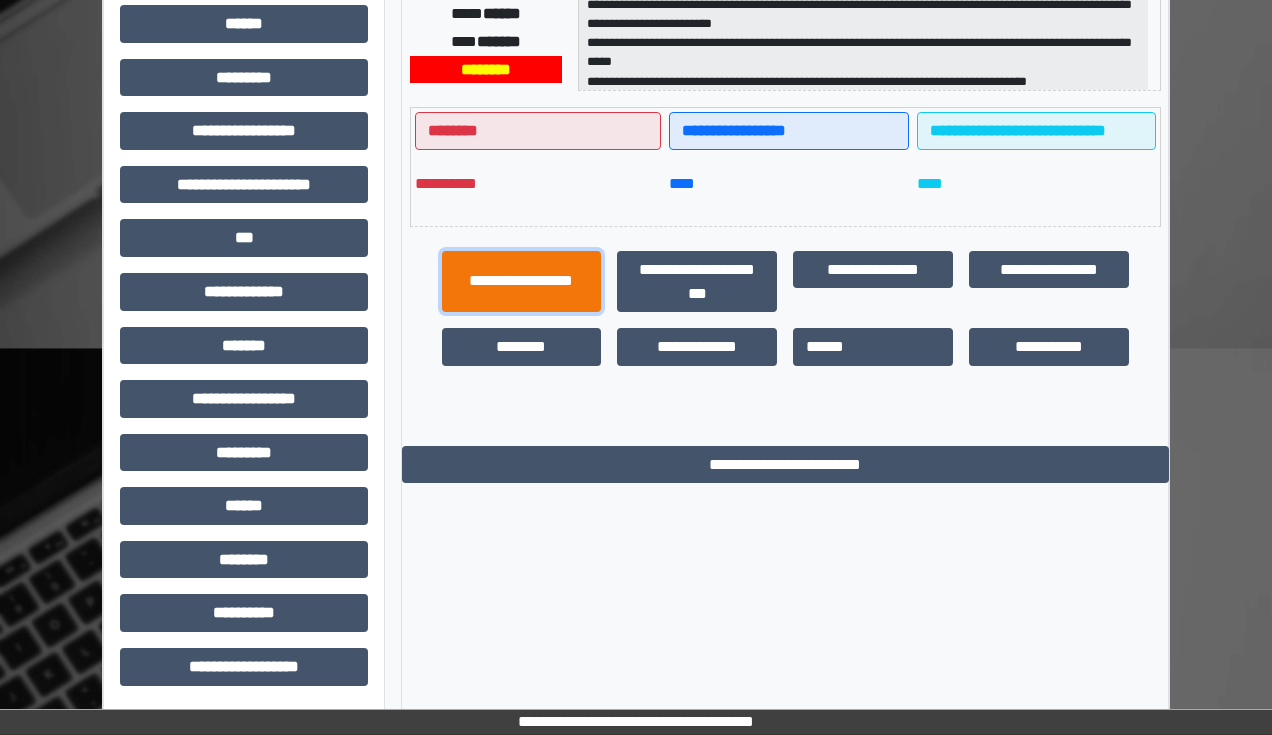 click on "**********" at bounding box center (522, 282) 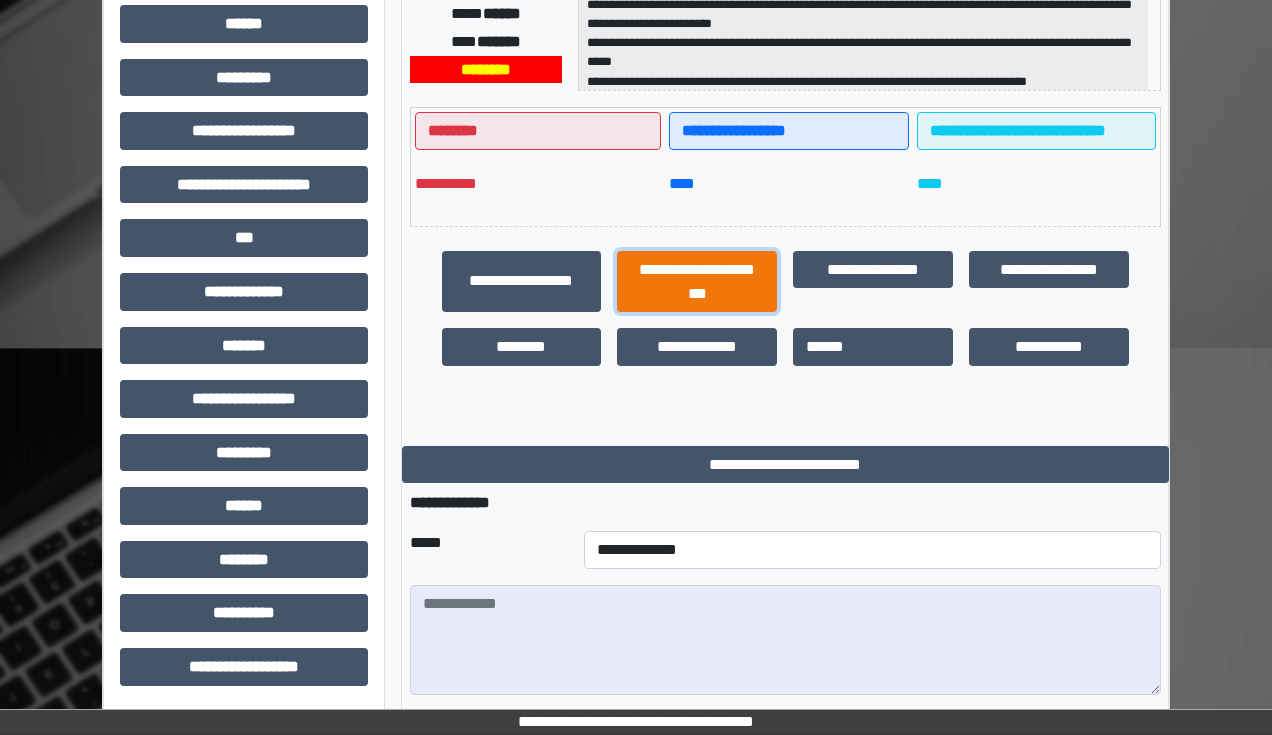 click on "**********" at bounding box center (697, 282) 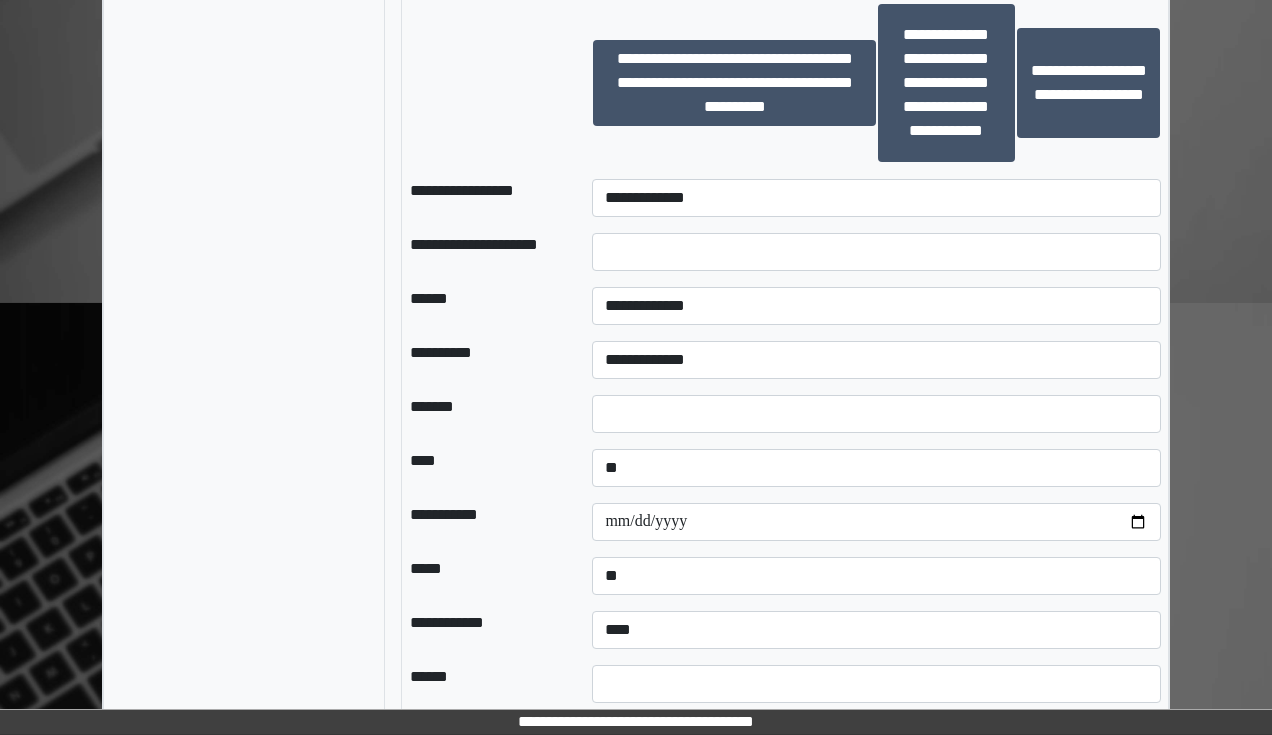 scroll, scrollTop: 2271, scrollLeft: 0, axis: vertical 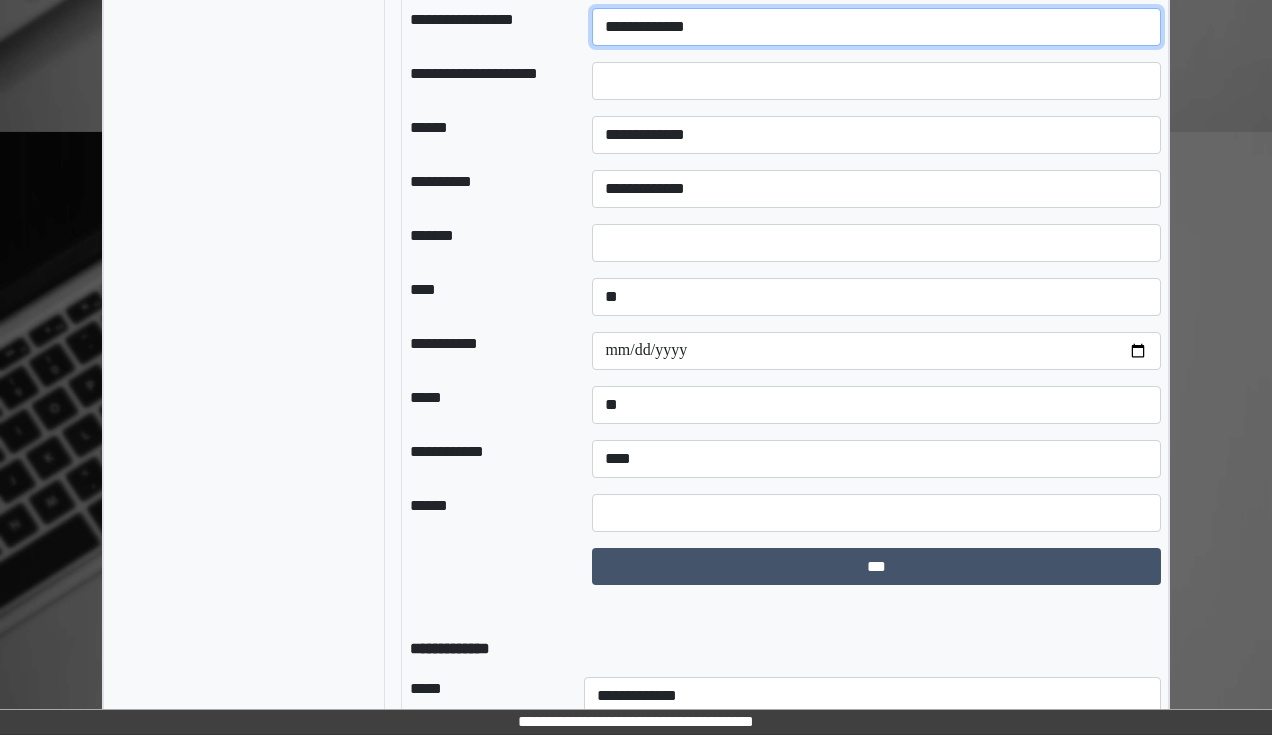 click on "**********" at bounding box center [876, 27] 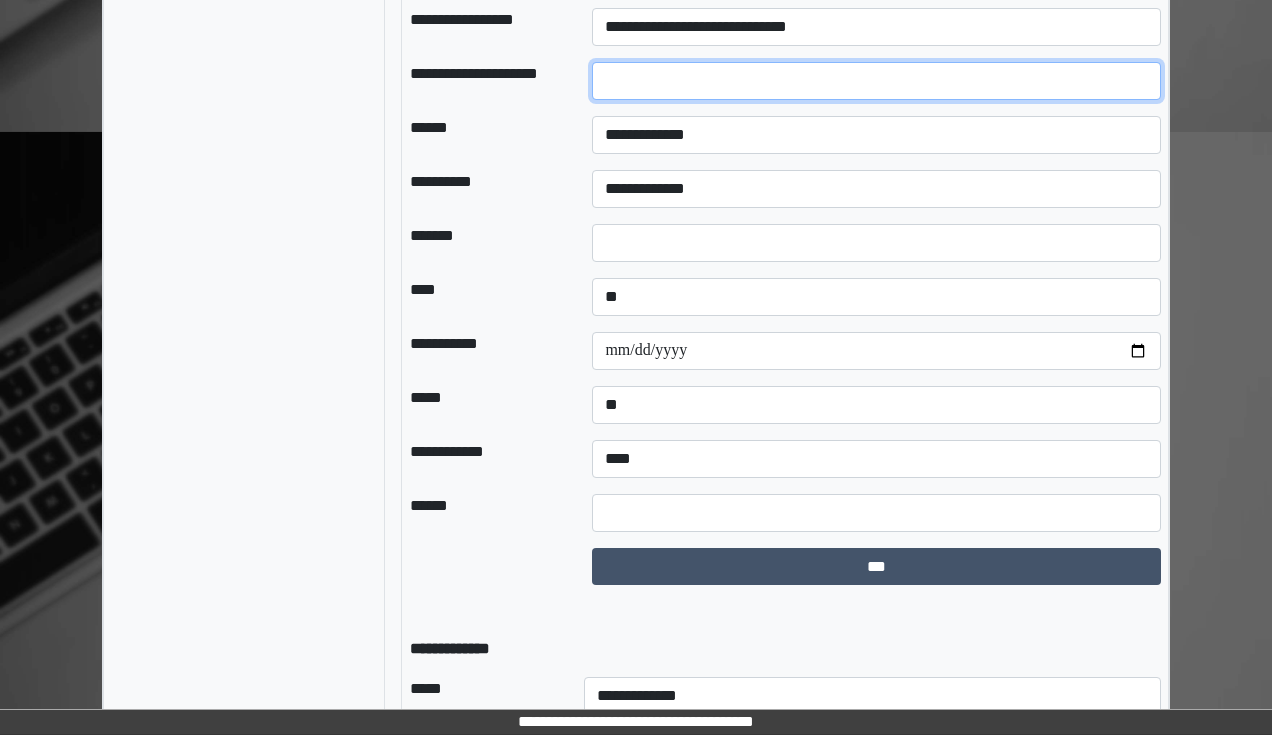 click at bounding box center (876, 81) 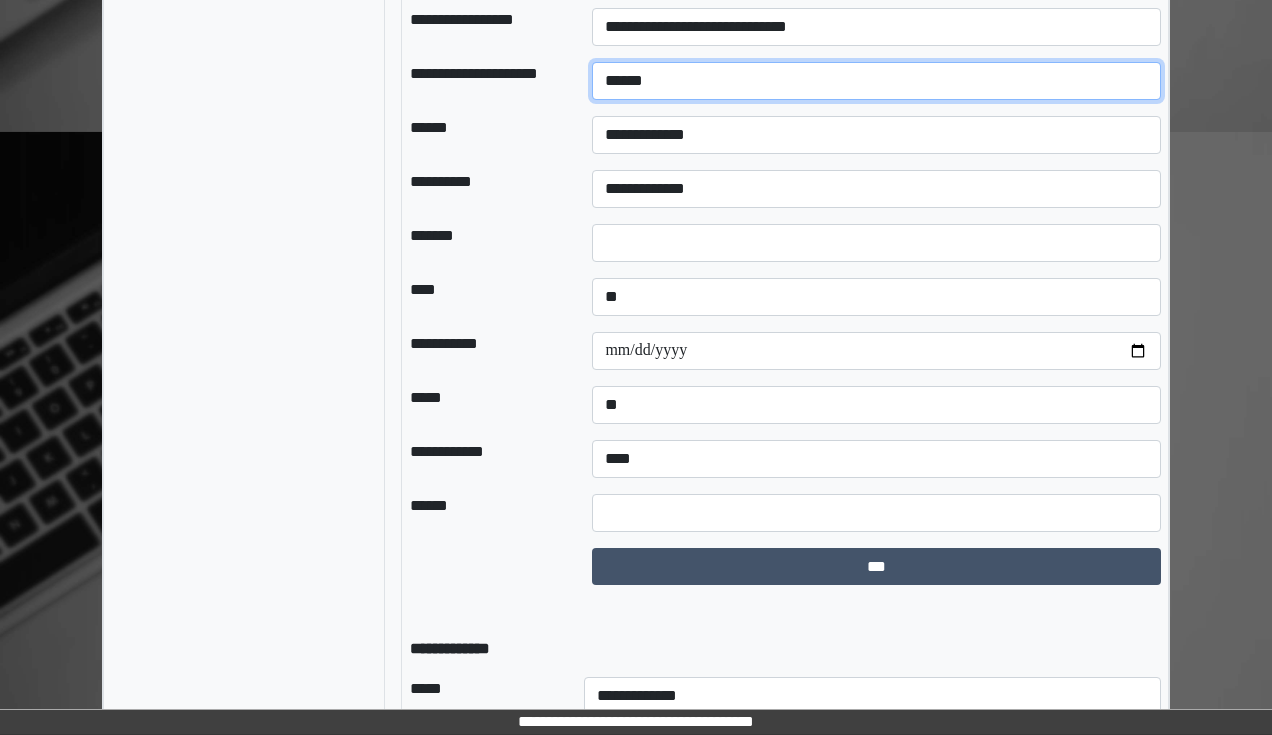 type on "******" 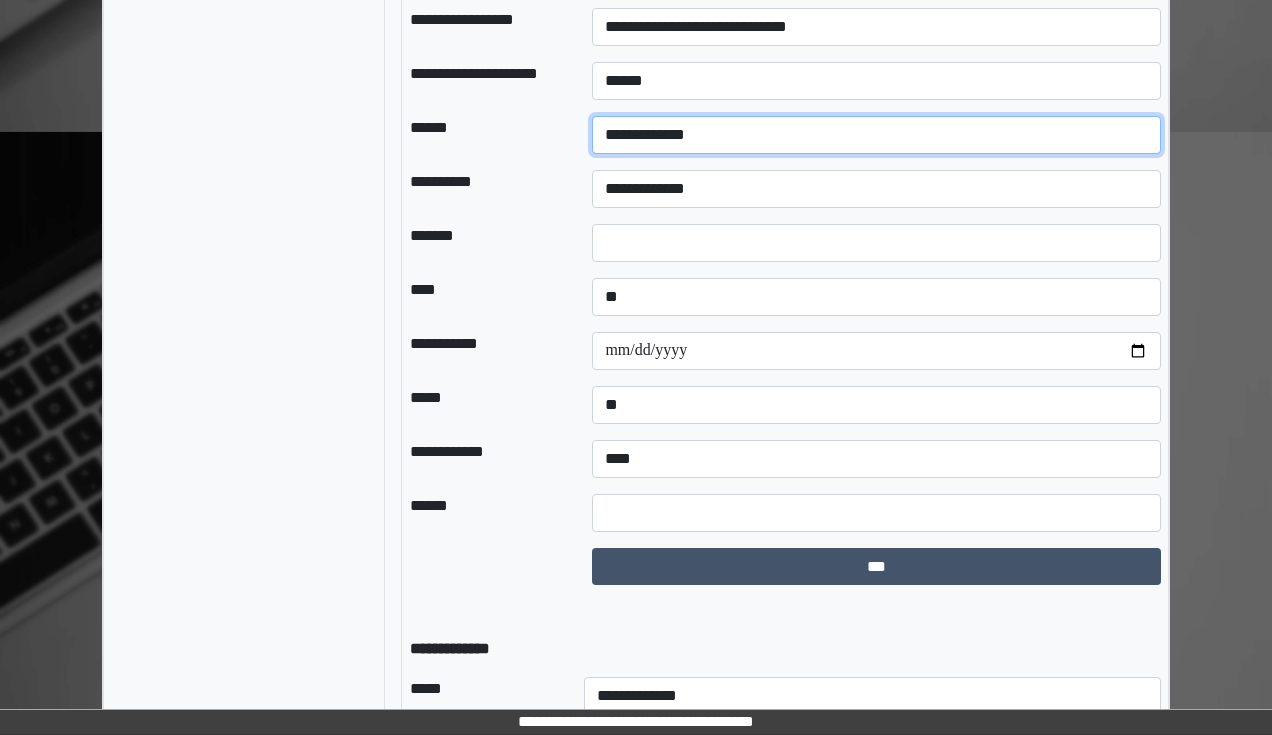 click on "**********" at bounding box center [876, 135] 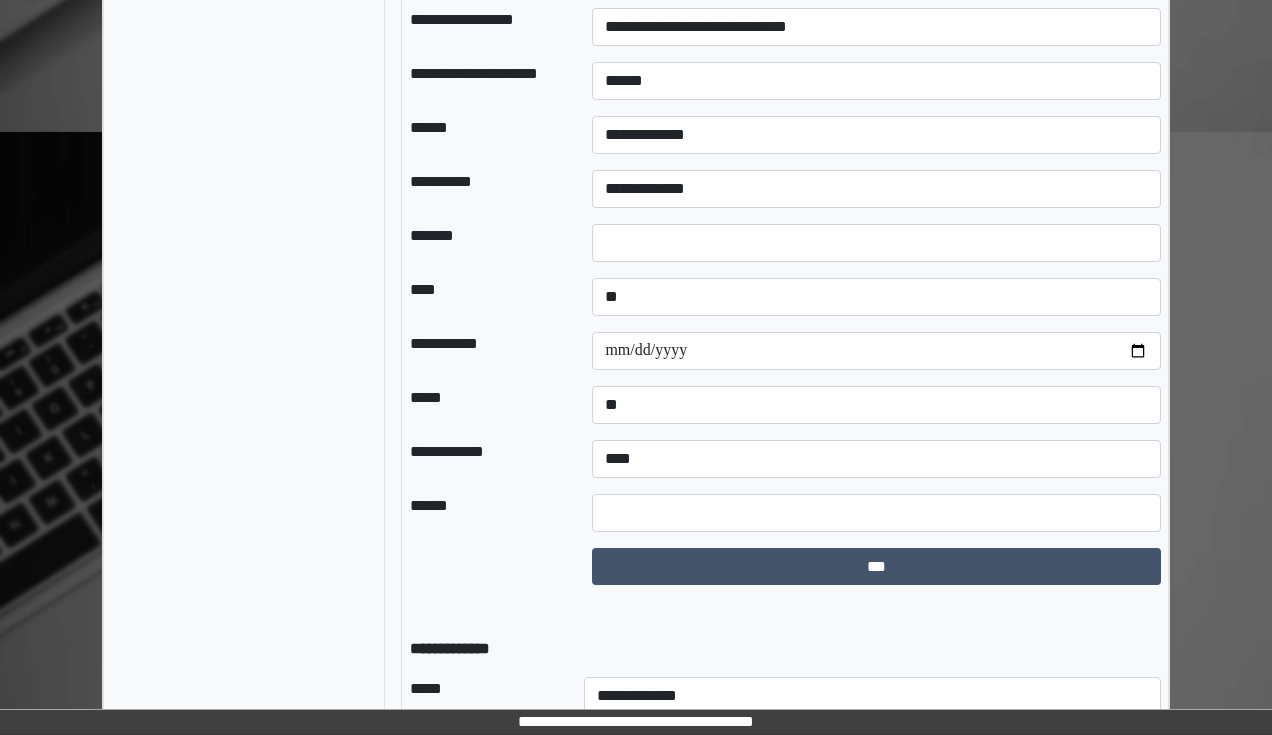 click on "**********" at bounding box center [876, 189] 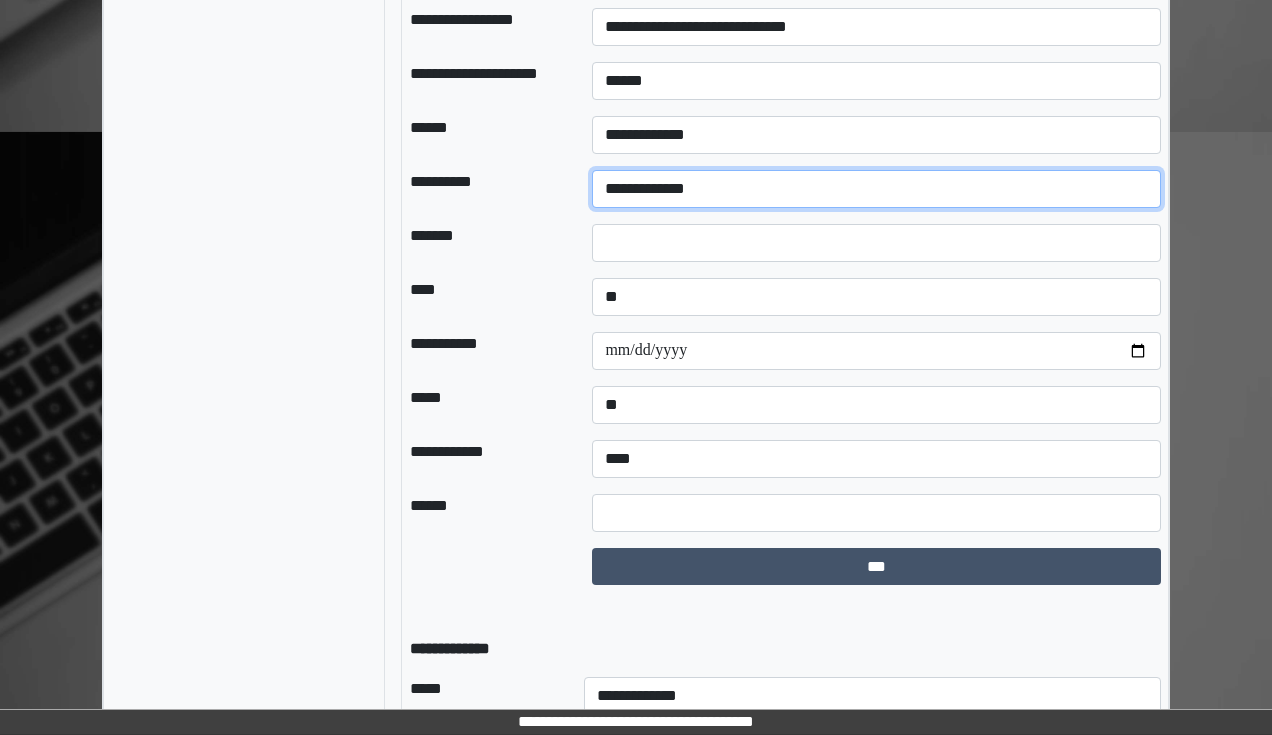click on "**********" at bounding box center [876, 189] 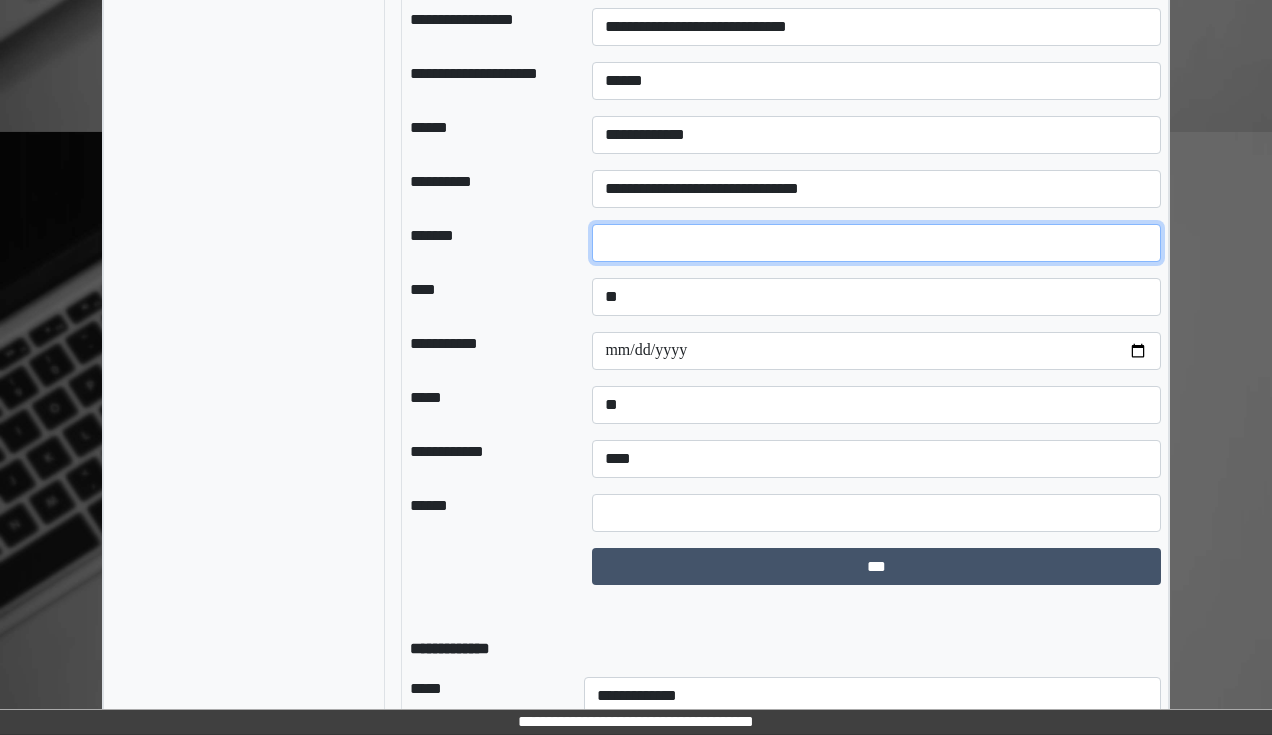 click at bounding box center [876, 243] 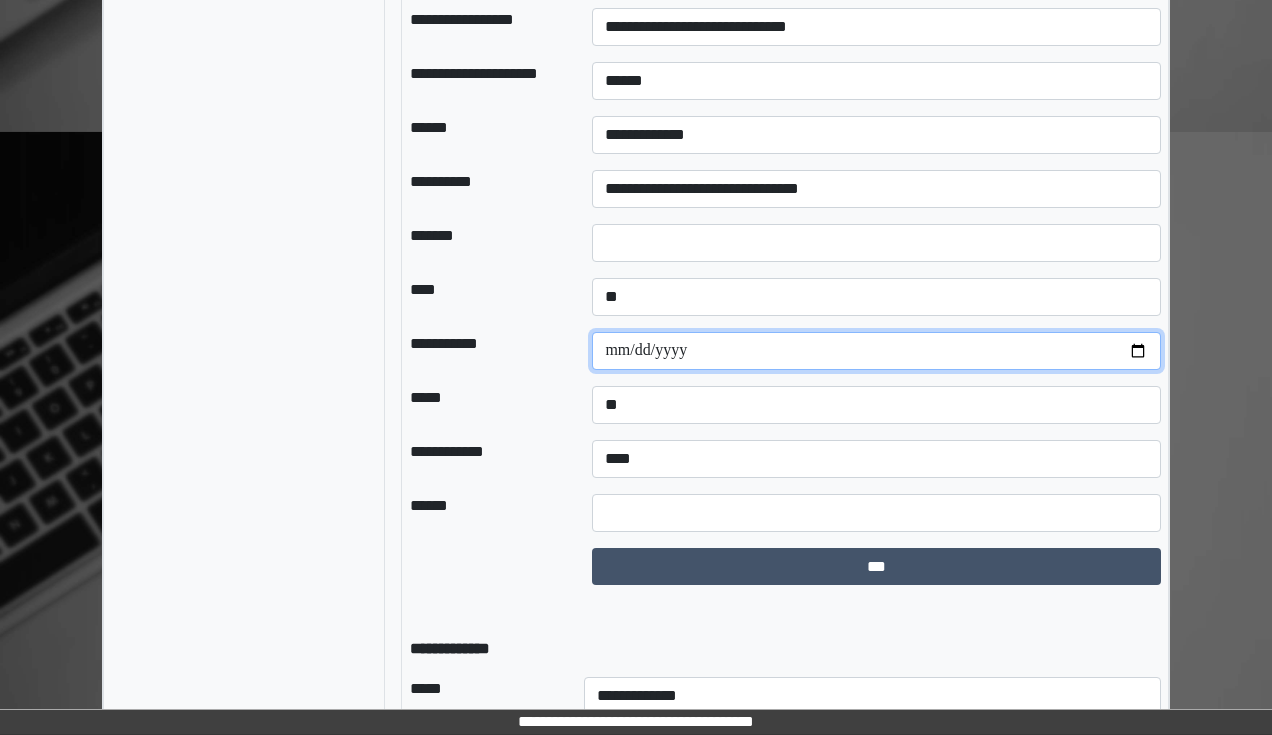 click at bounding box center (876, 351) 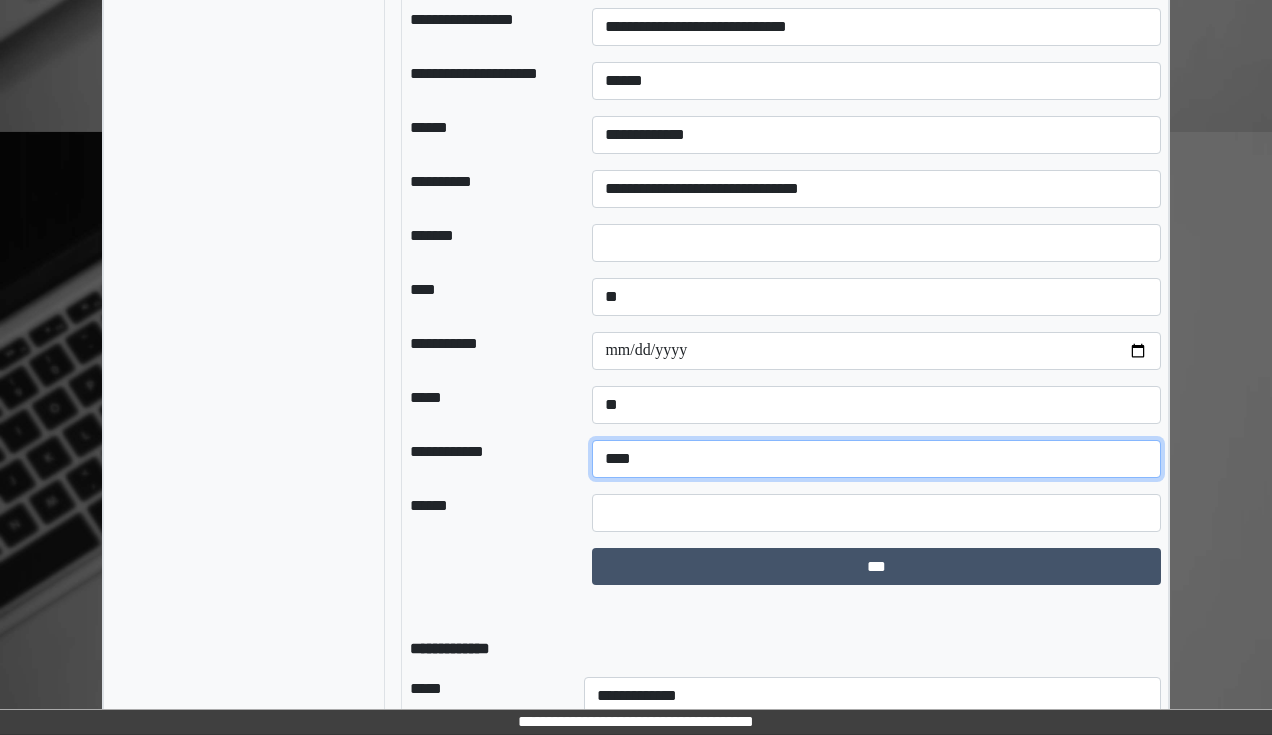 click on "**********" at bounding box center (876, 459) 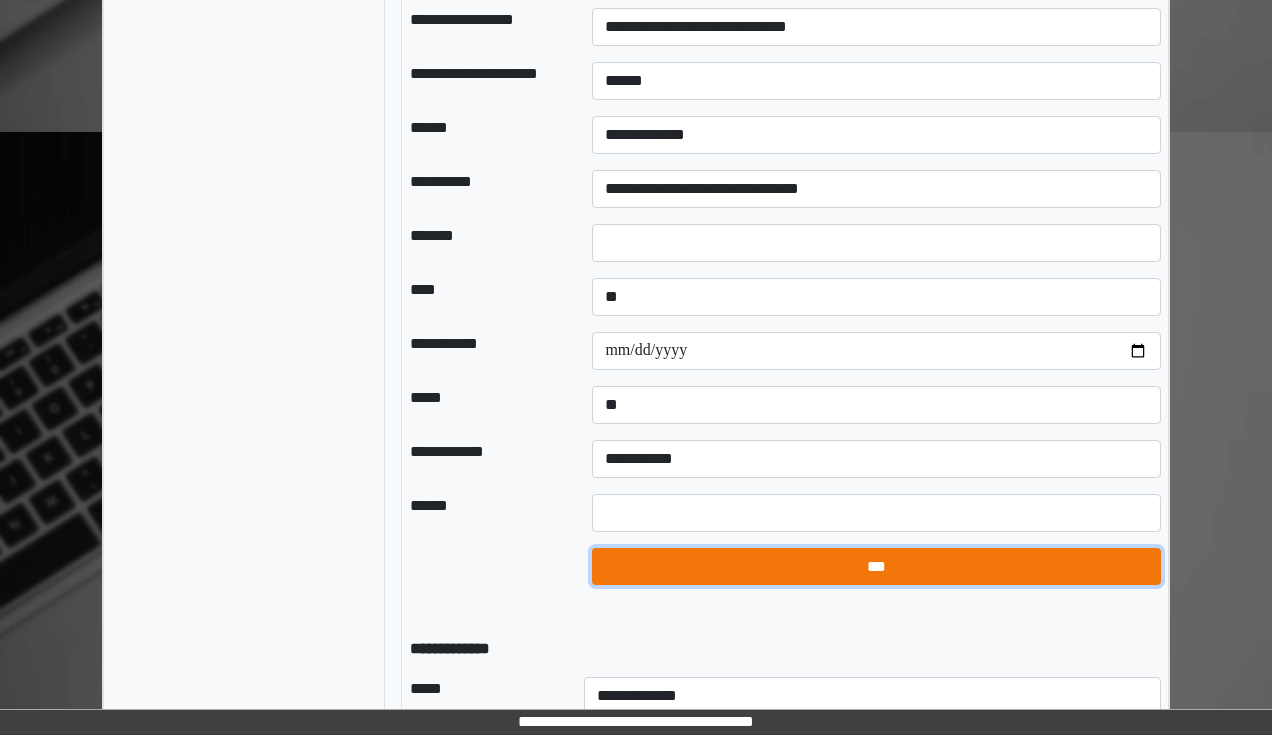 click on "***" at bounding box center [876, 567] 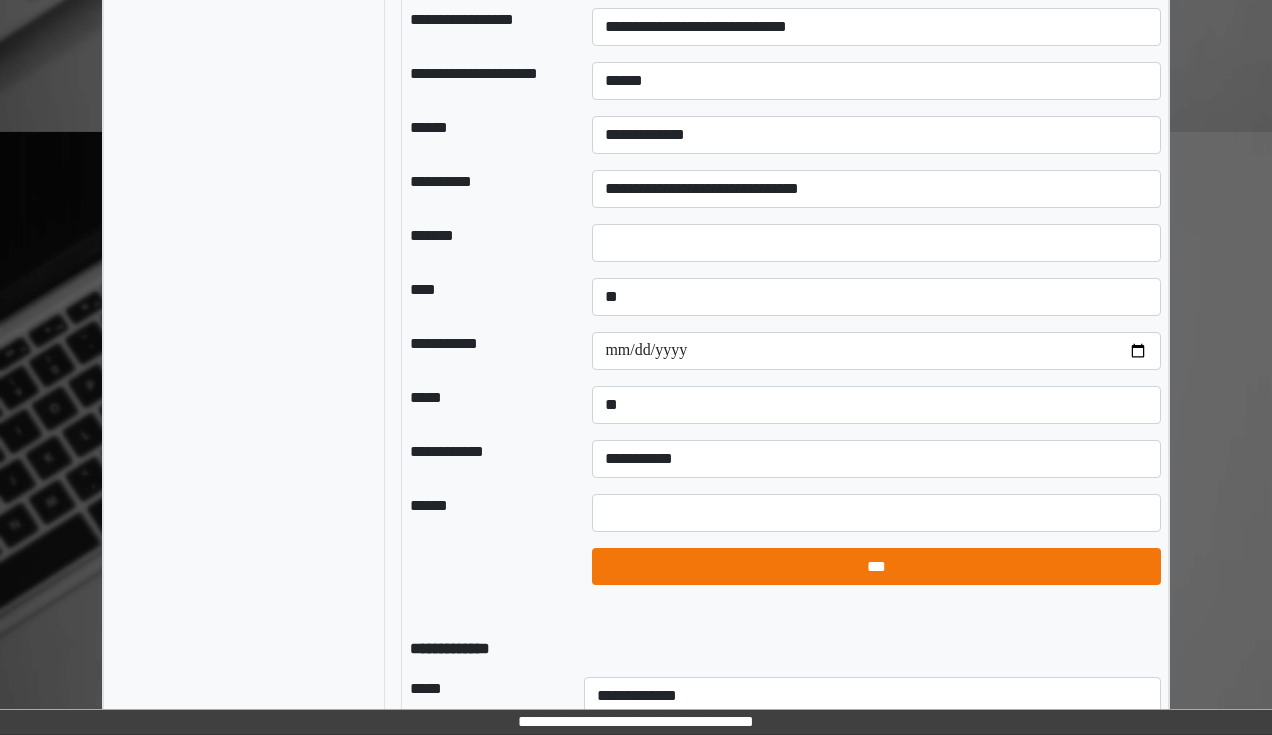 select on "*" 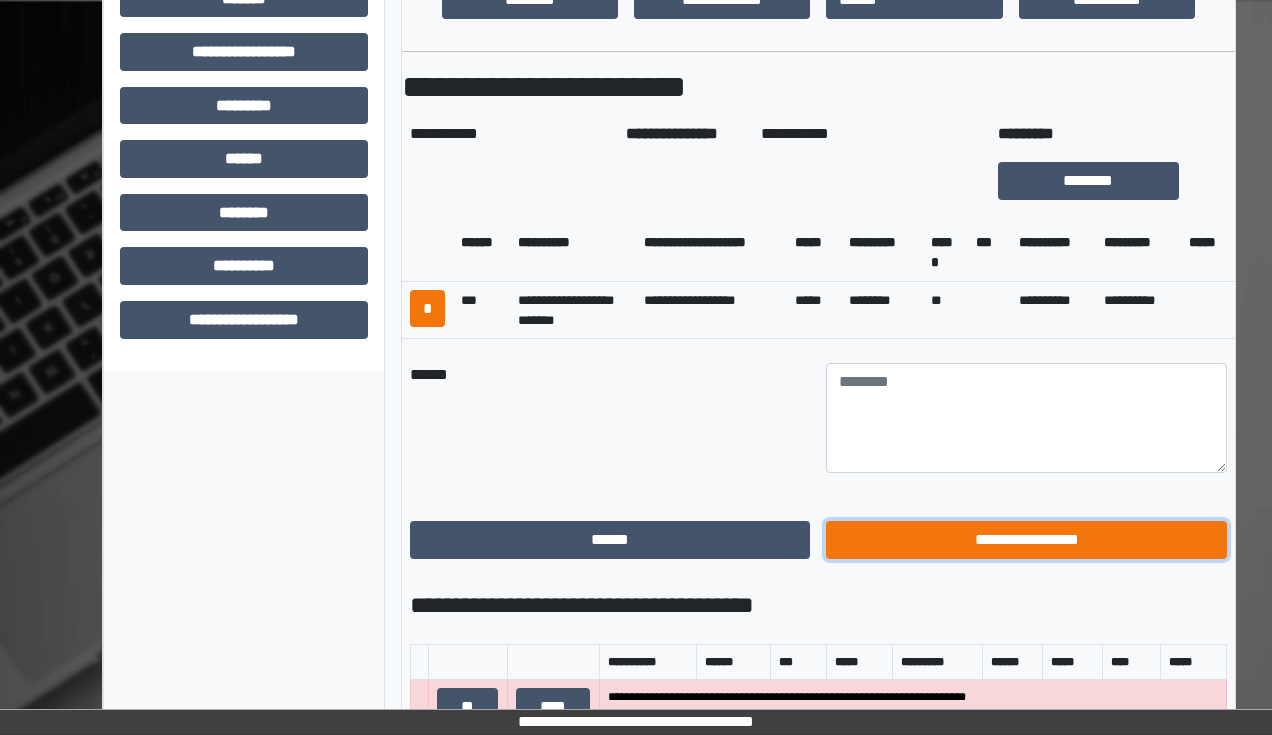click on "**********" at bounding box center (1026, 540) 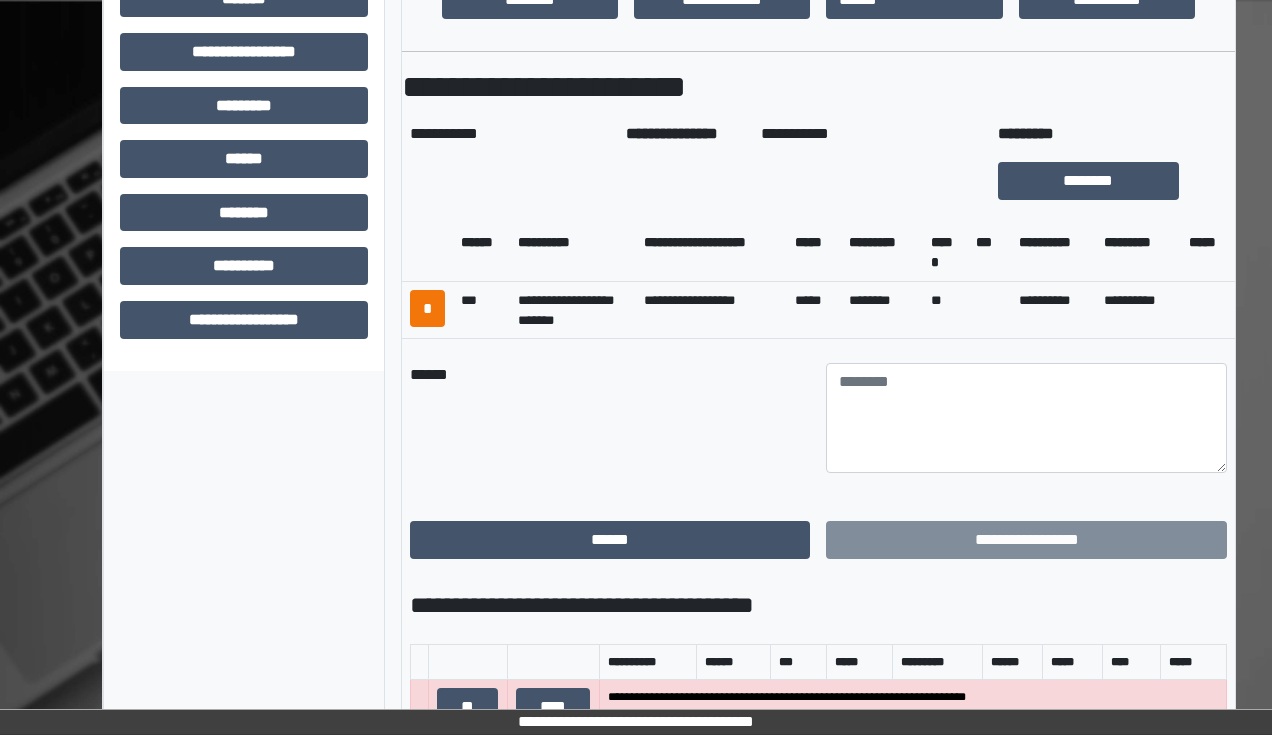 scroll, scrollTop: 664, scrollLeft: 0, axis: vertical 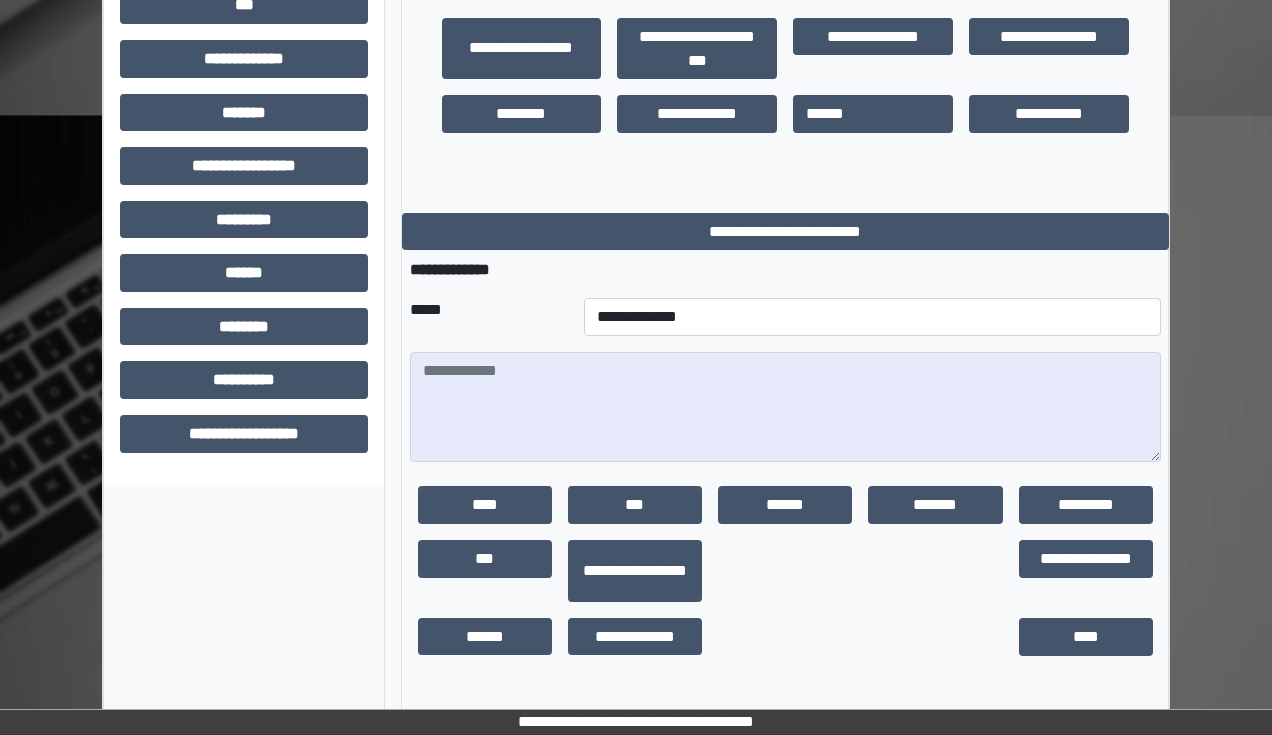 click on "**********" at bounding box center (244, -41) 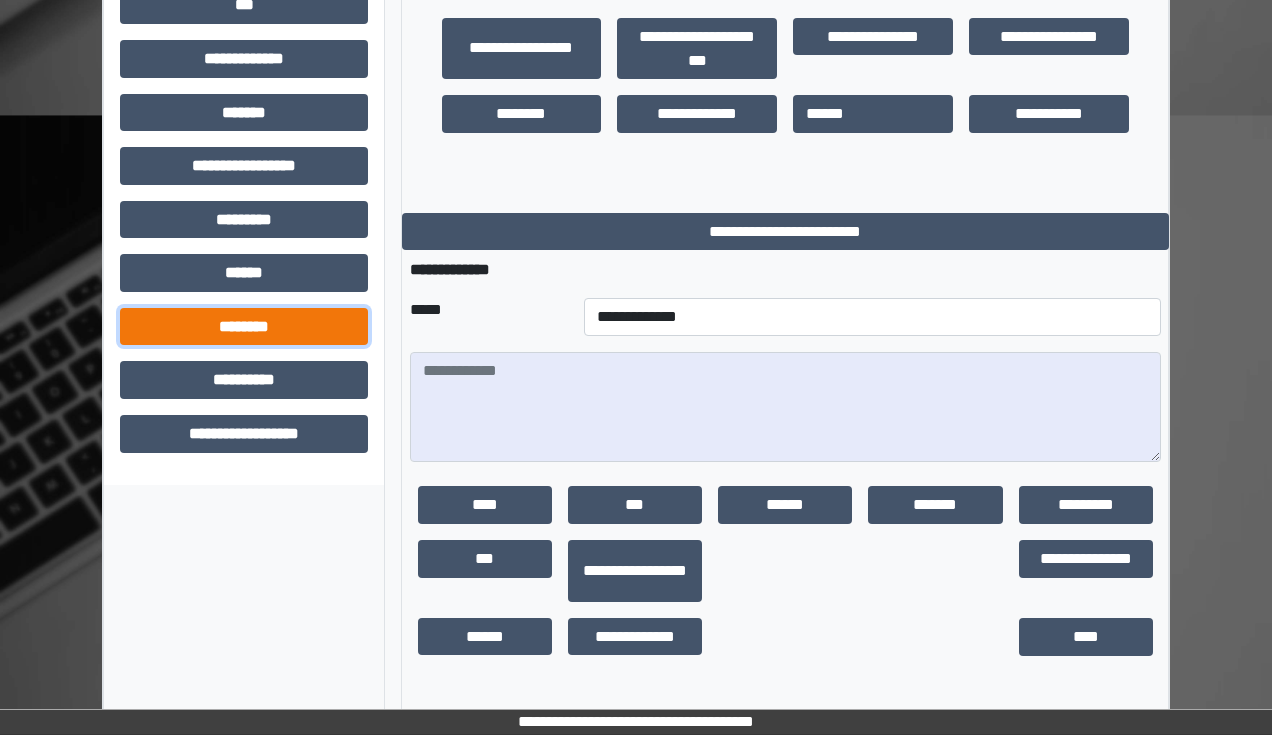 click on "********" at bounding box center (244, 327) 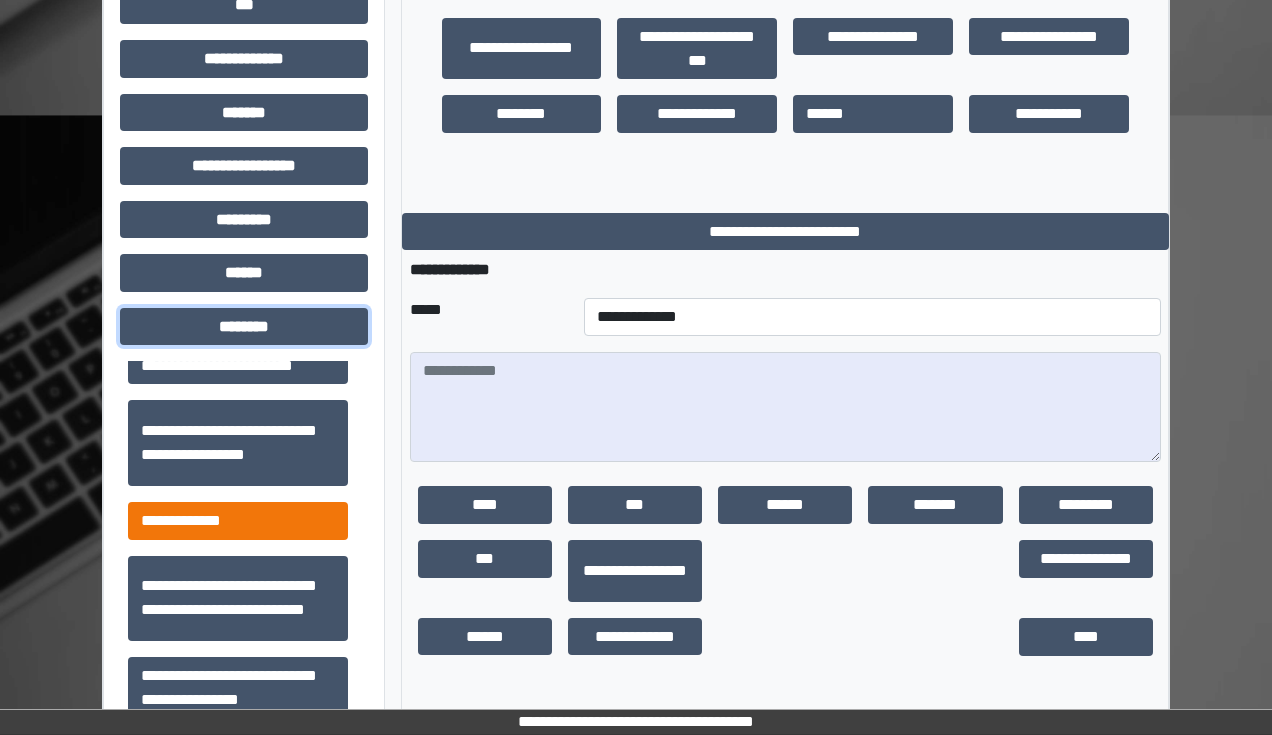 scroll, scrollTop: 560, scrollLeft: 0, axis: vertical 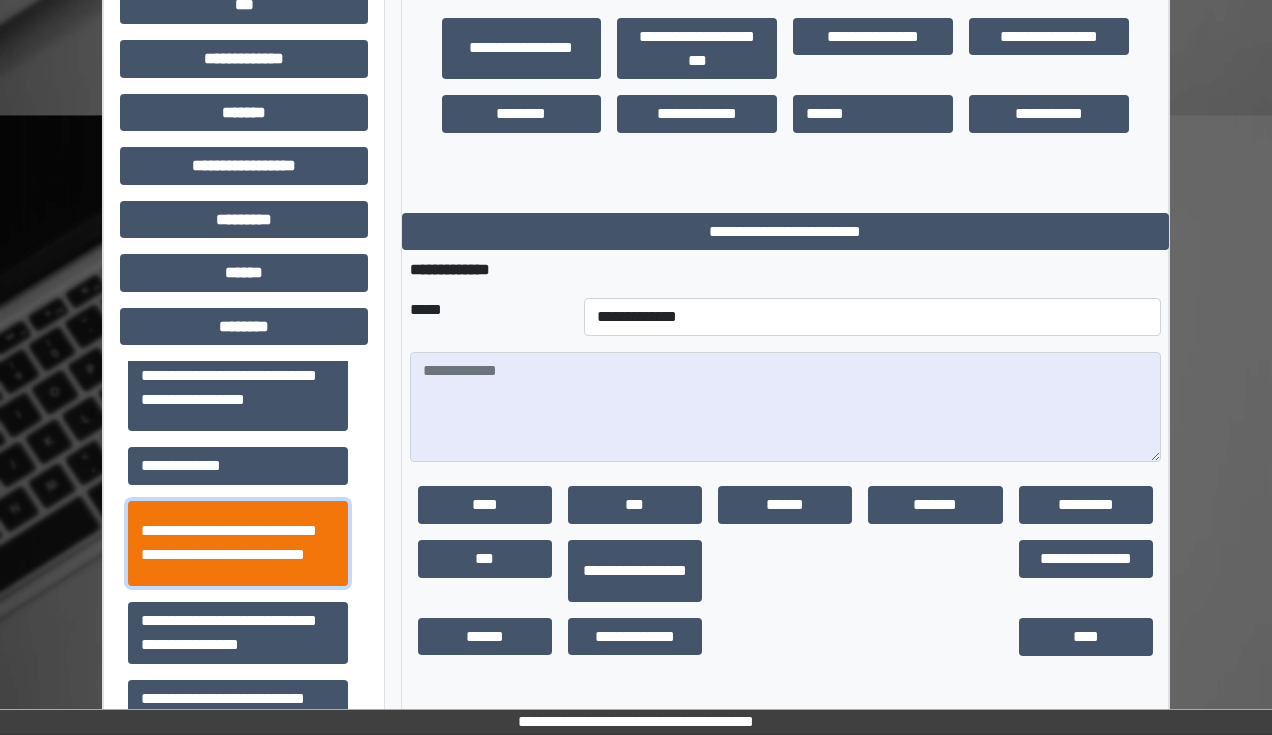 click on "**********" at bounding box center [238, 544] 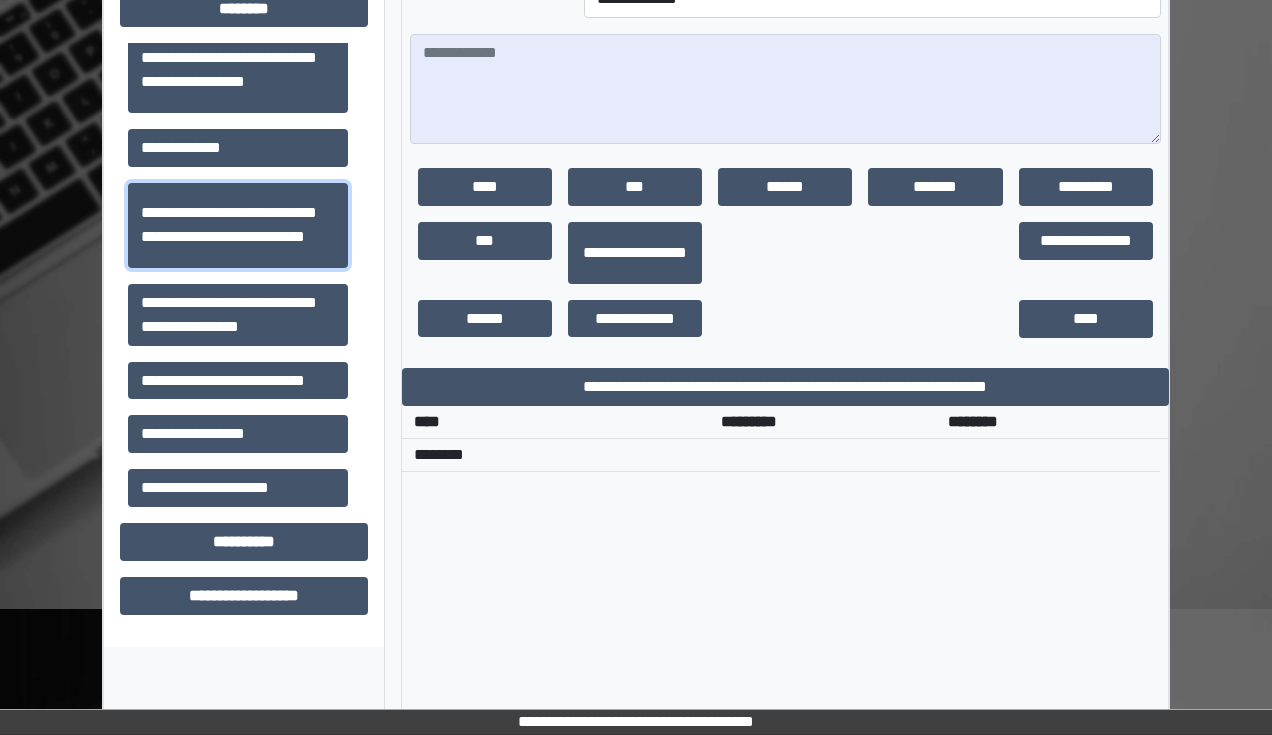 scroll, scrollTop: 984, scrollLeft: 0, axis: vertical 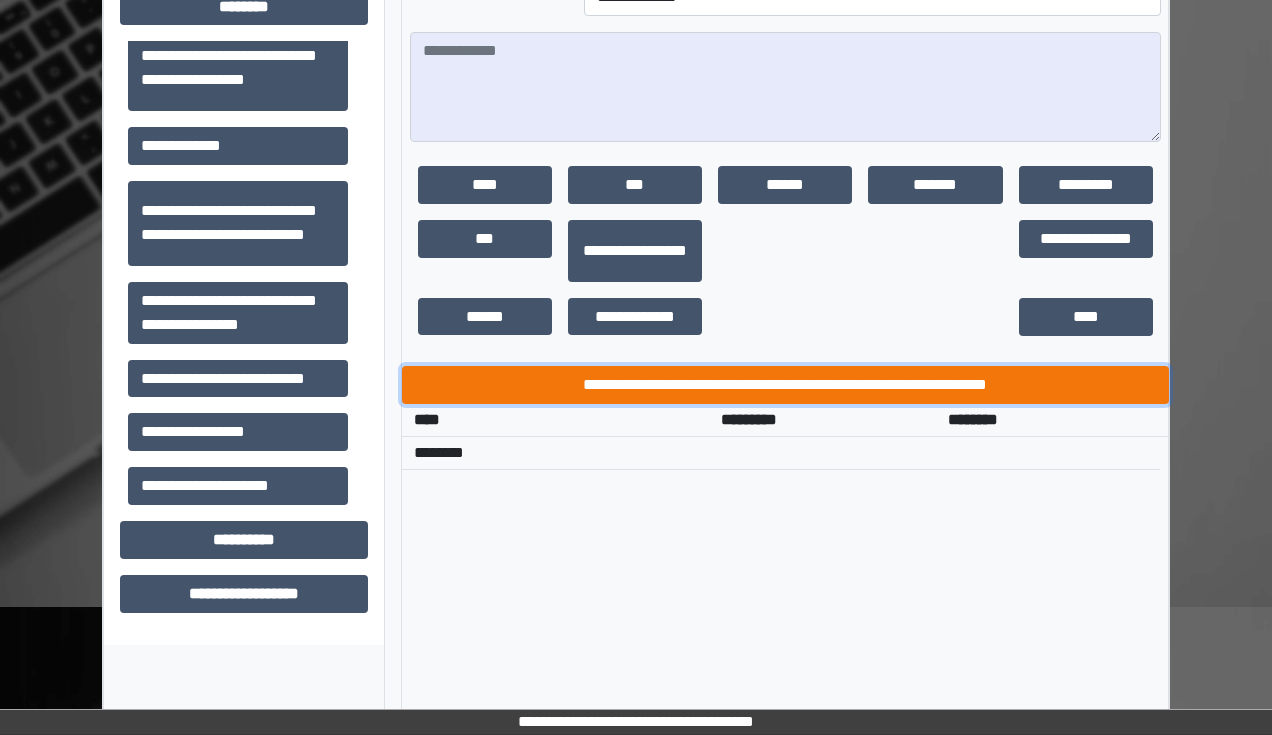 click on "**********" at bounding box center [785, 385] 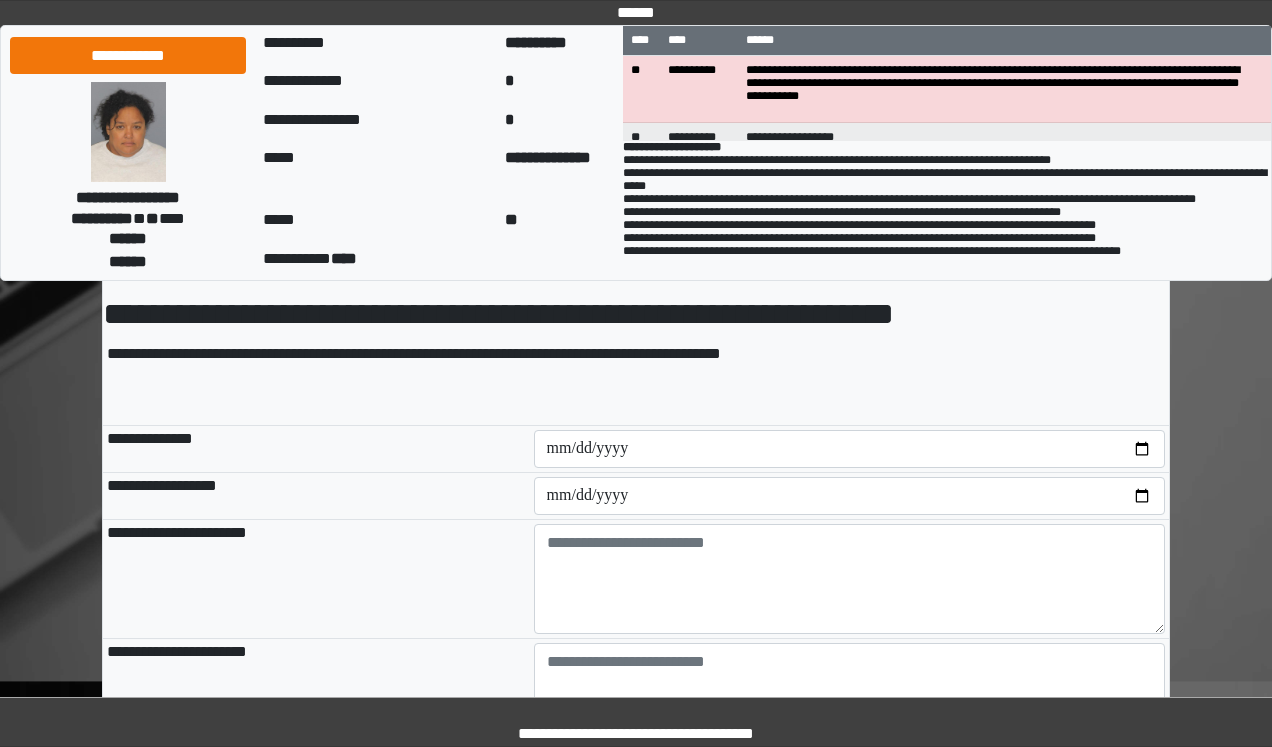 scroll, scrollTop: 80, scrollLeft: 0, axis: vertical 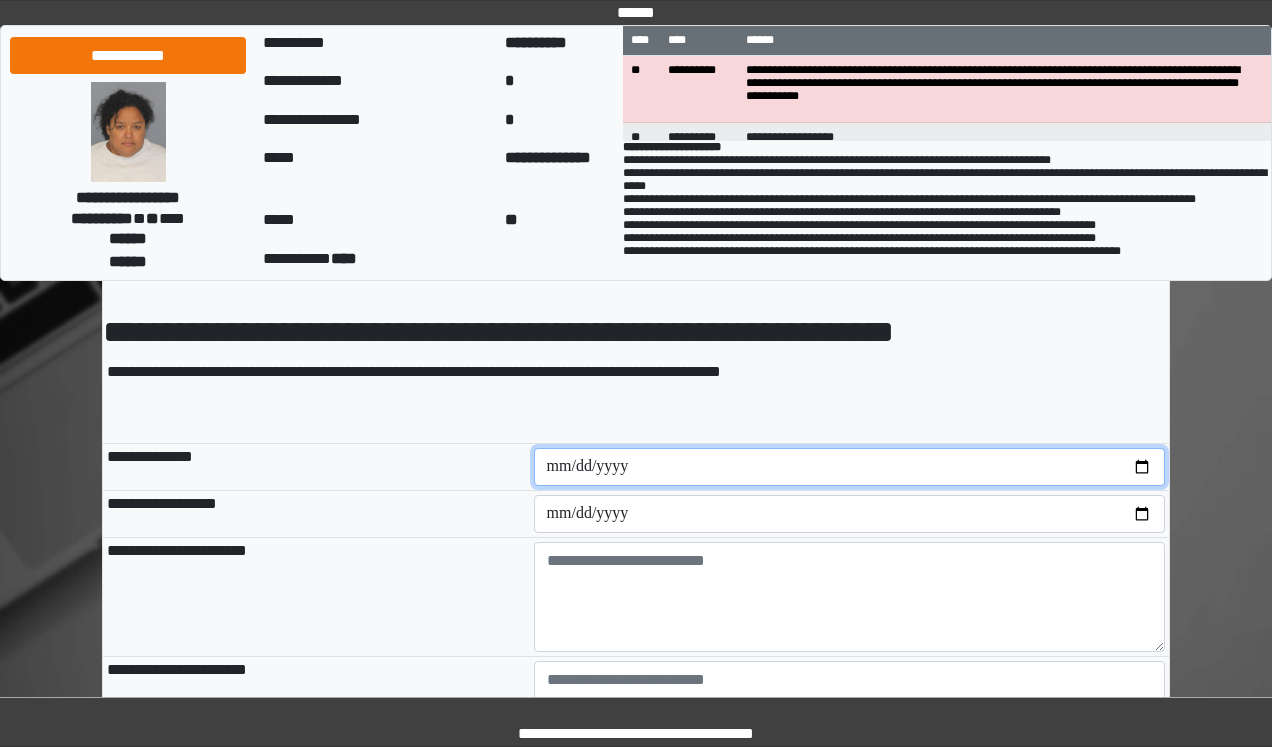 click at bounding box center (850, 467) 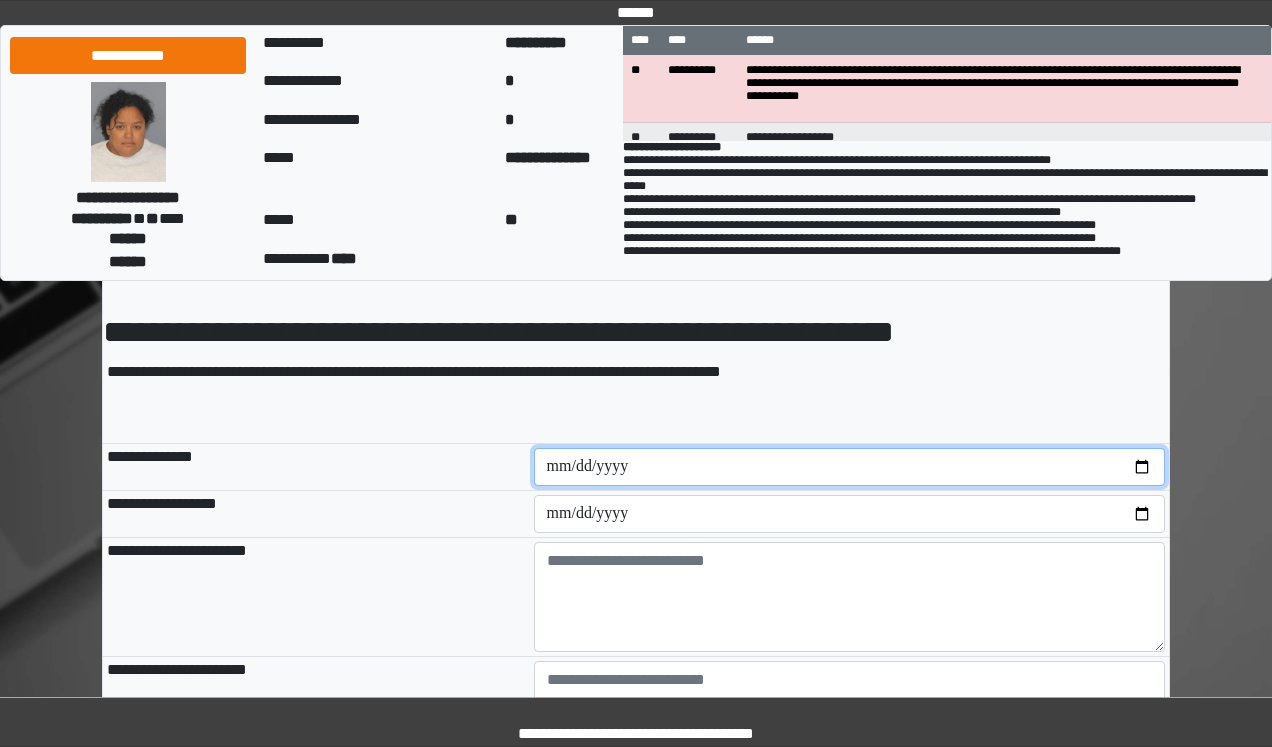 click at bounding box center (850, 467) 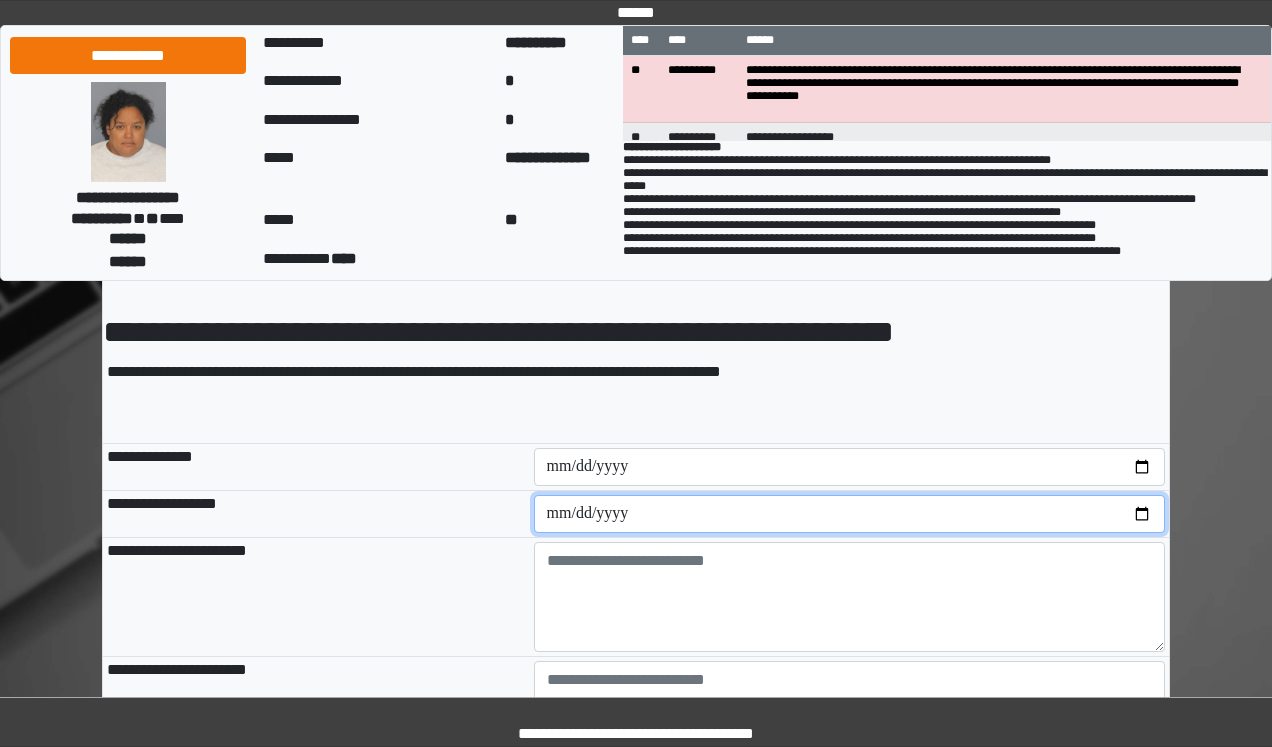 click at bounding box center (850, 514) 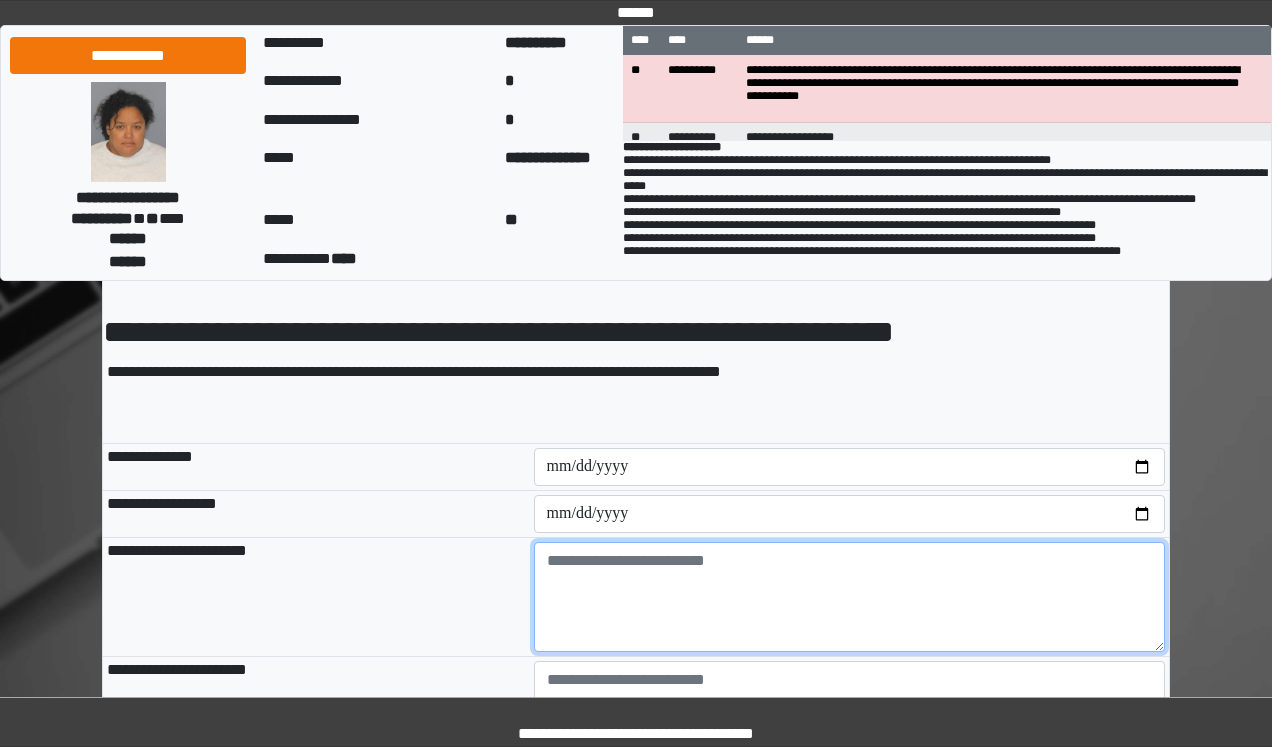 click at bounding box center (850, 597) 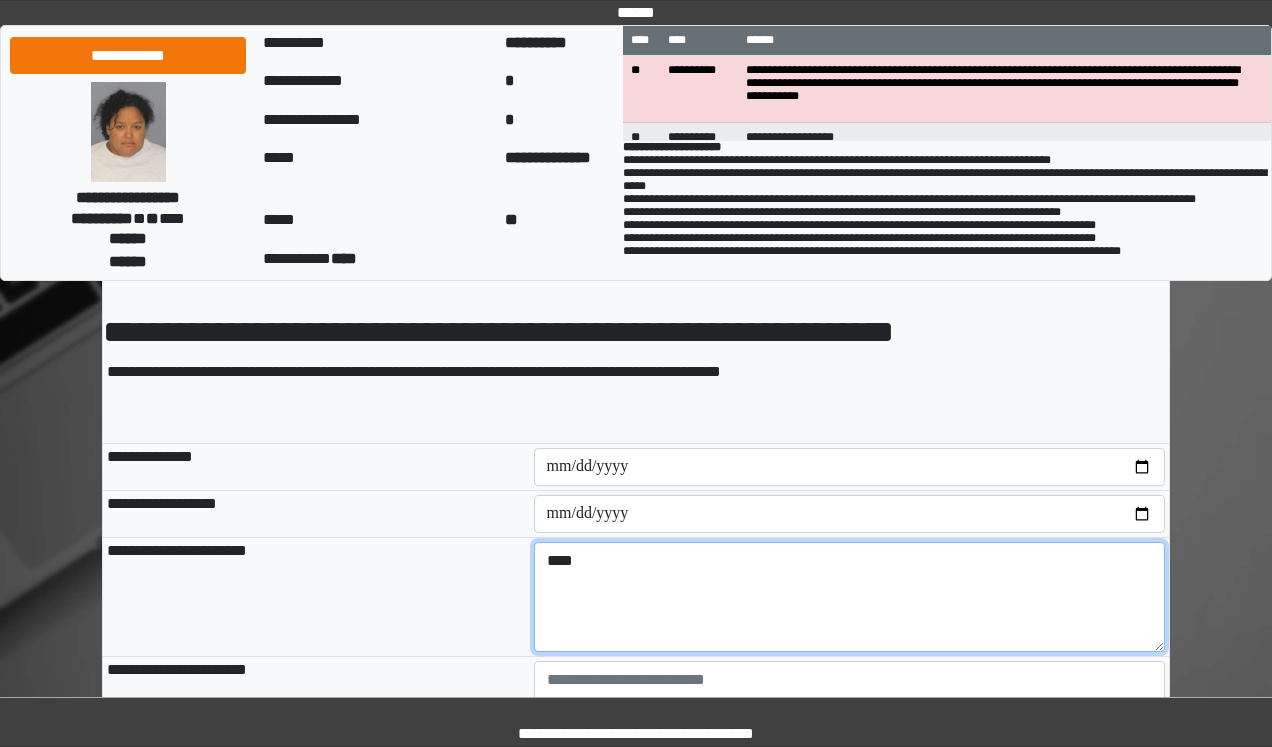 drag, startPoint x: 399, startPoint y: 617, endPoint x: 335, endPoint y: 600, distance: 66.21933 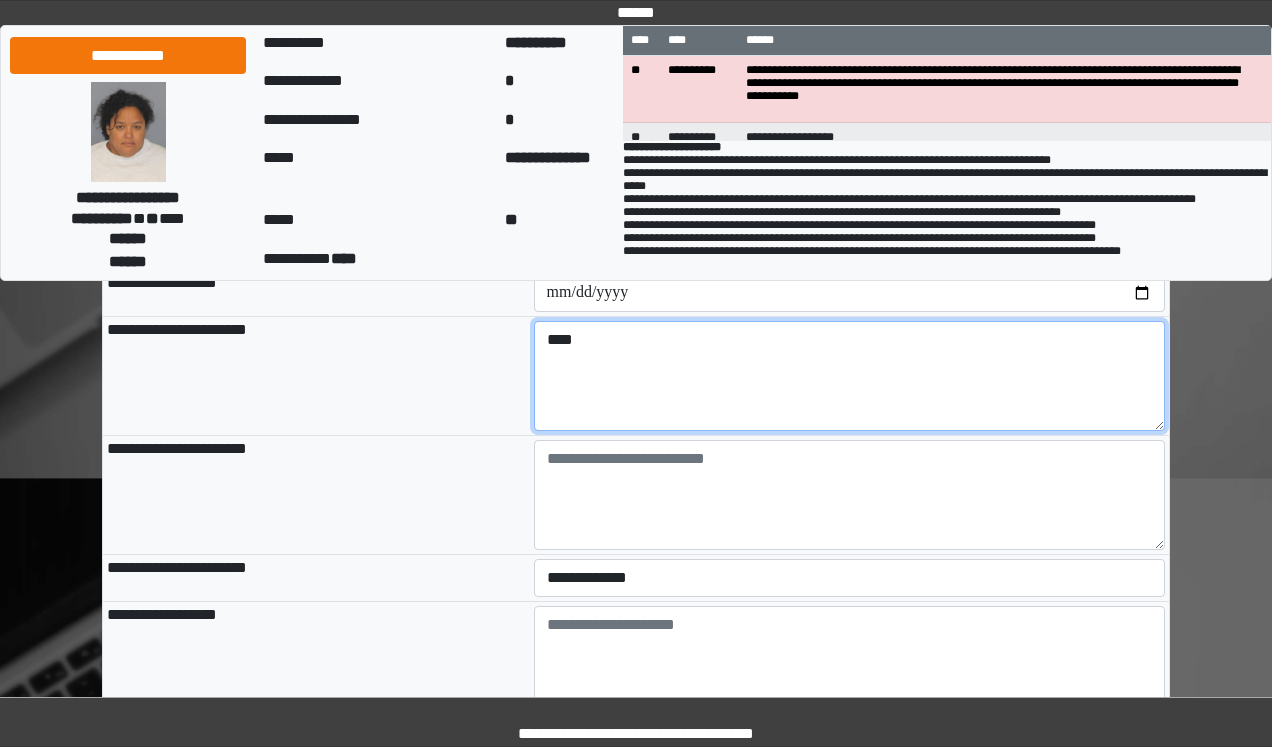 scroll, scrollTop: 320, scrollLeft: 0, axis: vertical 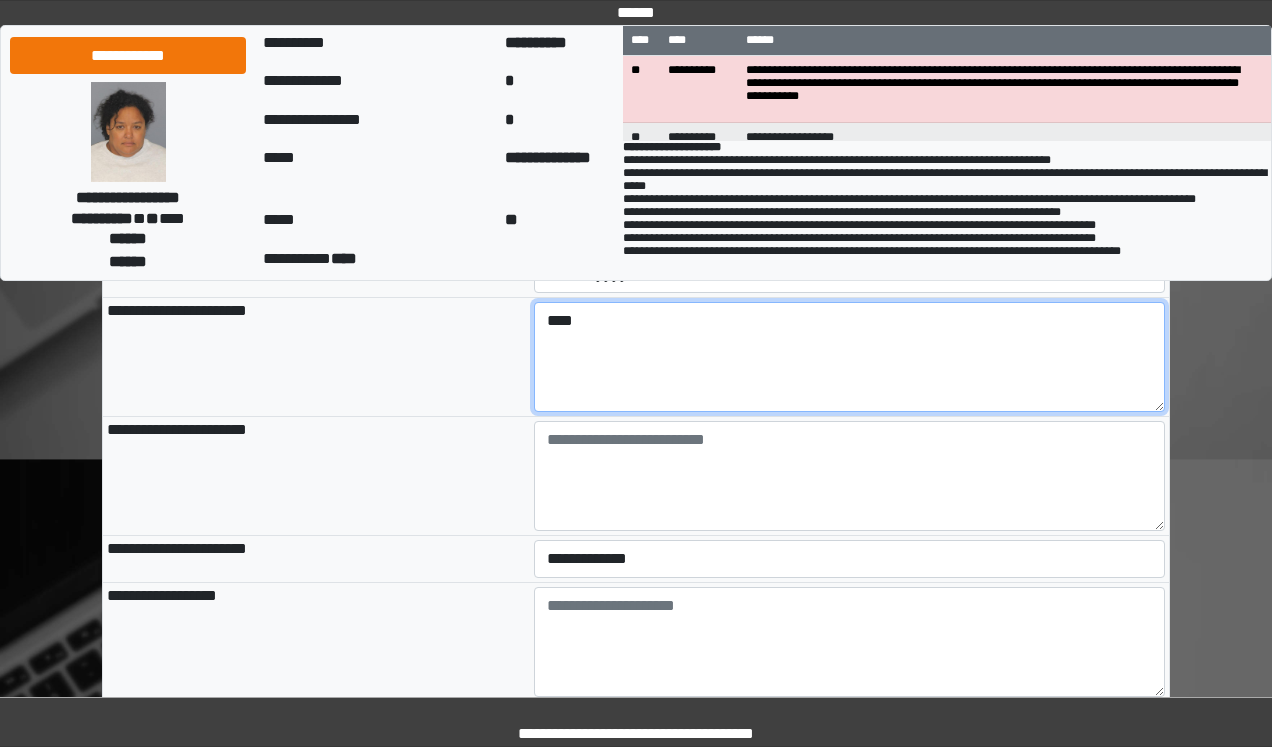 type on "****" 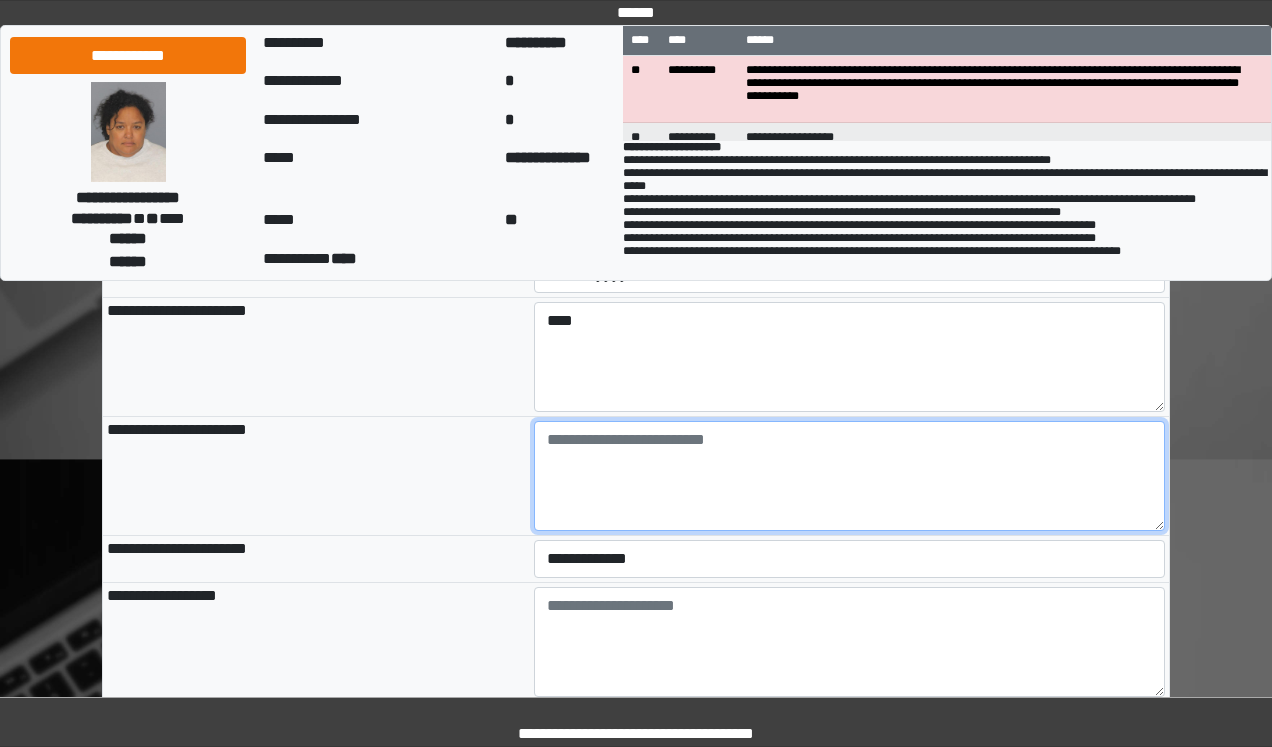 click at bounding box center [850, 476] 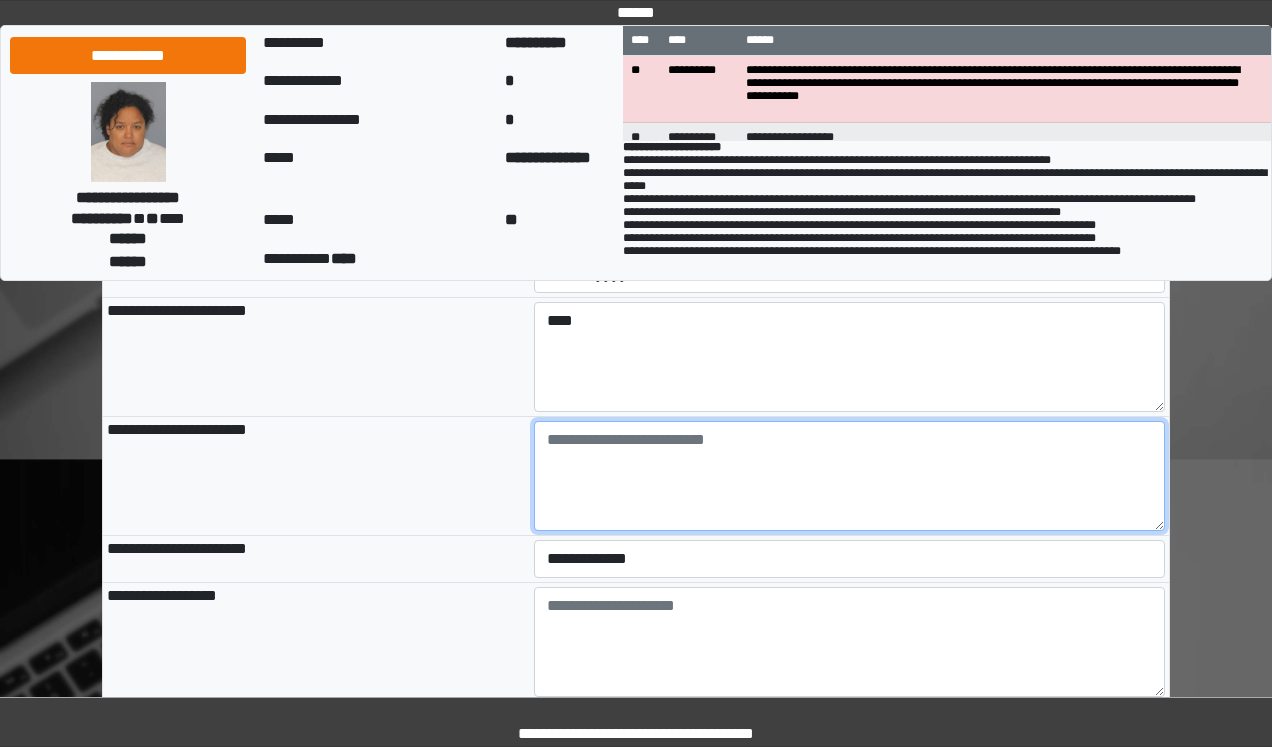 paste on "****" 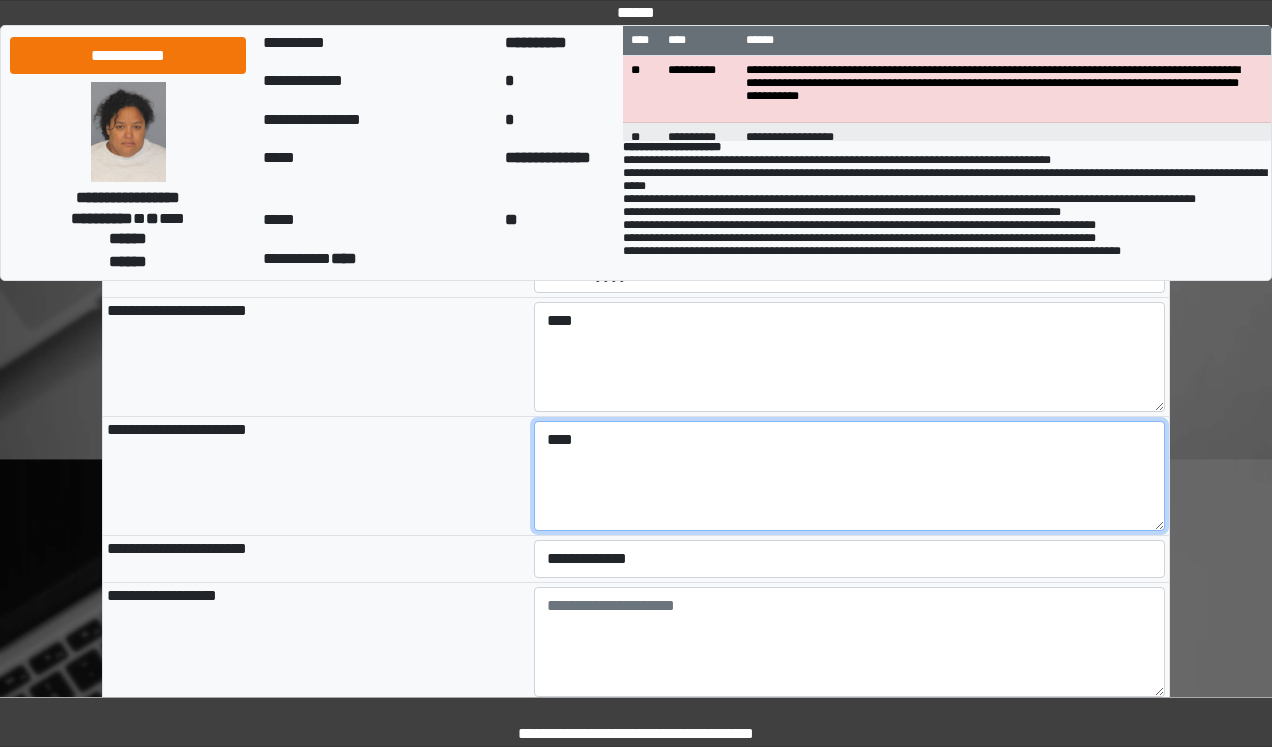 type on "****" 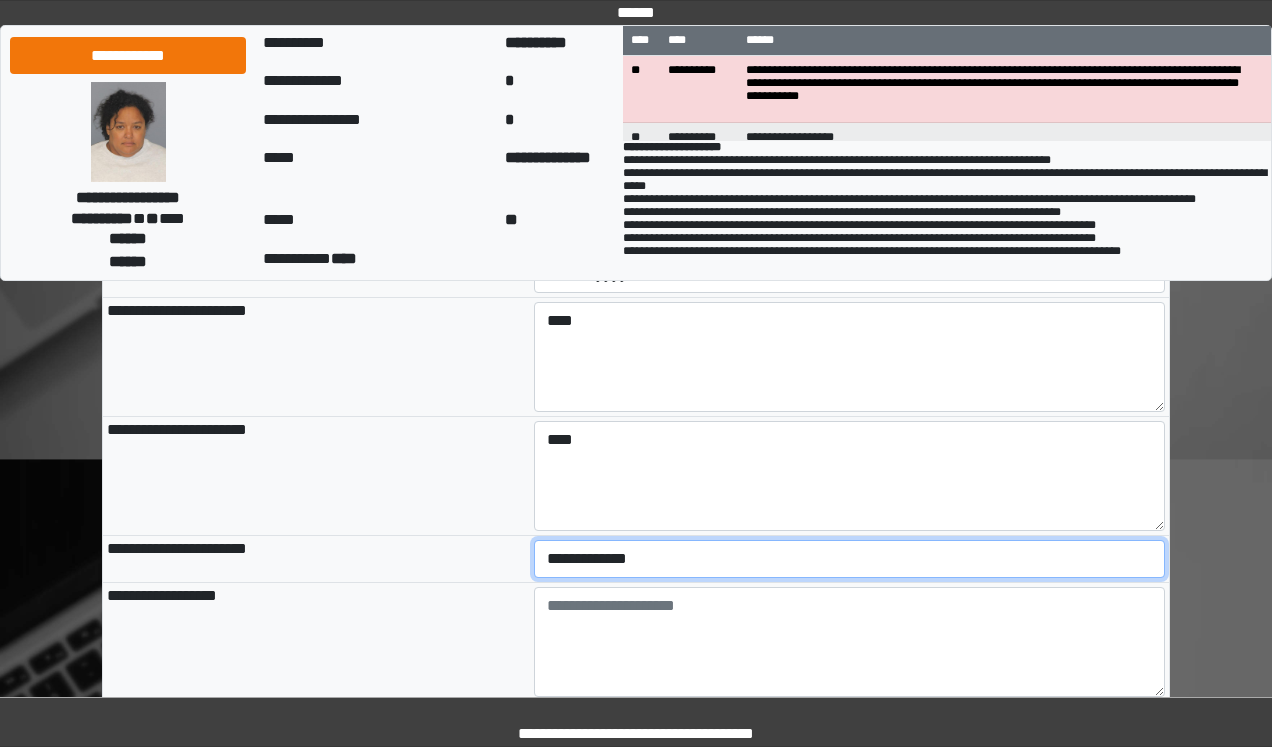 click on "**********" at bounding box center (850, 559) 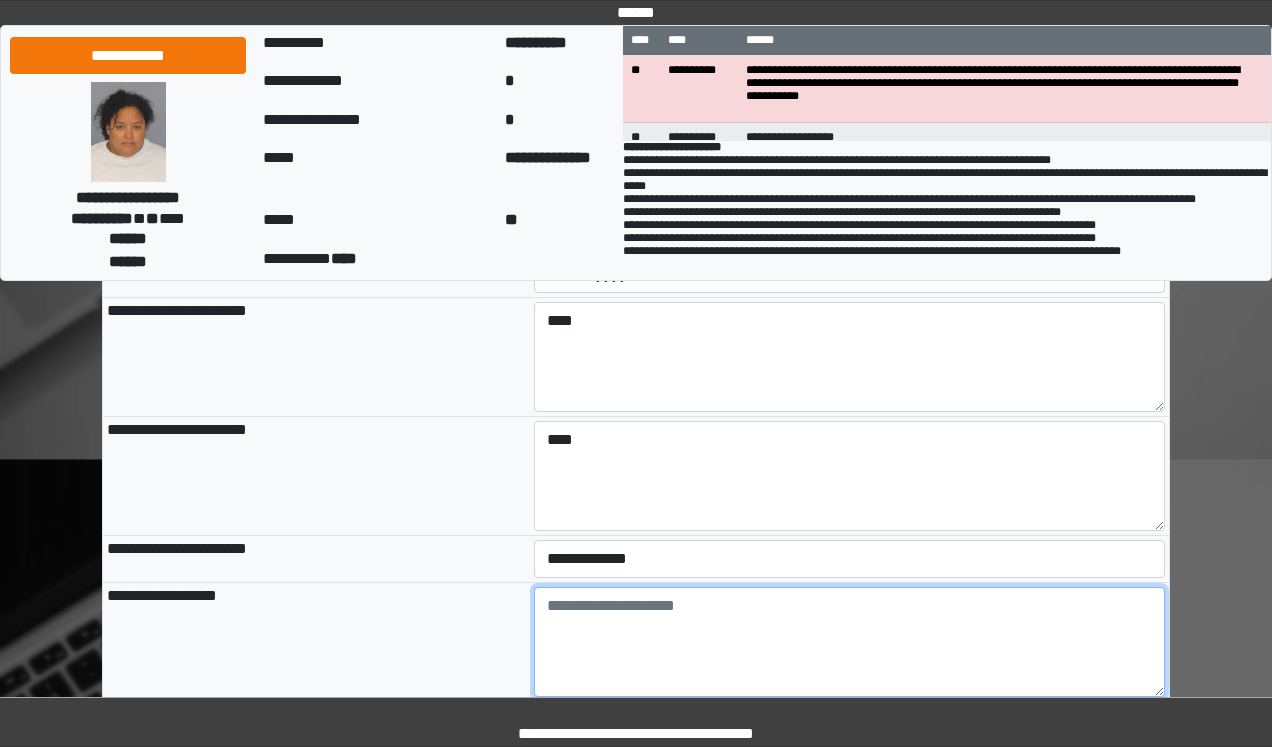 click at bounding box center (850, 642) 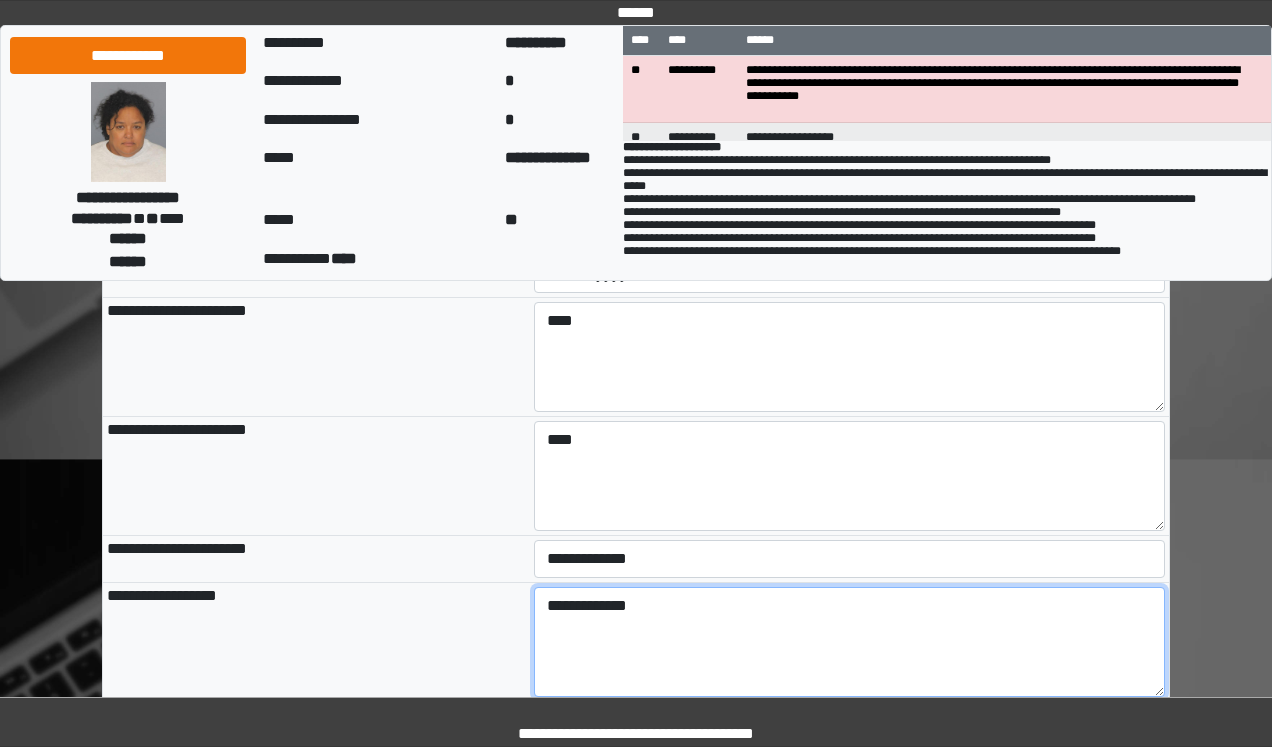 scroll, scrollTop: 477, scrollLeft: 0, axis: vertical 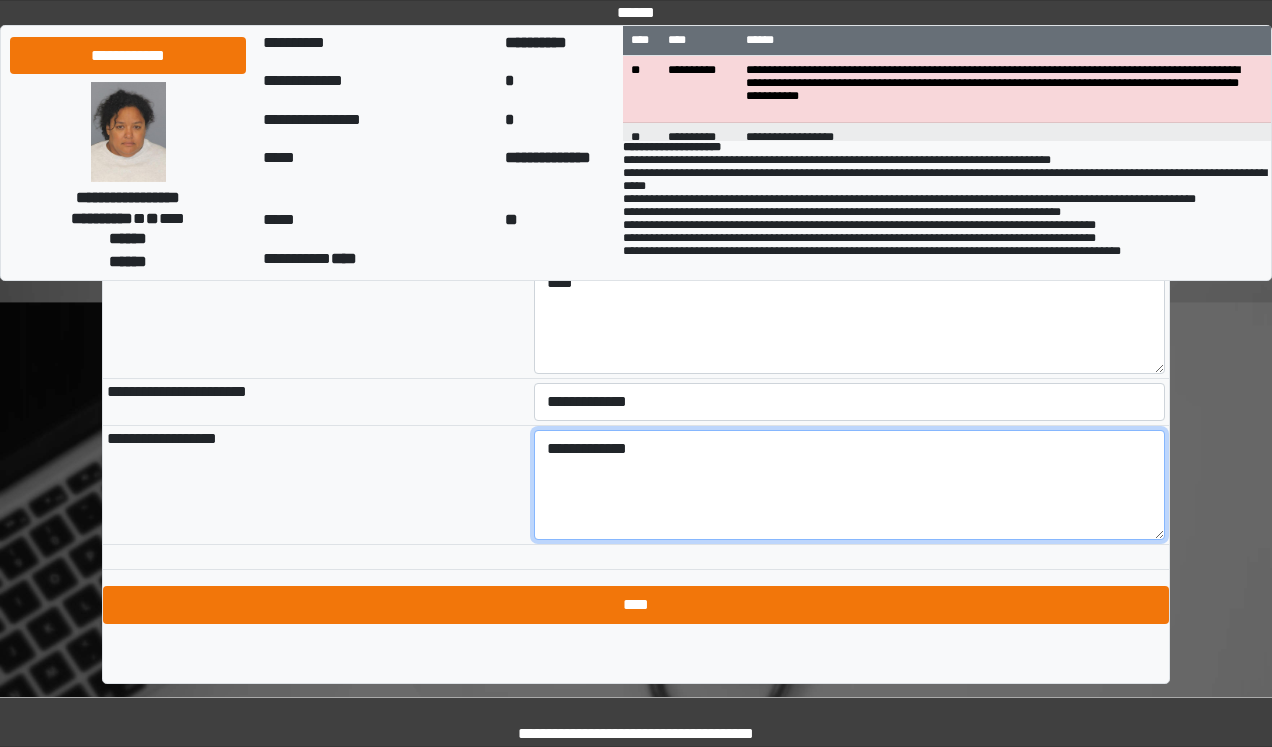 type on "**********" 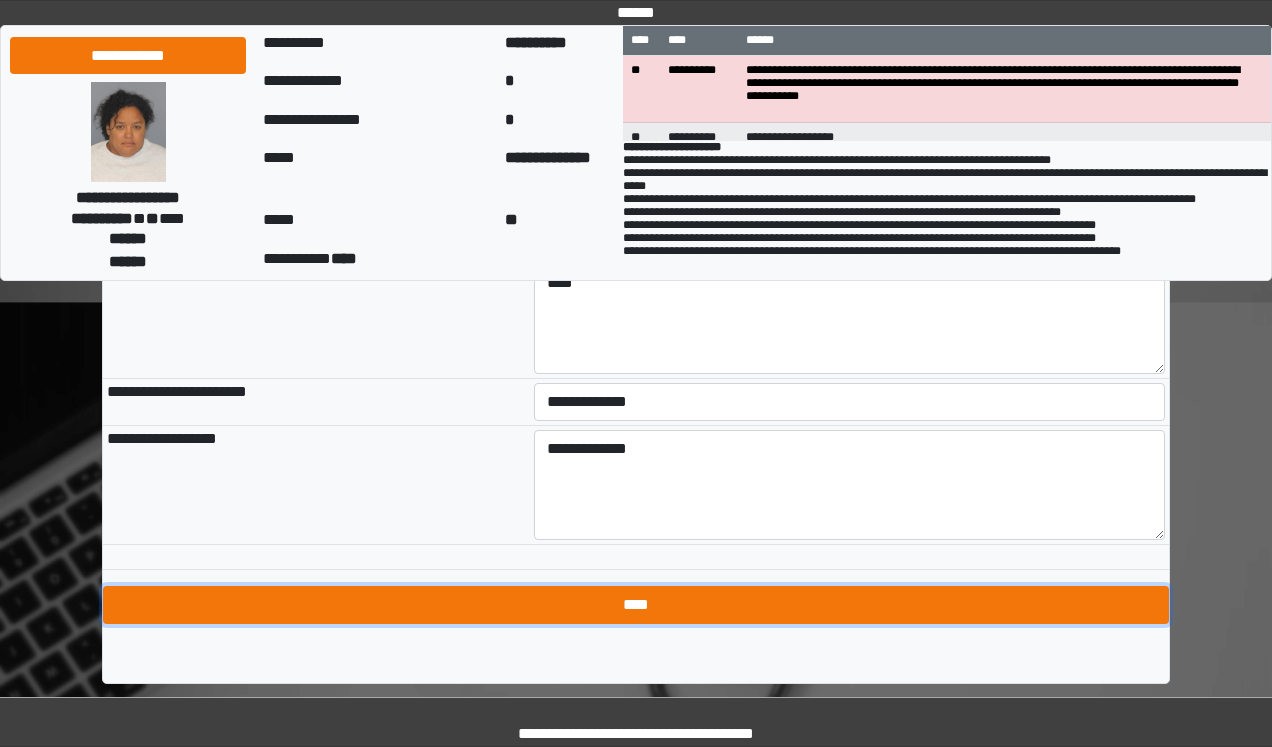 click on "****" at bounding box center [636, 605] 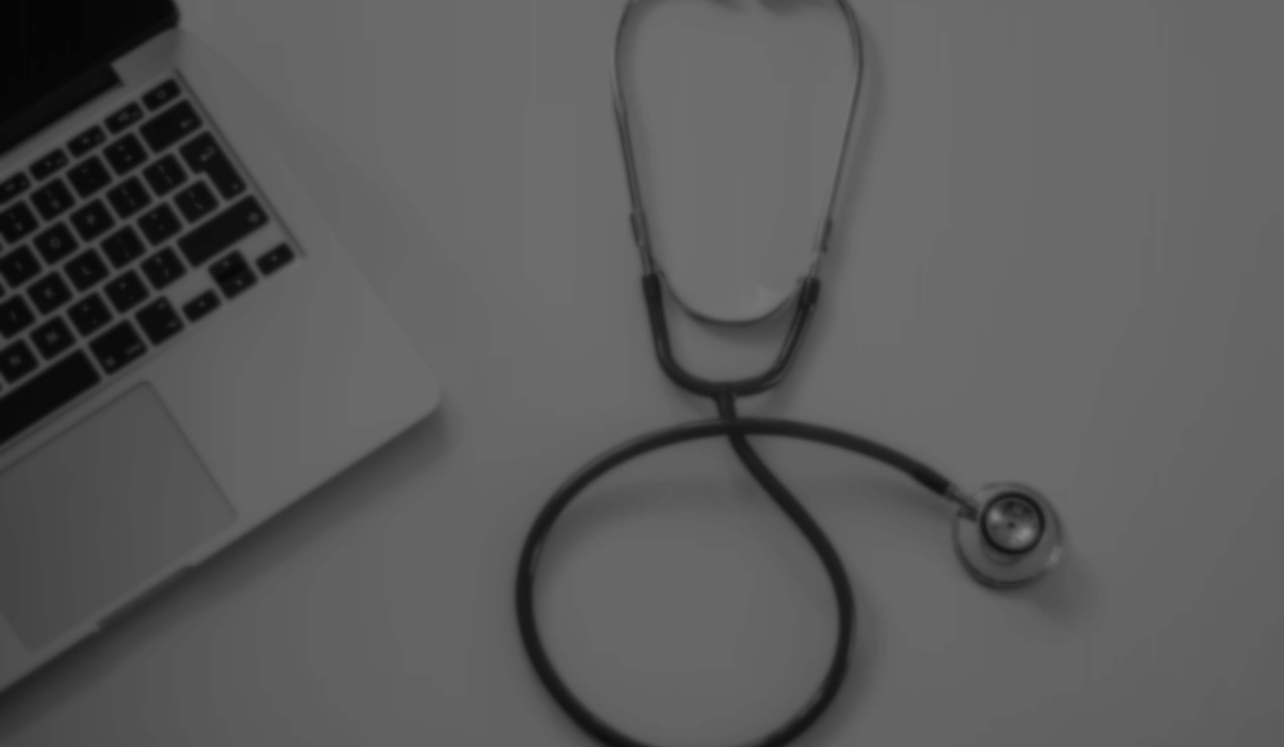 scroll, scrollTop: 0, scrollLeft: 0, axis: both 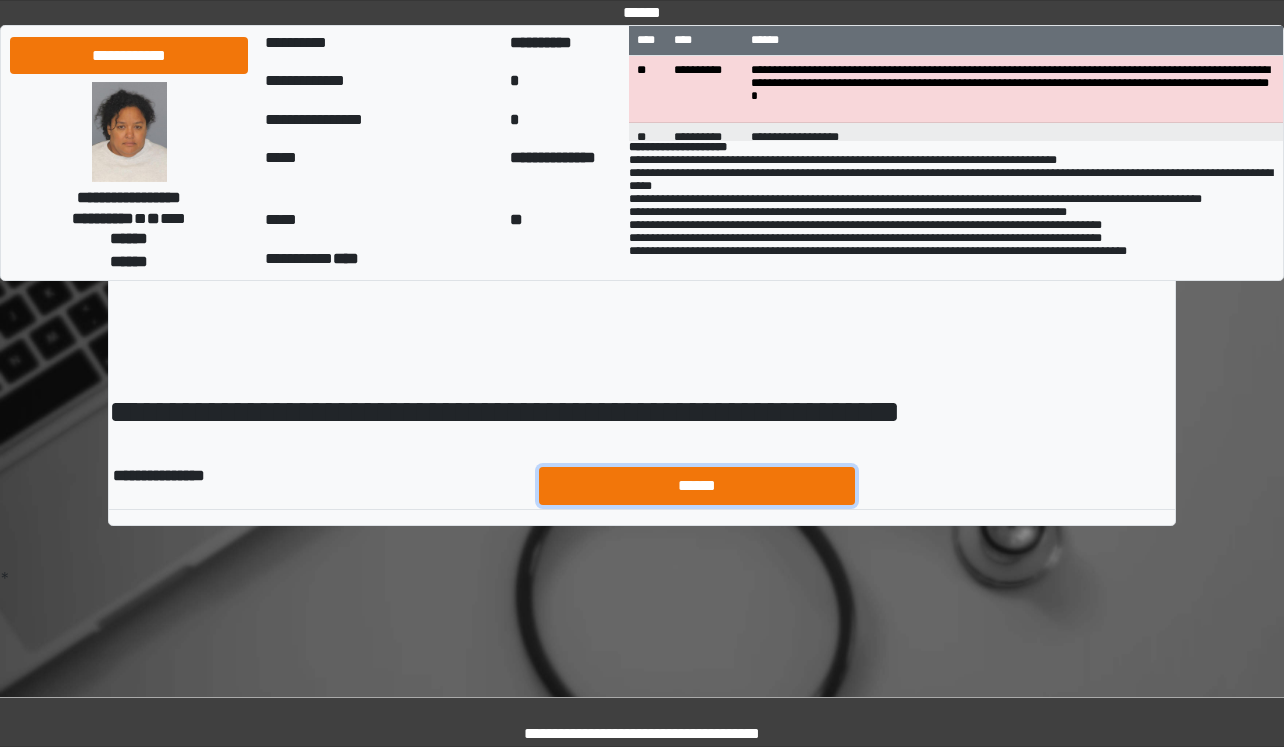 click on "******" at bounding box center (697, 486) 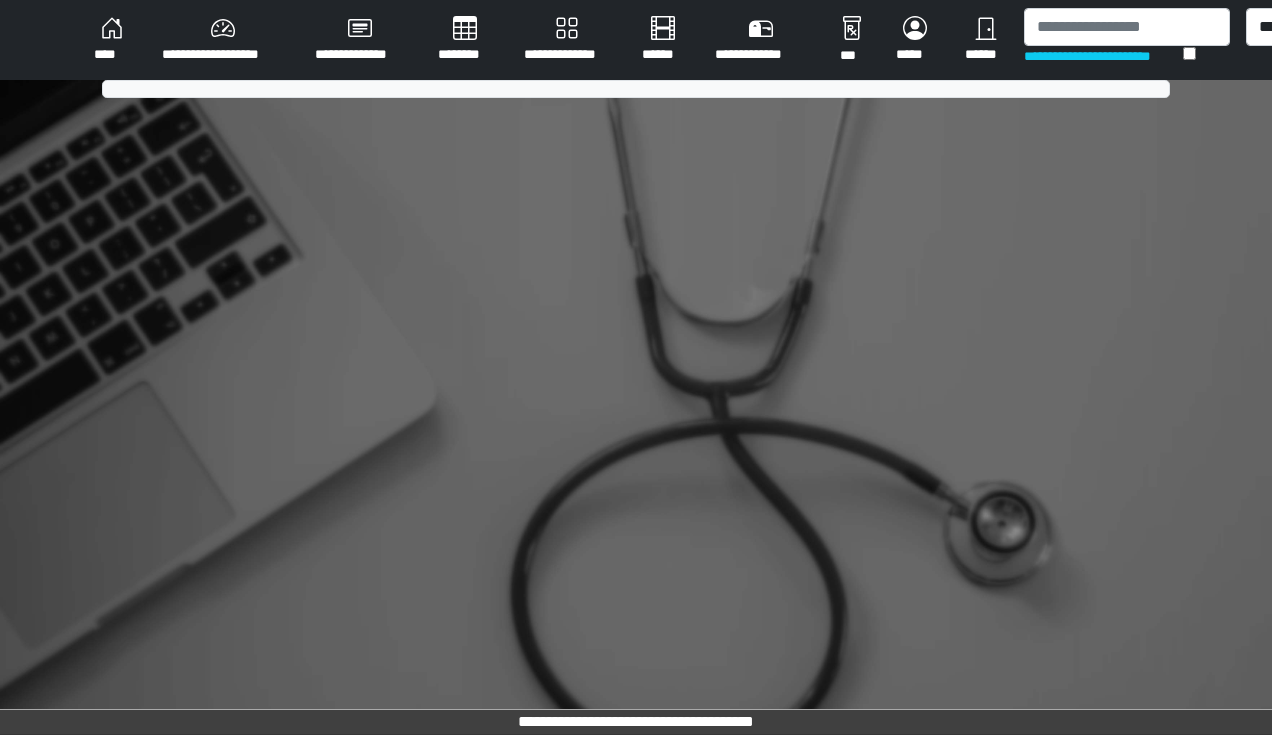 scroll, scrollTop: 0, scrollLeft: 0, axis: both 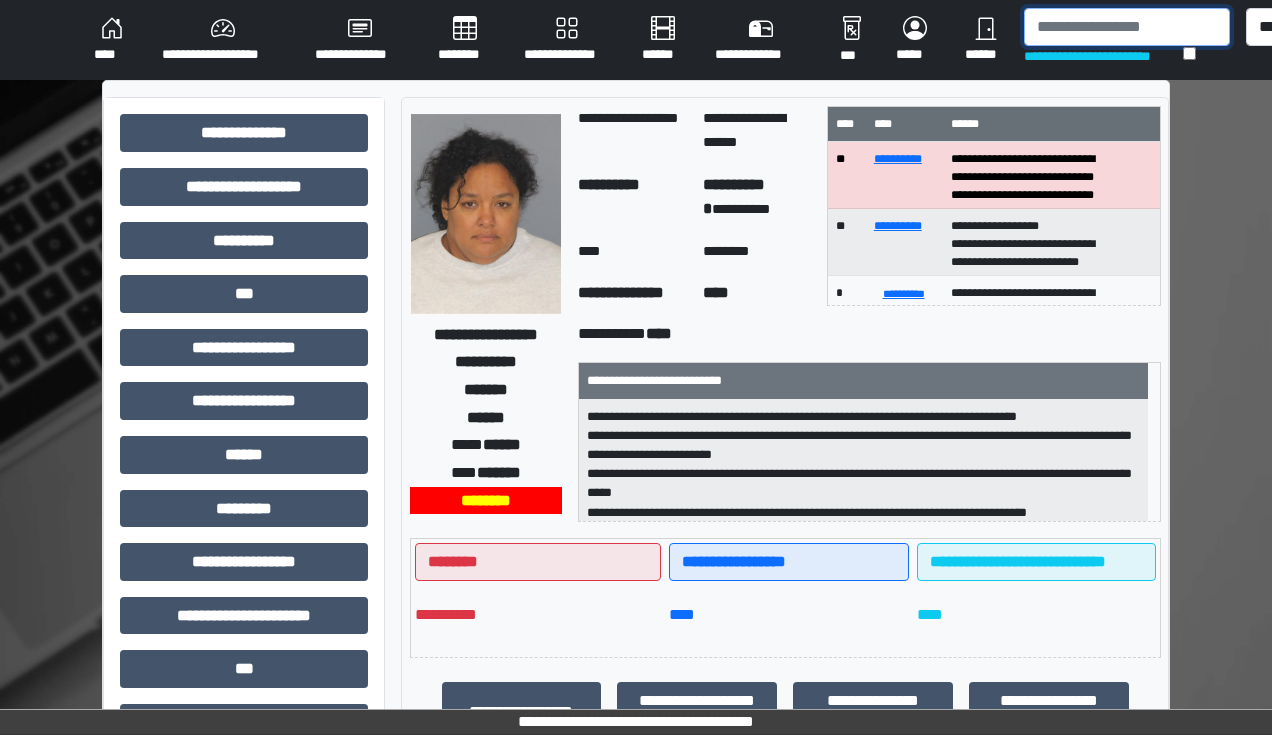 click at bounding box center [1127, 27] 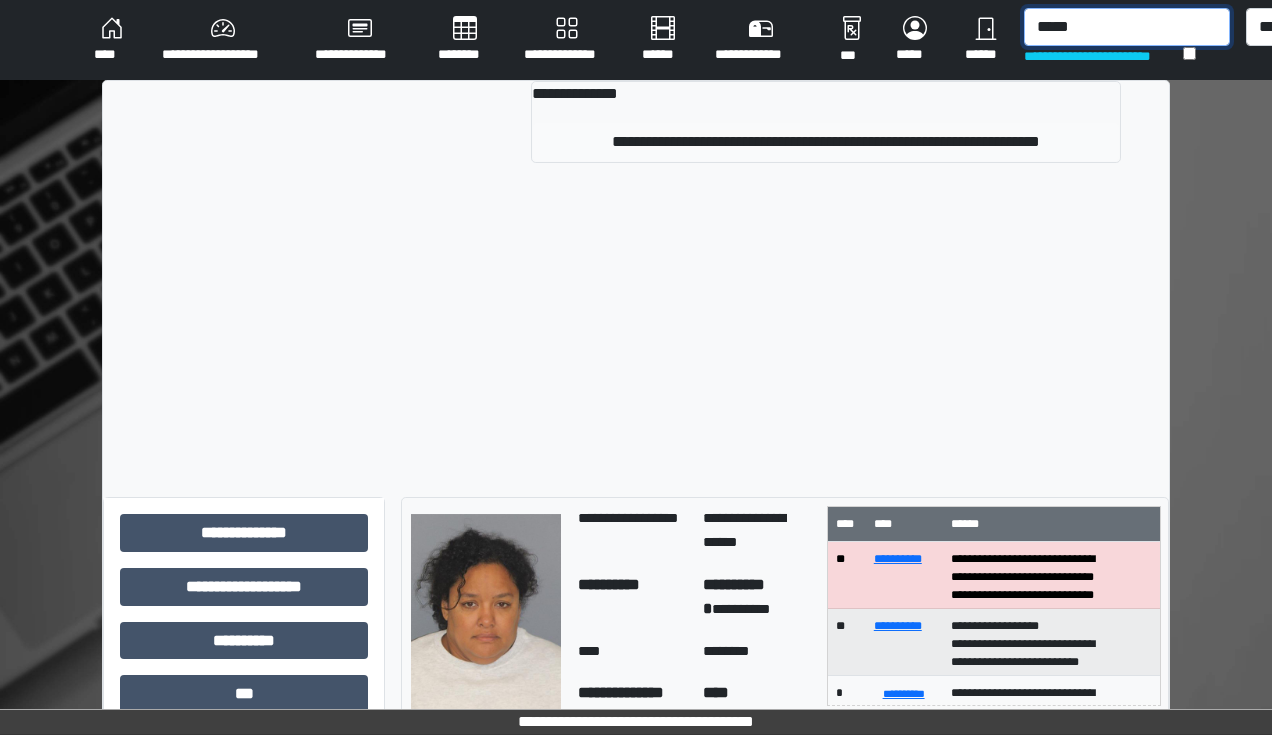 type on "*****" 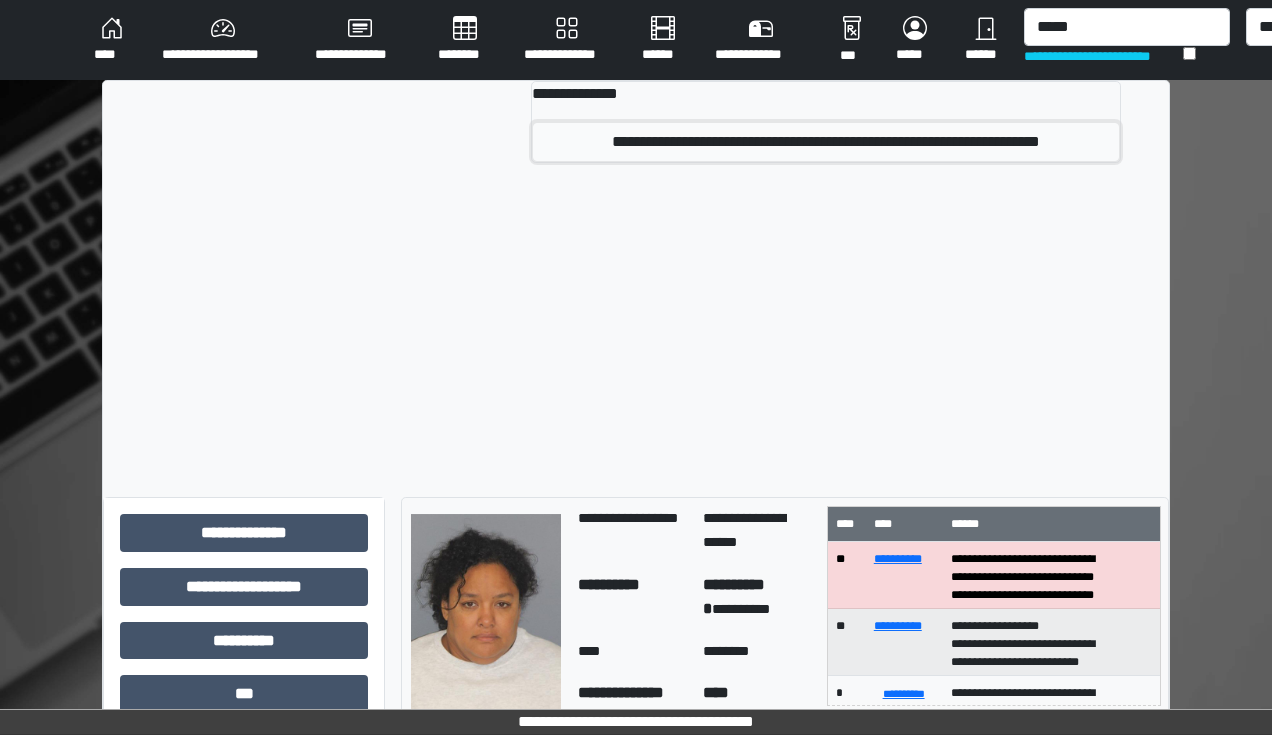 click on "**********" at bounding box center [826, 142] 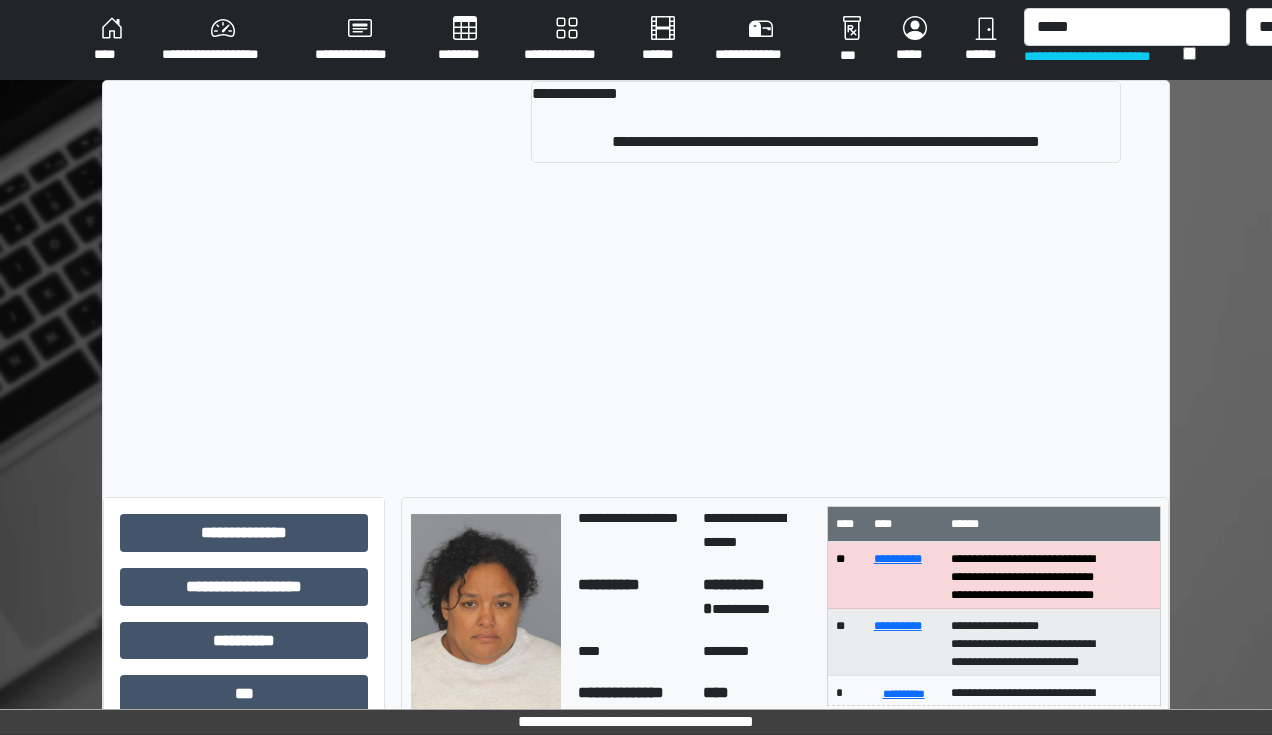 type 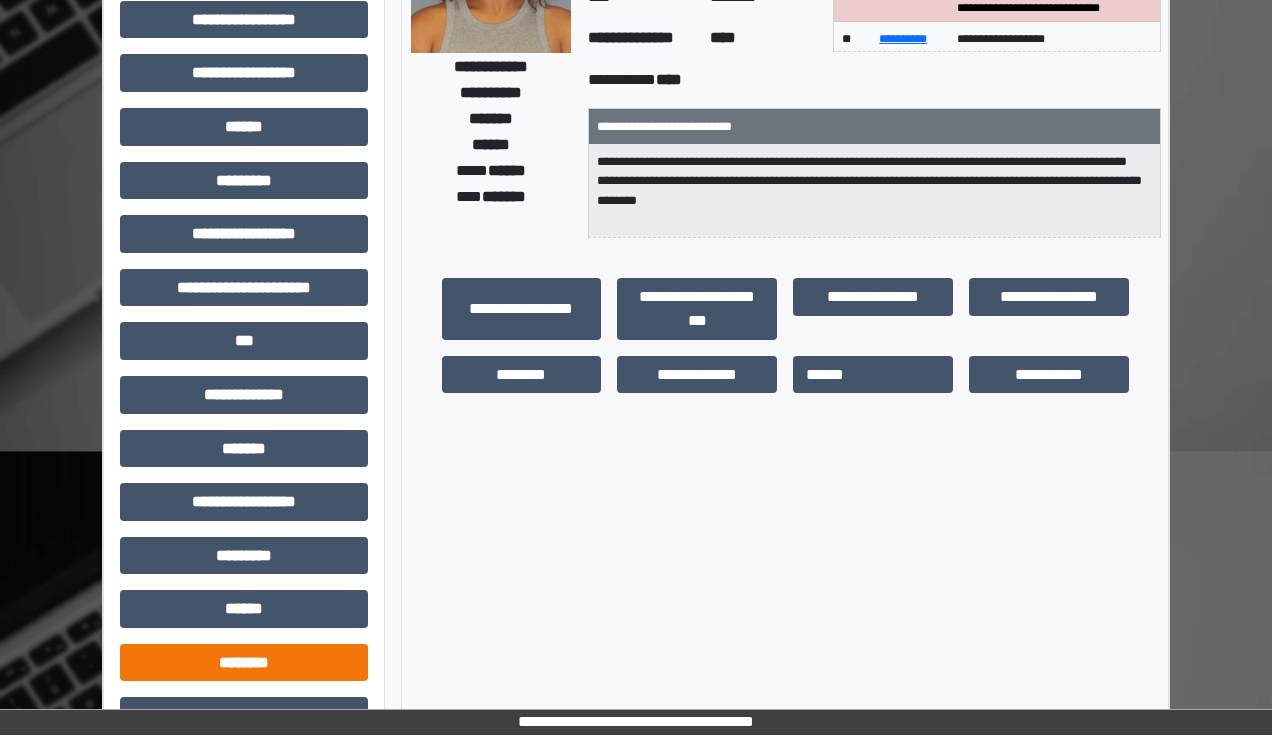 scroll, scrollTop: 431, scrollLeft: 0, axis: vertical 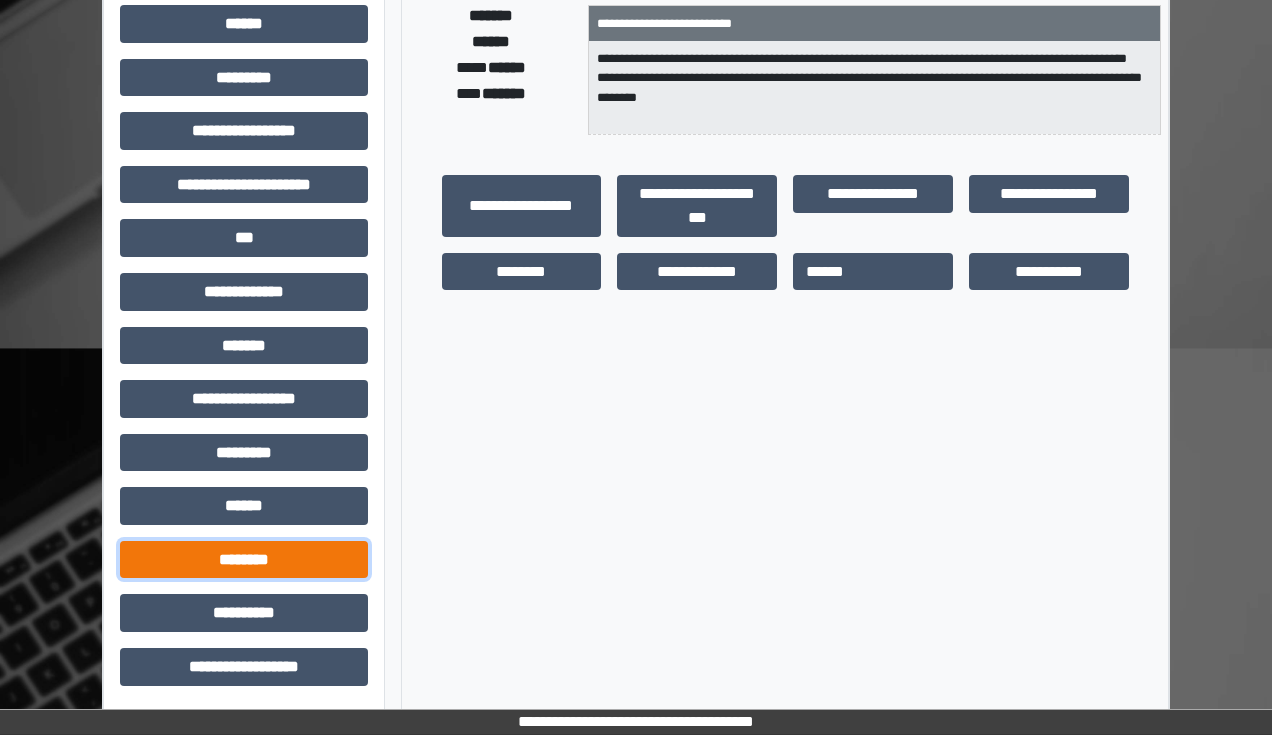 click on "********" at bounding box center (244, 560) 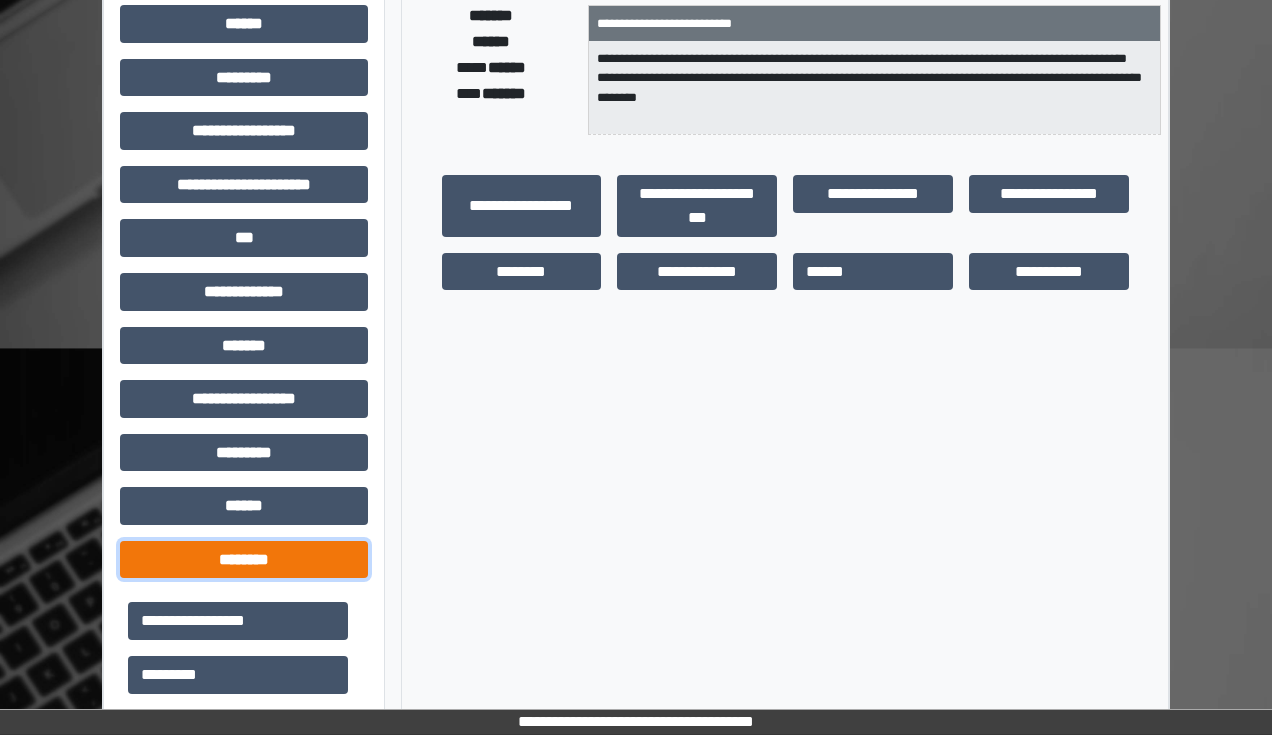 scroll, scrollTop: 751, scrollLeft: 0, axis: vertical 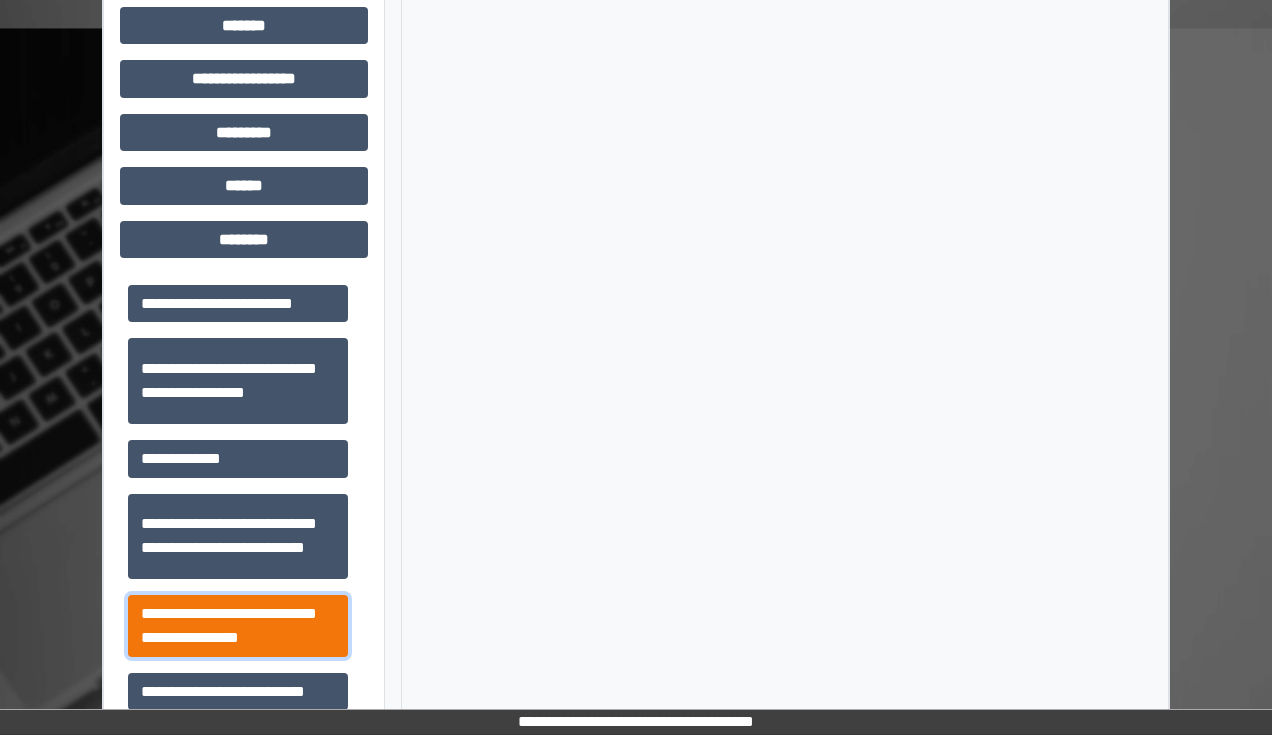 click on "**********" at bounding box center (238, 626) 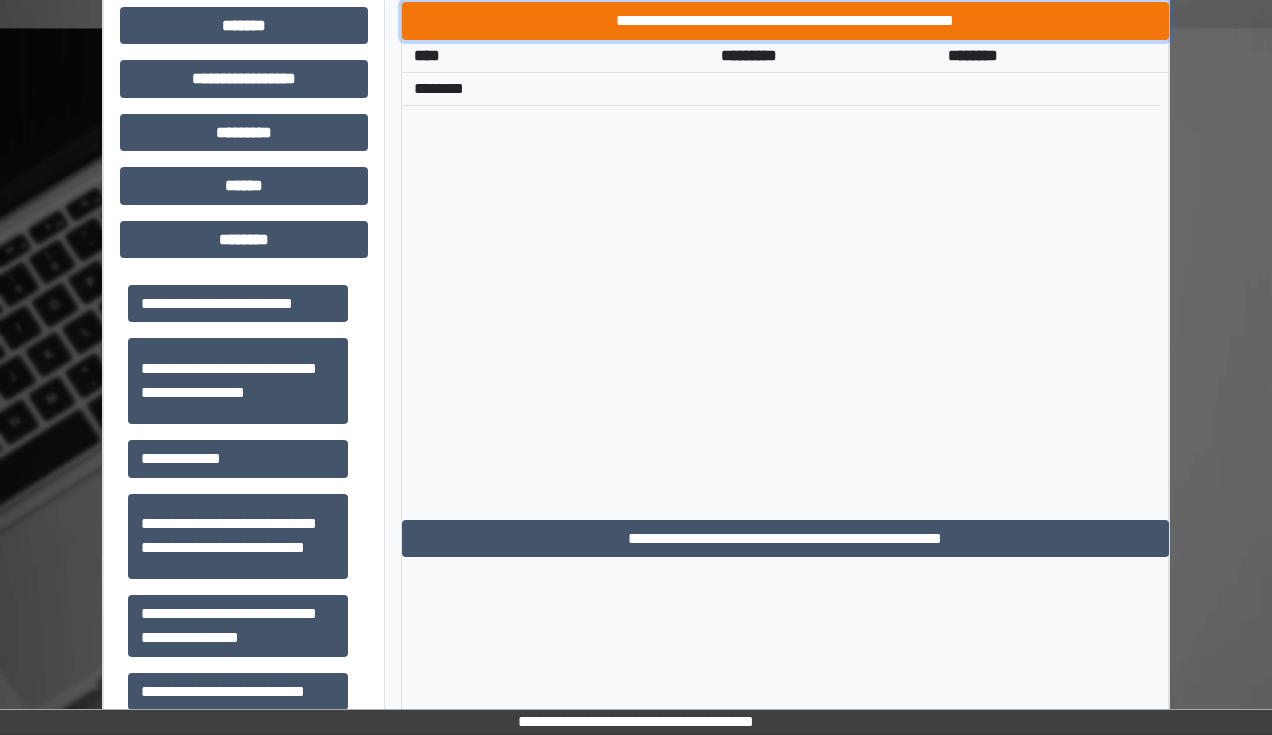 click on "**********" at bounding box center (785, 21) 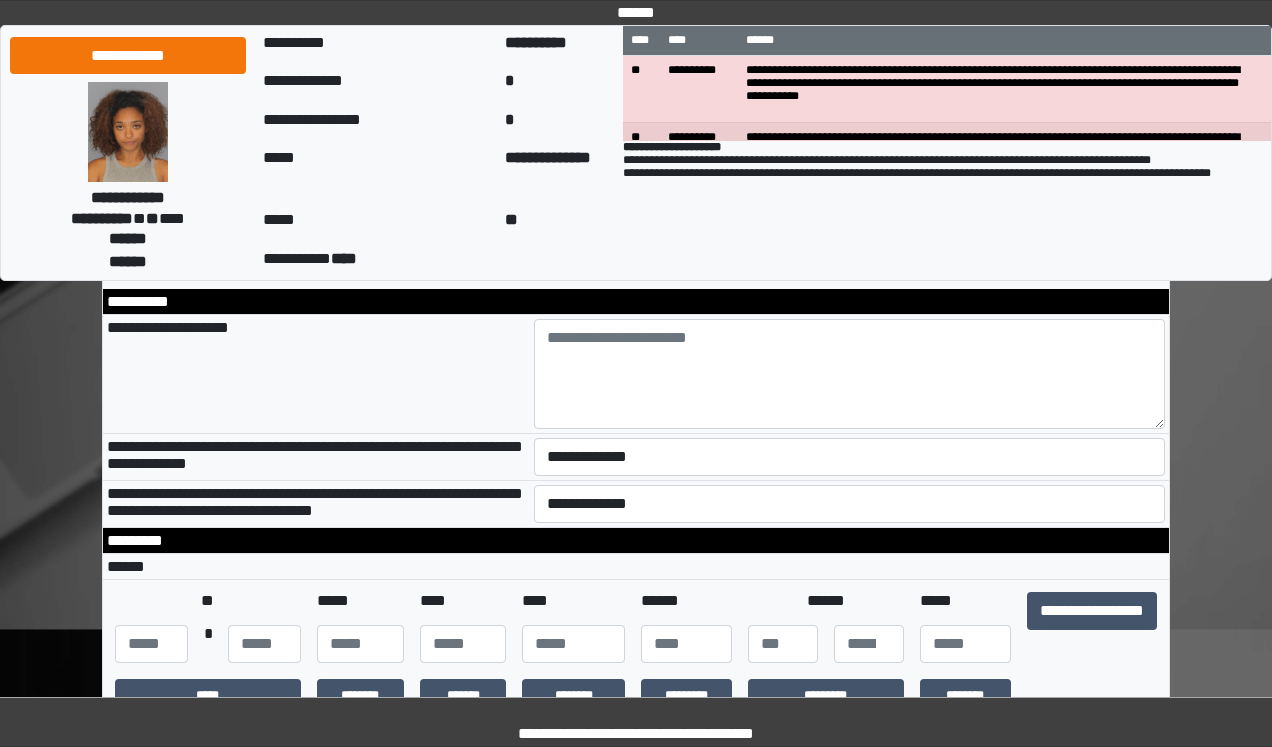 scroll, scrollTop: 160, scrollLeft: 0, axis: vertical 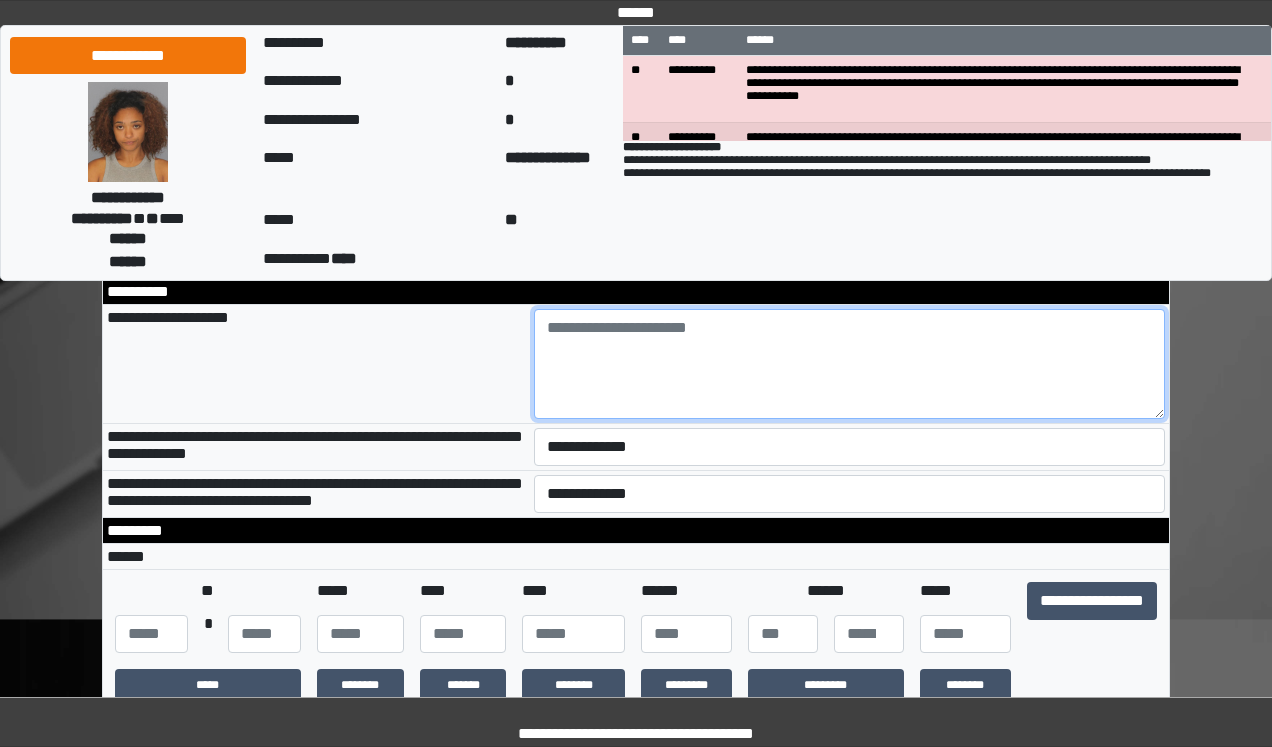 click at bounding box center (850, 364) 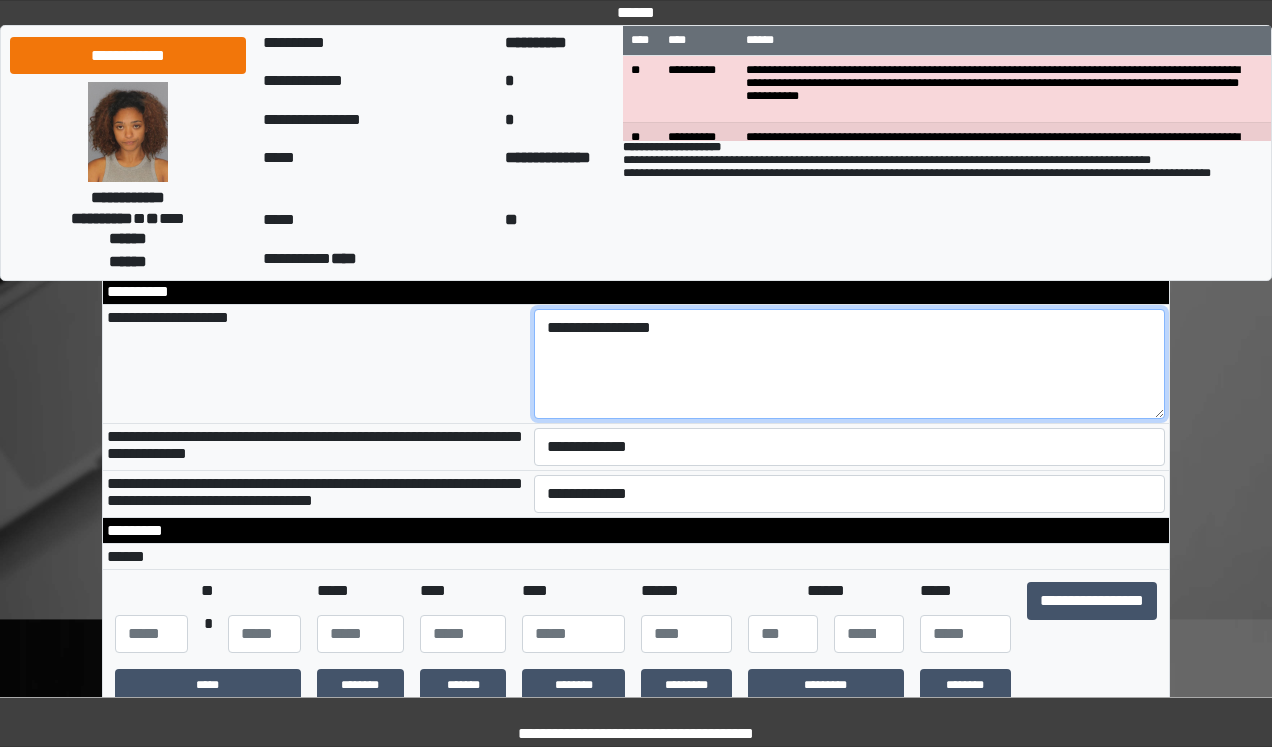 click on "**********" at bounding box center [850, 364] 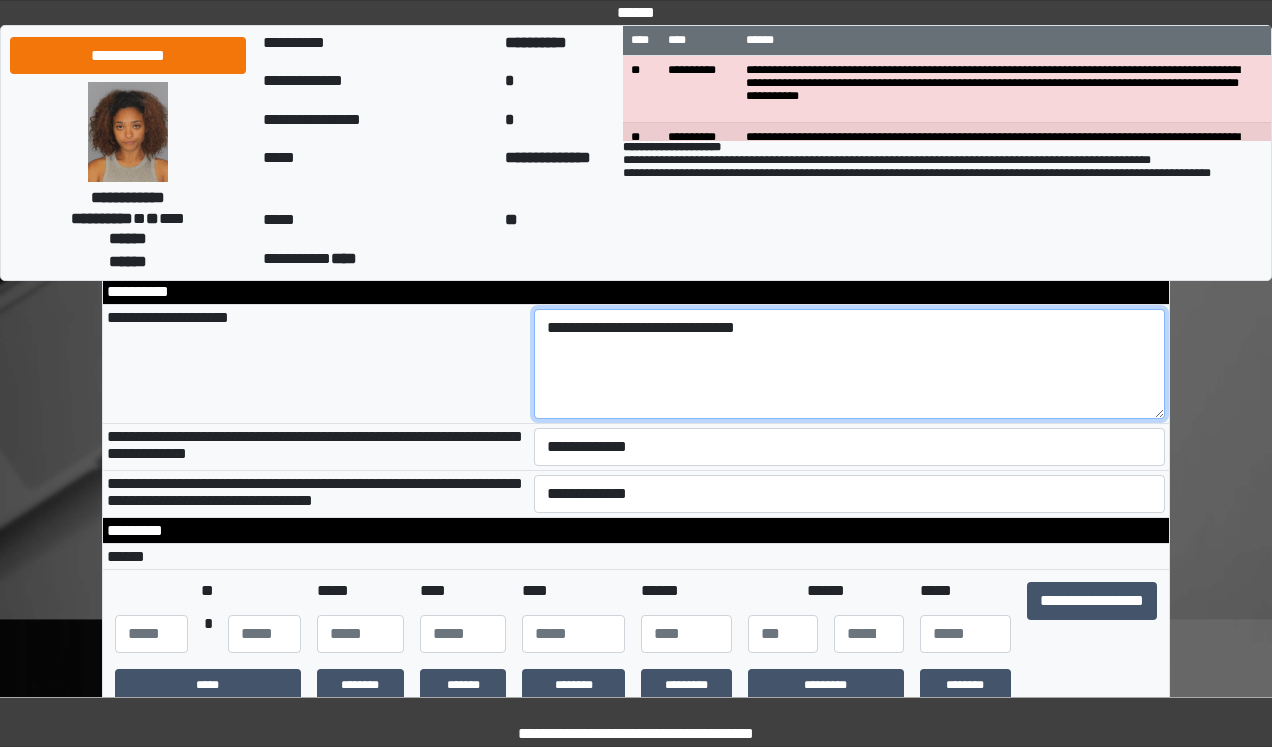 drag, startPoint x: 806, startPoint y: 337, endPoint x: 667, endPoint y: 337, distance: 139 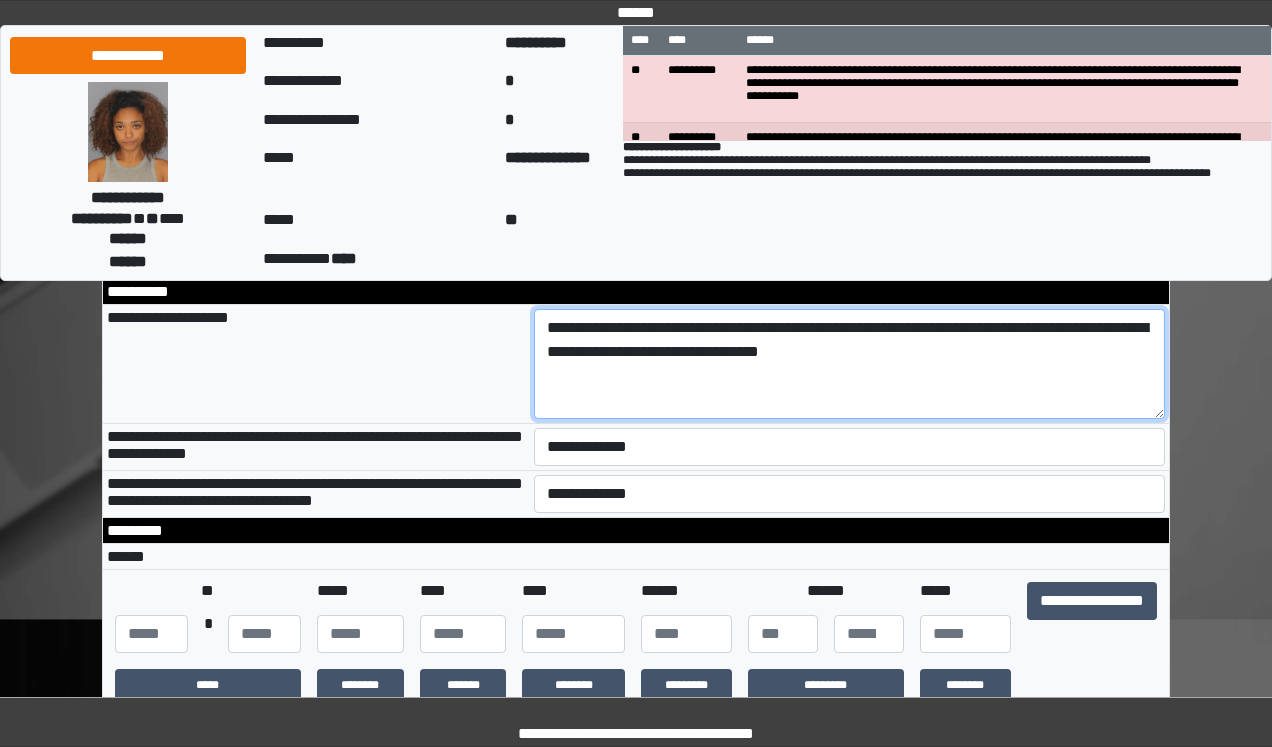 type on "**********" 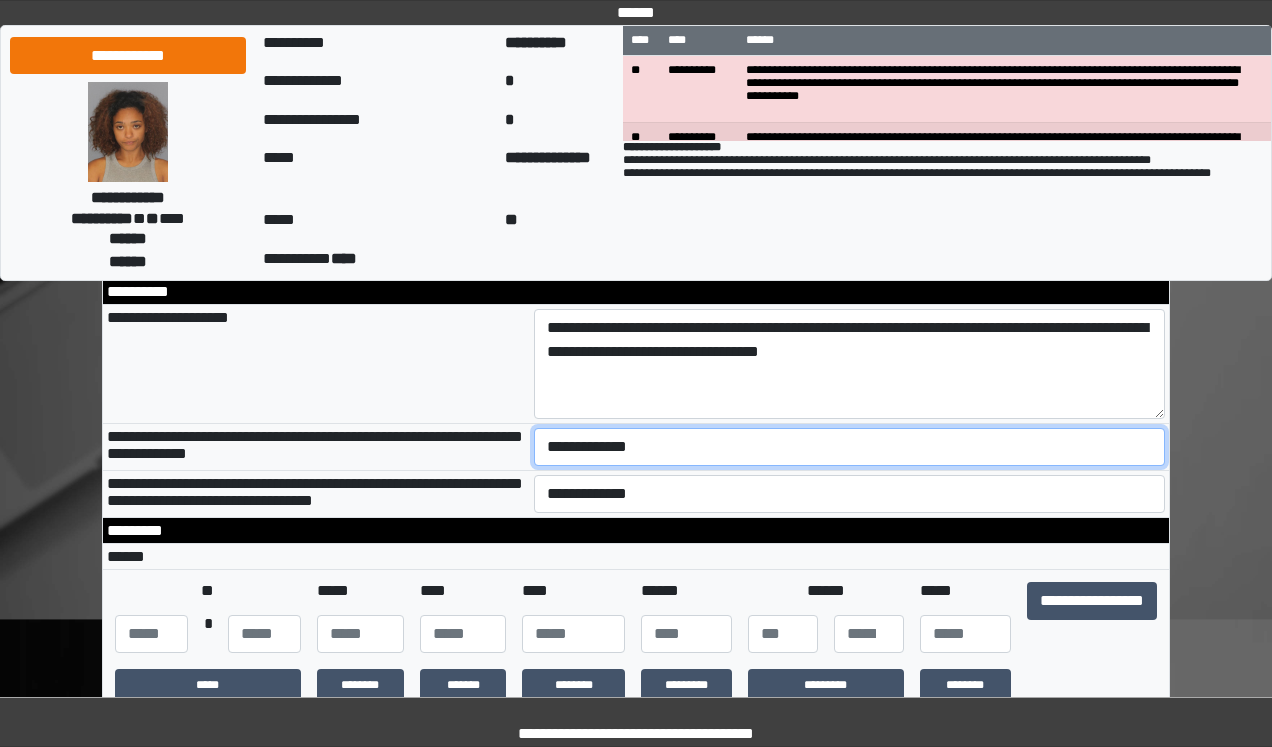 click on "**********" at bounding box center [850, 447] 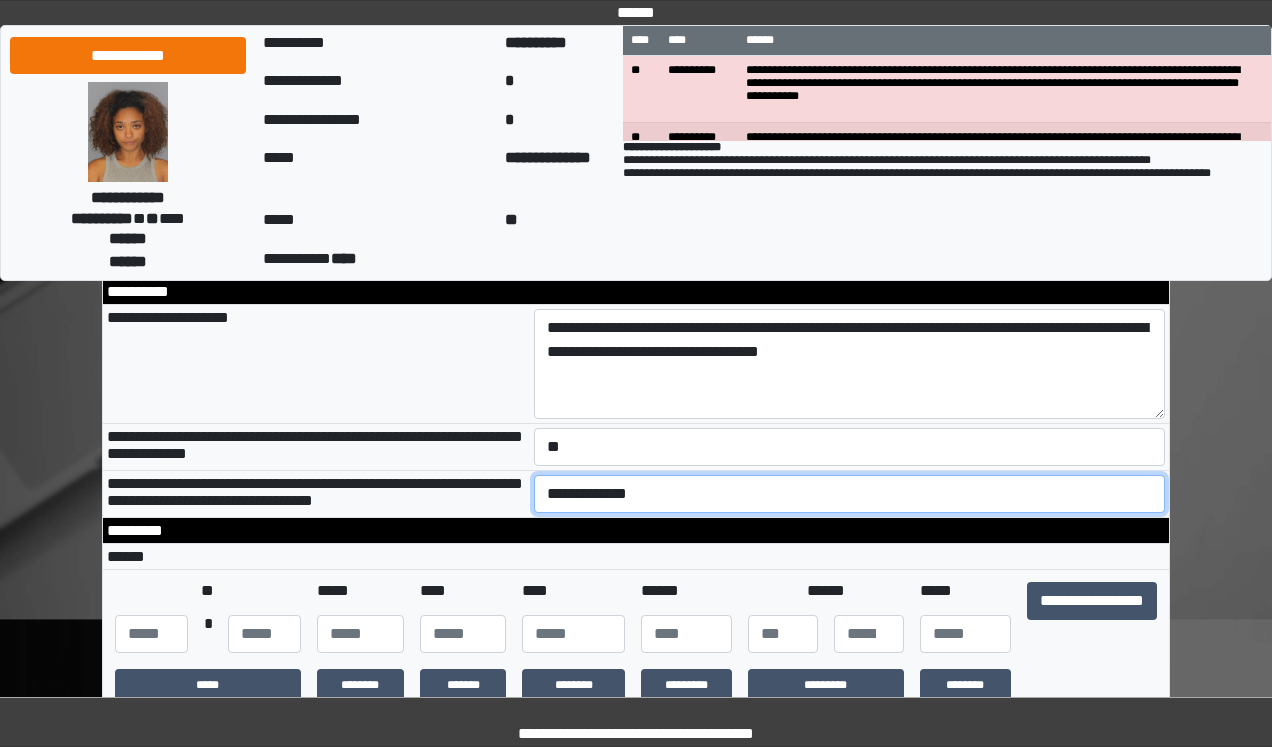 click on "**********" at bounding box center (850, 494) 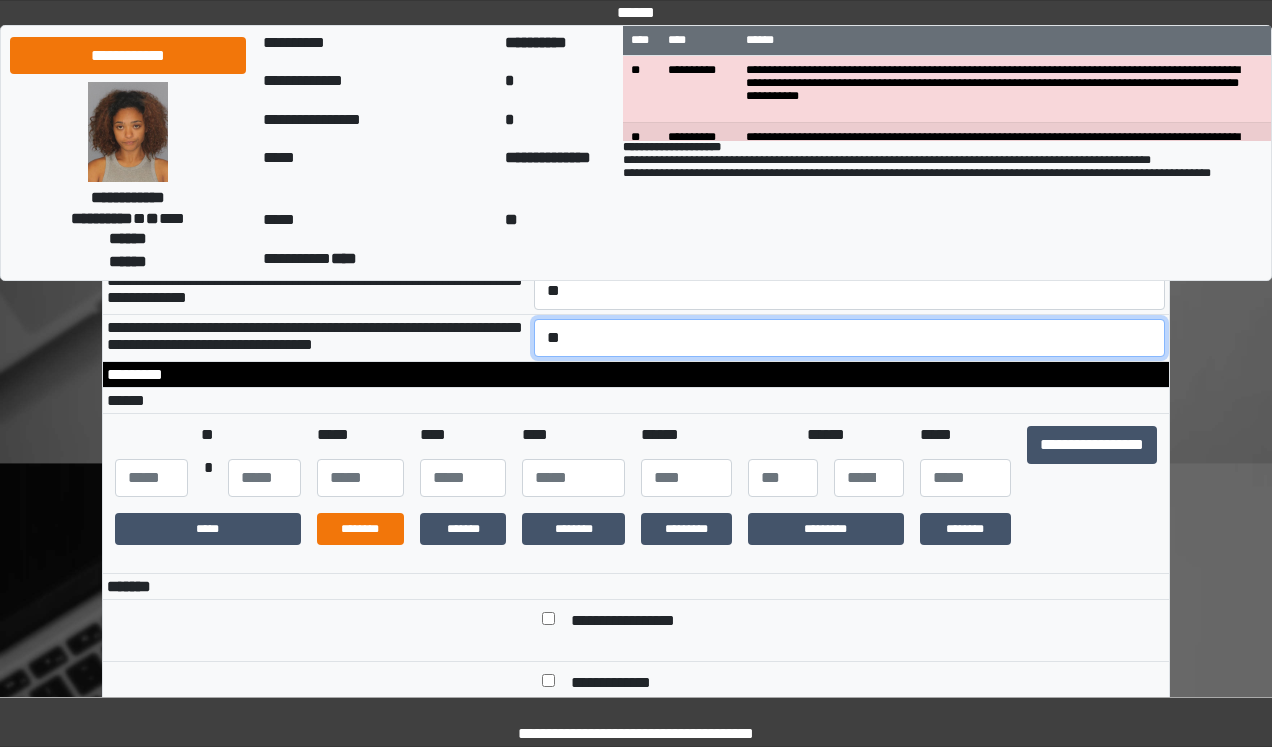 scroll, scrollTop: 320, scrollLeft: 0, axis: vertical 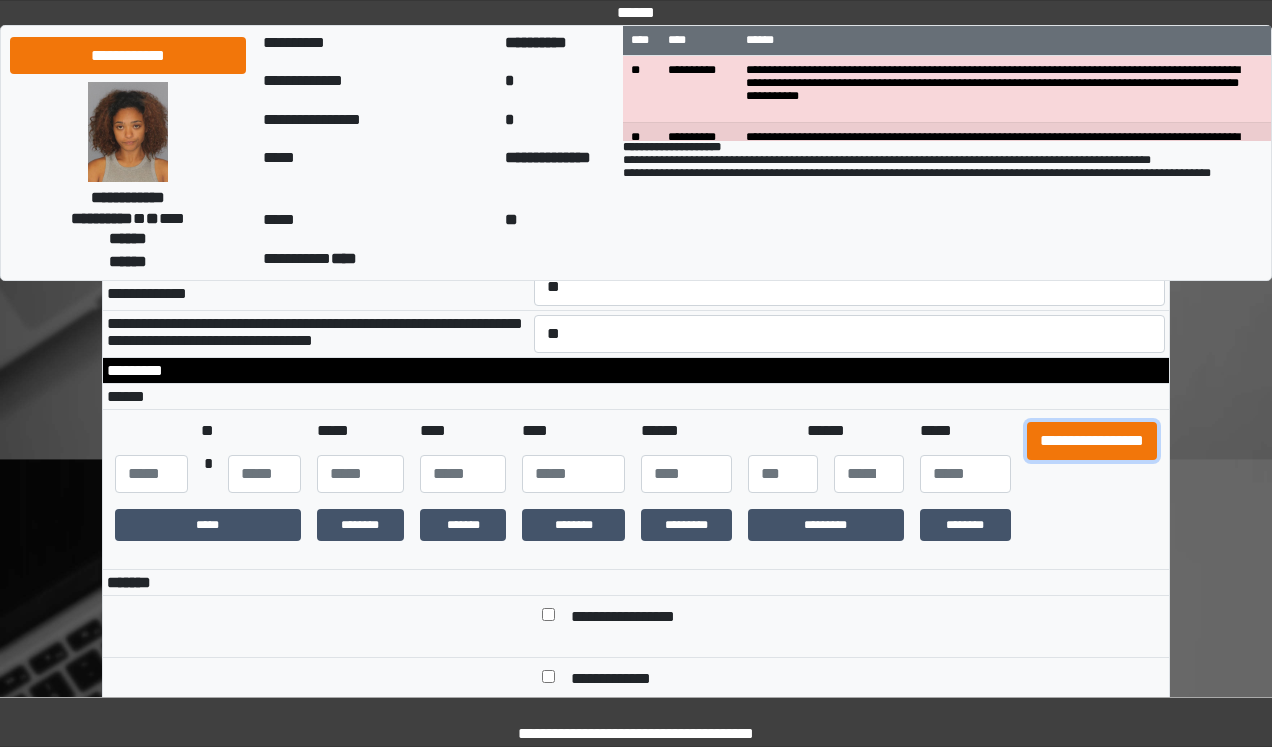 click on "**********" at bounding box center [1092, 441] 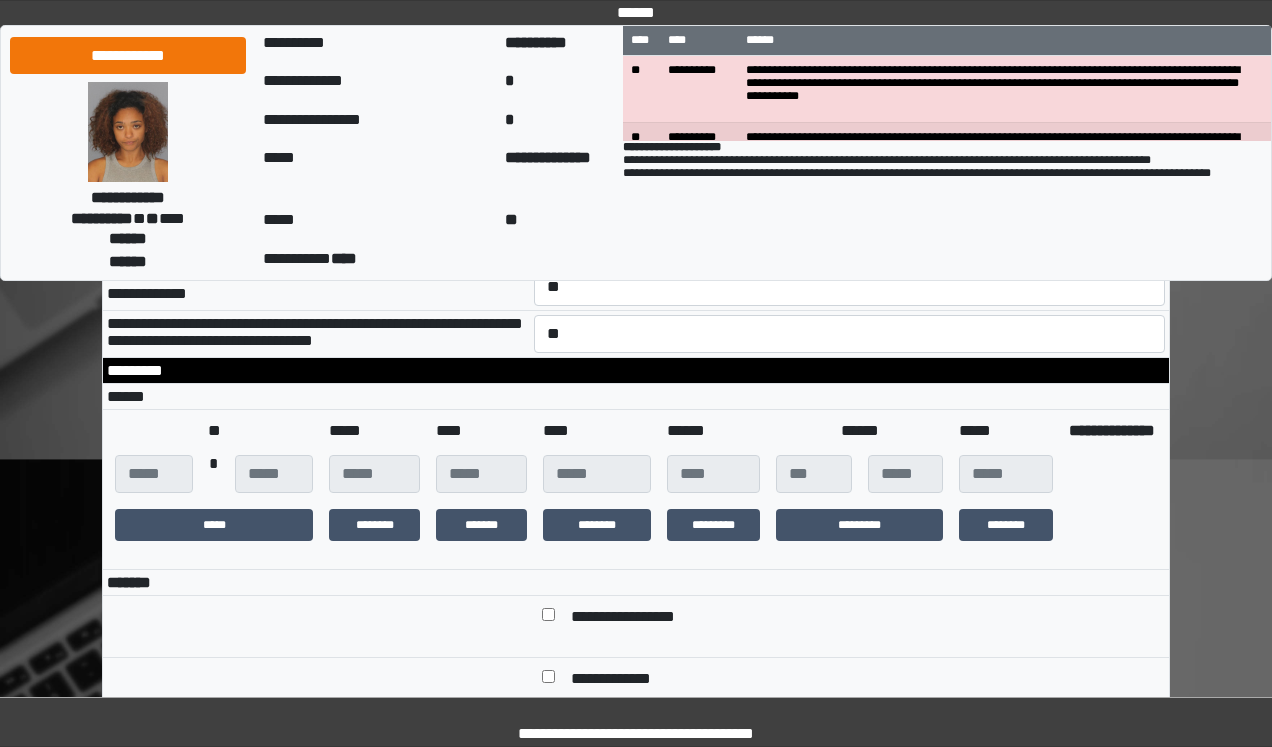 scroll, scrollTop: 640, scrollLeft: 0, axis: vertical 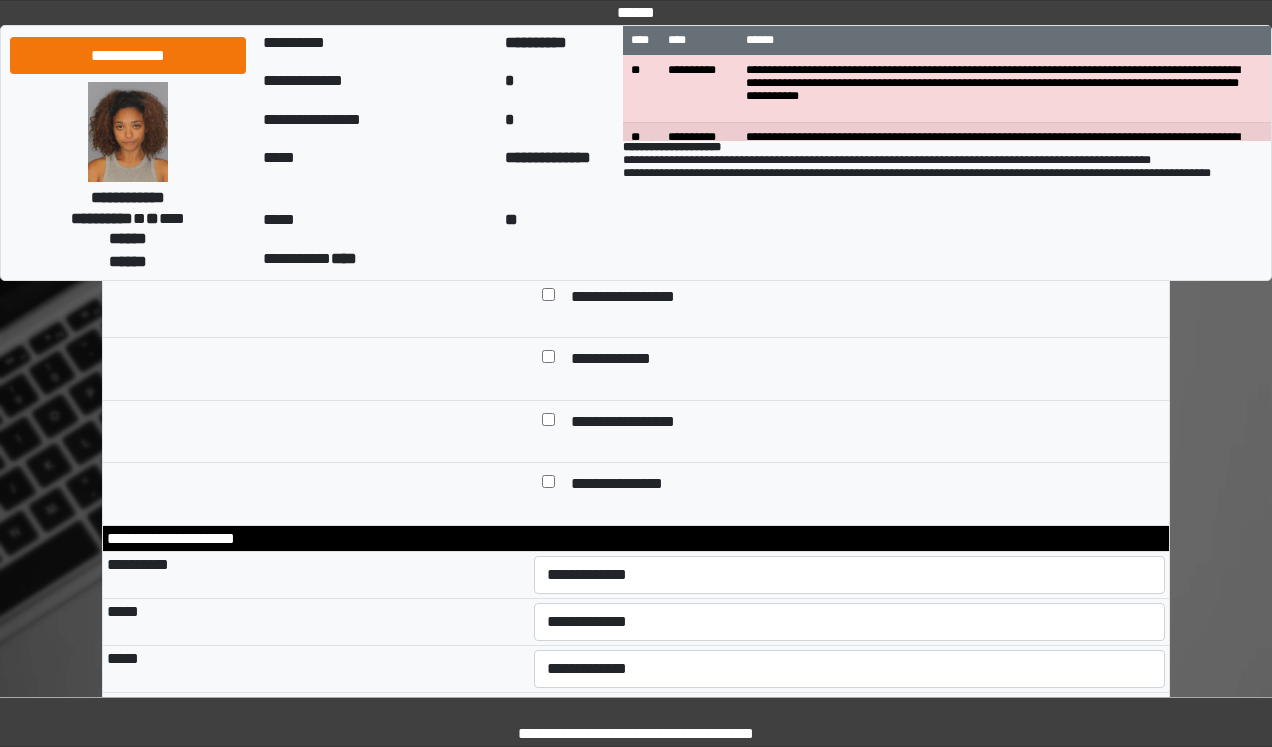 click at bounding box center (548, 299) 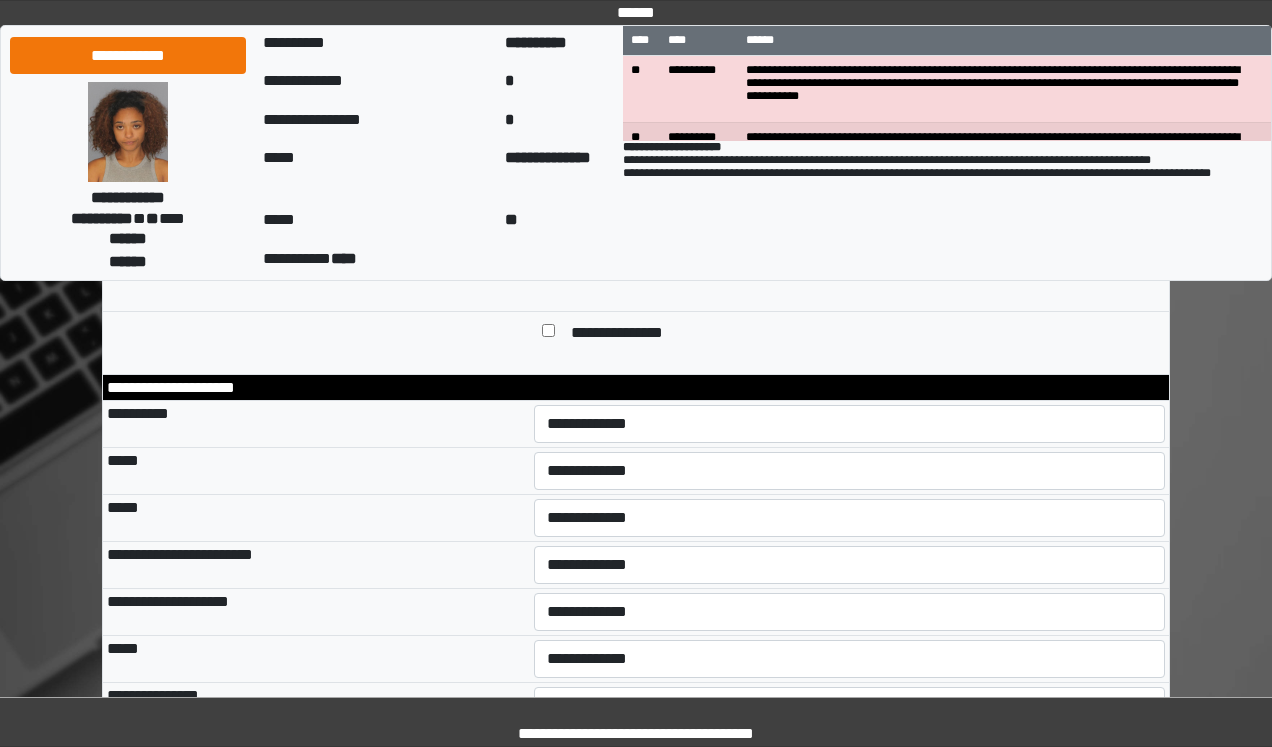 scroll, scrollTop: 800, scrollLeft: 0, axis: vertical 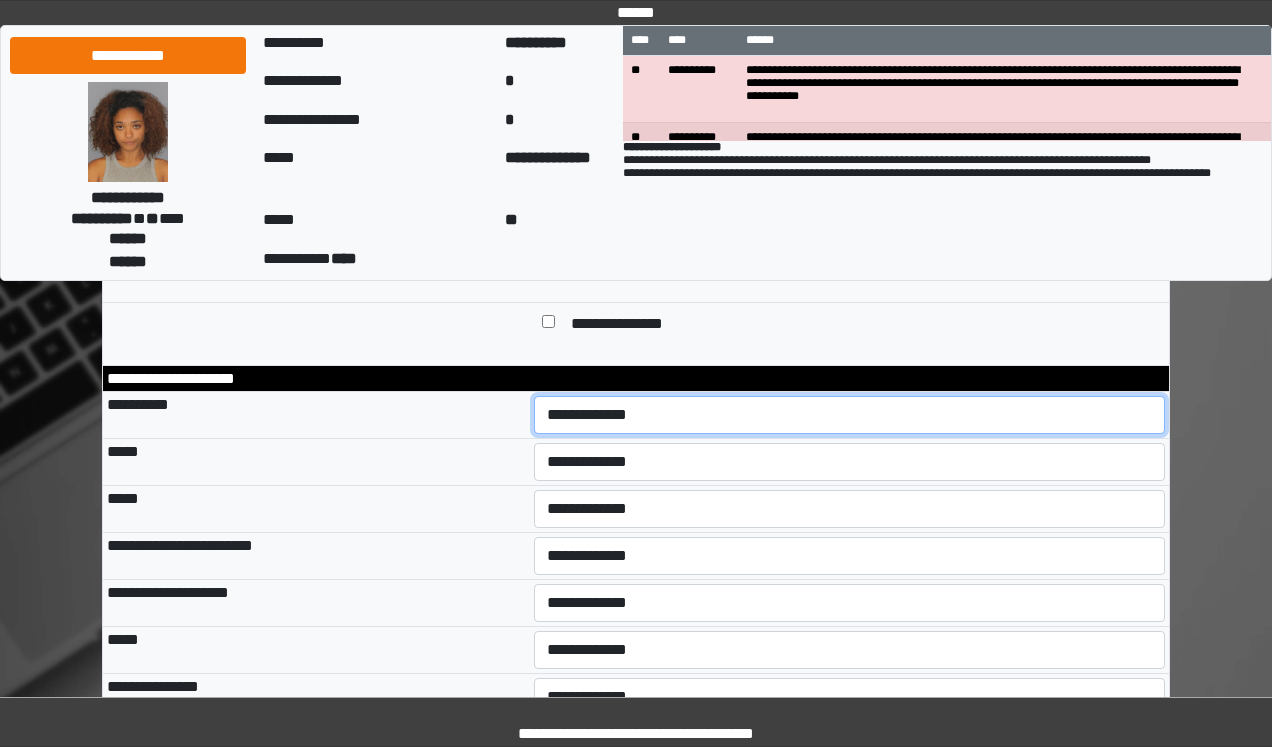 click on "**********" at bounding box center (850, 415) 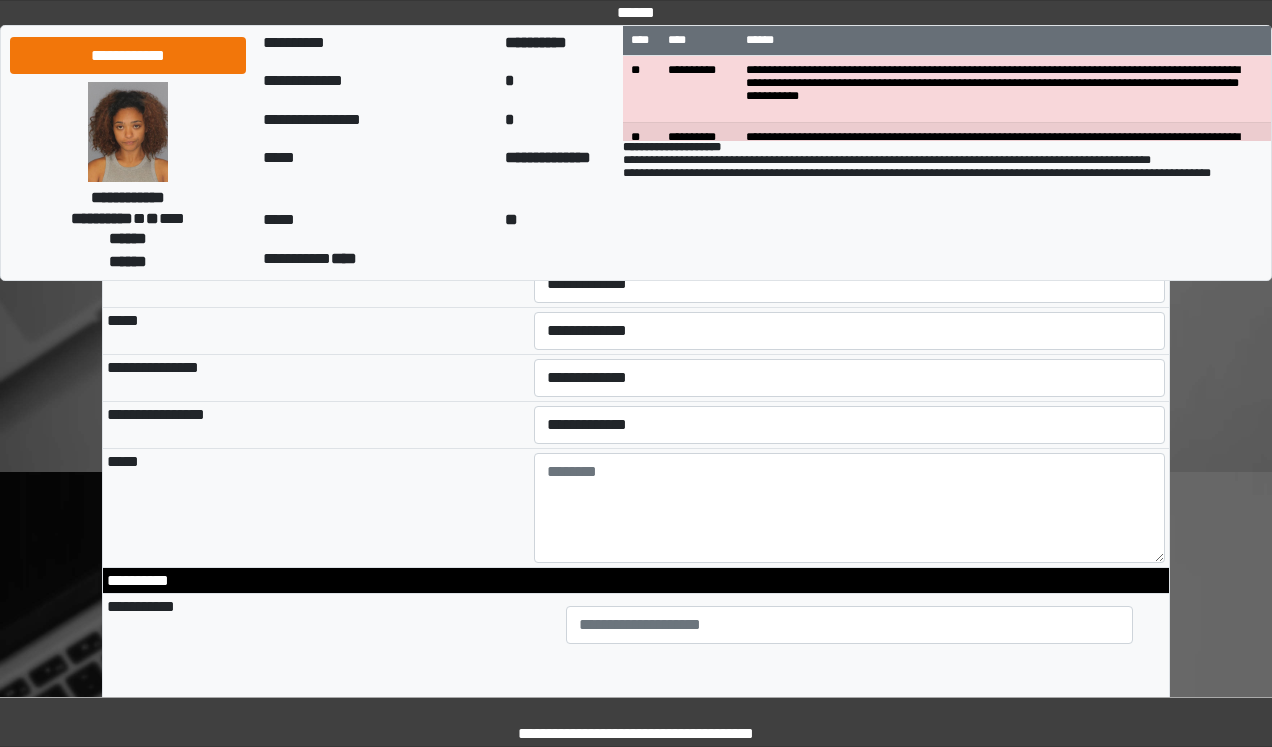 scroll, scrollTop: 1120, scrollLeft: 0, axis: vertical 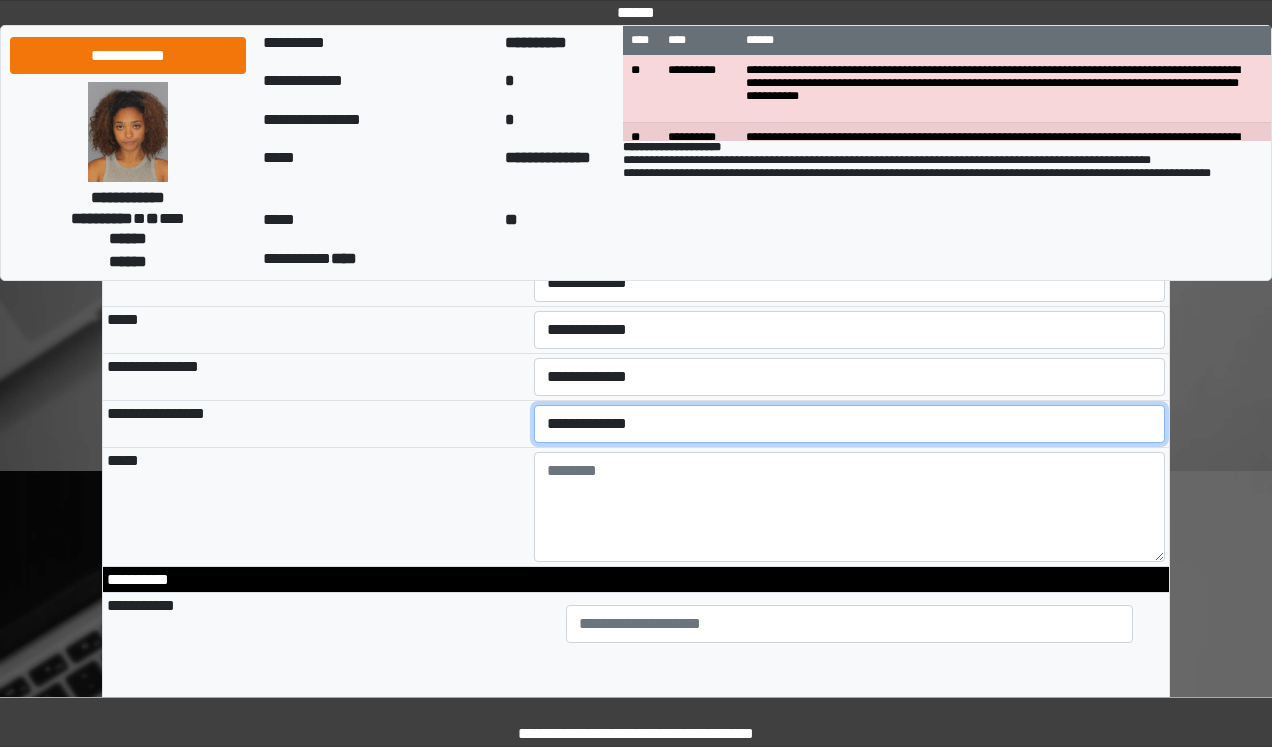 click on "**********" at bounding box center (850, 424) 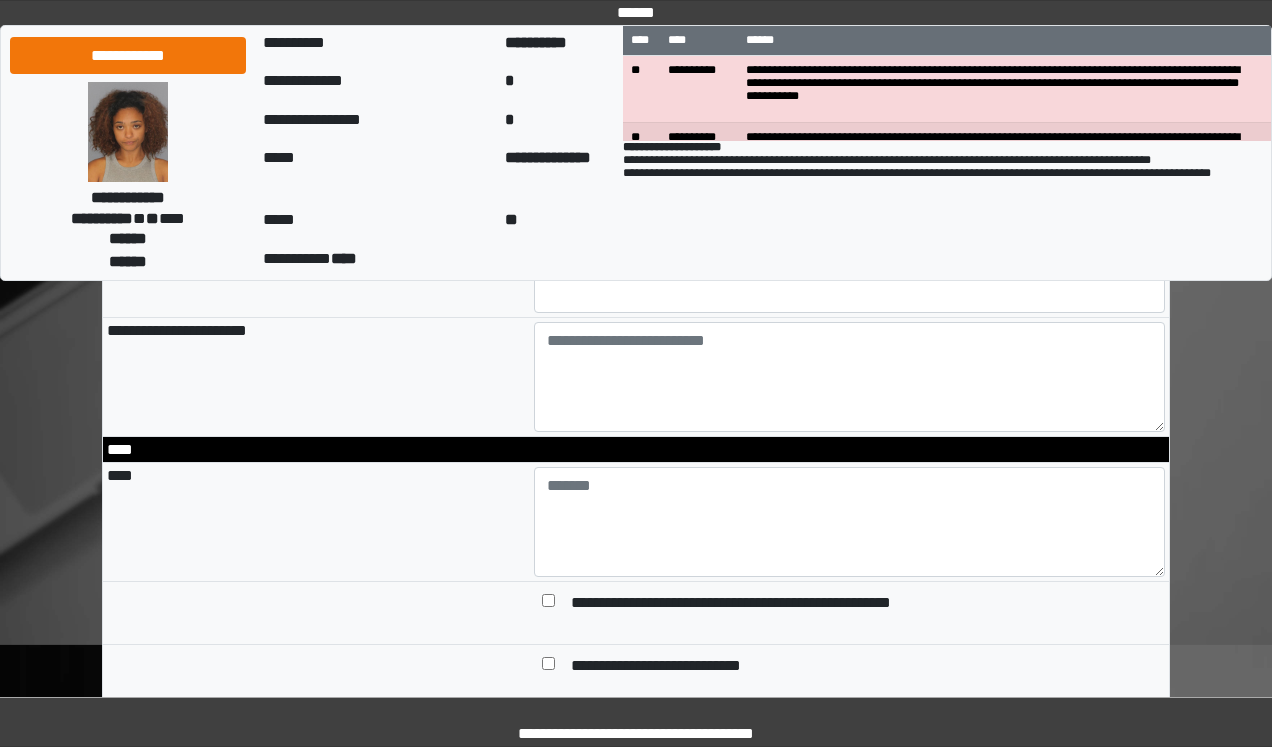 scroll, scrollTop: 1760, scrollLeft: 0, axis: vertical 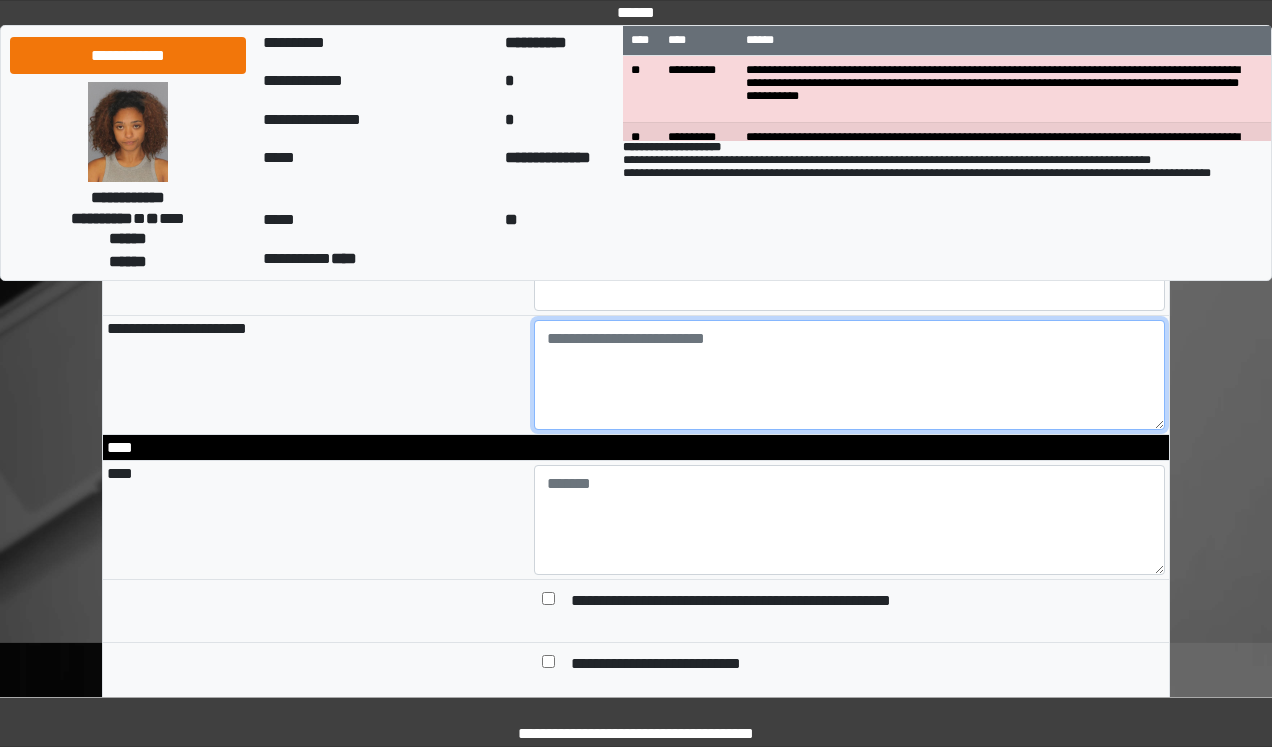 click at bounding box center (850, 375) 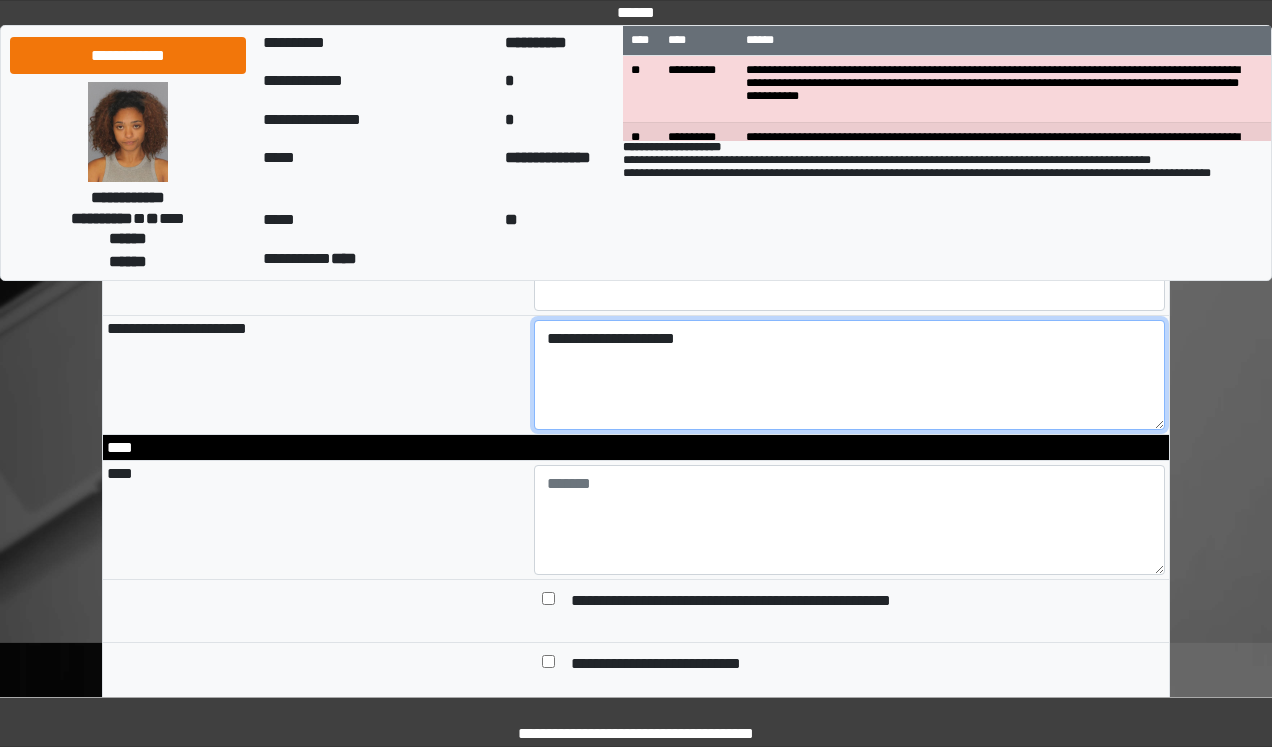 type on "**********" 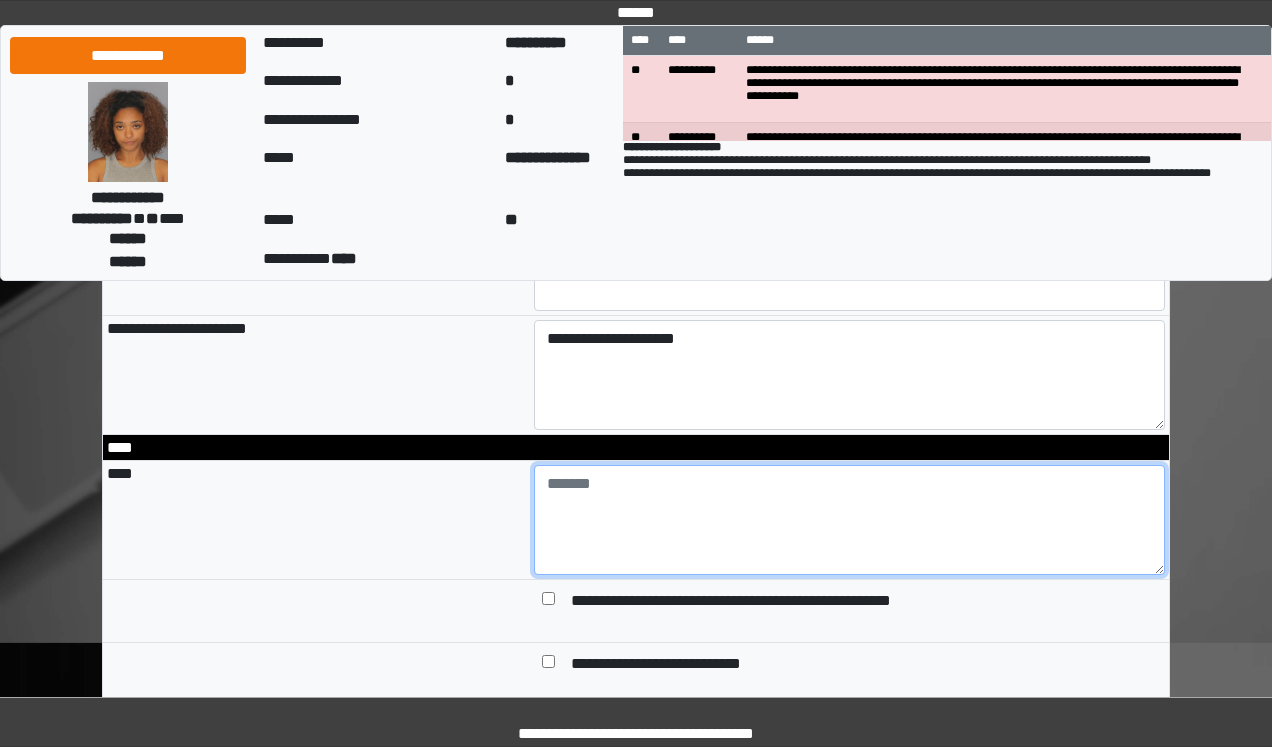 click at bounding box center [850, 520] 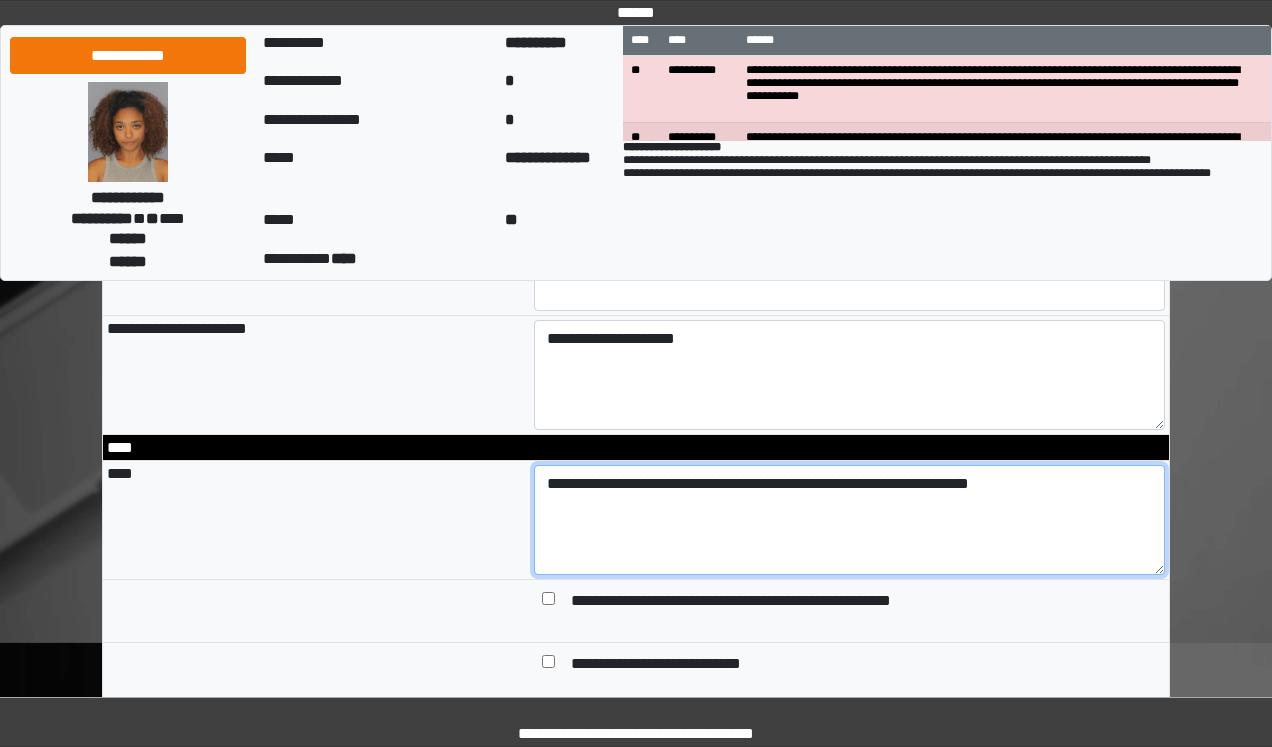type on "**********" 